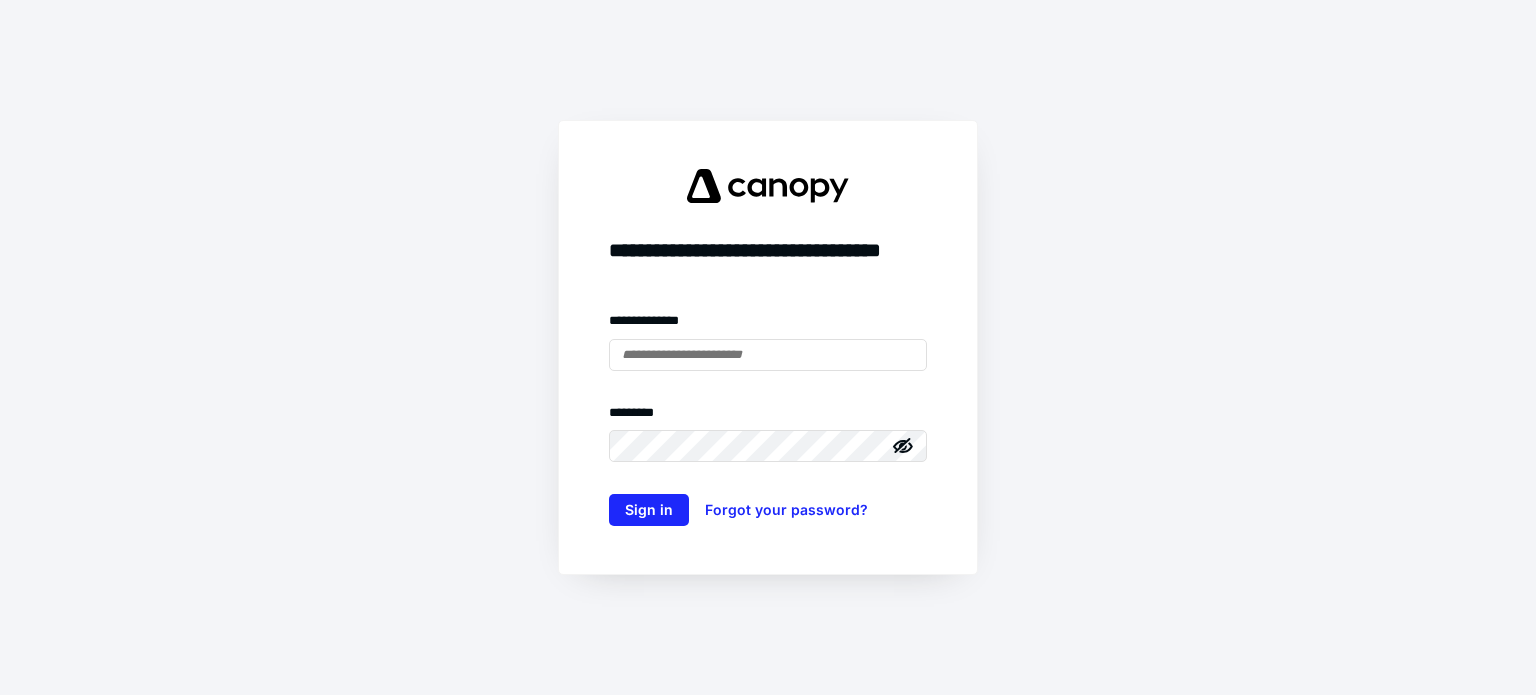 scroll, scrollTop: 0, scrollLeft: 0, axis: both 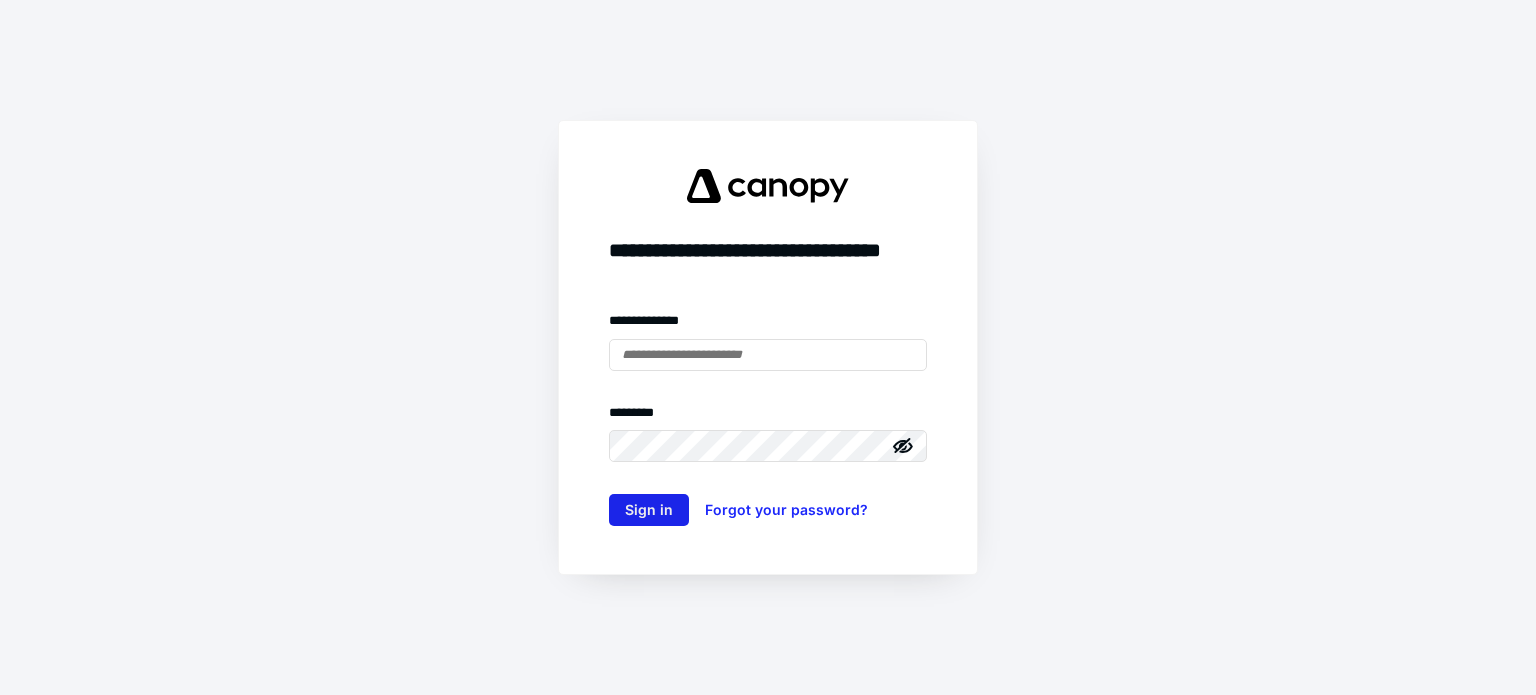 type on "**********" 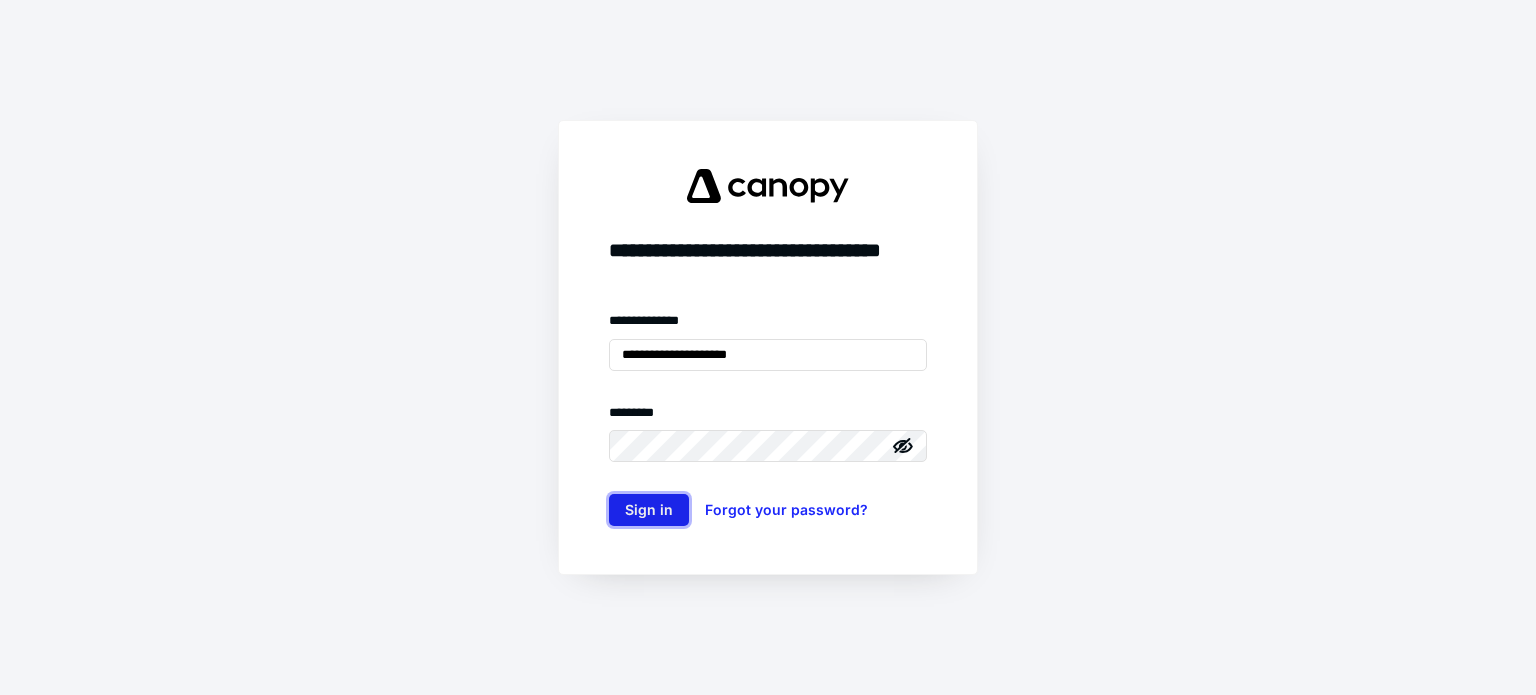 click on "Sign in" at bounding box center [649, 510] 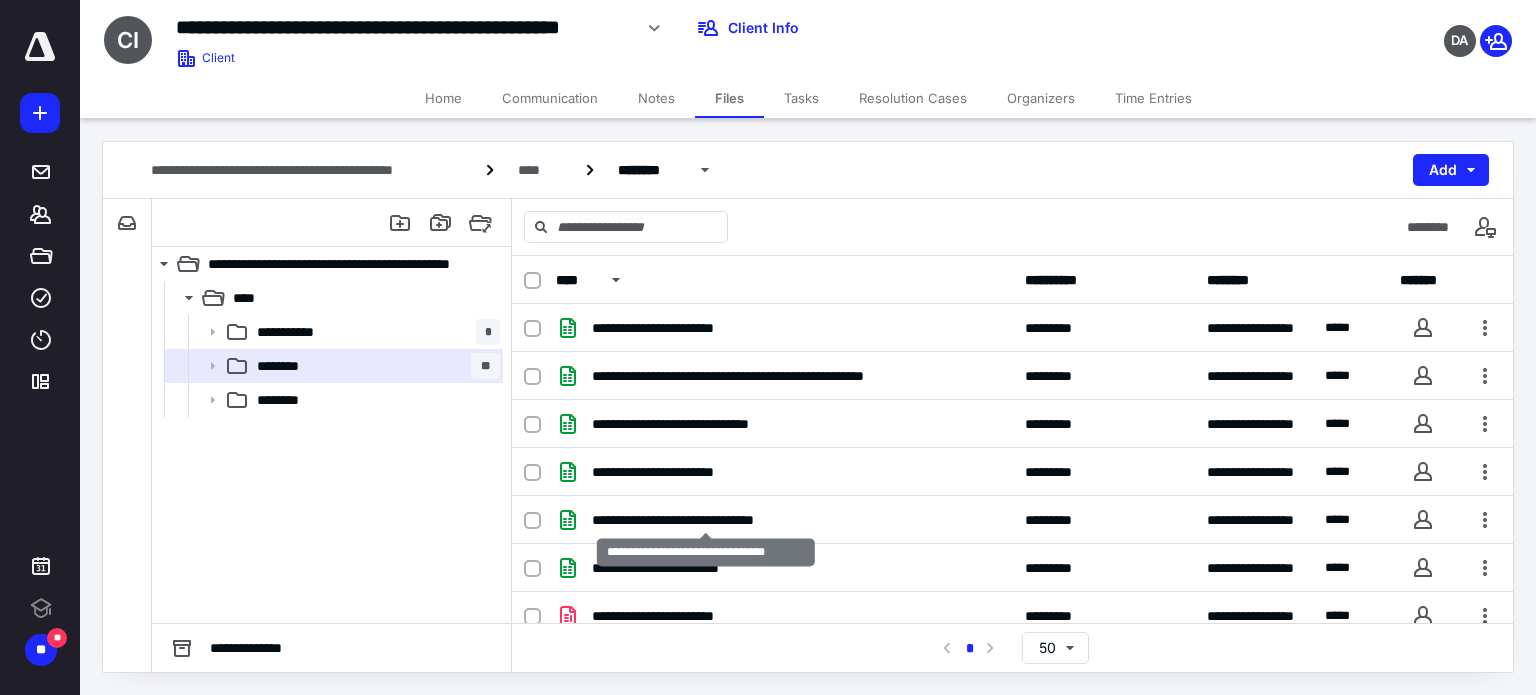 scroll, scrollTop: 0, scrollLeft: 0, axis: both 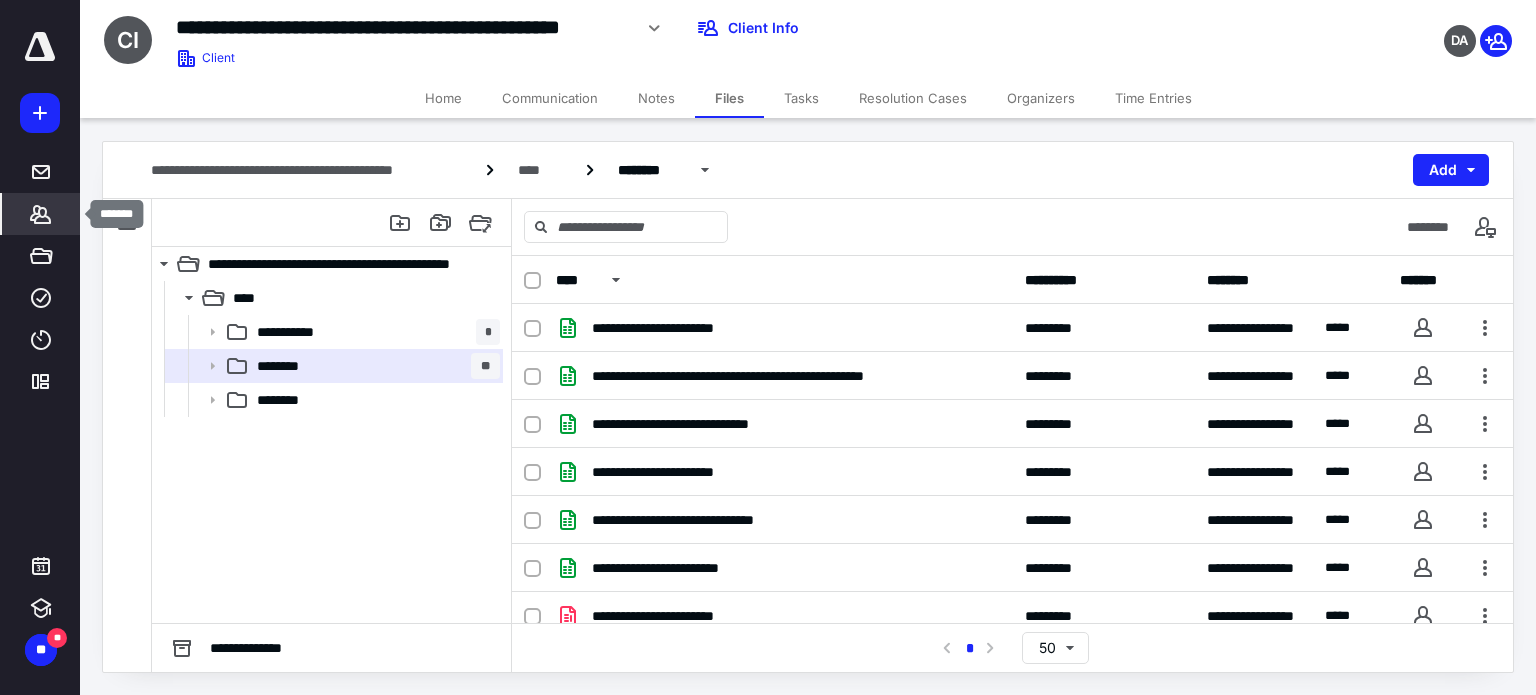 click 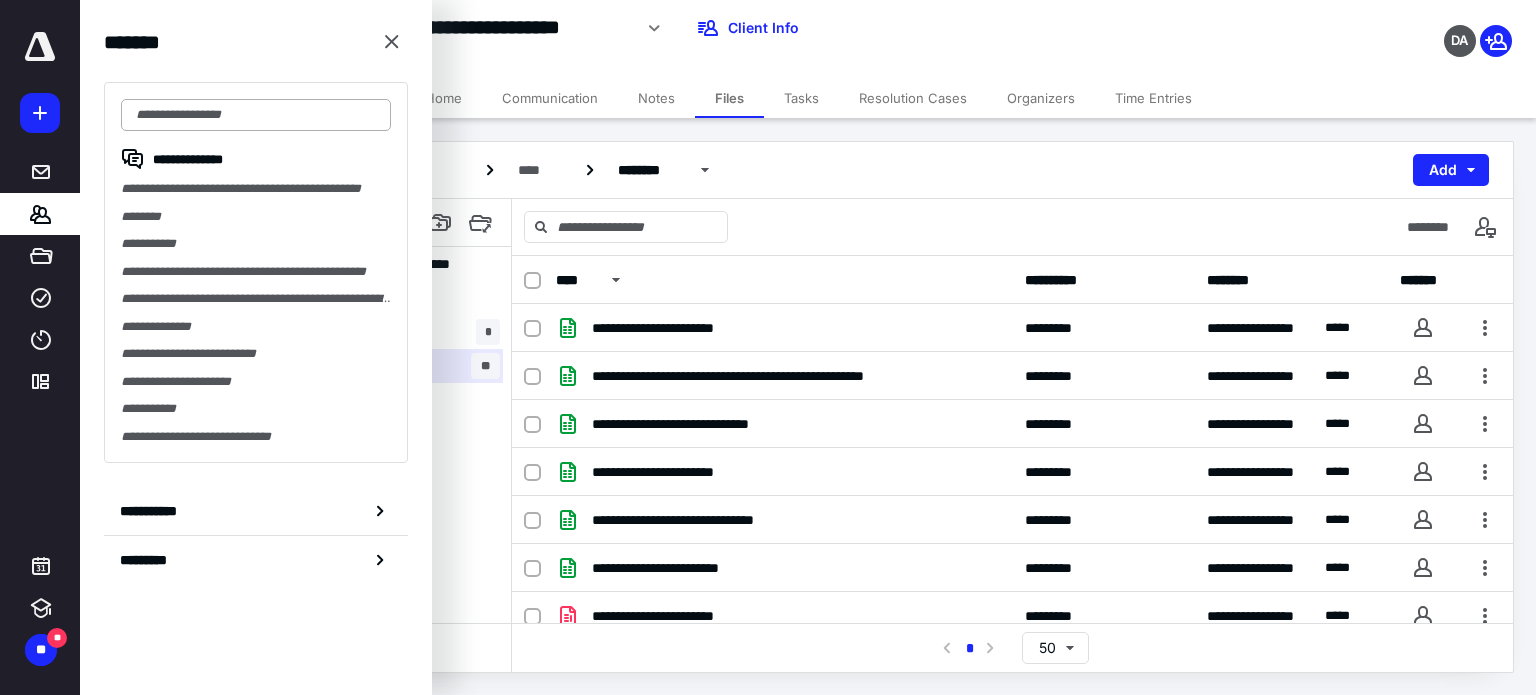 click at bounding box center (256, 115) 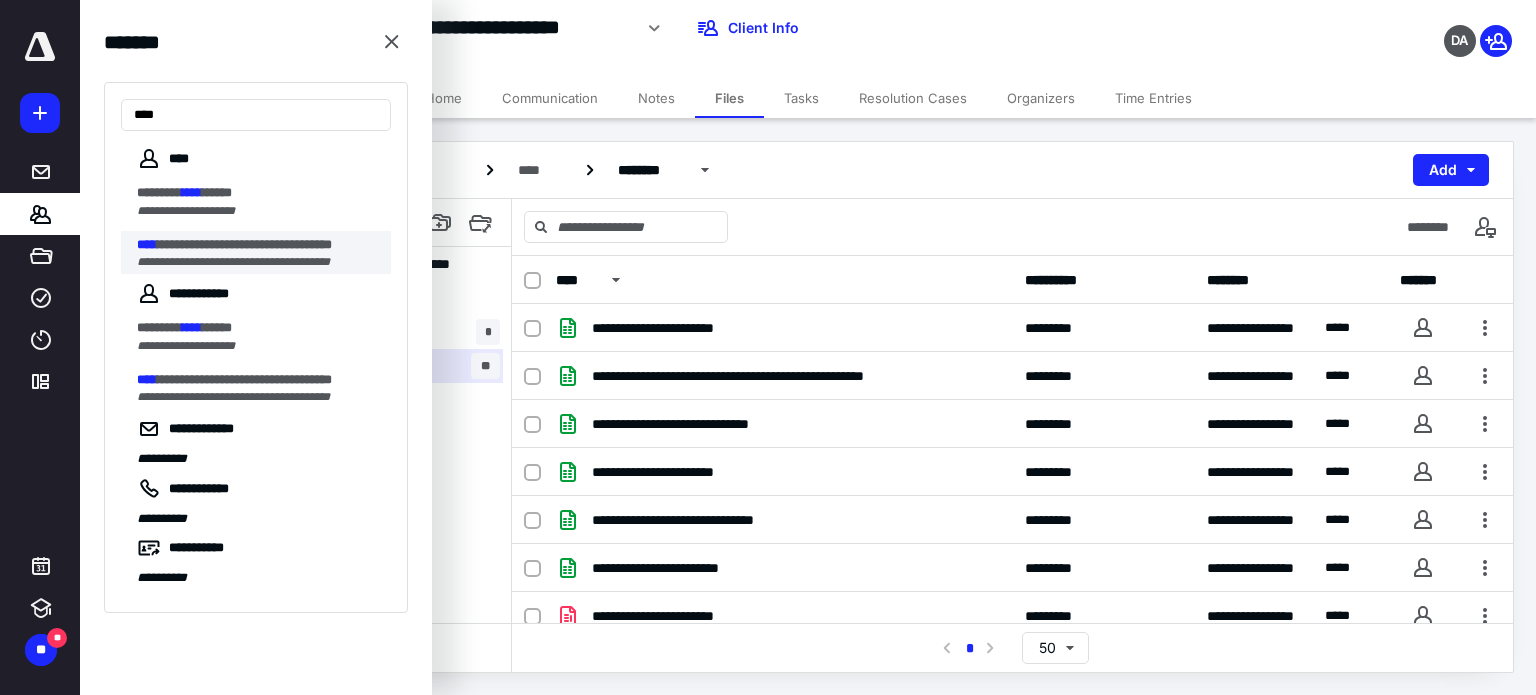 type on "****" 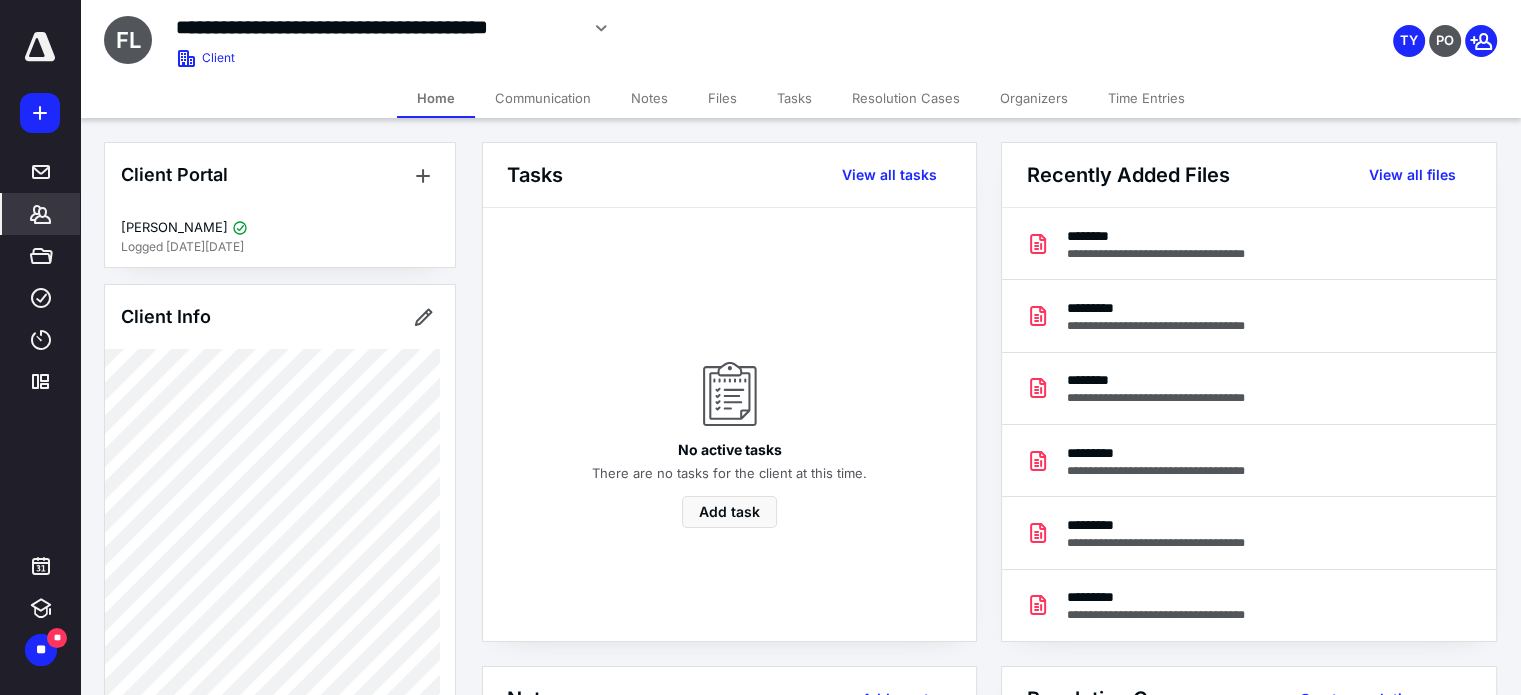 click on "Files" at bounding box center (722, 98) 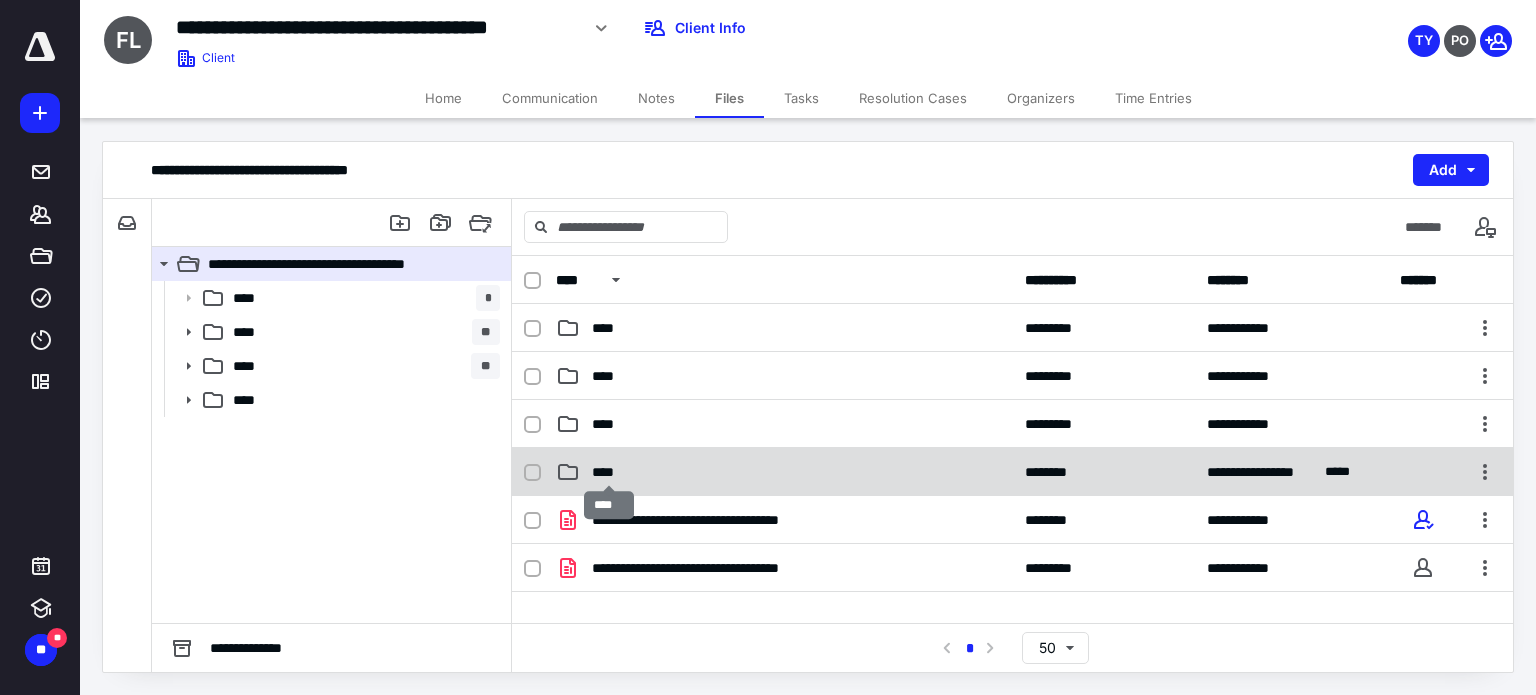 click on "****" at bounding box center (609, 472) 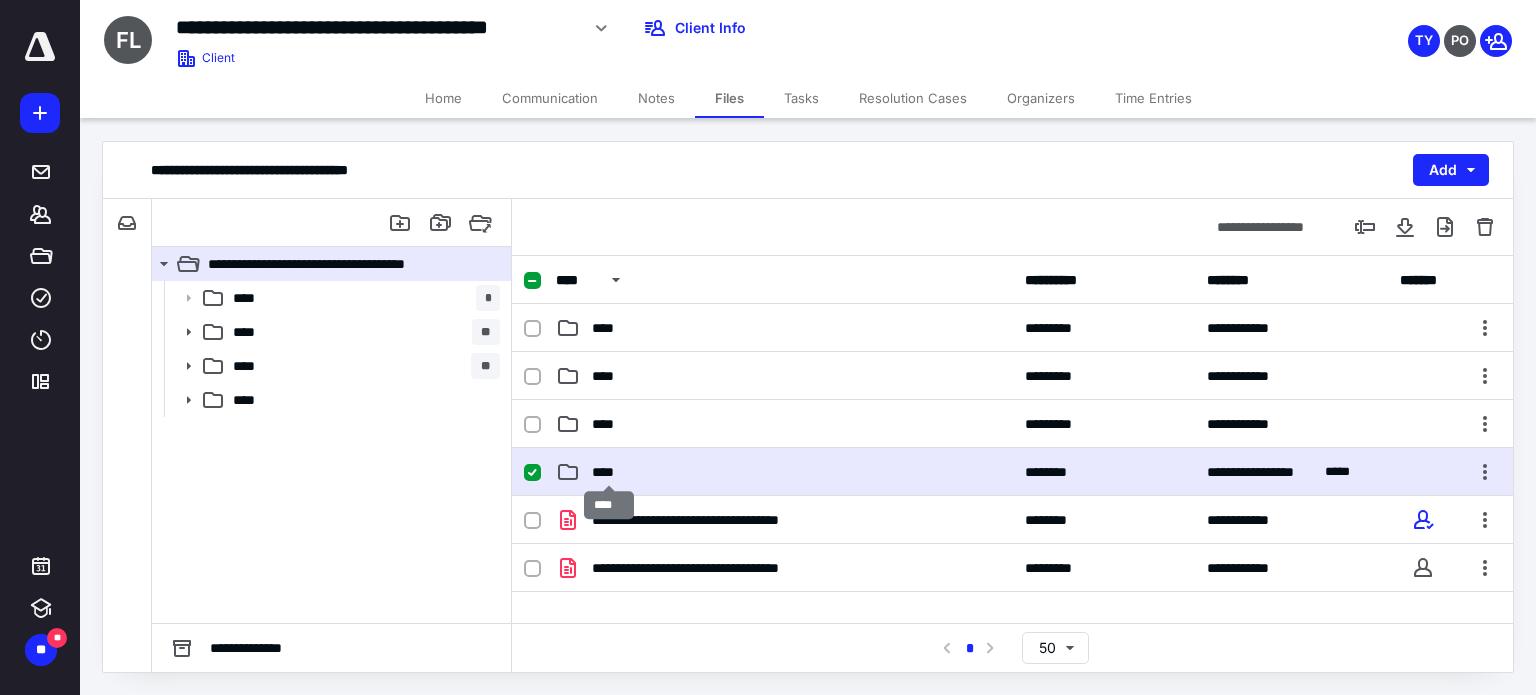 click on "****" at bounding box center [609, 472] 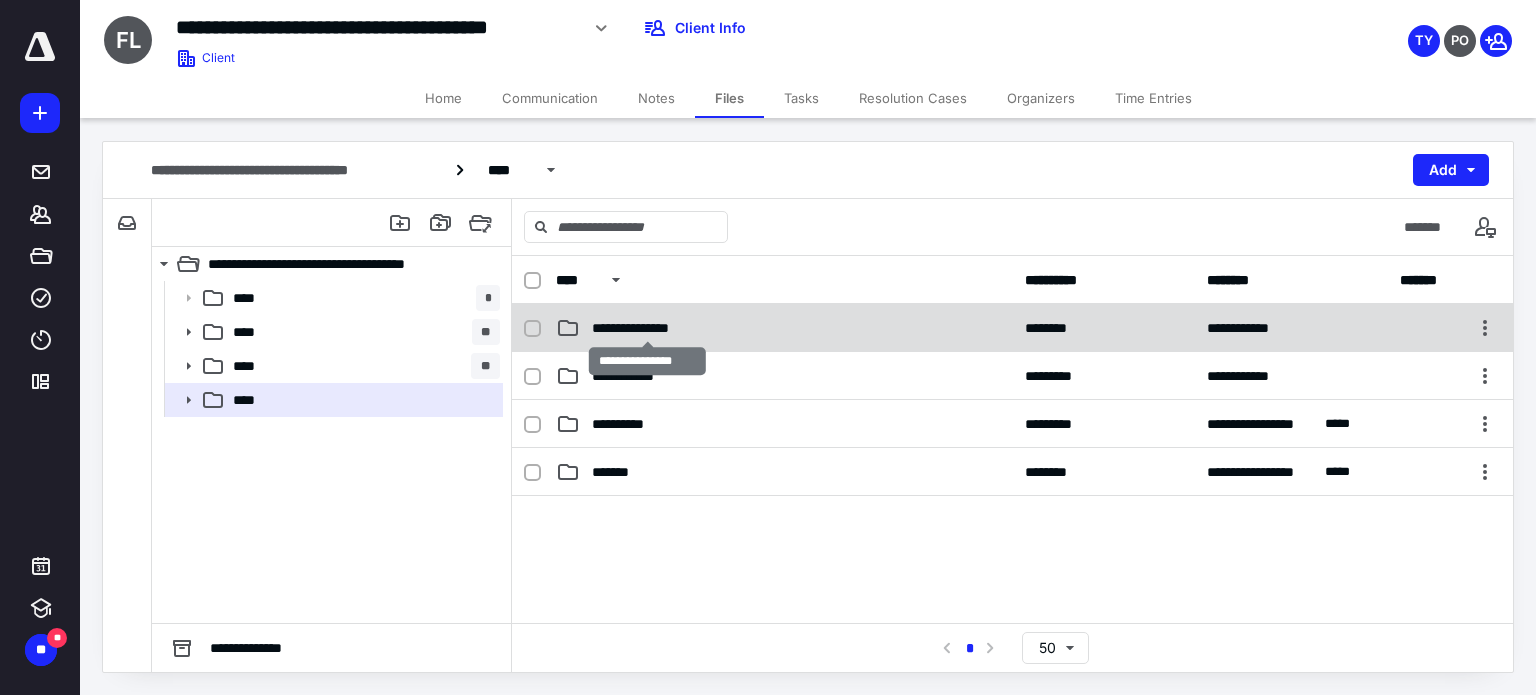click on "**********" at bounding box center [648, 328] 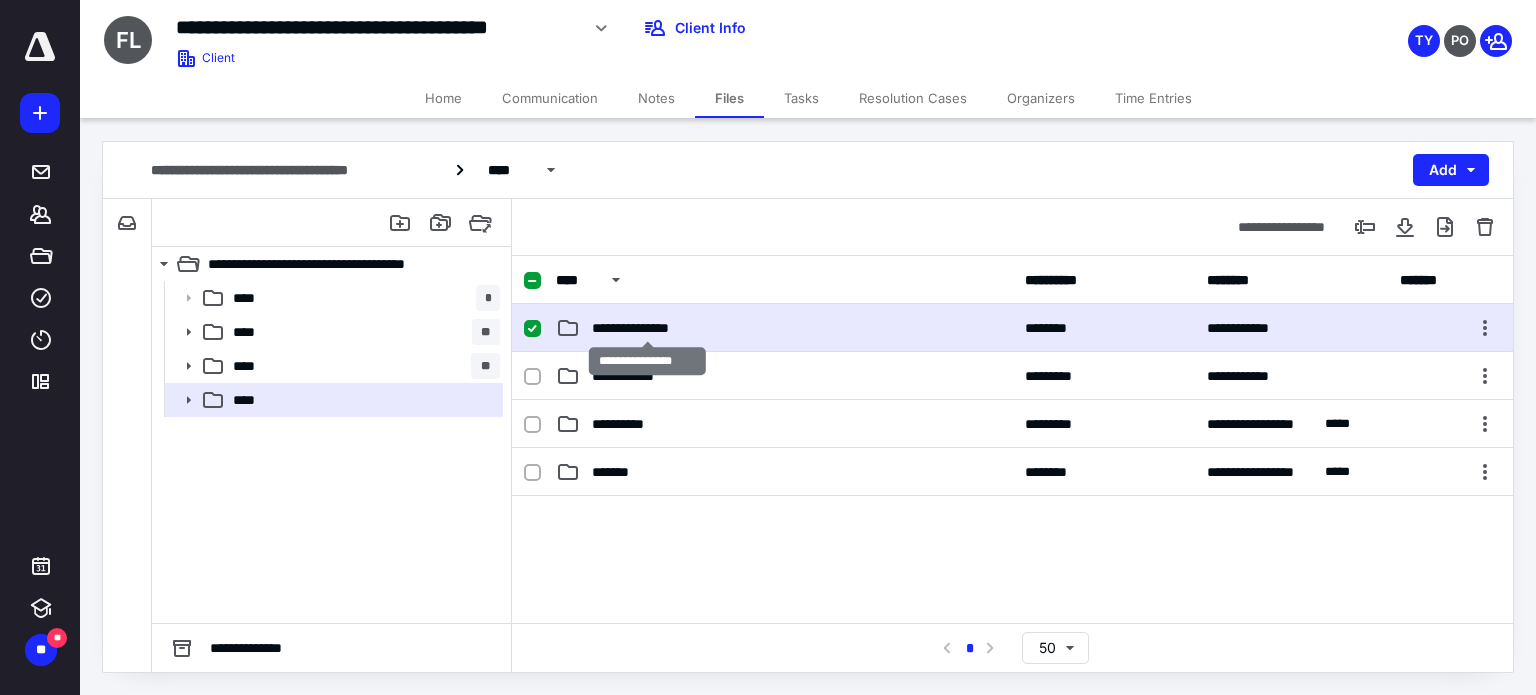 click on "**********" at bounding box center (648, 328) 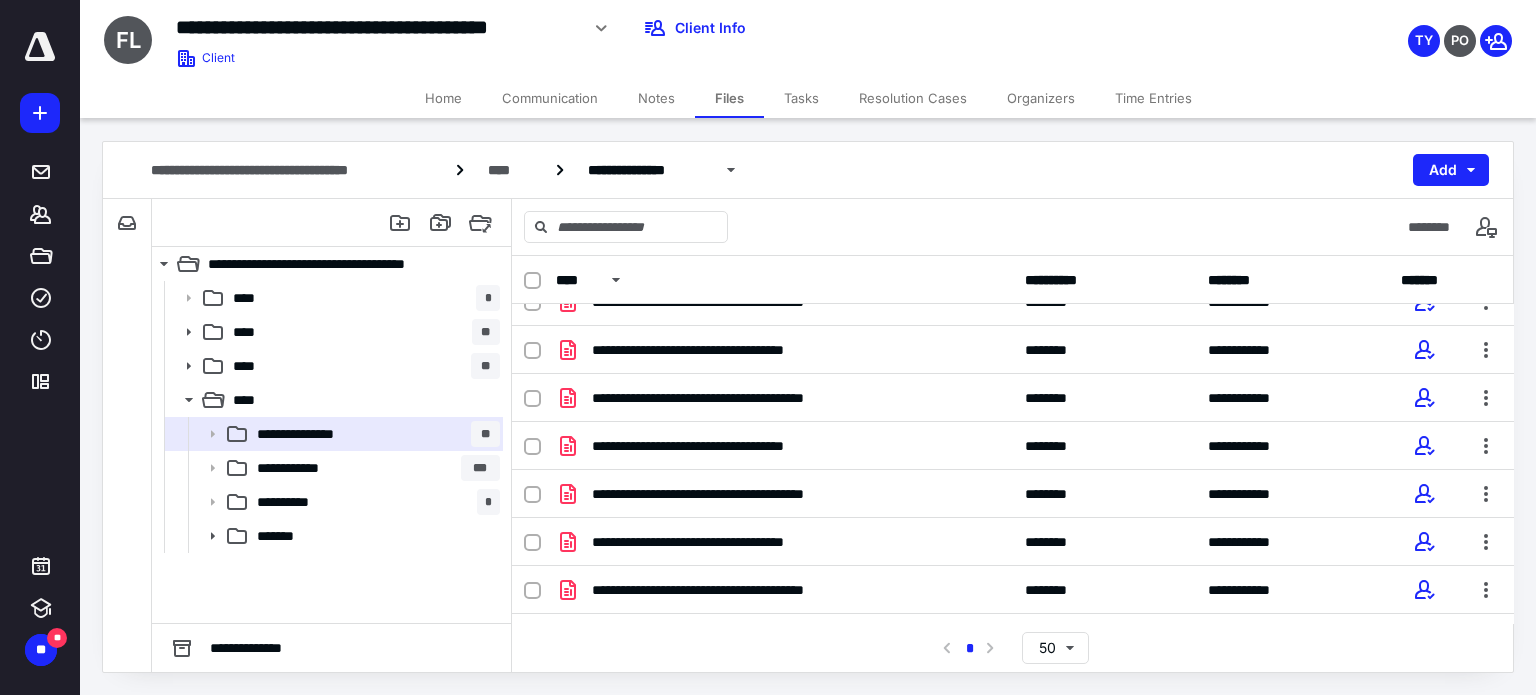 scroll, scrollTop: 253, scrollLeft: 0, axis: vertical 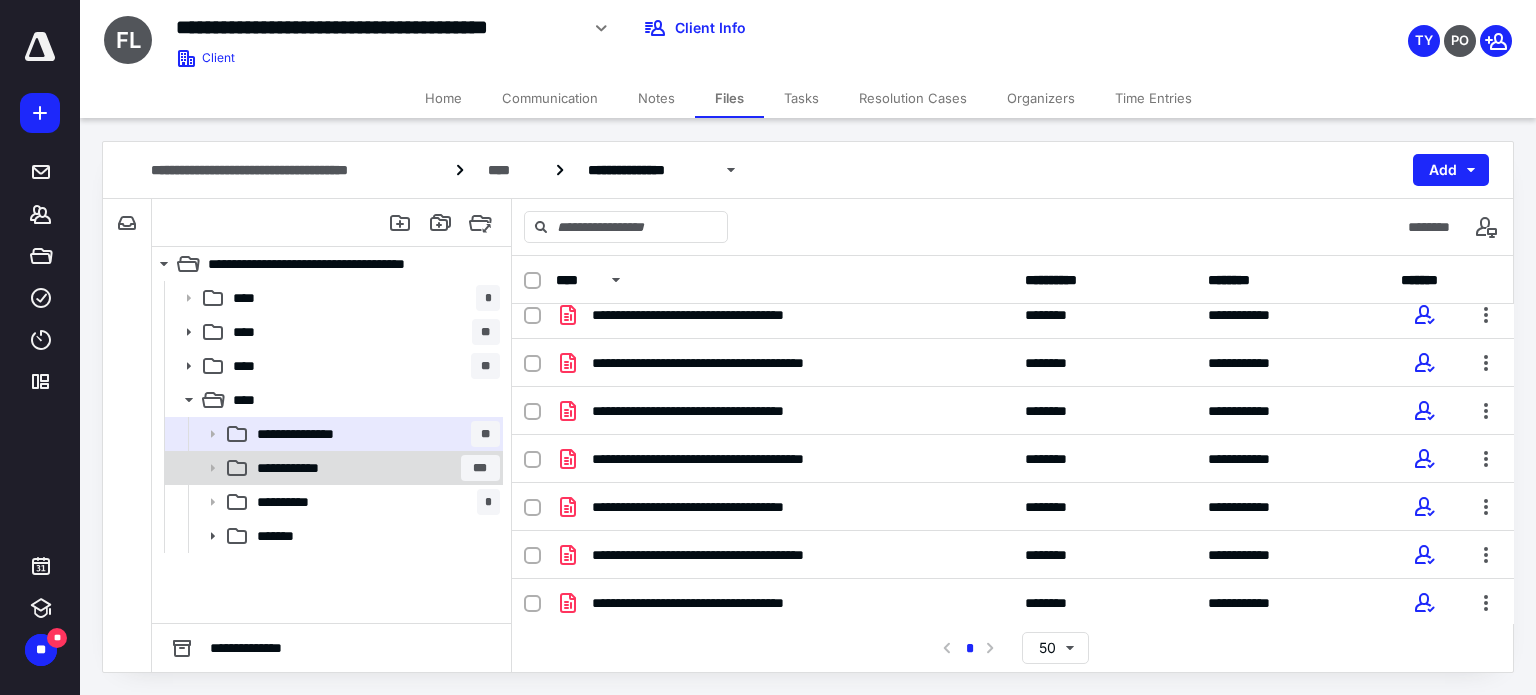 click on "**********" at bounding box center [374, 468] 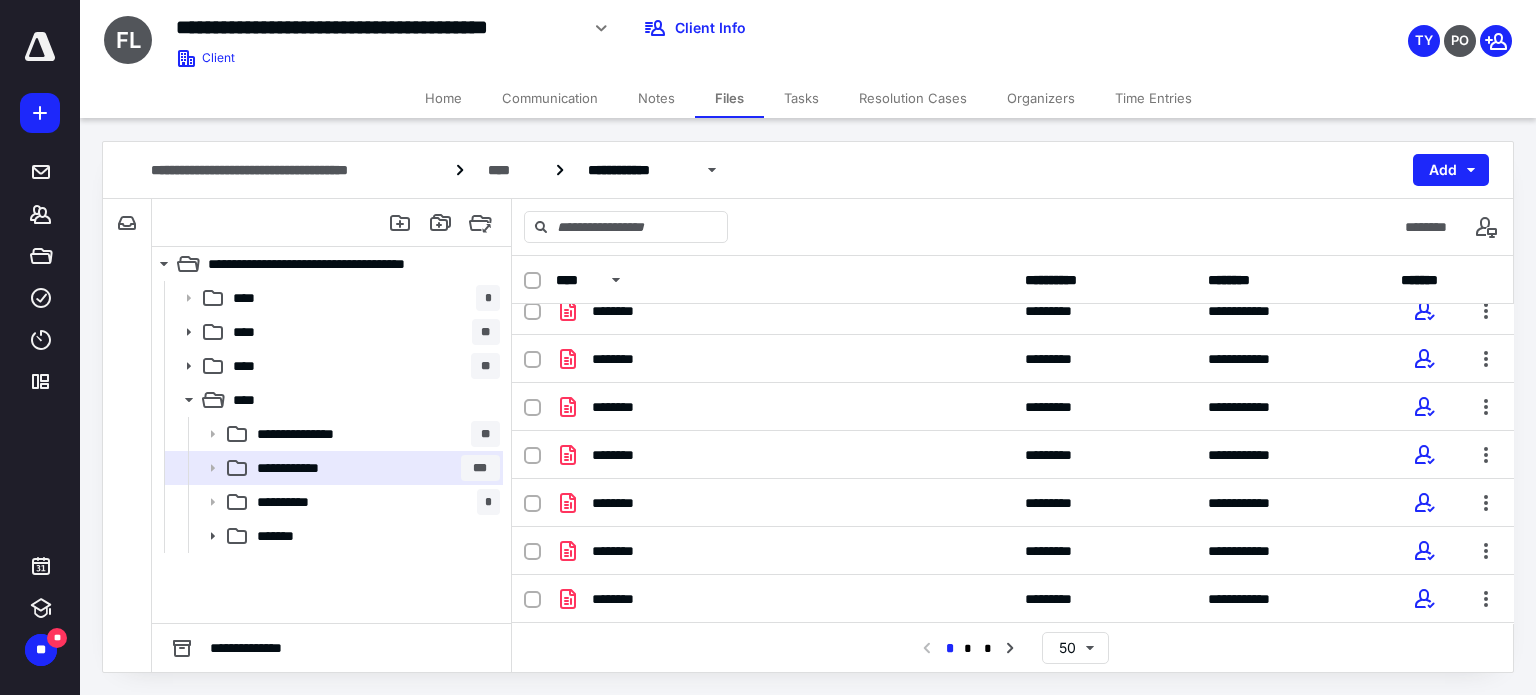scroll, scrollTop: 0, scrollLeft: 0, axis: both 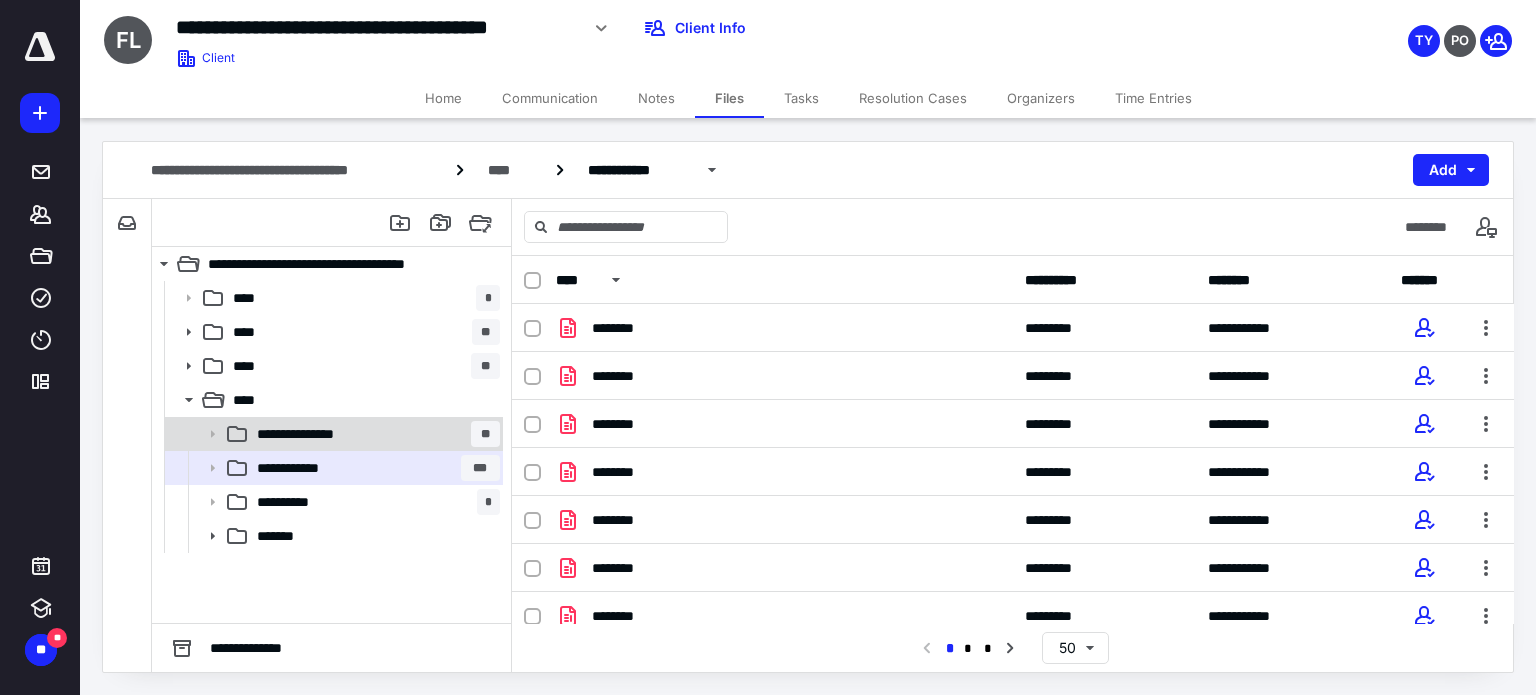click on "**********" at bounding box center [313, 434] 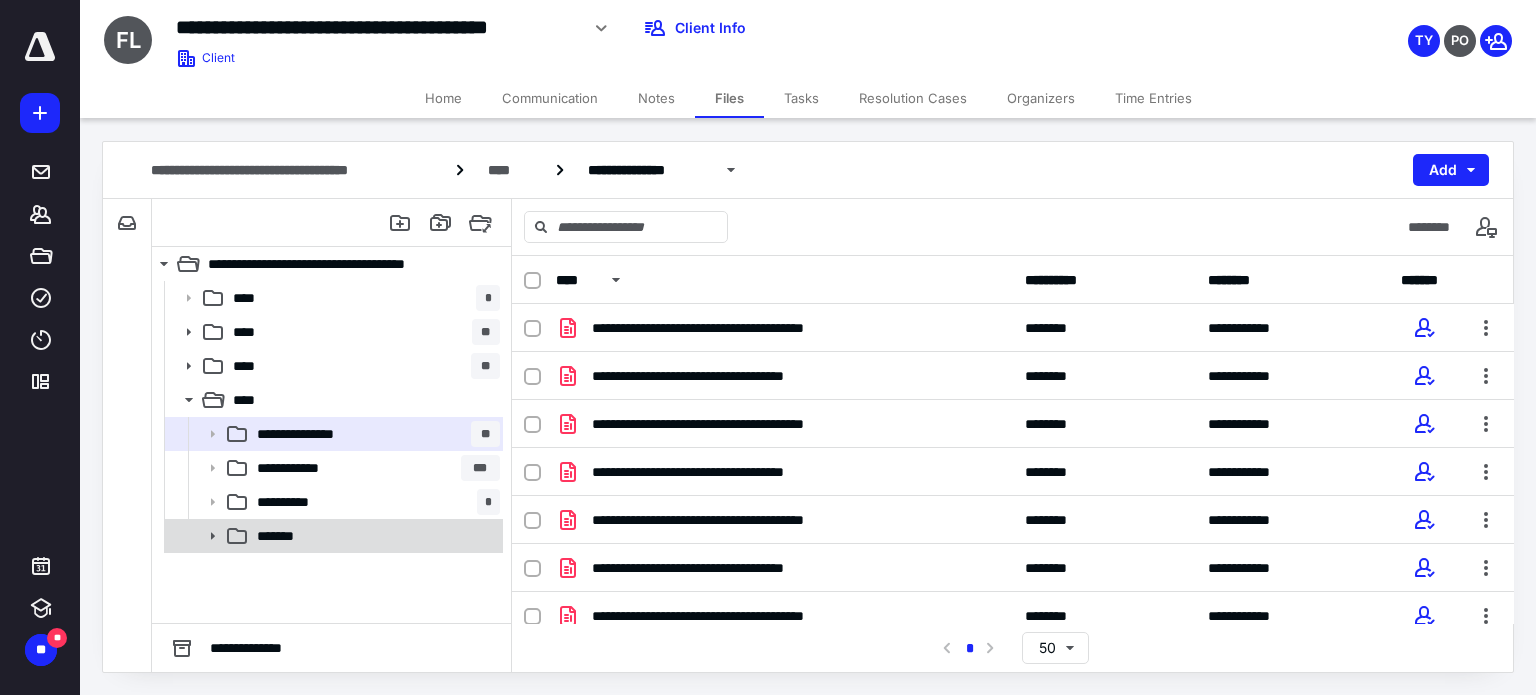 click on "*******" at bounding box center (374, 536) 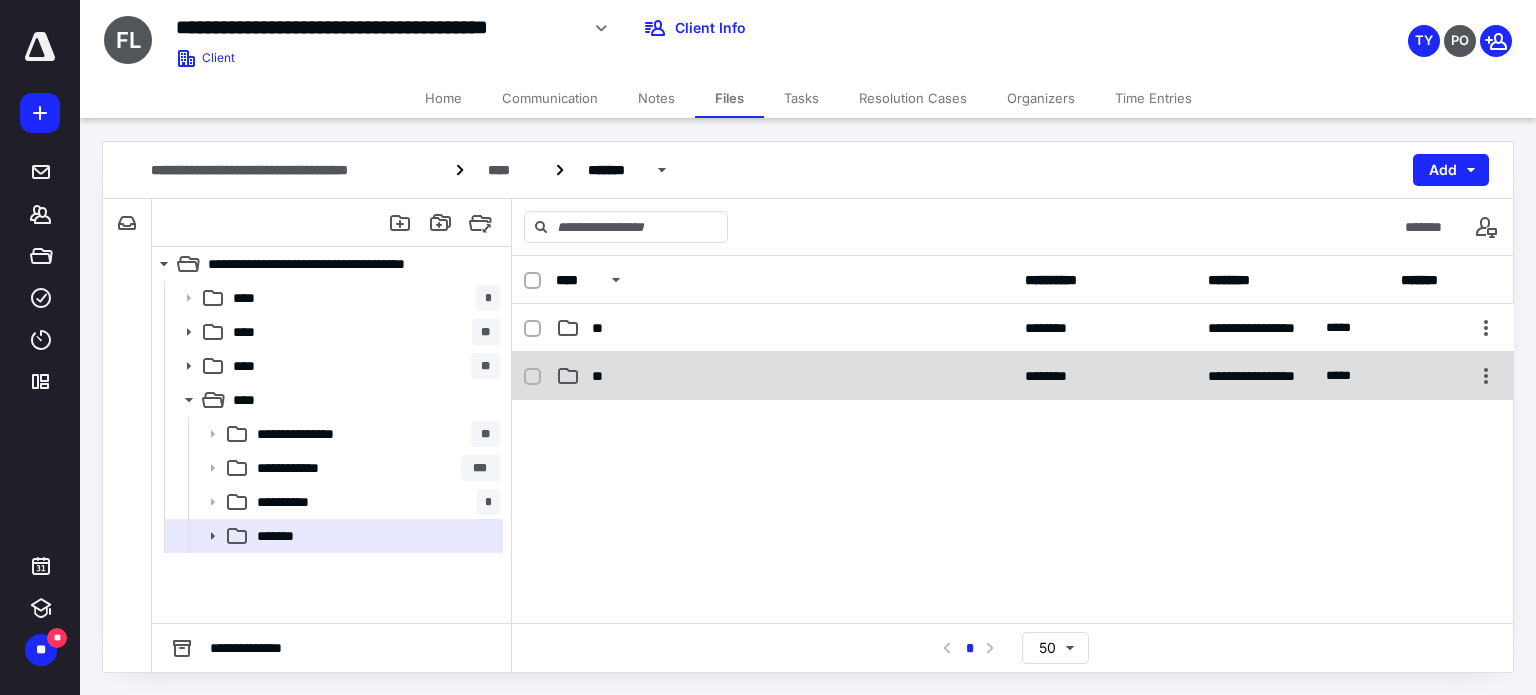 click on "**" at bounding box center (784, 376) 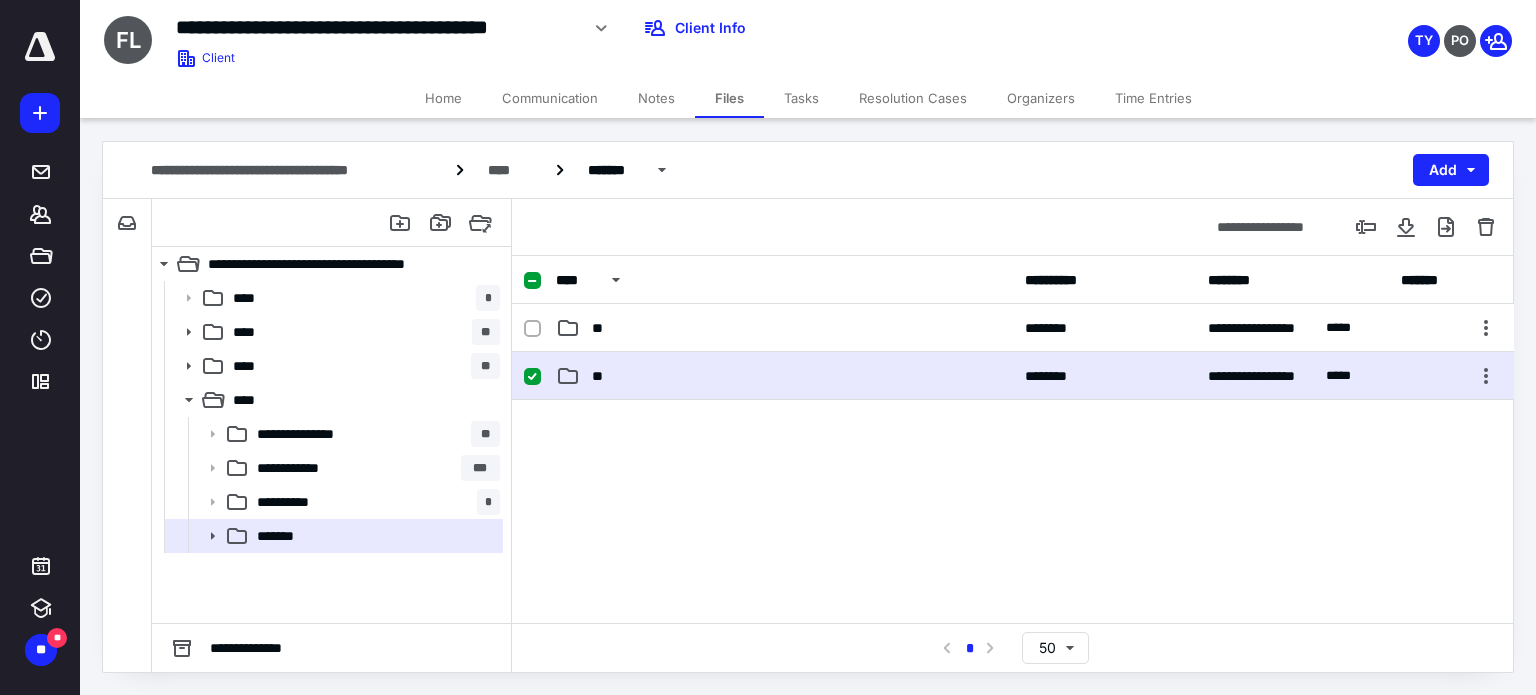 click on "**" at bounding box center (784, 376) 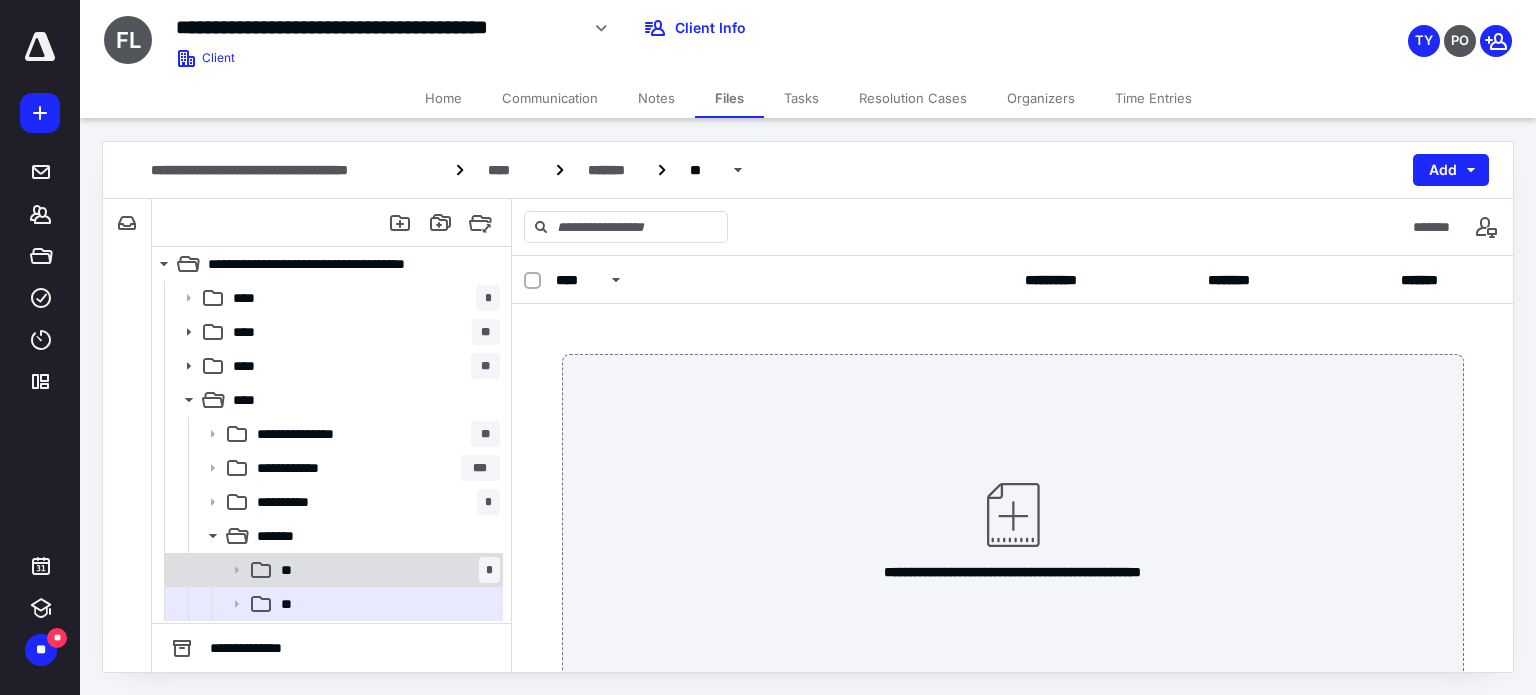 click on "** *" at bounding box center [386, 570] 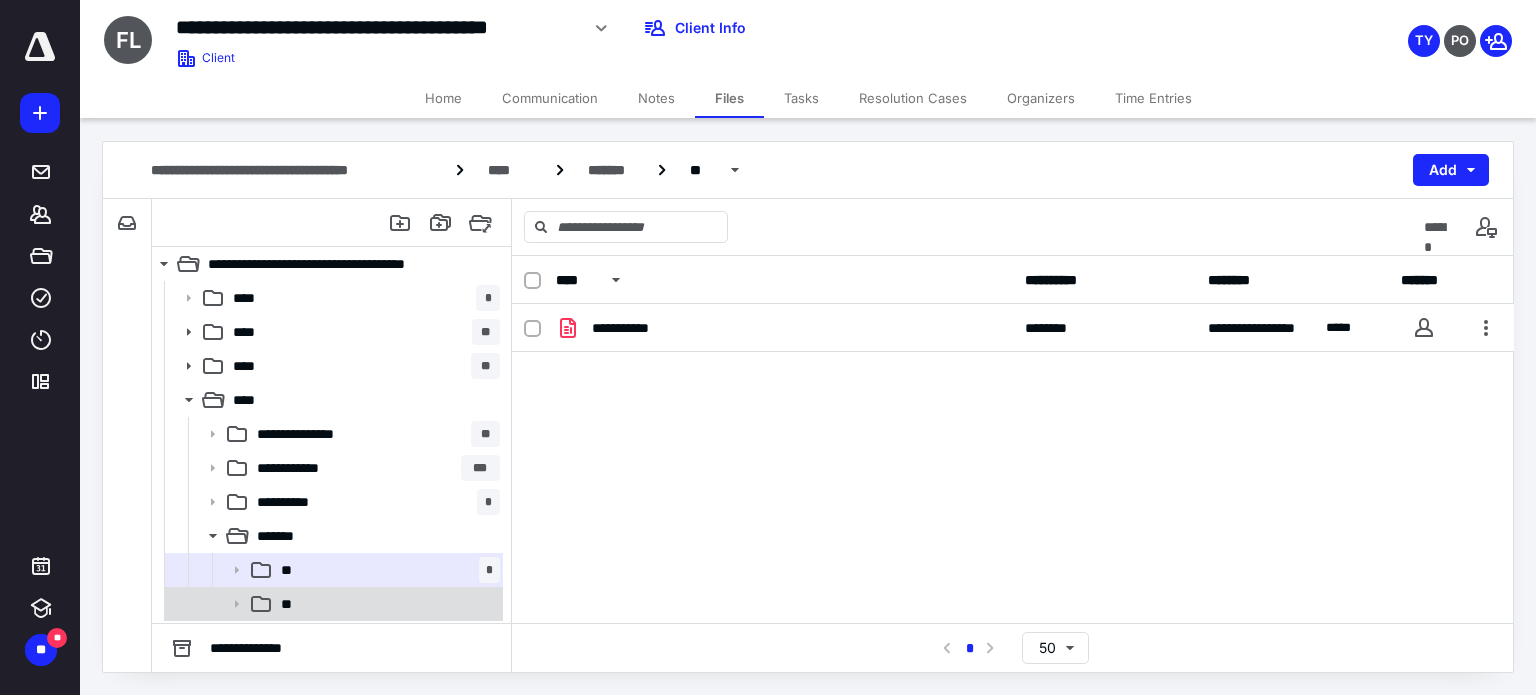 click on "**" at bounding box center [386, 604] 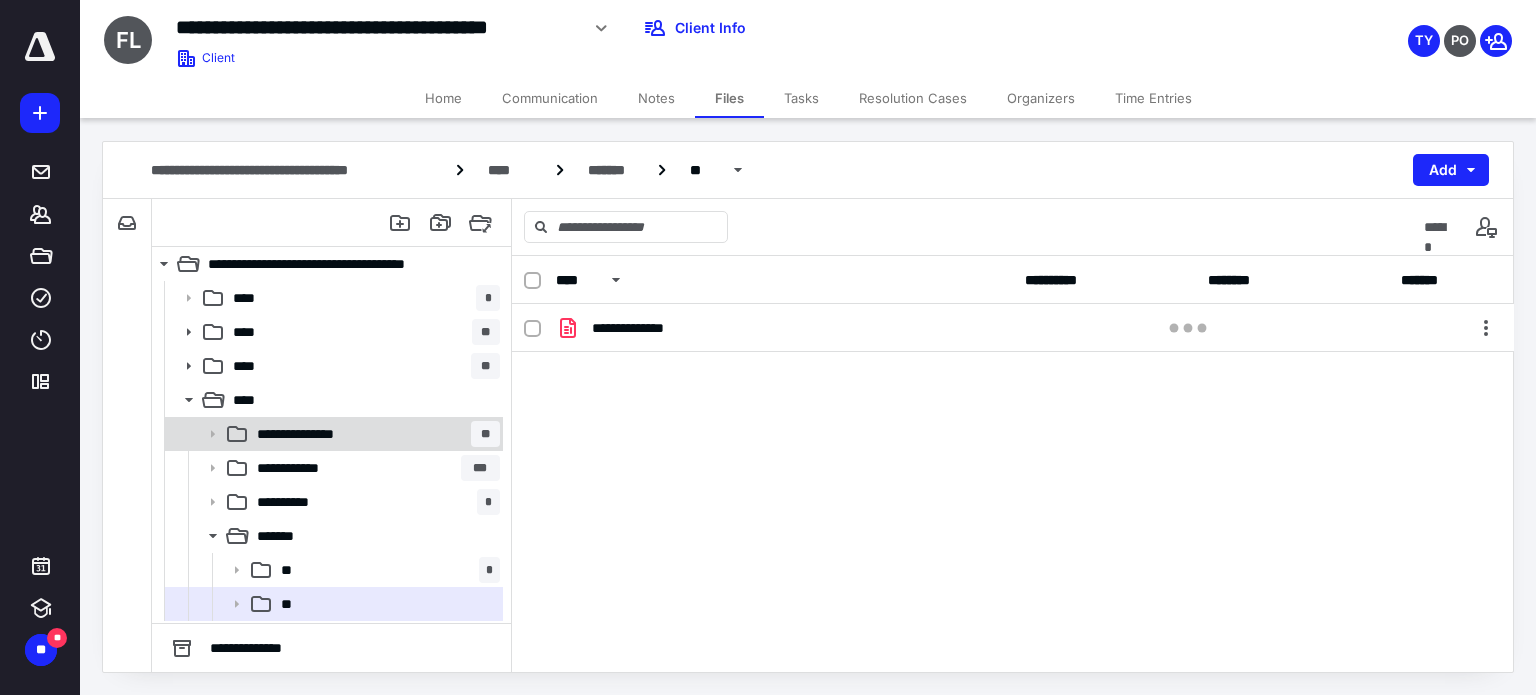 click on "**********" at bounding box center (374, 434) 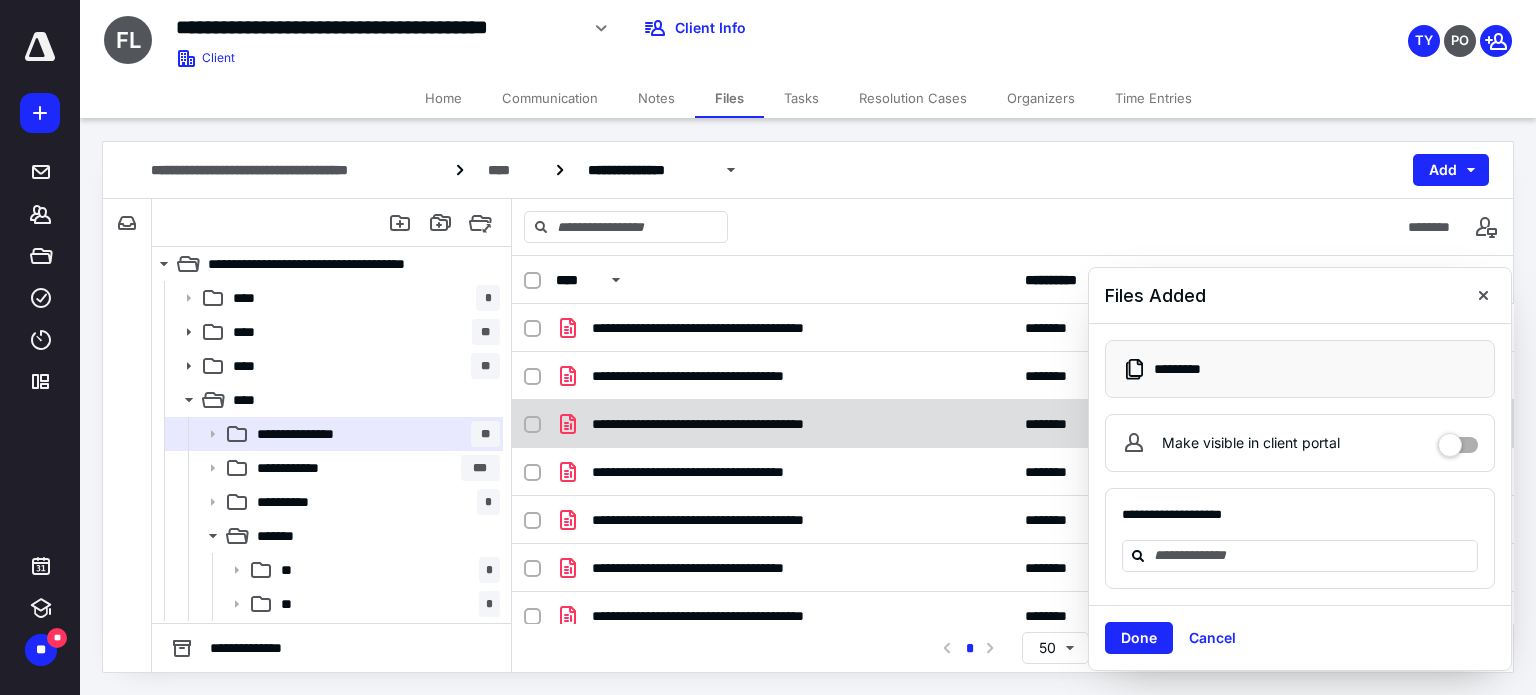 drag, startPoint x: 1140, startPoint y: 643, endPoint x: 912, endPoint y: 439, distance: 305.94116 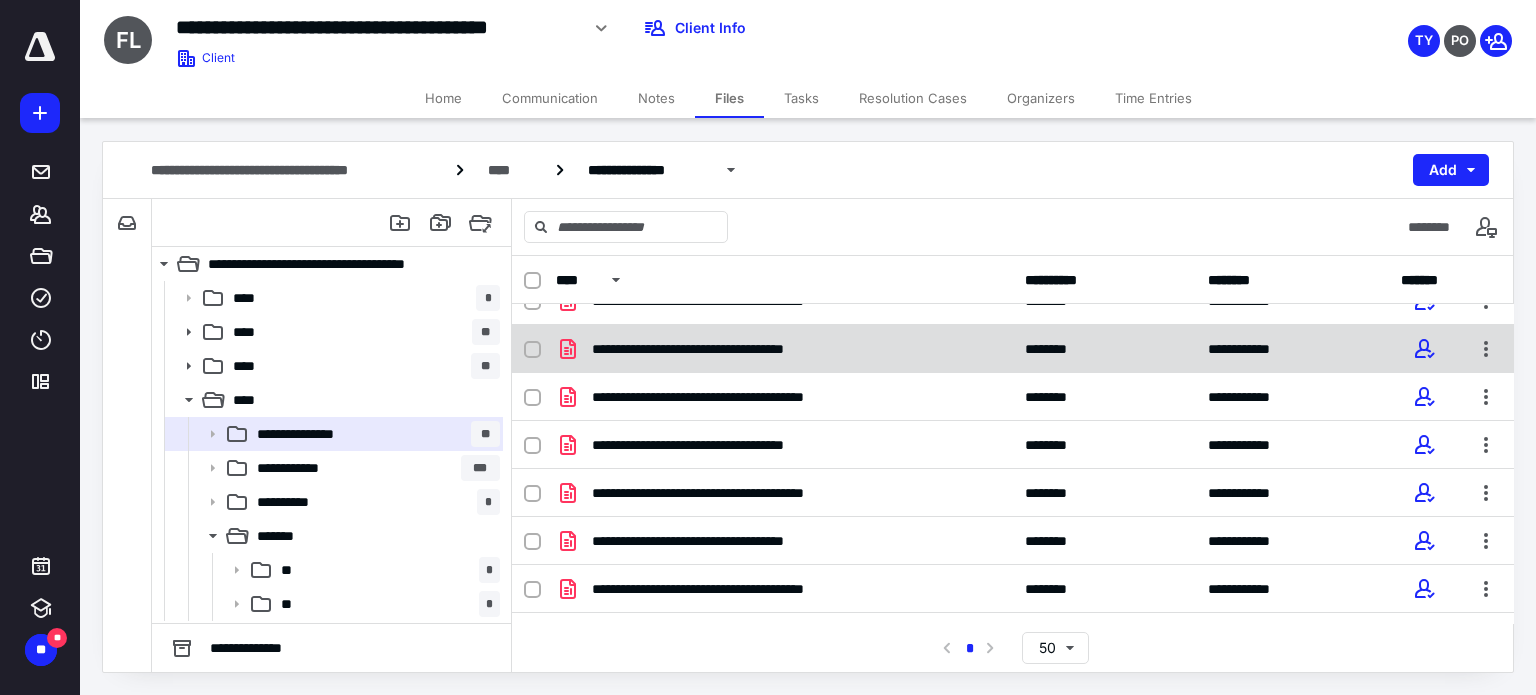 scroll, scrollTop: 253, scrollLeft: 0, axis: vertical 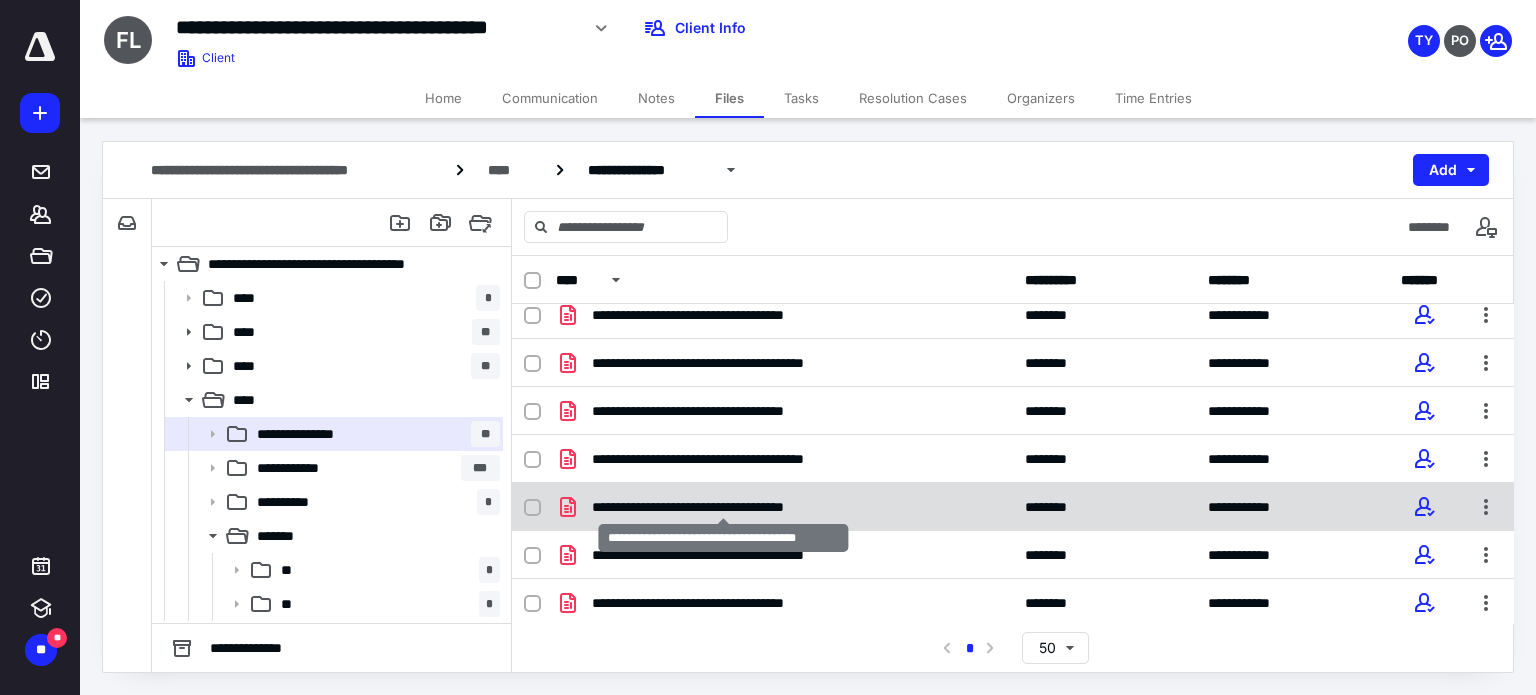 click on "**********" at bounding box center (724, 507) 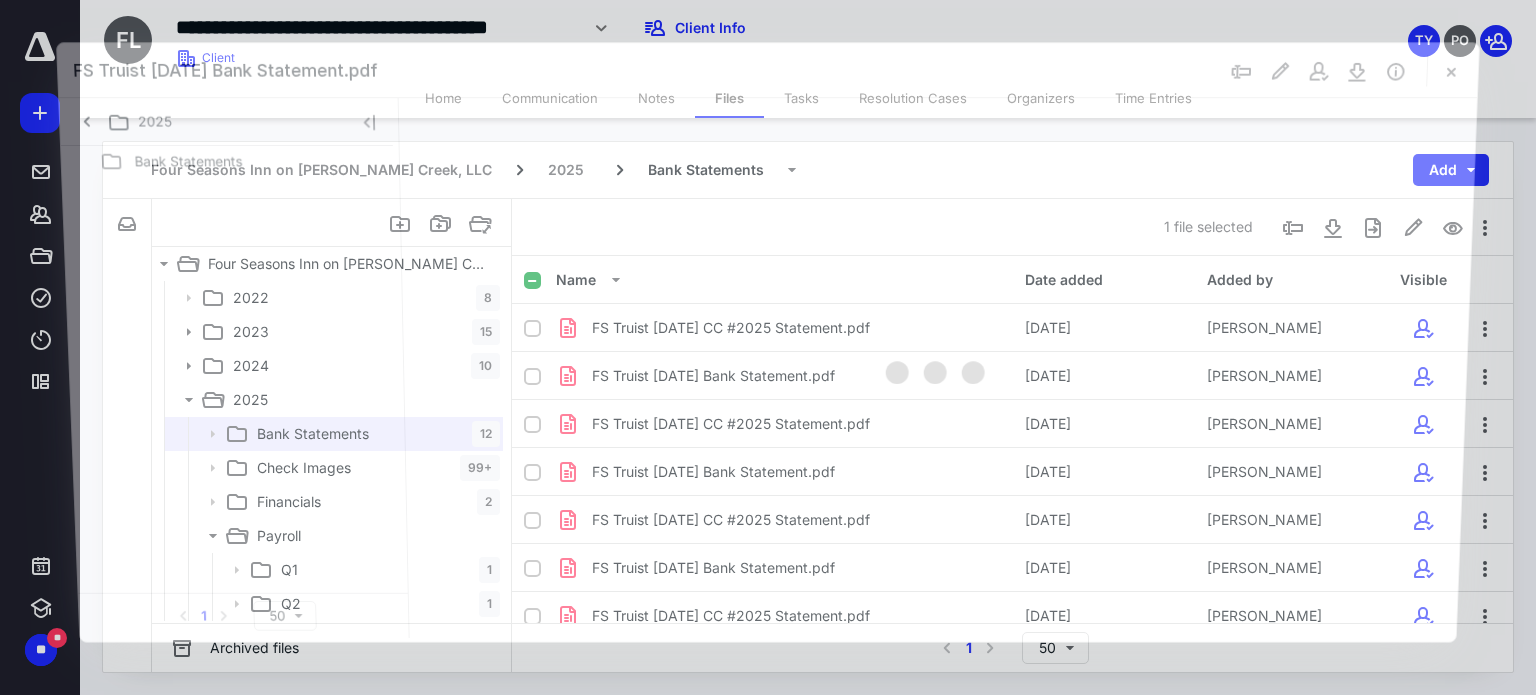 scroll, scrollTop: 253, scrollLeft: 0, axis: vertical 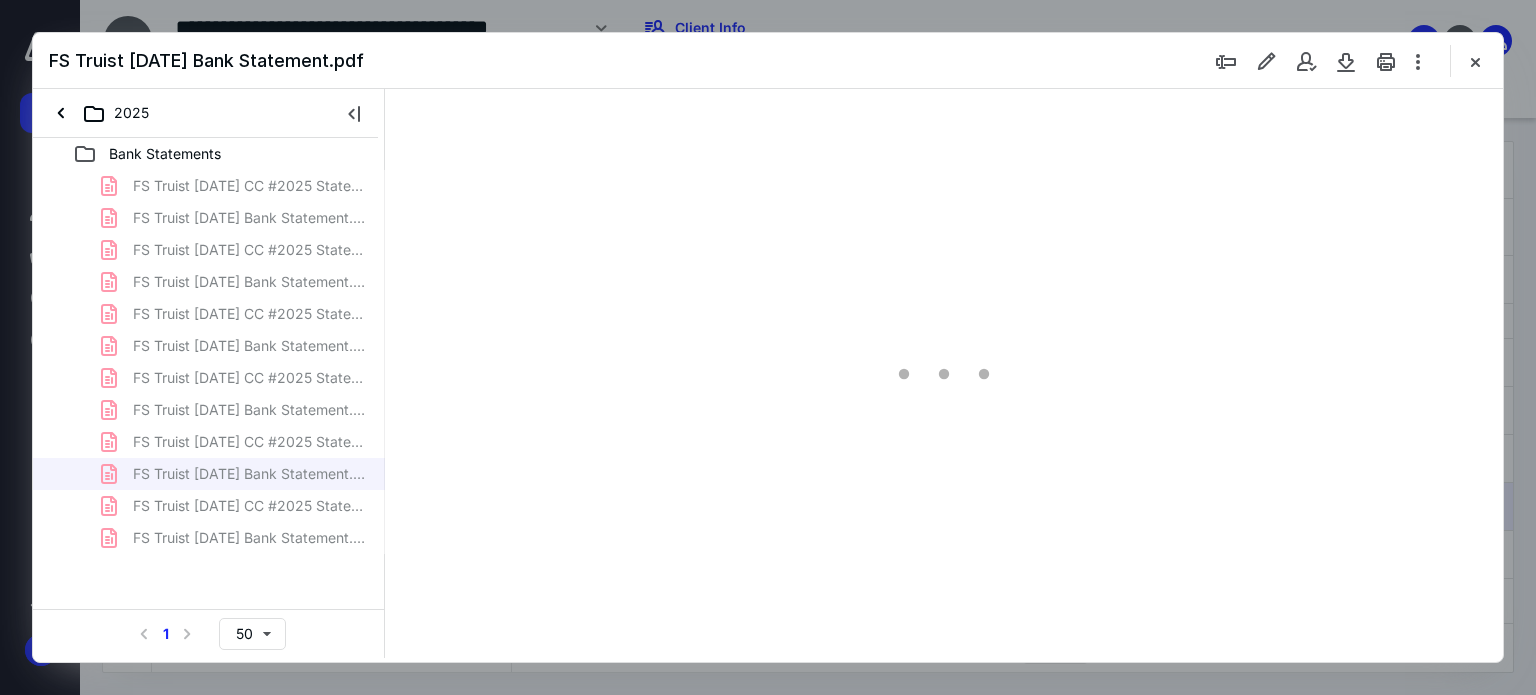 type on "179" 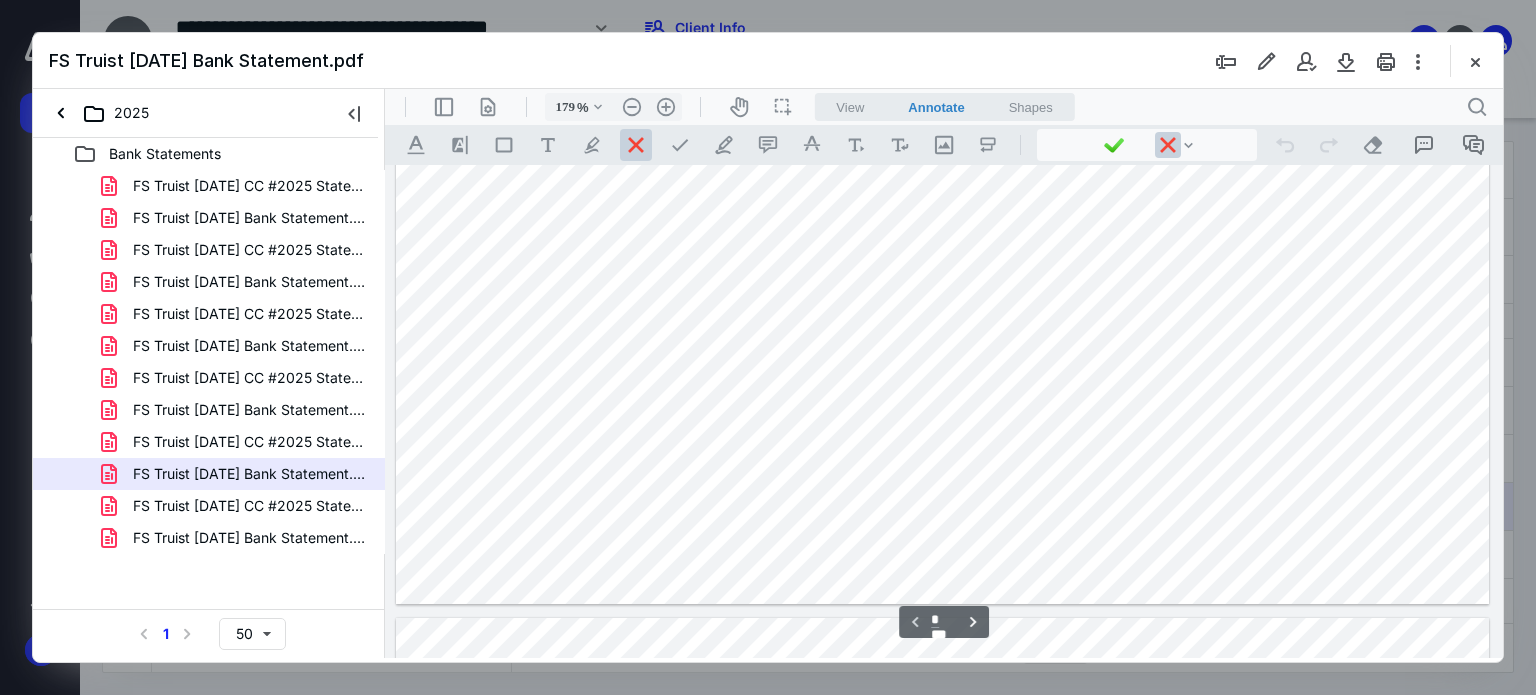 scroll, scrollTop: 883, scrollLeft: 0, axis: vertical 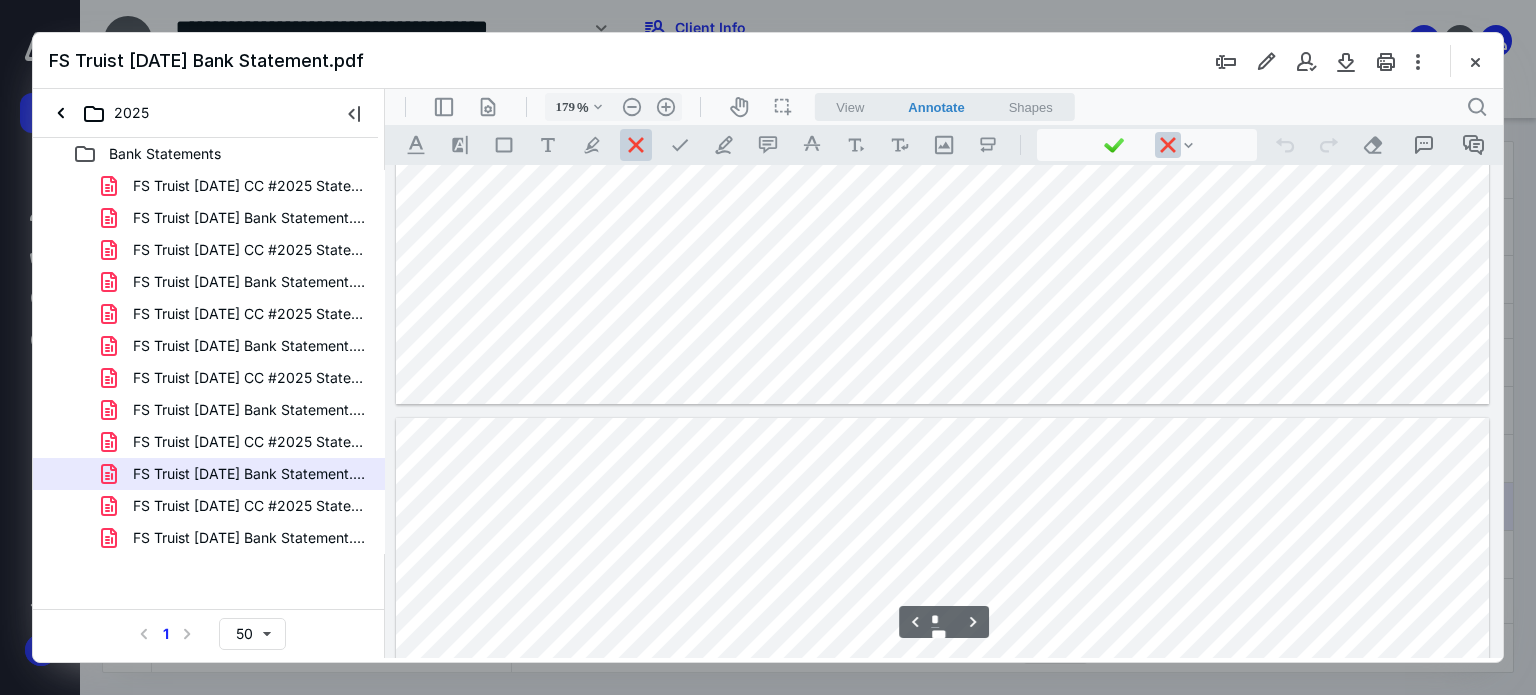 type on "*" 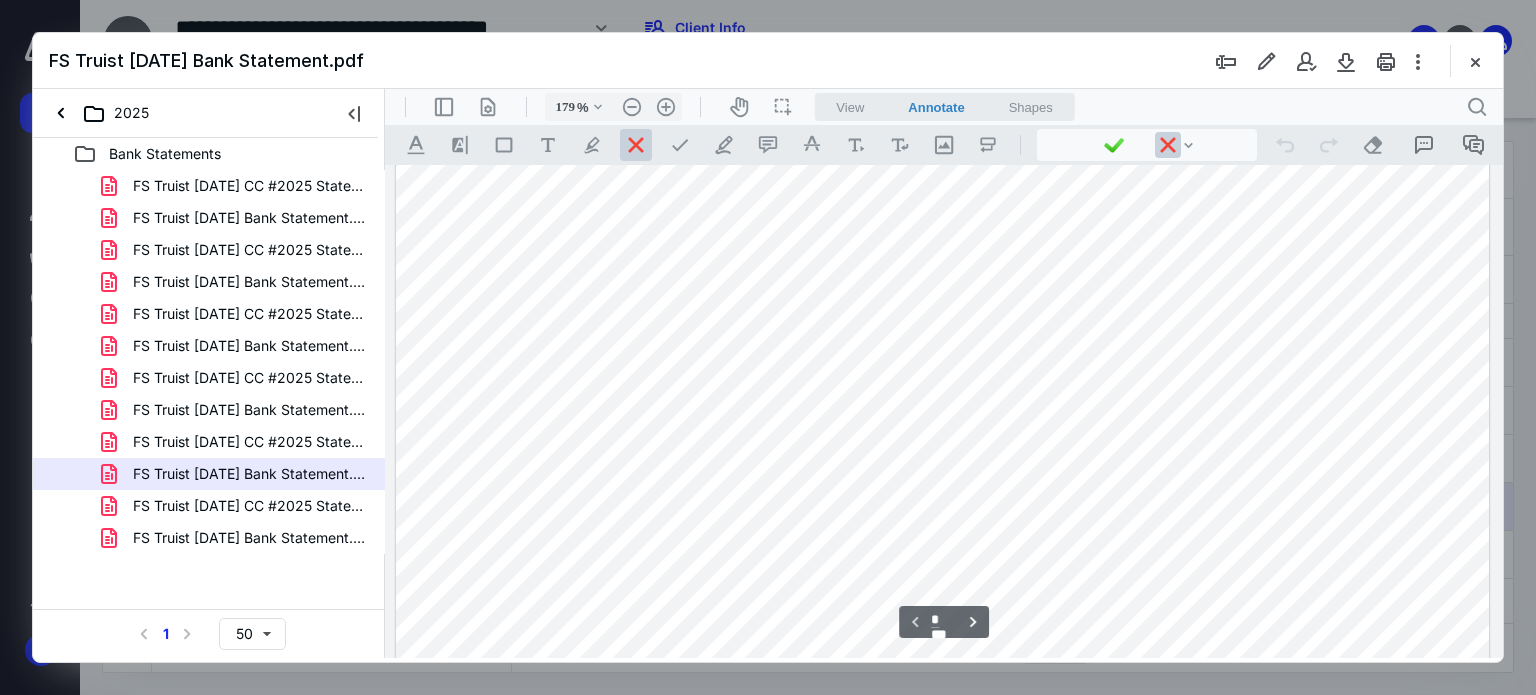scroll, scrollTop: 683, scrollLeft: 0, axis: vertical 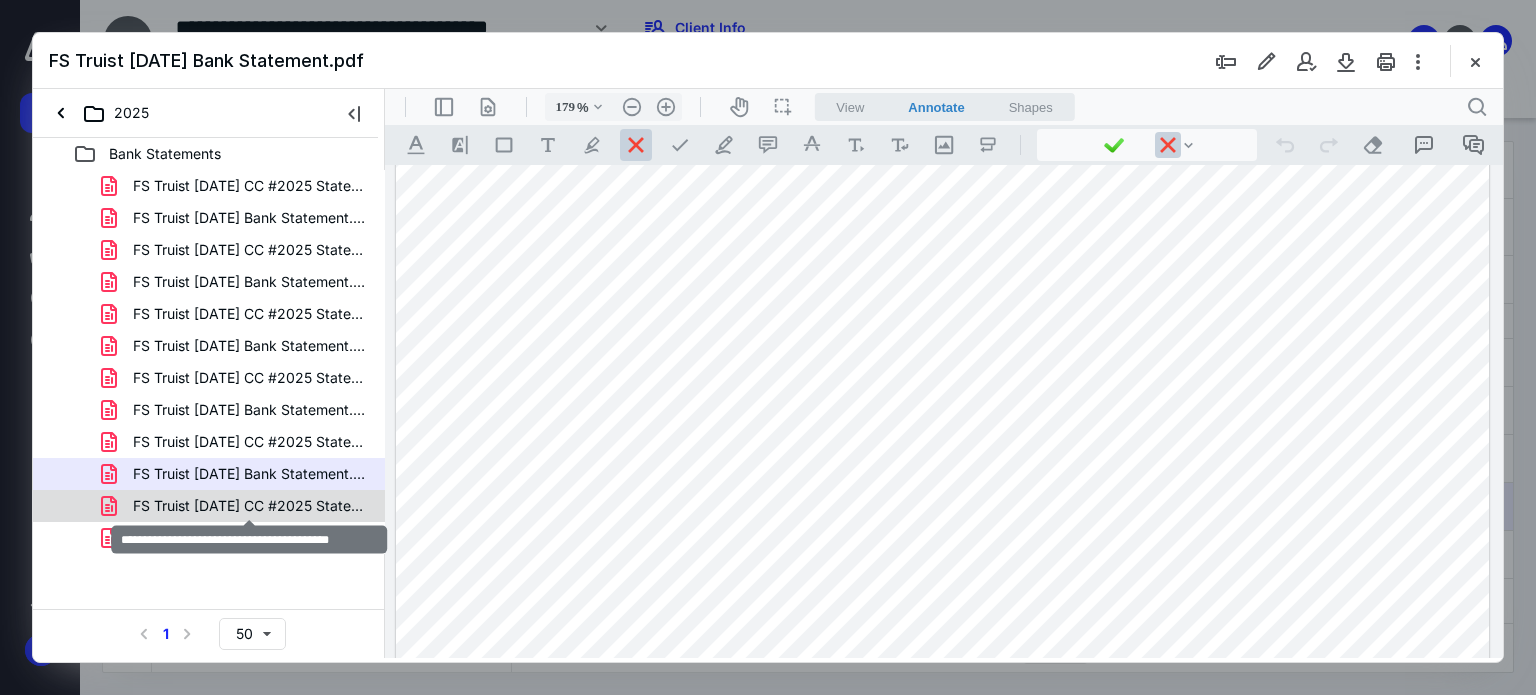 click on "FS Truist [DATE] CC #2025 Statement.pdf" at bounding box center [249, 506] 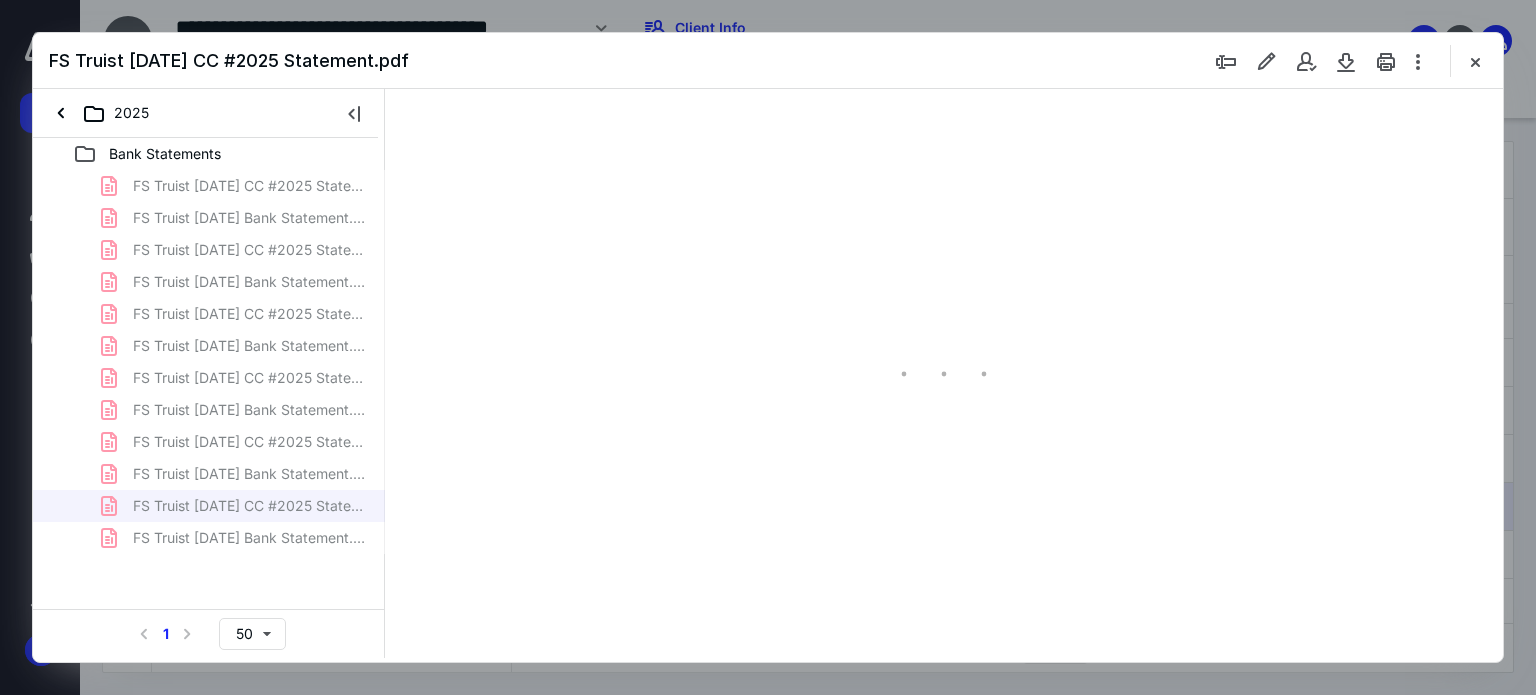 scroll, scrollTop: 83, scrollLeft: 0, axis: vertical 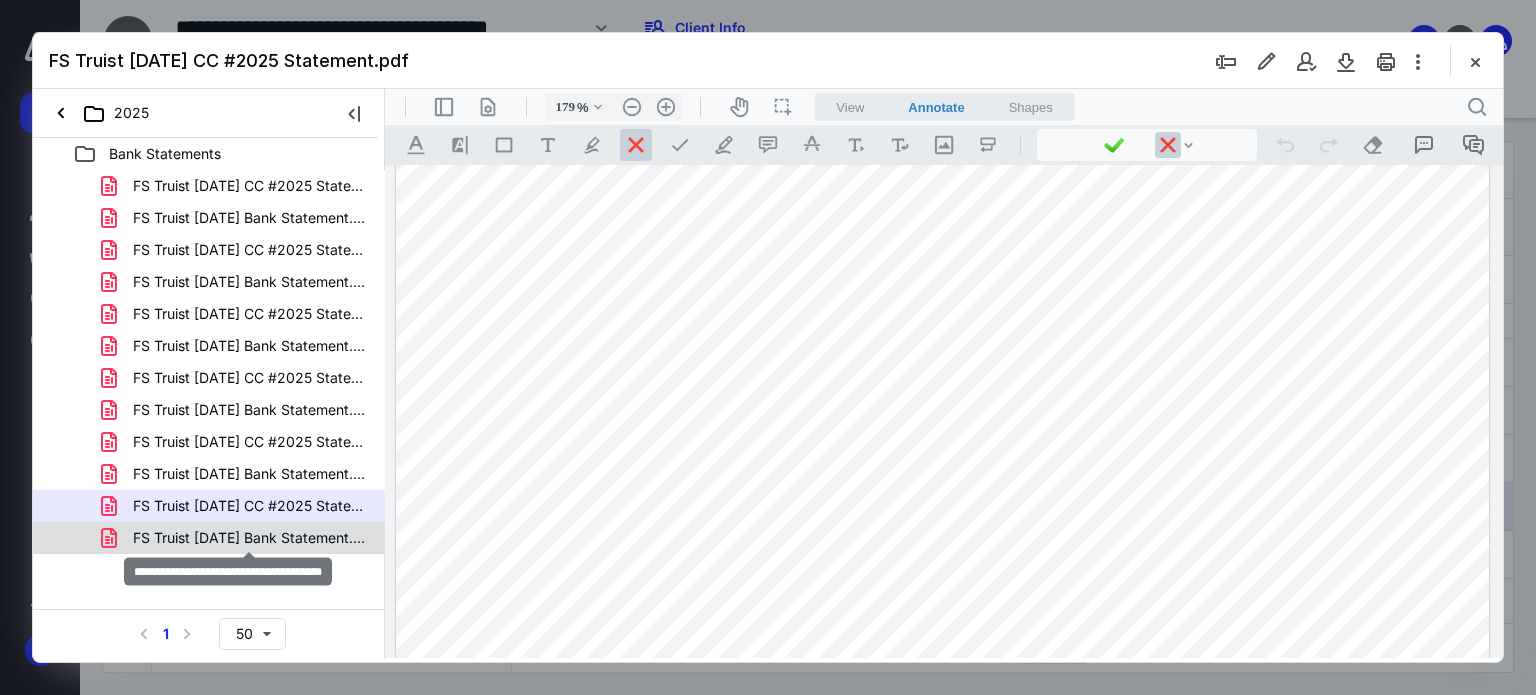 click on "FS Truist [DATE] Bank Statement.pdf" at bounding box center (249, 538) 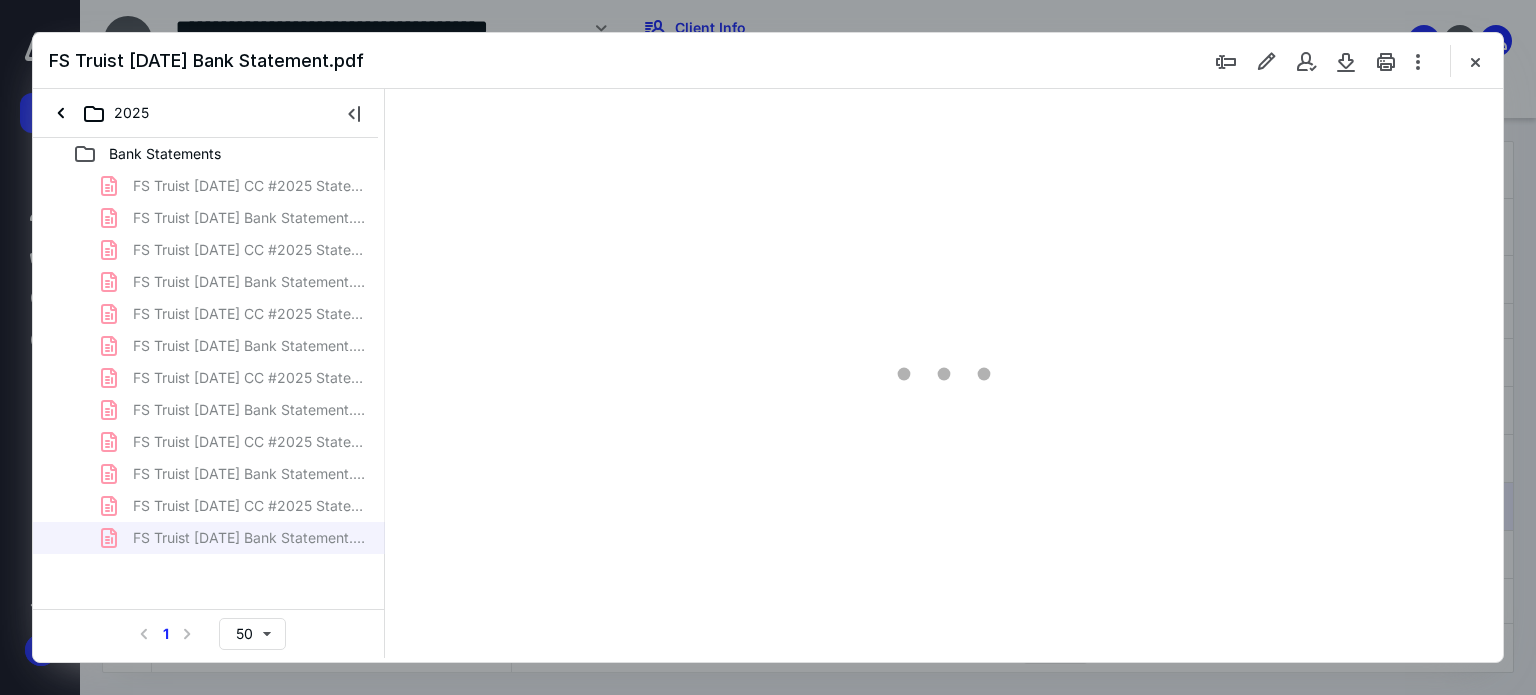 type on "179" 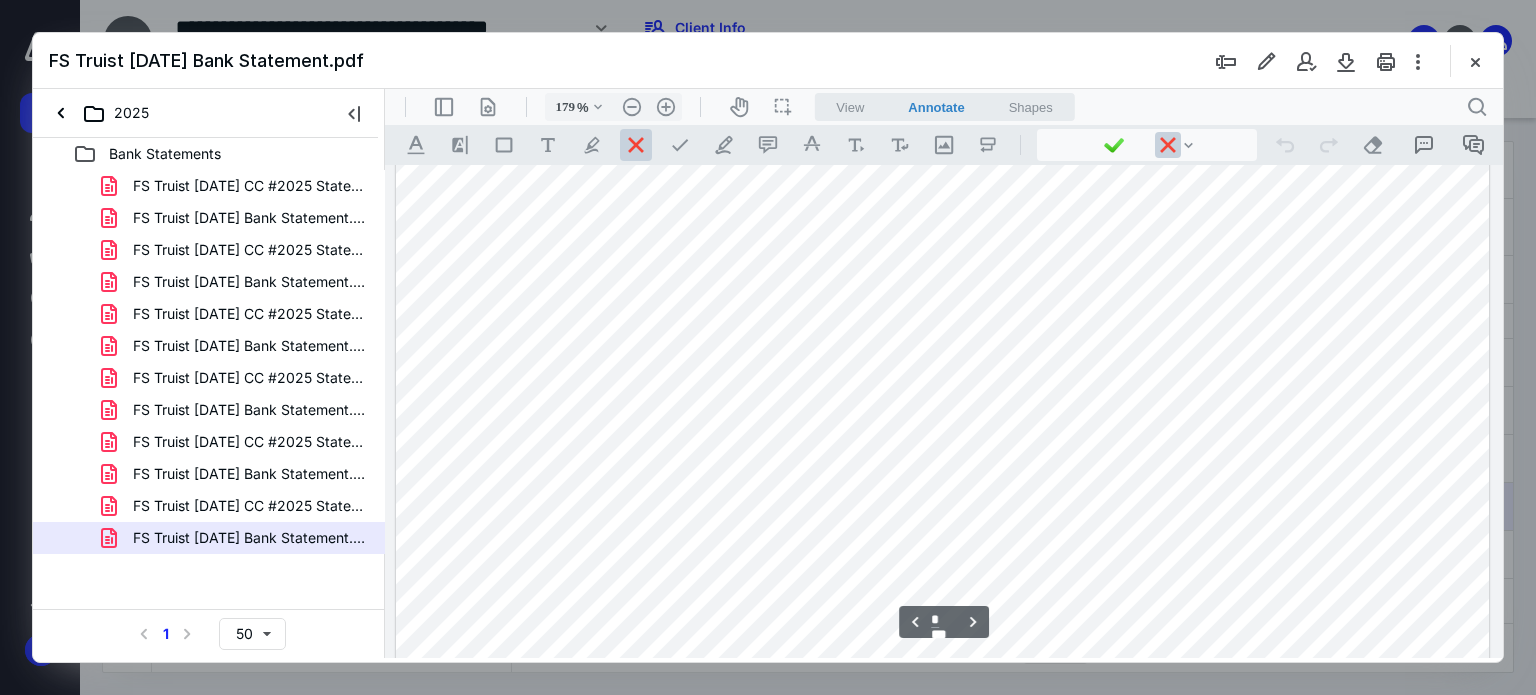 scroll, scrollTop: 2183, scrollLeft: 0, axis: vertical 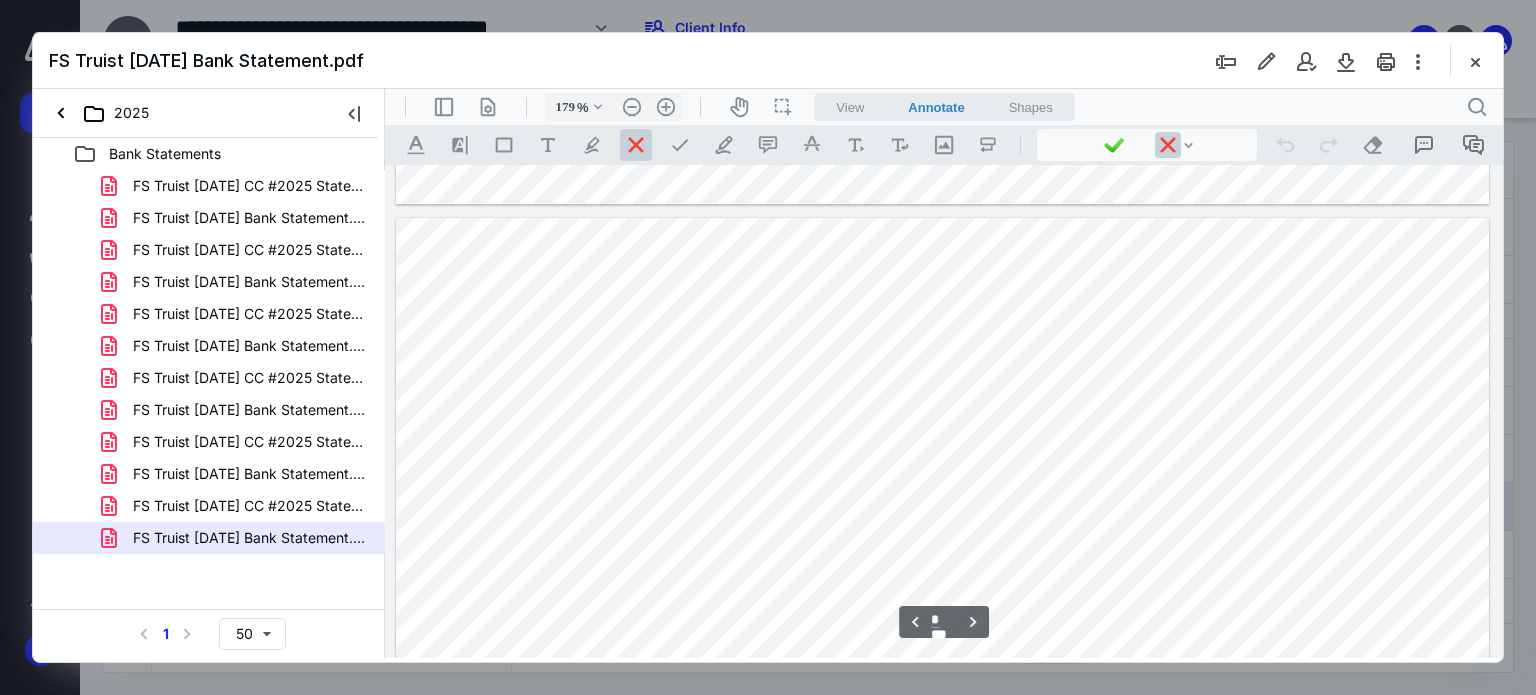 type on "*" 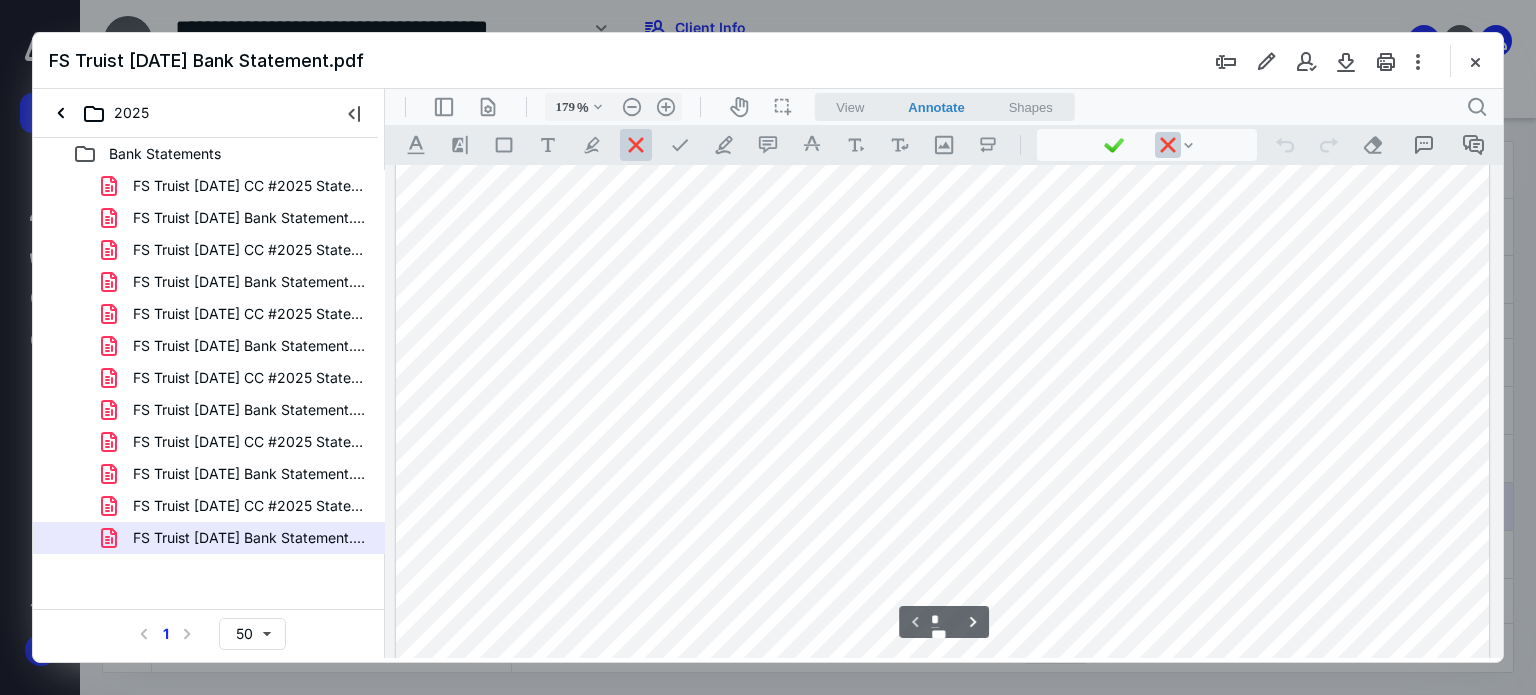 scroll, scrollTop: 583, scrollLeft: 0, axis: vertical 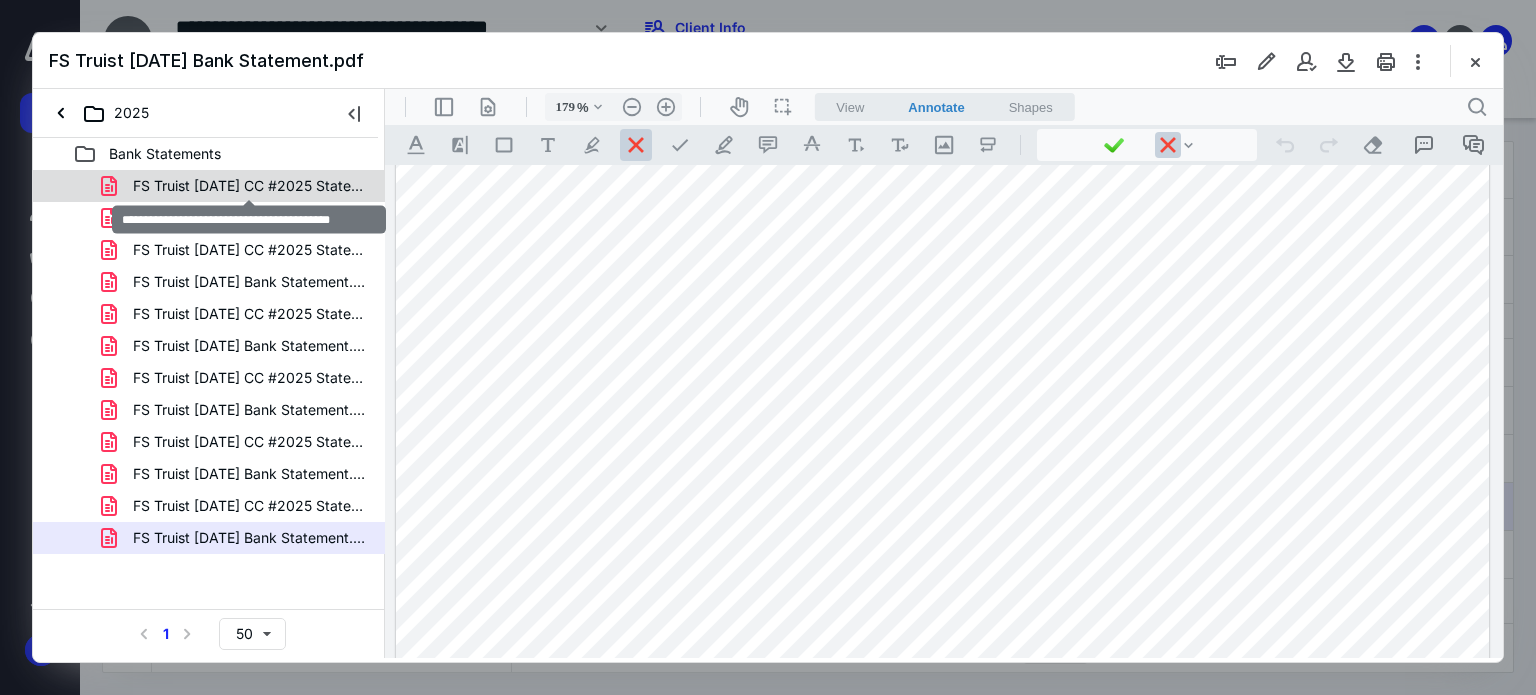 click on "FS Truist [DATE] CC #2025 Statement.pdf" at bounding box center (249, 186) 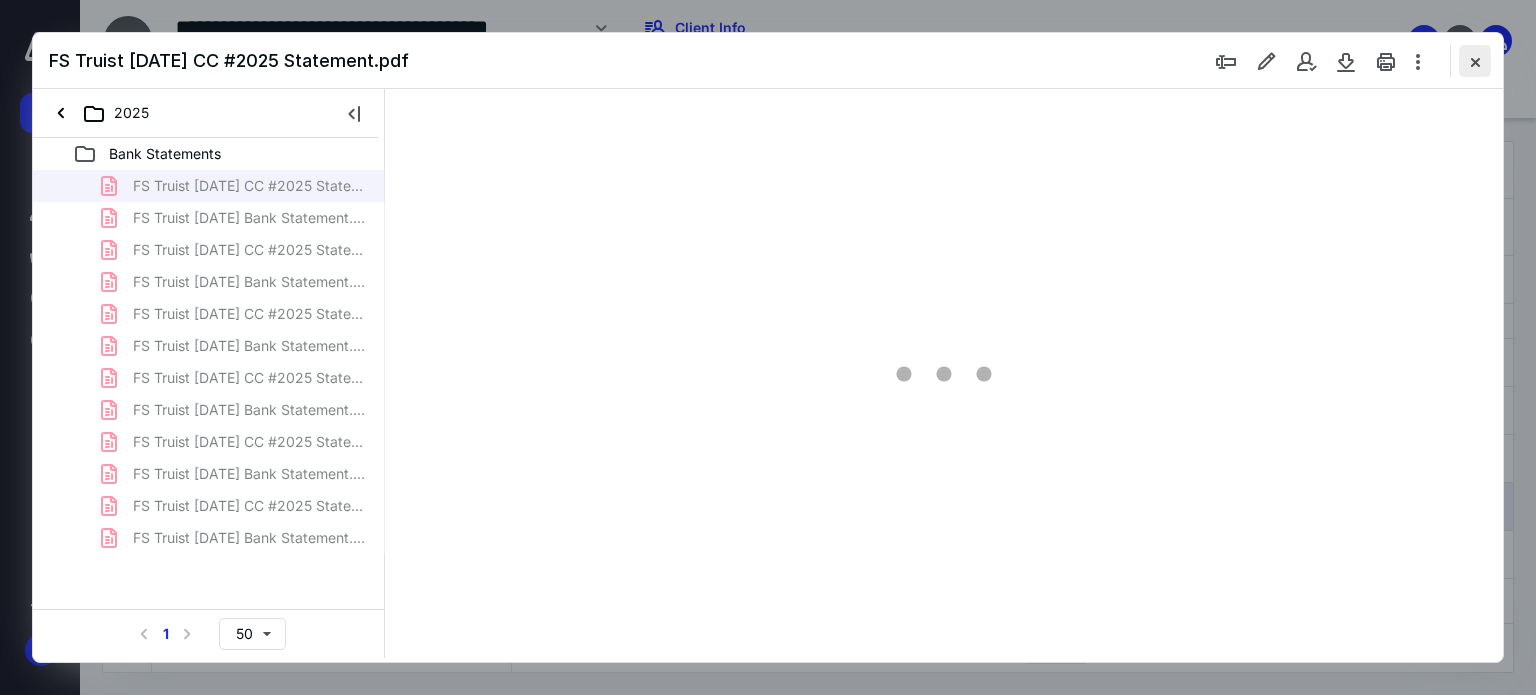 click at bounding box center [1475, 61] 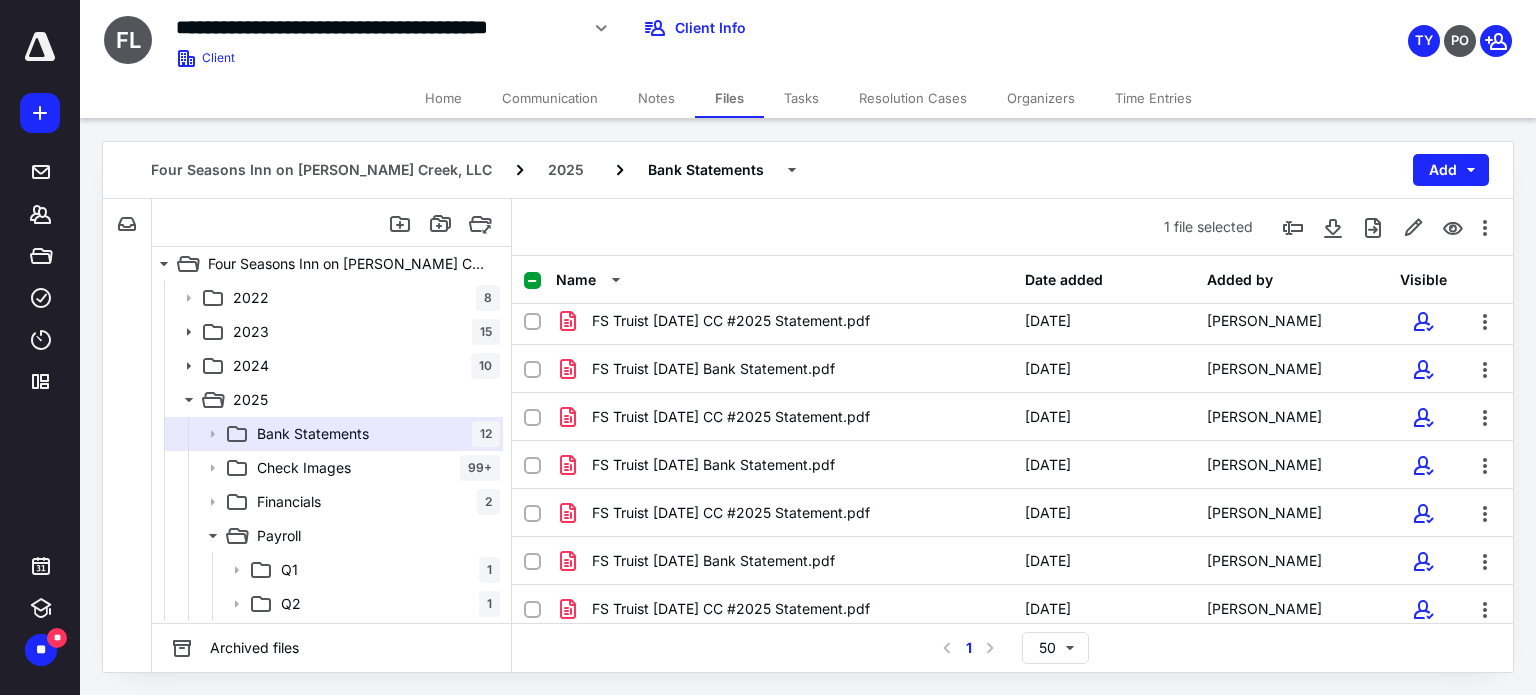 scroll, scrollTop: 0, scrollLeft: 0, axis: both 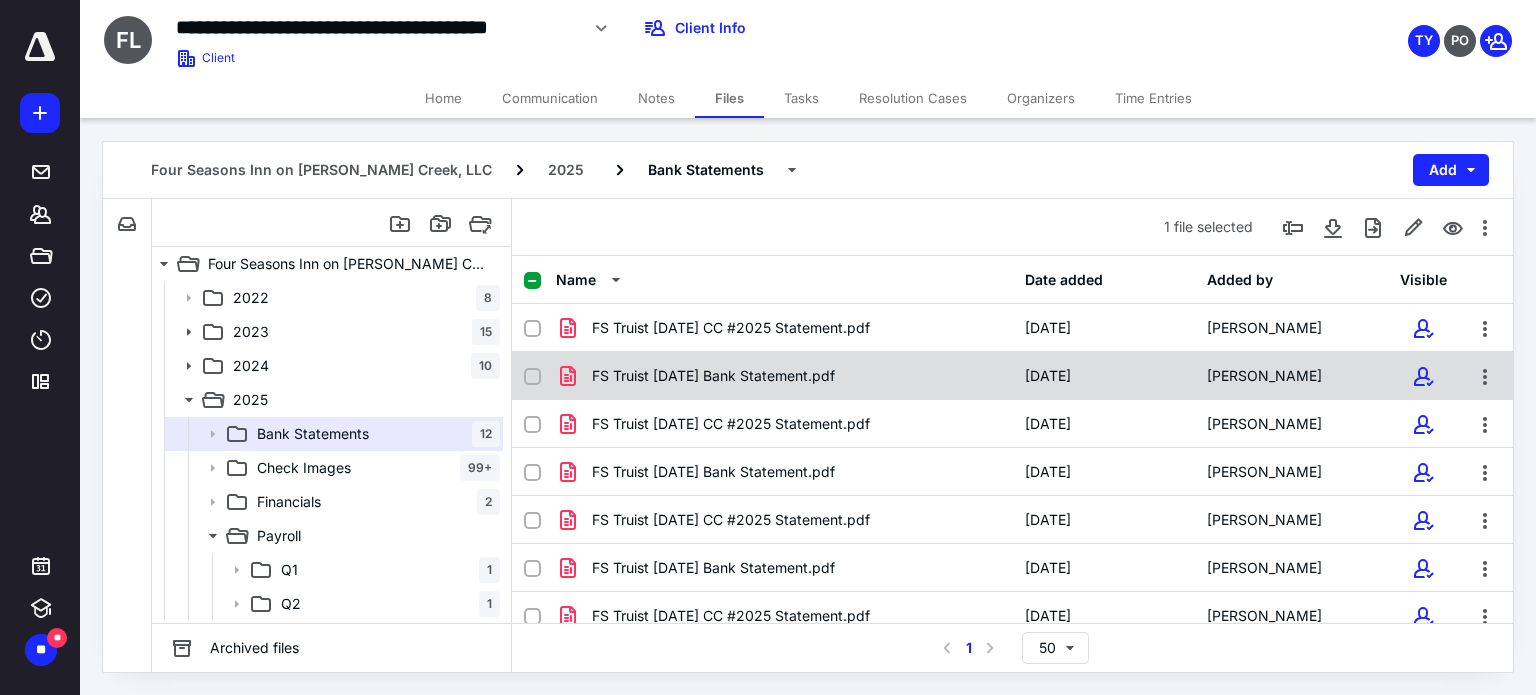 click on "FS Truist [DATE] Bank Statement.pdf" at bounding box center [713, 376] 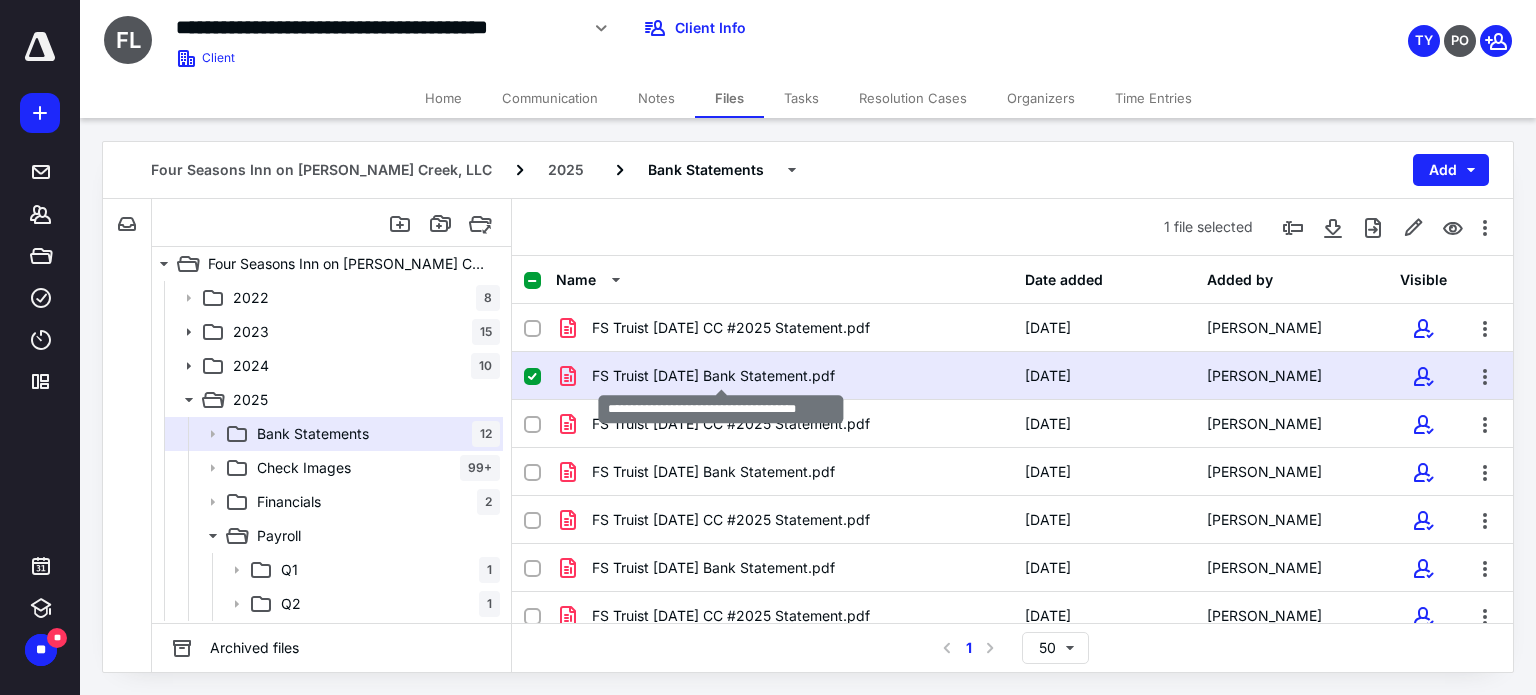 click on "FS Truist [DATE] Bank Statement.pdf" at bounding box center [713, 376] 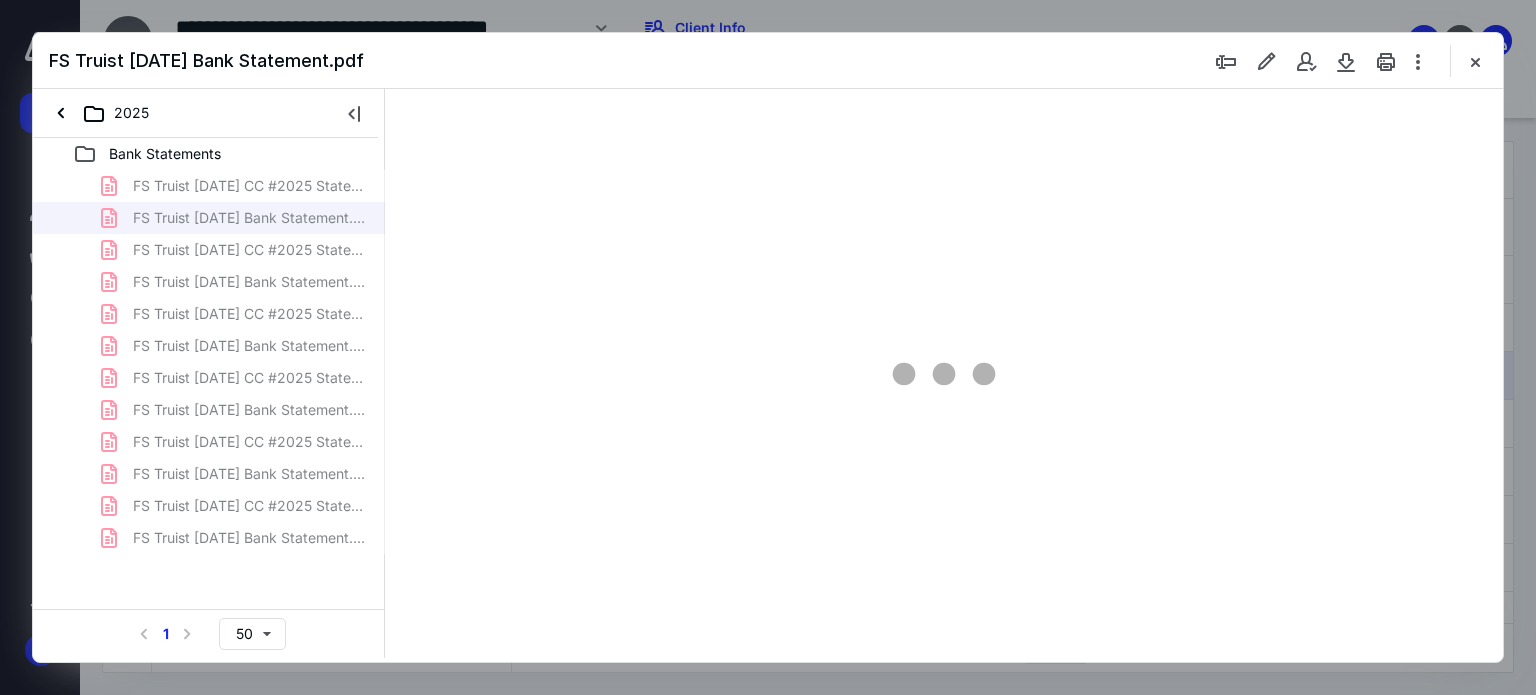 scroll, scrollTop: 0, scrollLeft: 0, axis: both 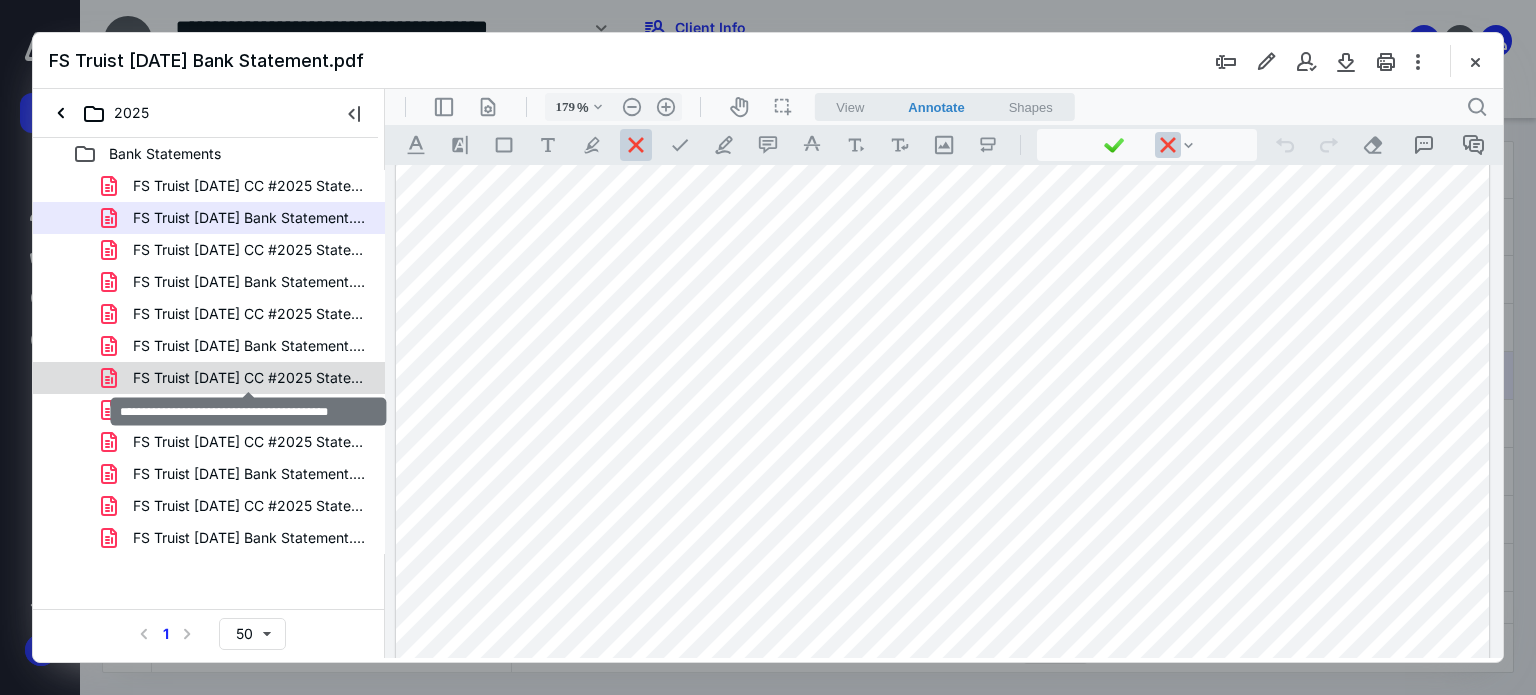 click on "FS Truist [DATE] CC #2025 Statement.pdf" at bounding box center (249, 378) 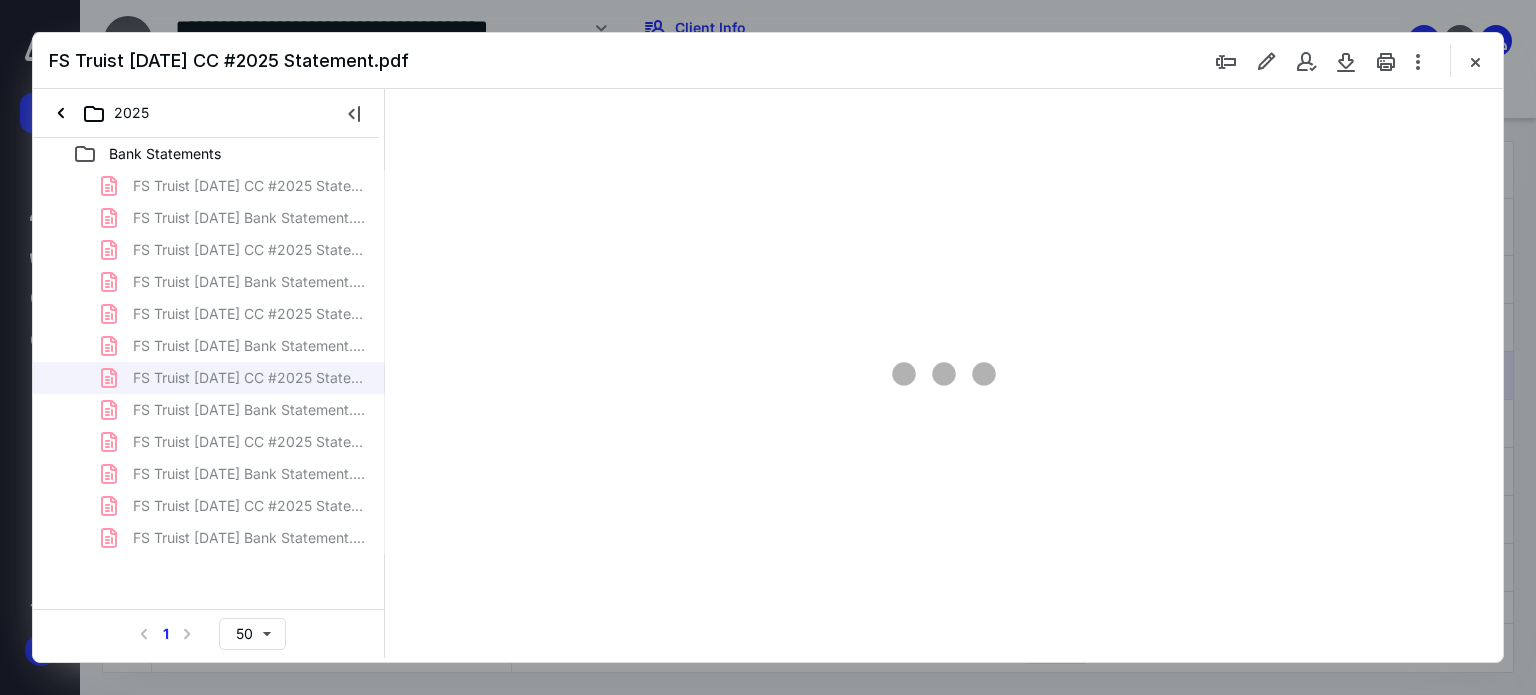 type on "179" 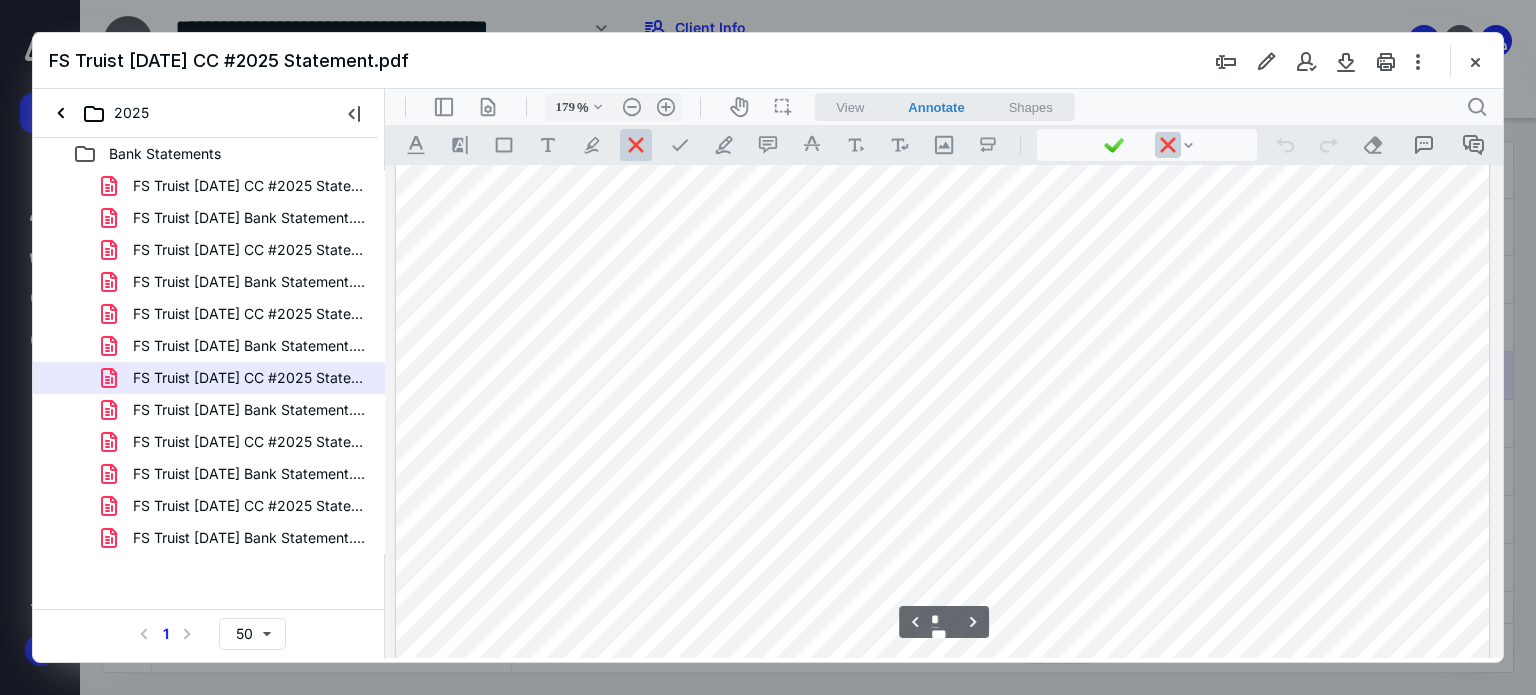 scroll, scrollTop: 3183, scrollLeft: 0, axis: vertical 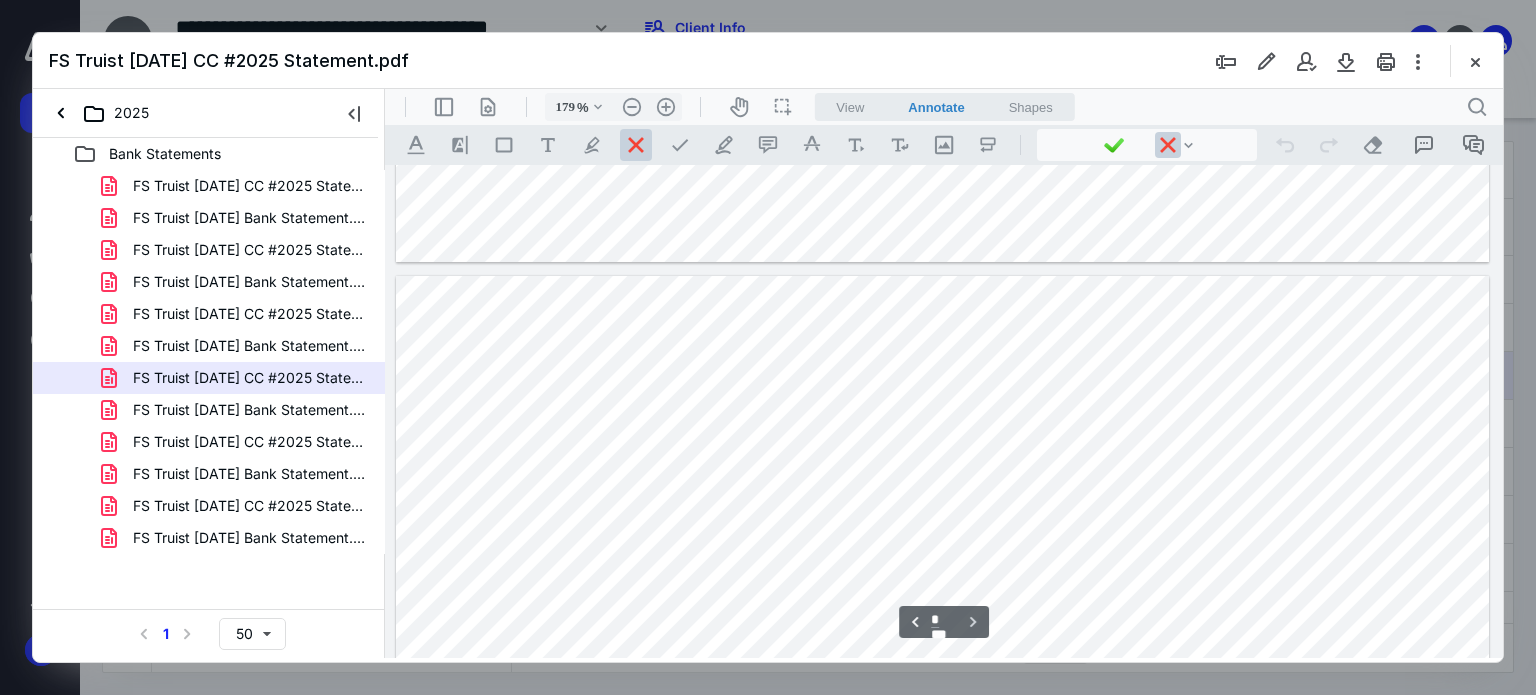 type on "*" 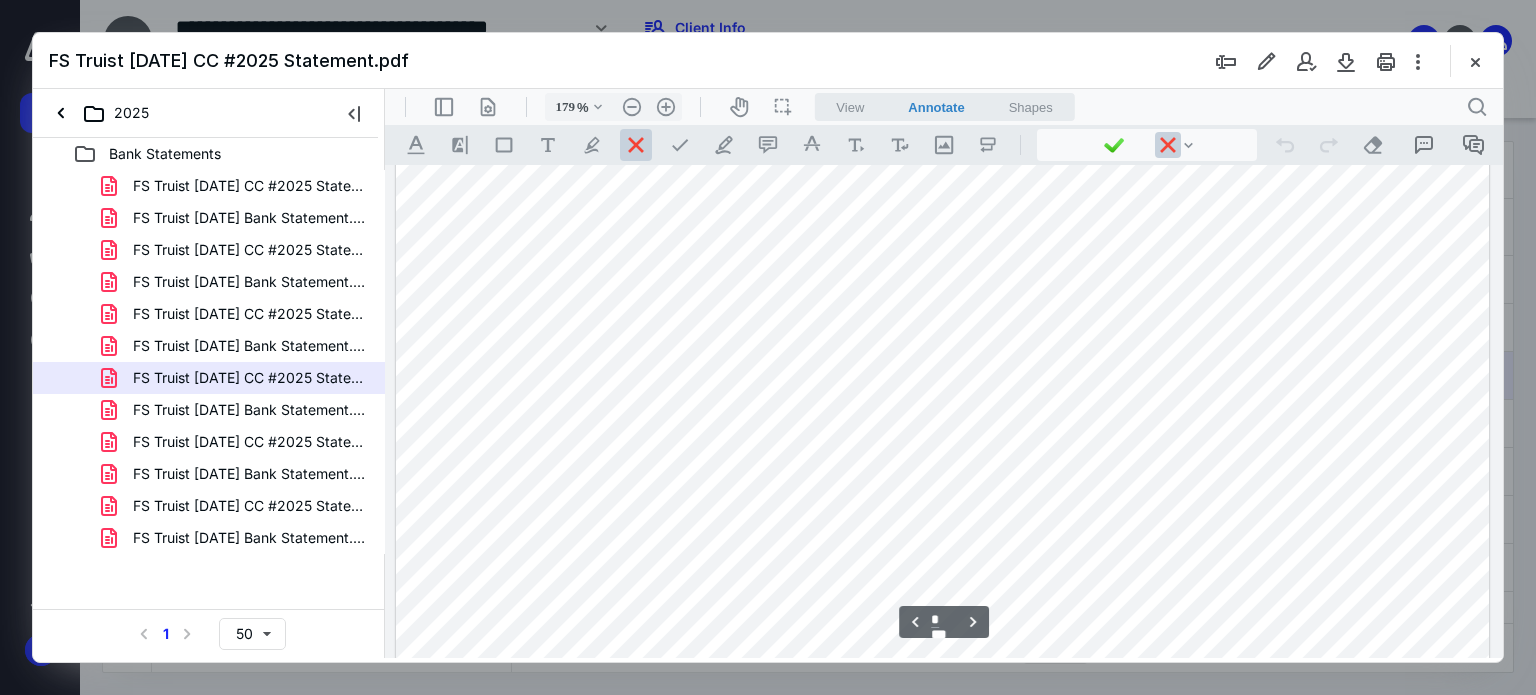 scroll, scrollTop: 3183, scrollLeft: 0, axis: vertical 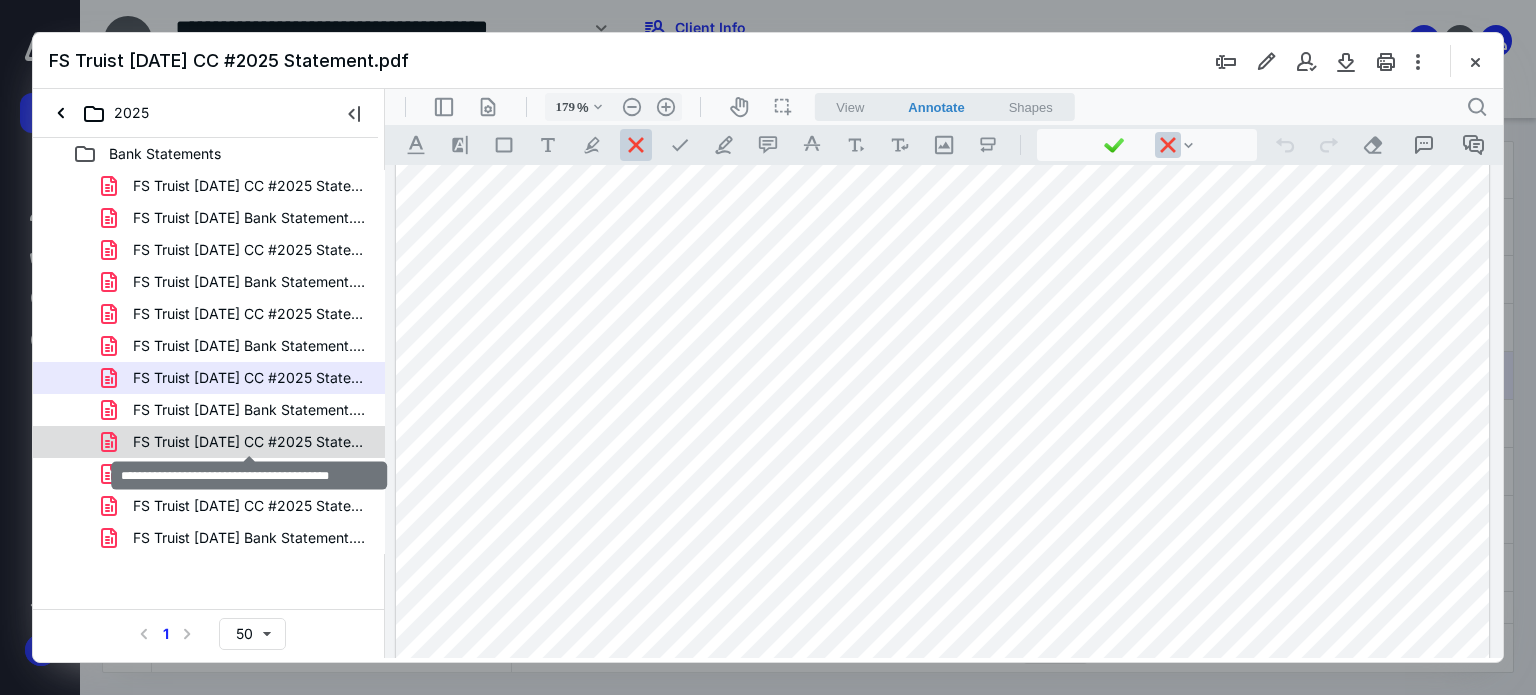 click on "FS Truist [DATE] CC #2025 Statement.pdf" at bounding box center [249, 442] 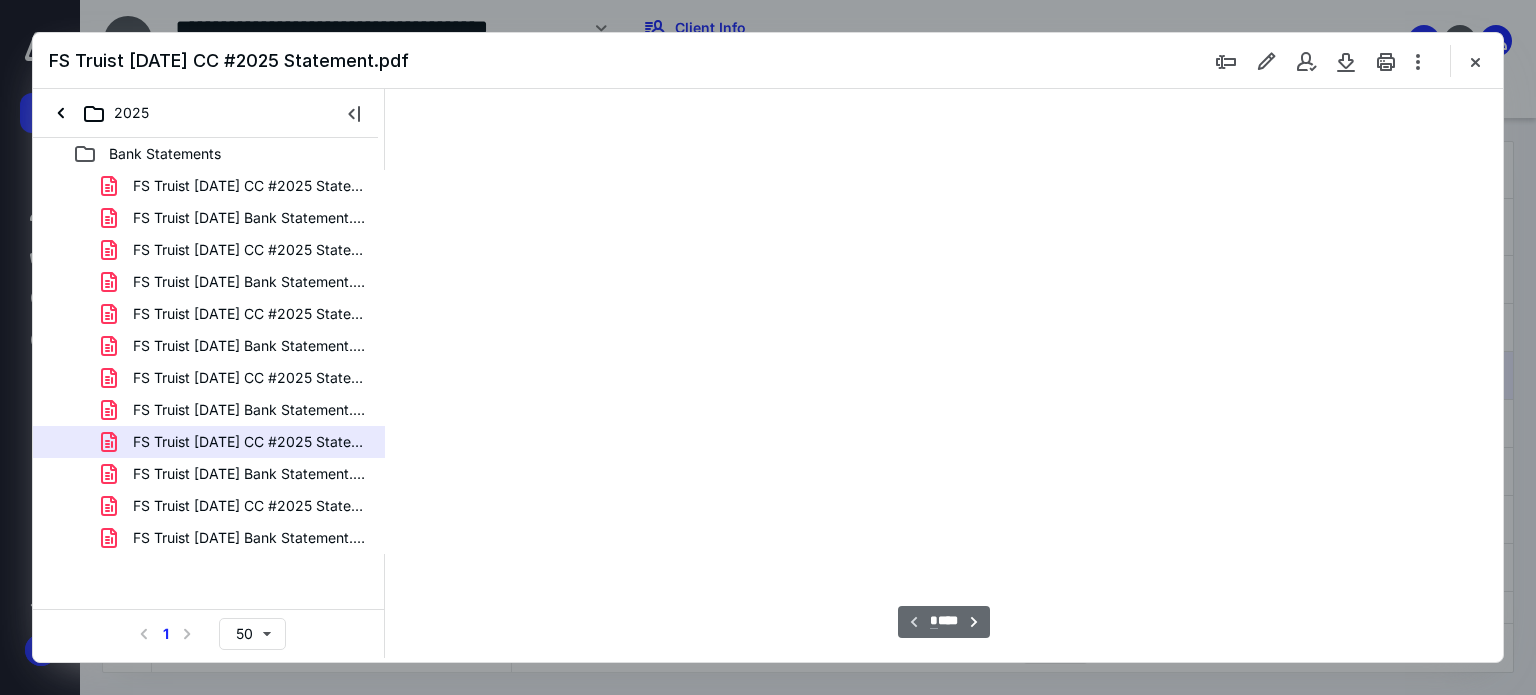 type on "179" 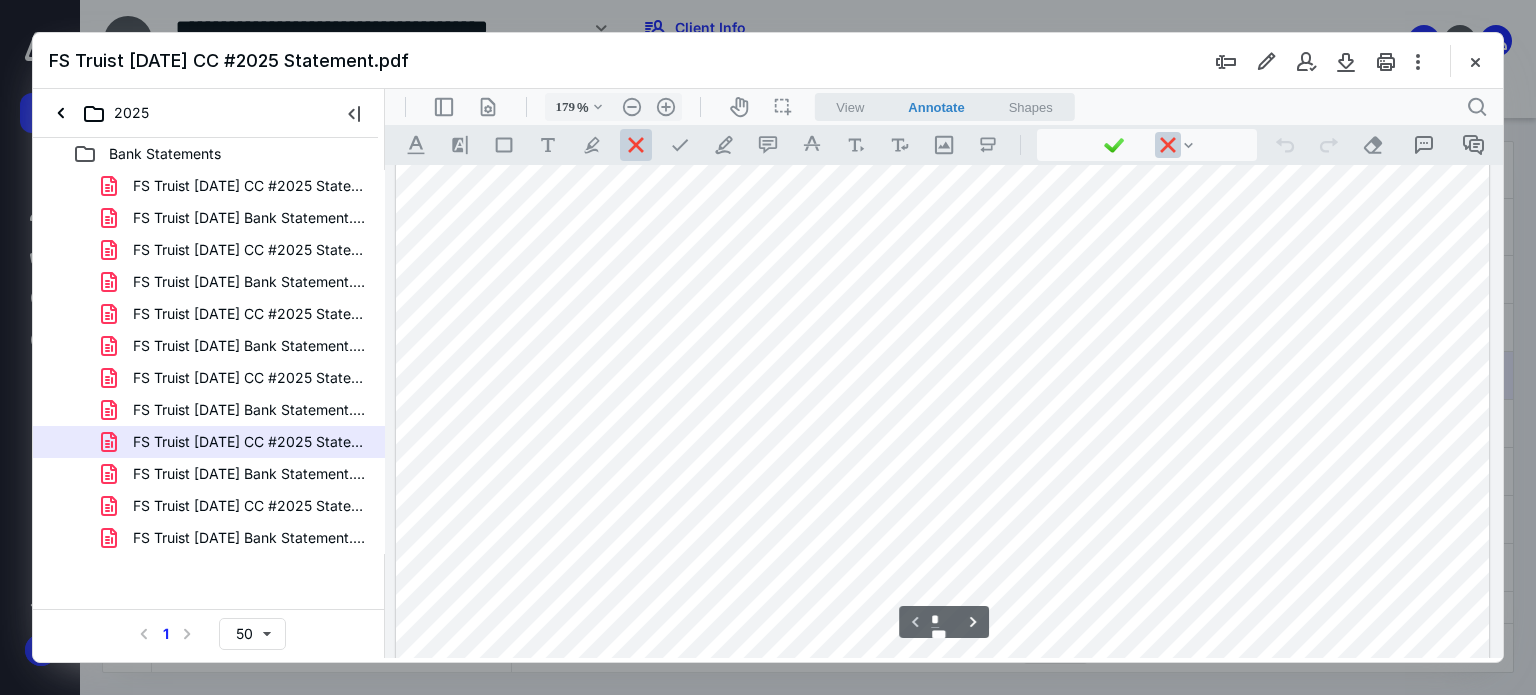 scroll, scrollTop: 783, scrollLeft: 0, axis: vertical 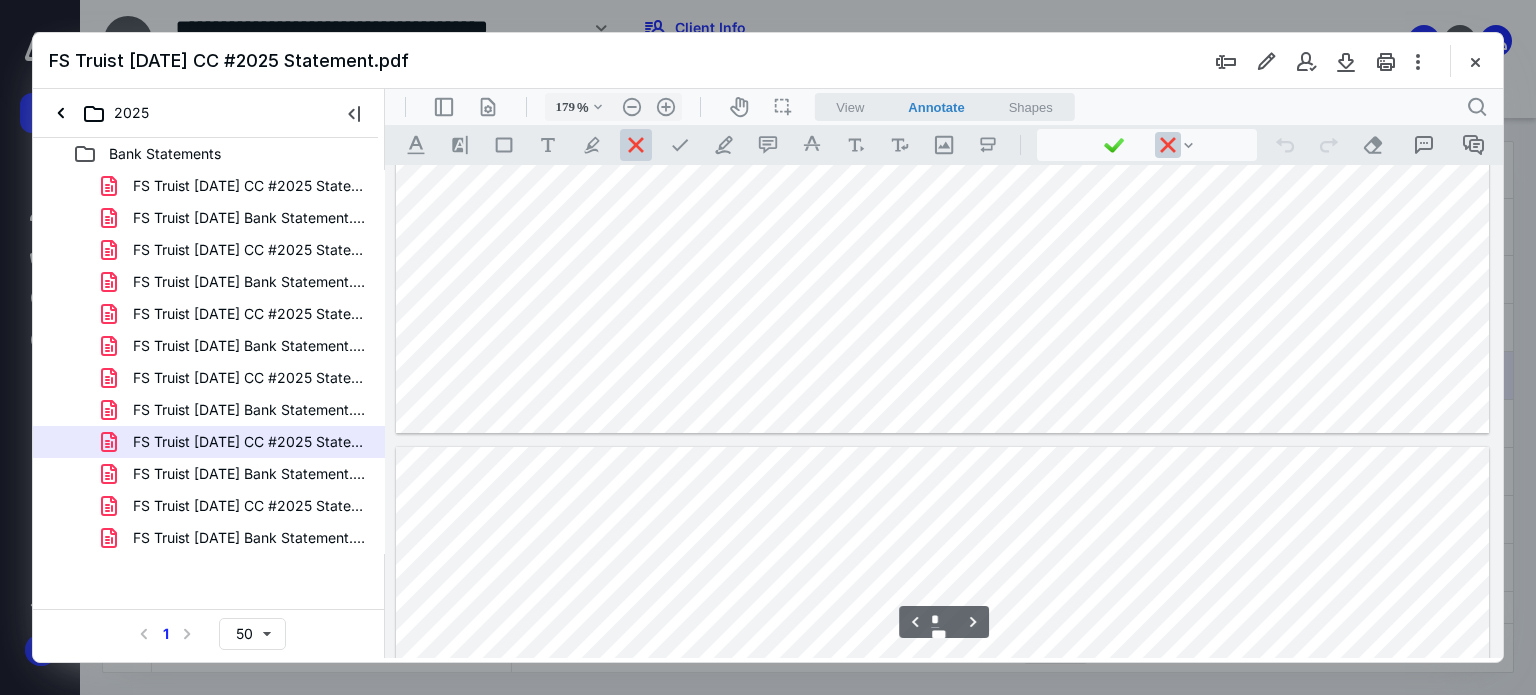 type on "*" 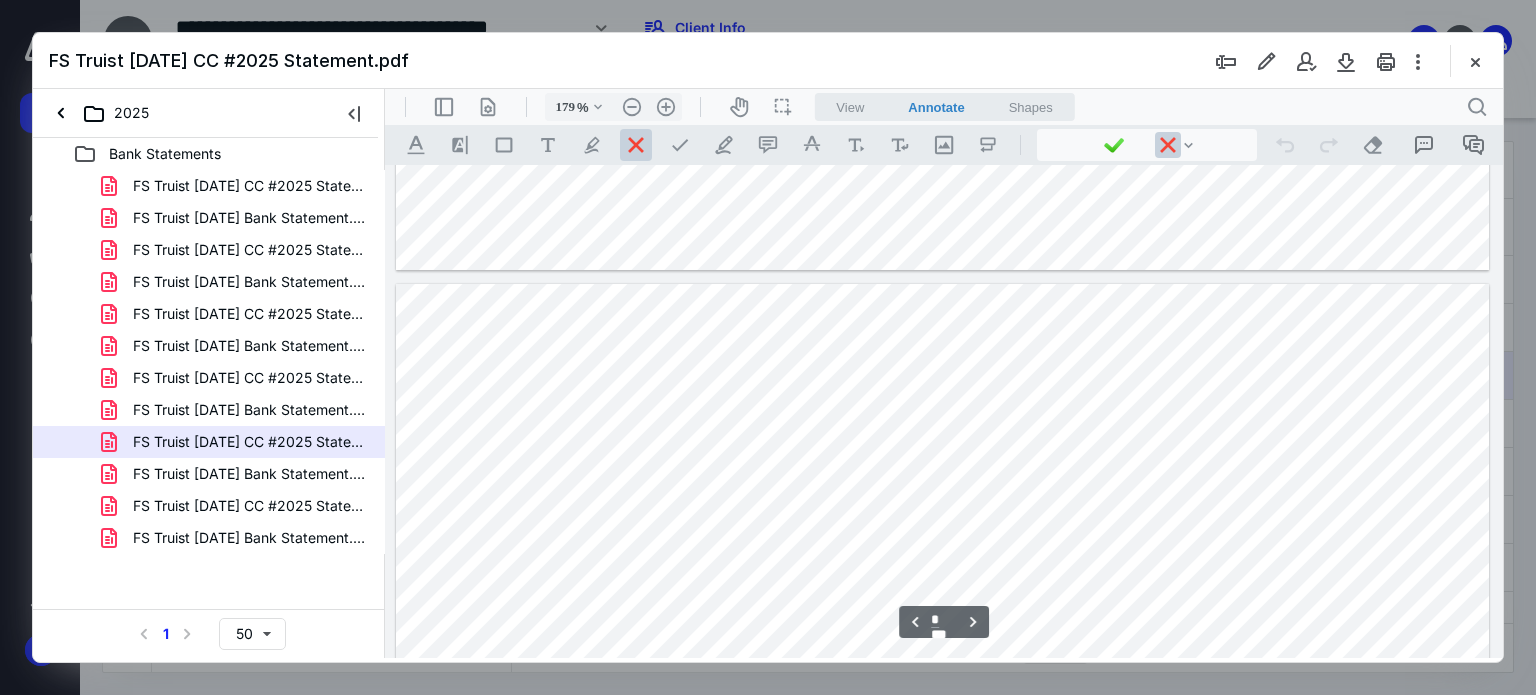 scroll, scrollTop: 2883, scrollLeft: 0, axis: vertical 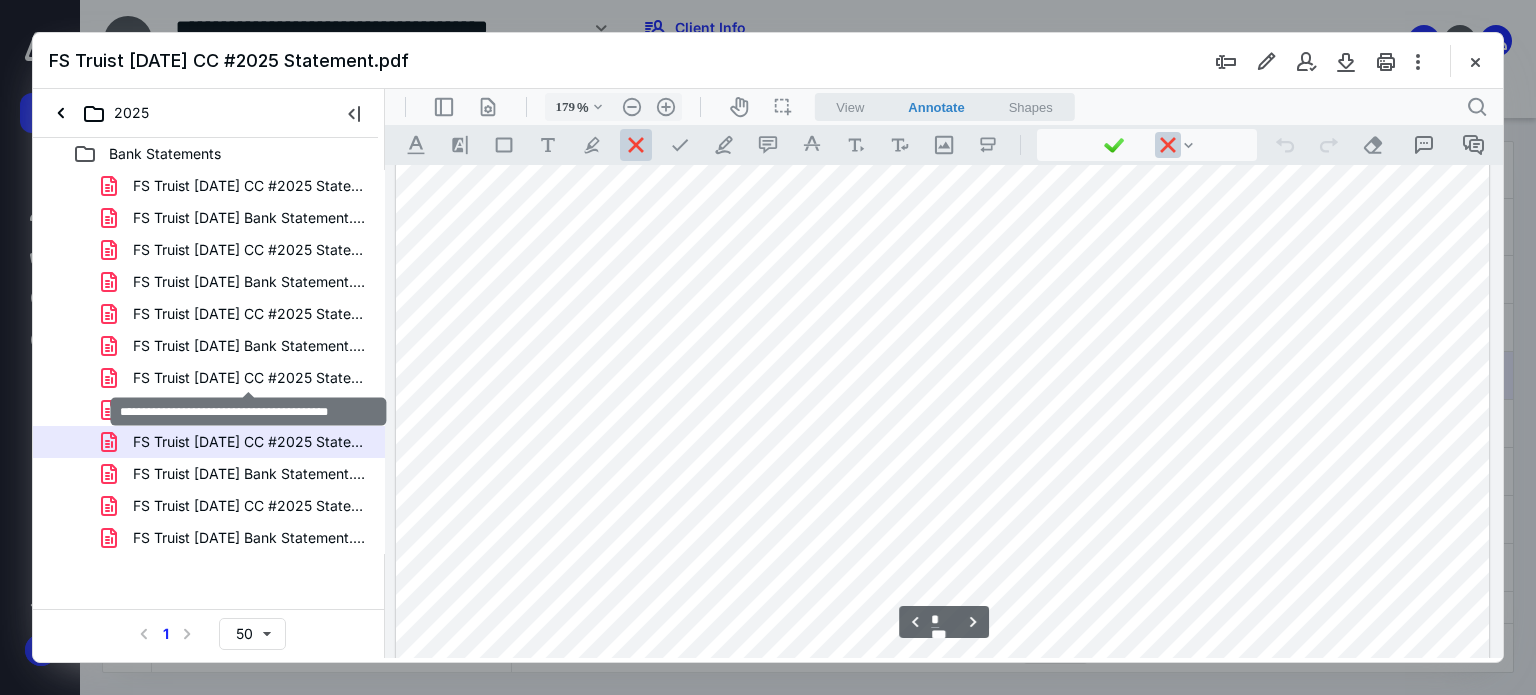 drag, startPoint x: 230, startPoint y: 367, endPoint x: 1311, endPoint y: 444, distance: 1083.7389 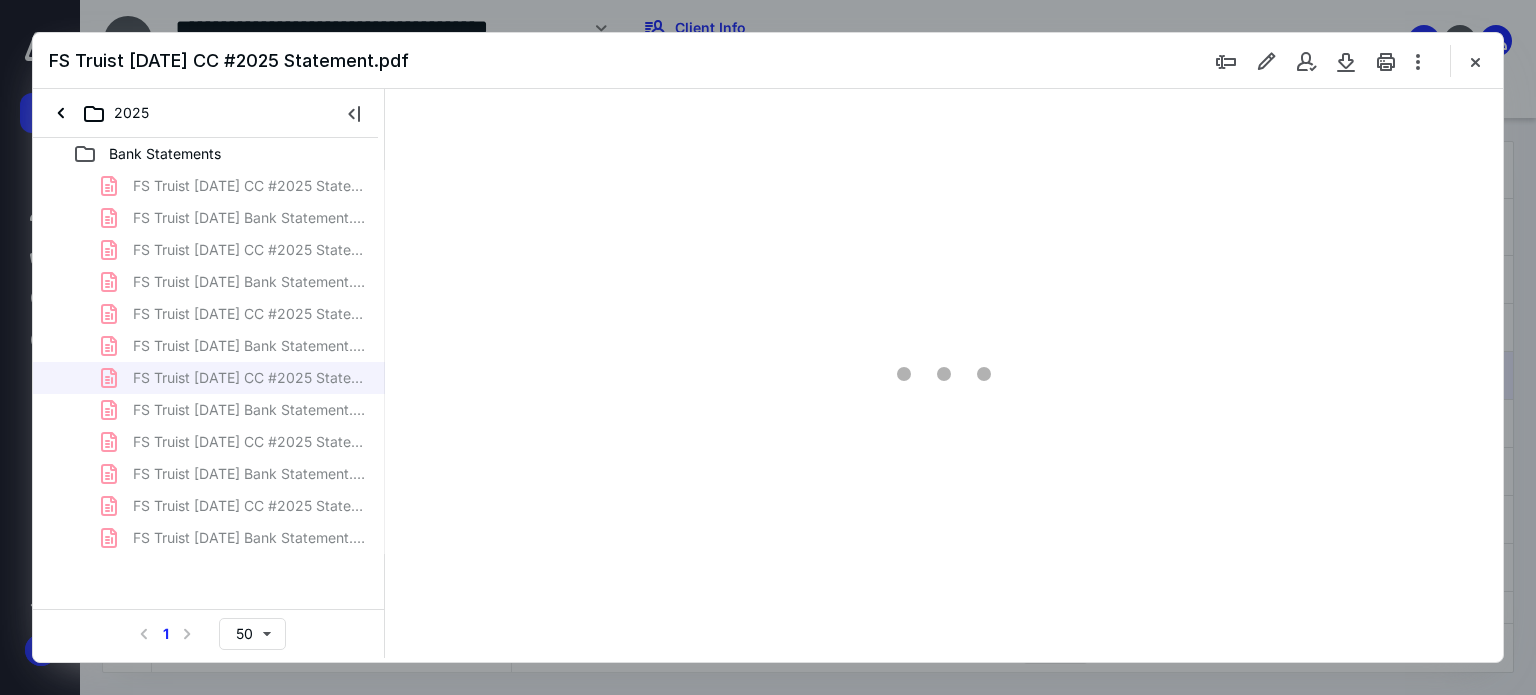 type on "179" 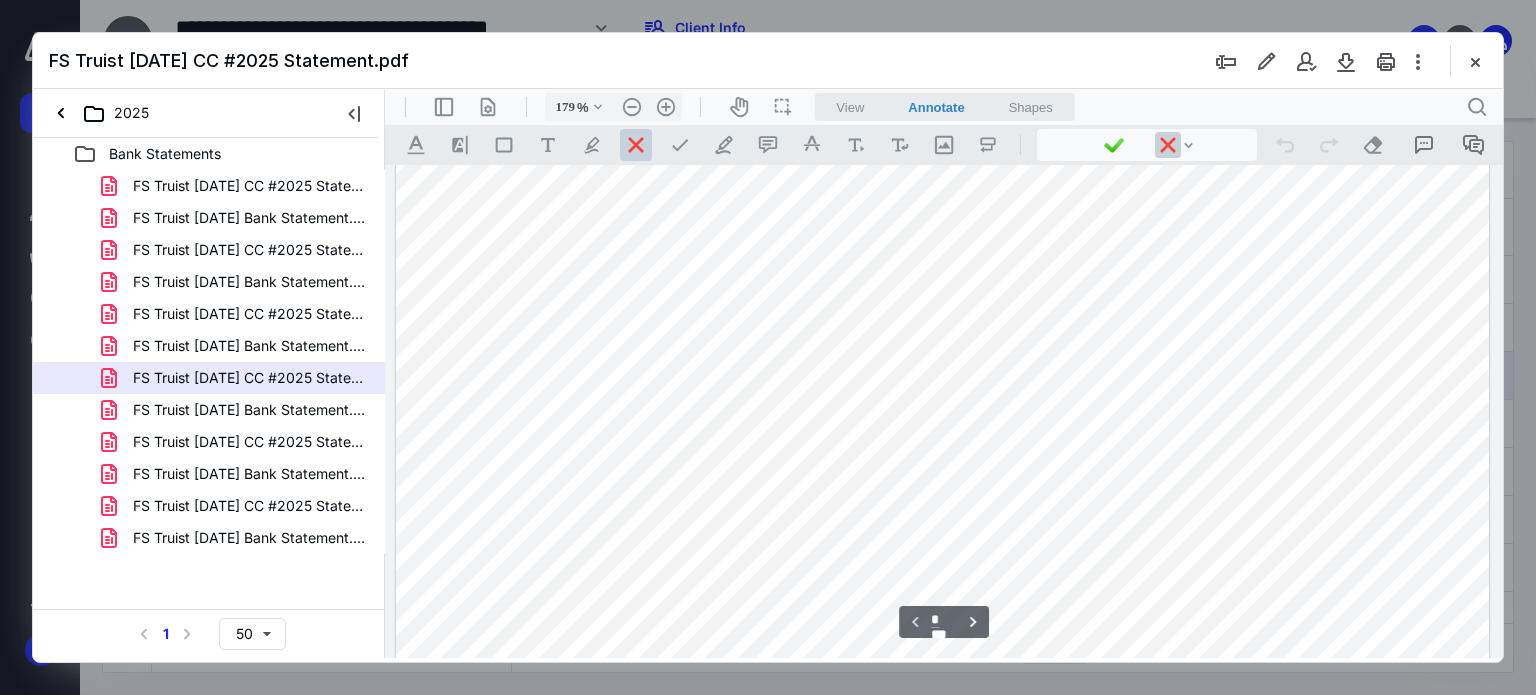 scroll, scrollTop: 100, scrollLeft: 0, axis: vertical 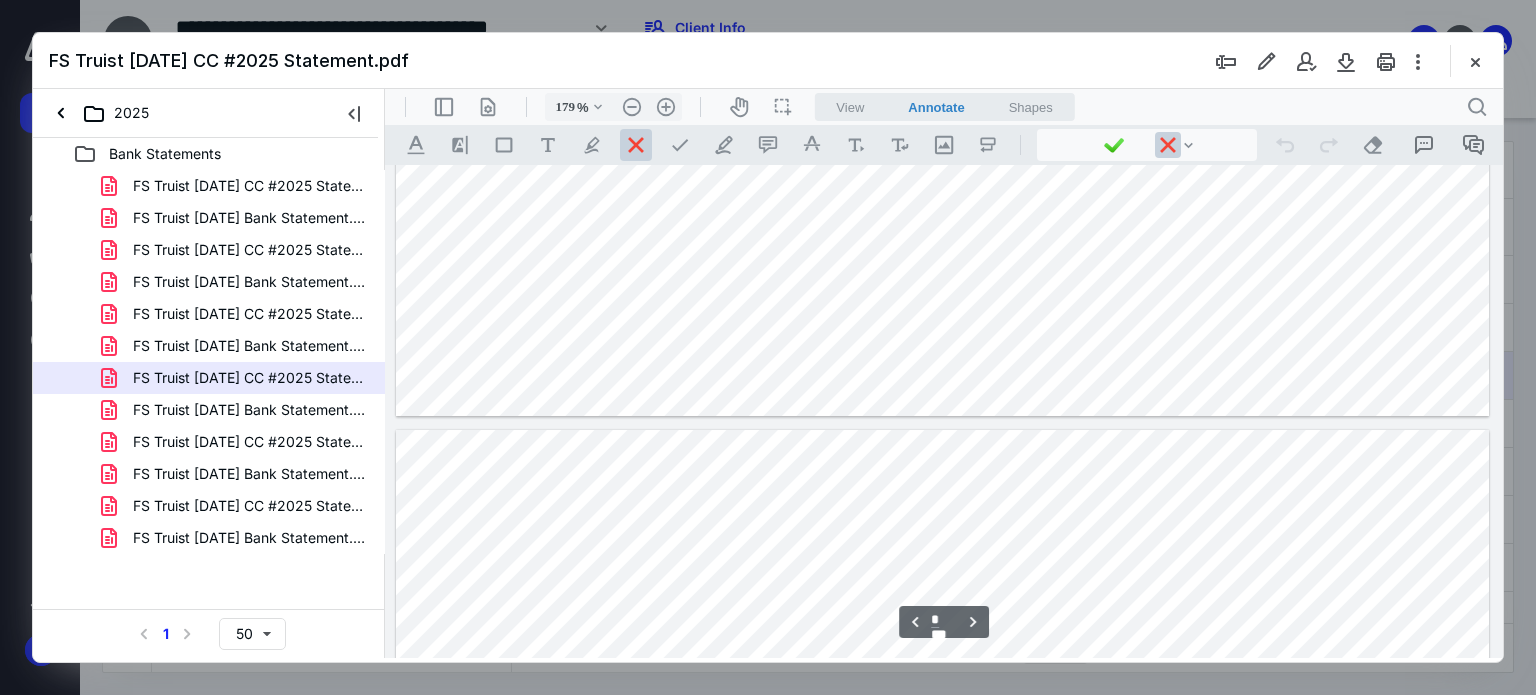 type on "*" 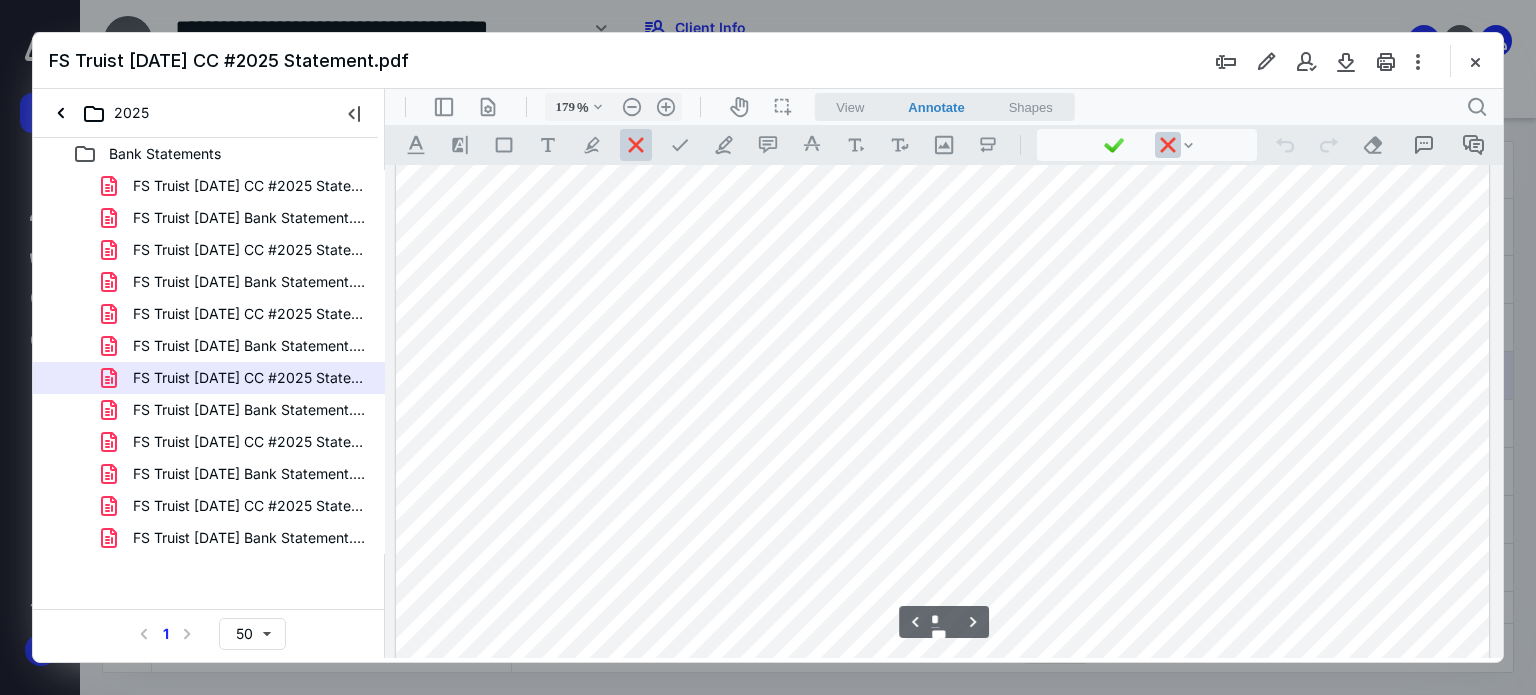 scroll, scrollTop: 3100, scrollLeft: 0, axis: vertical 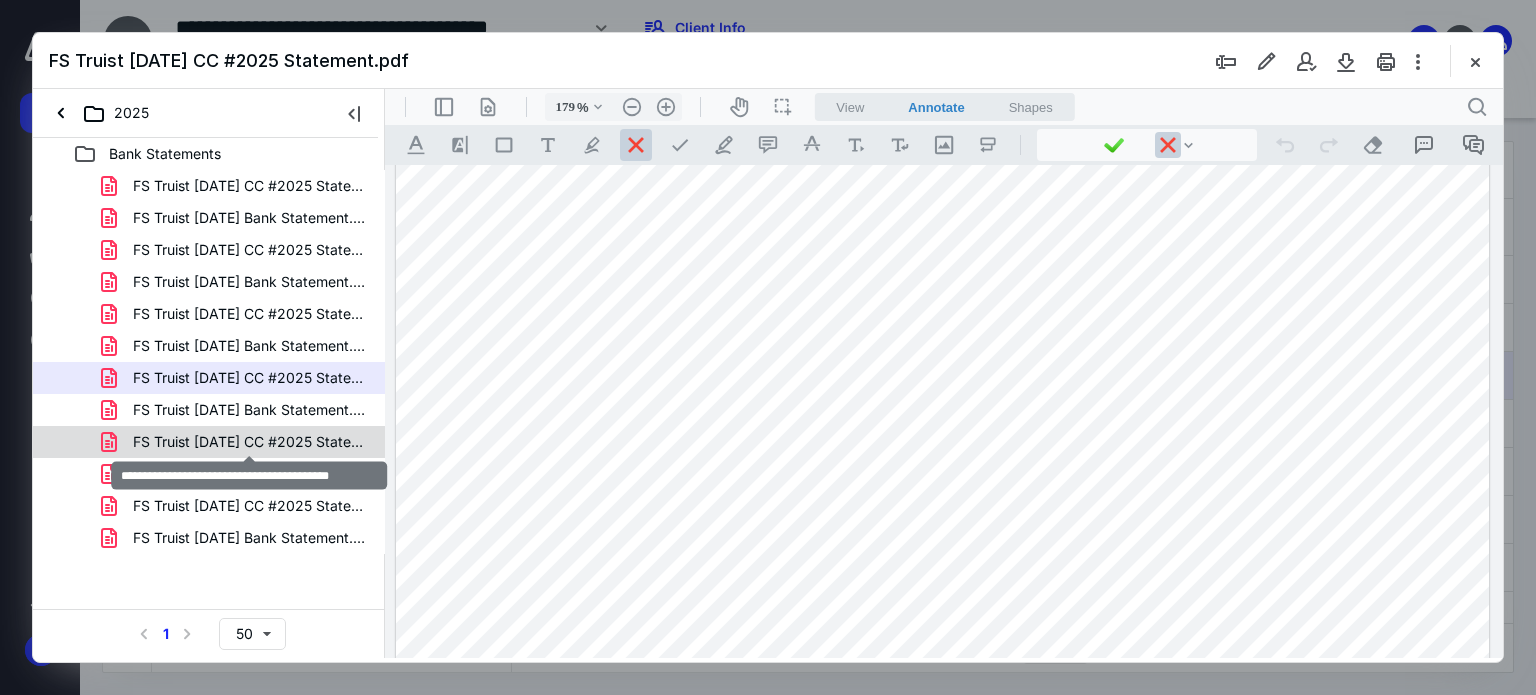 click on "FS Truist [DATE] CC #2025 Statement.pdf" at bounding box center [249, 442] 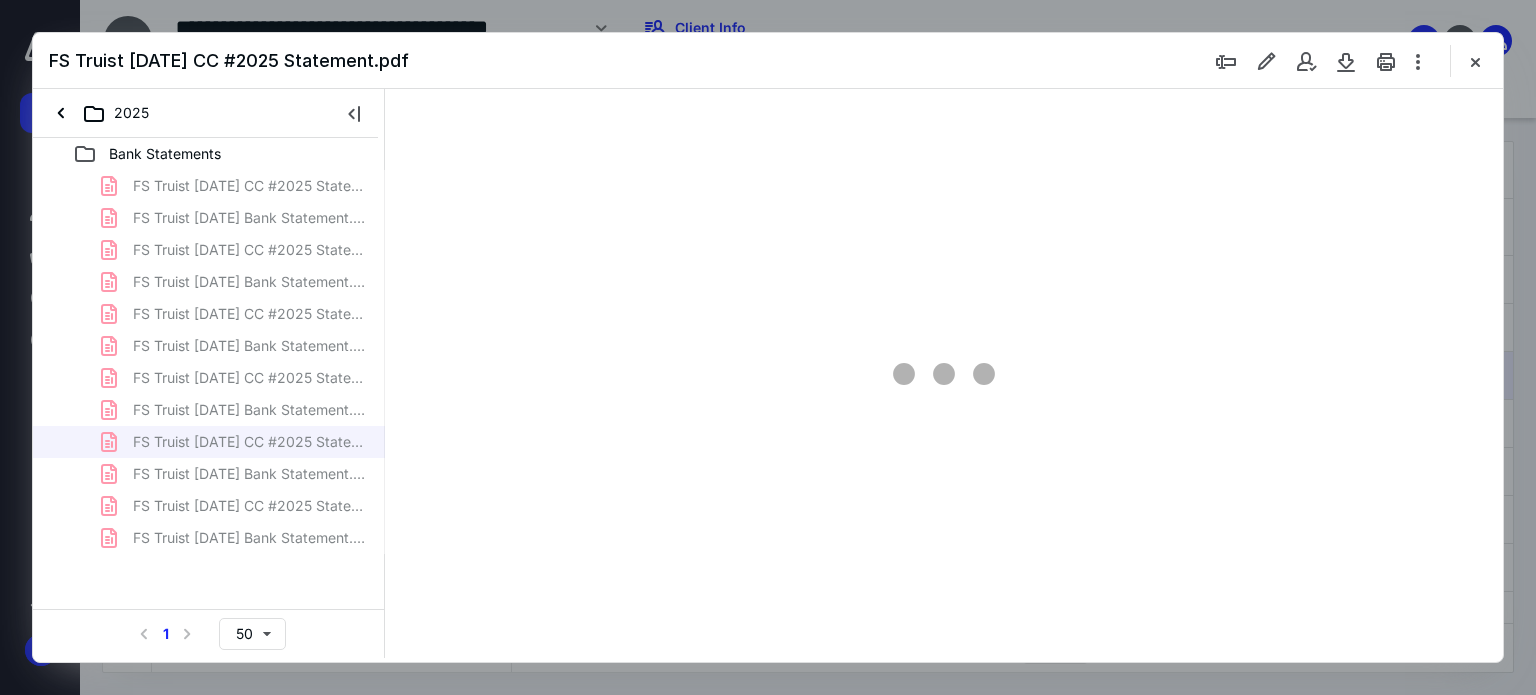 type on "179" 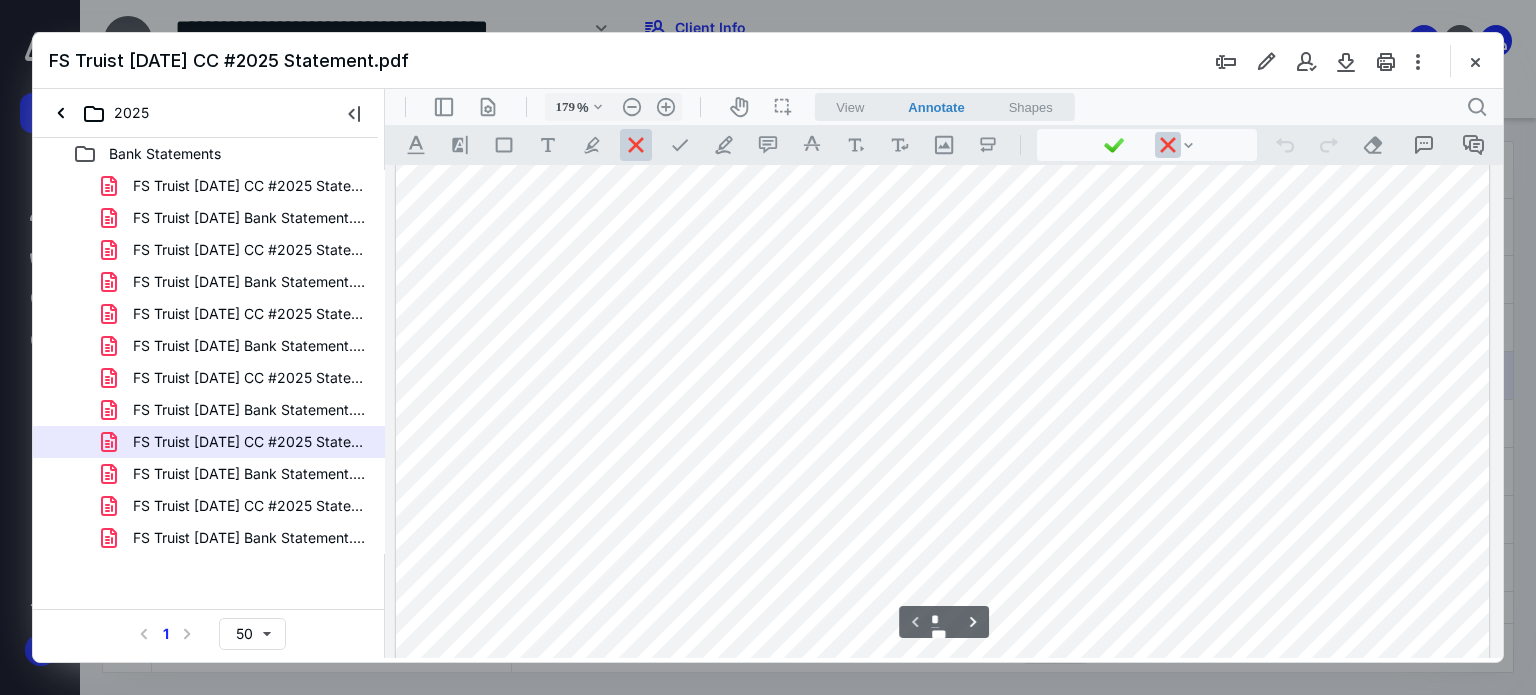 scroll, scrollTop: 83, scrollLeft: 0, axis: vertical 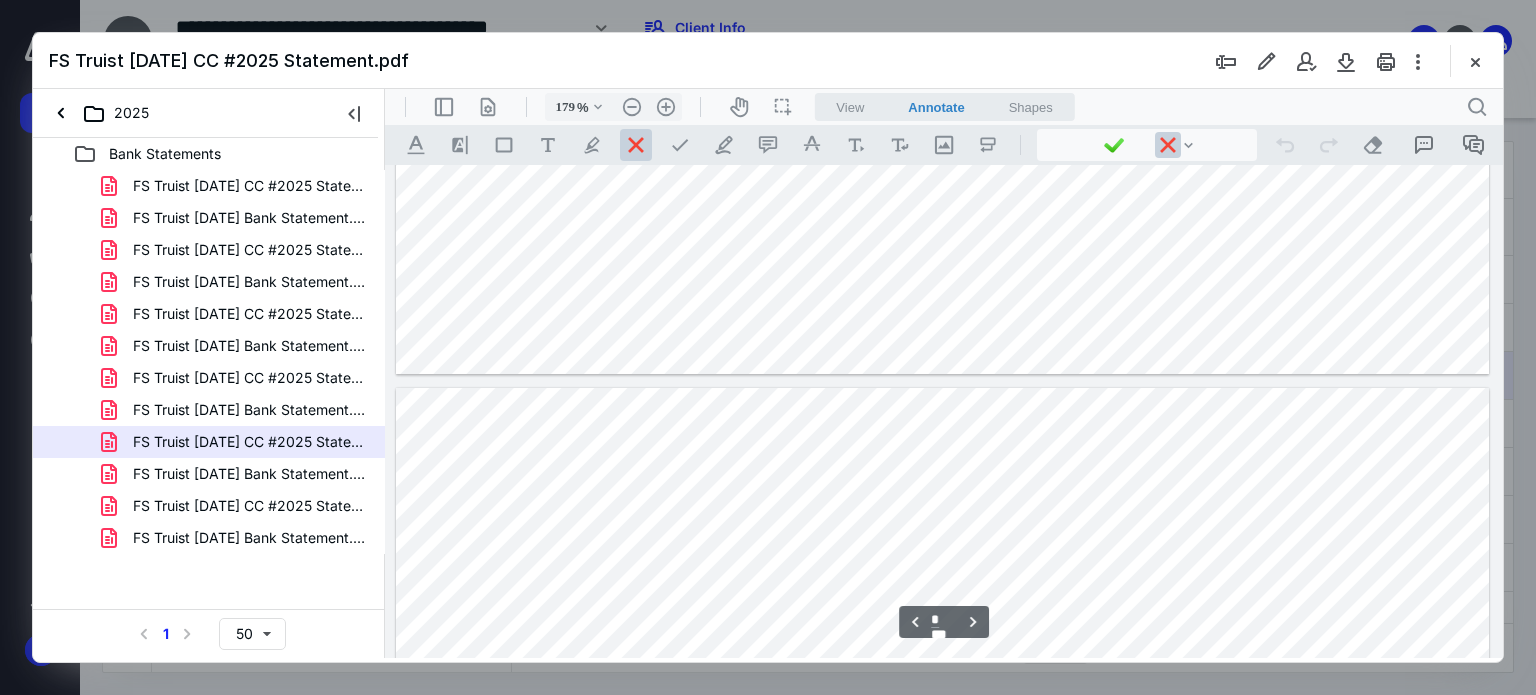 type on "*" 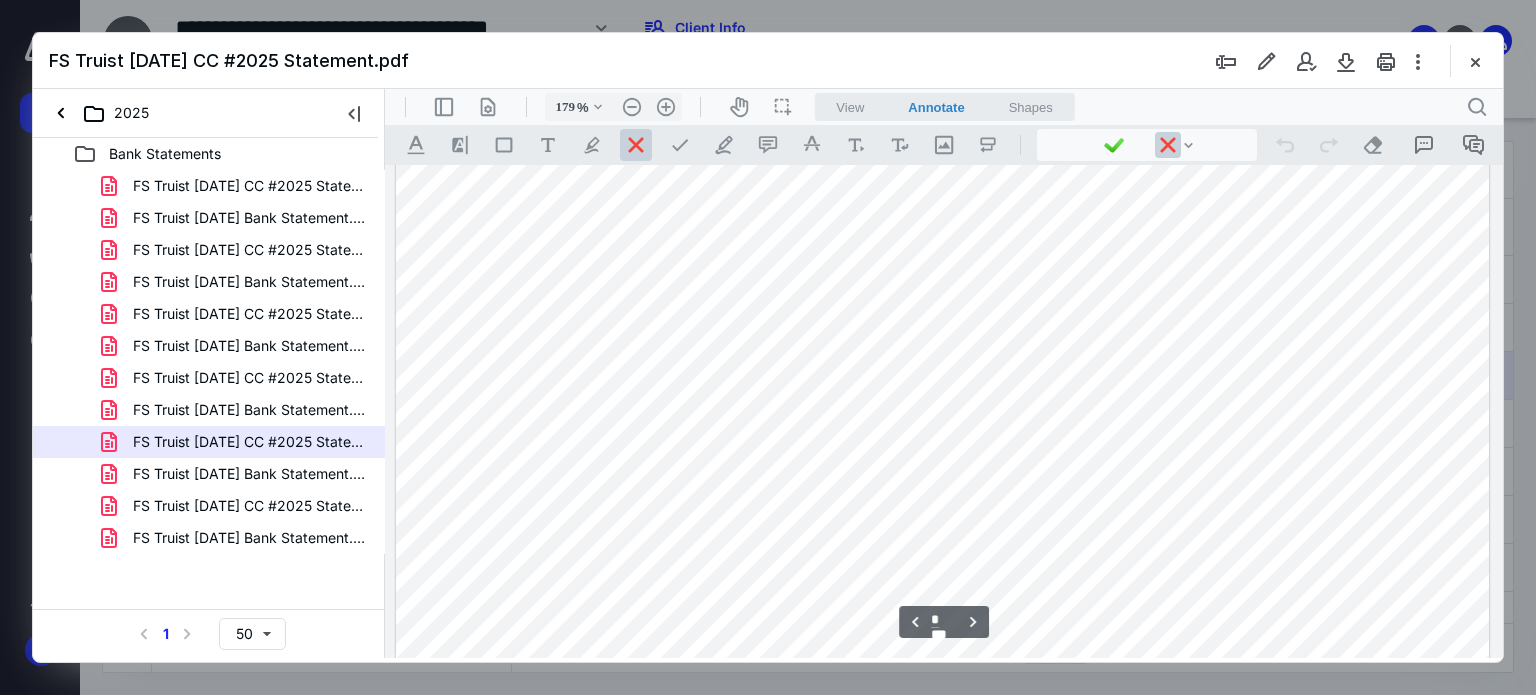 scroll, scrollTop: 2983, scrollLeft: 0, axis: vertical 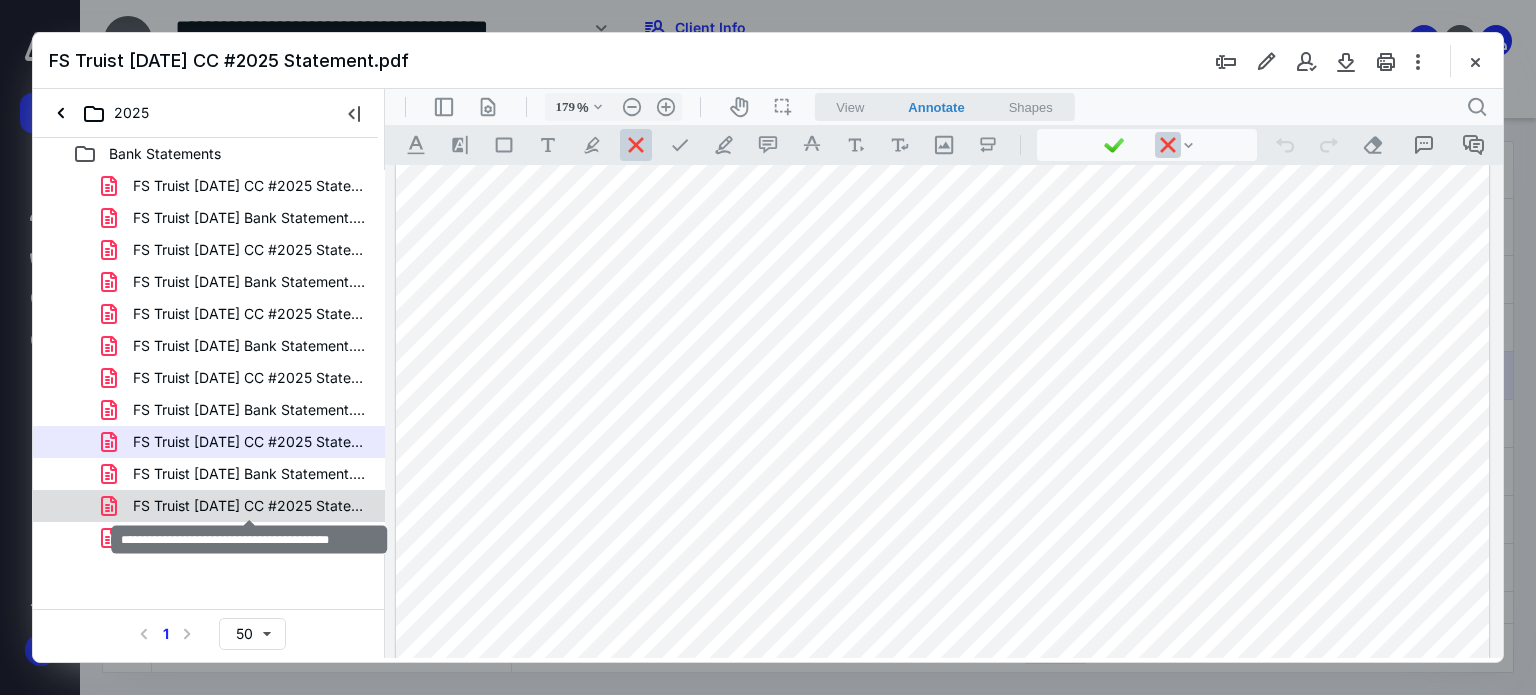 click on "FS Truist [DATE] CC #2025 Statement.pdf" at bounding box center (249, 506) 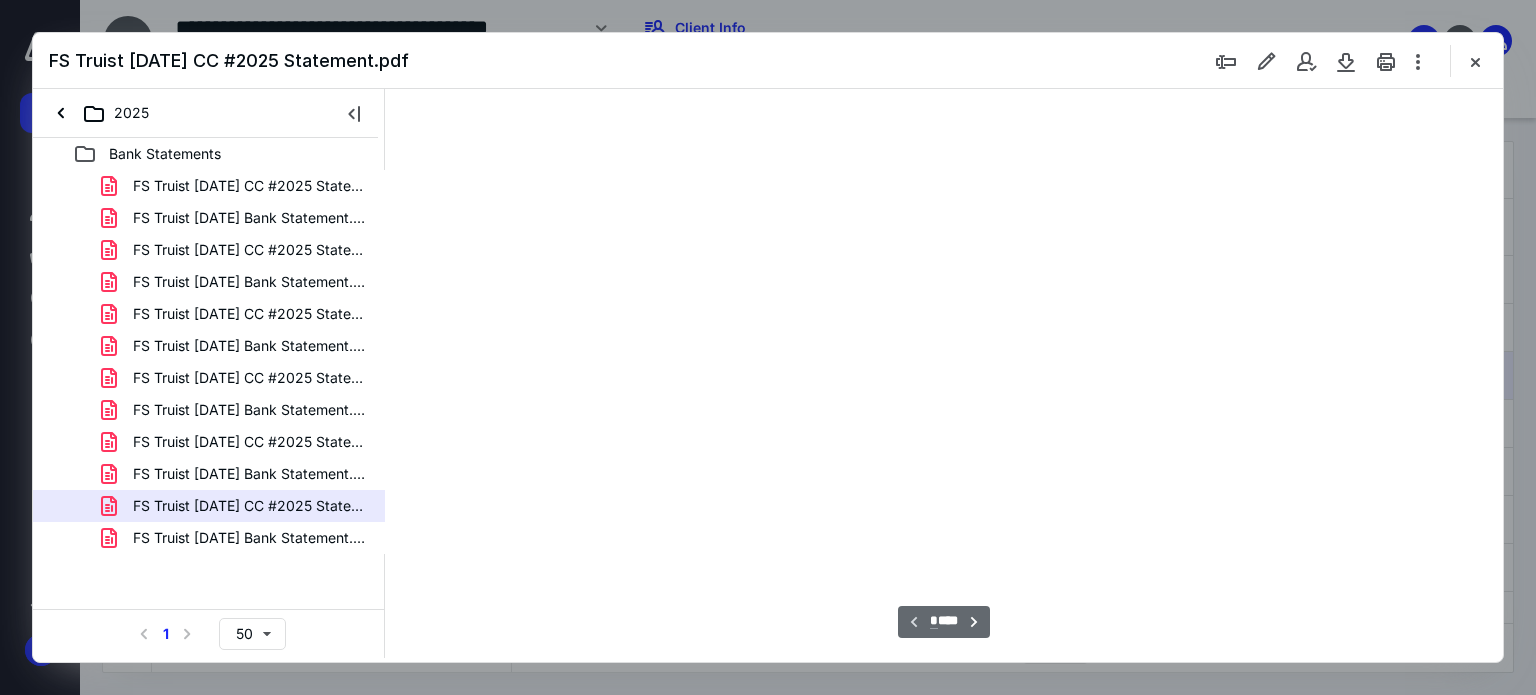 type on "179" 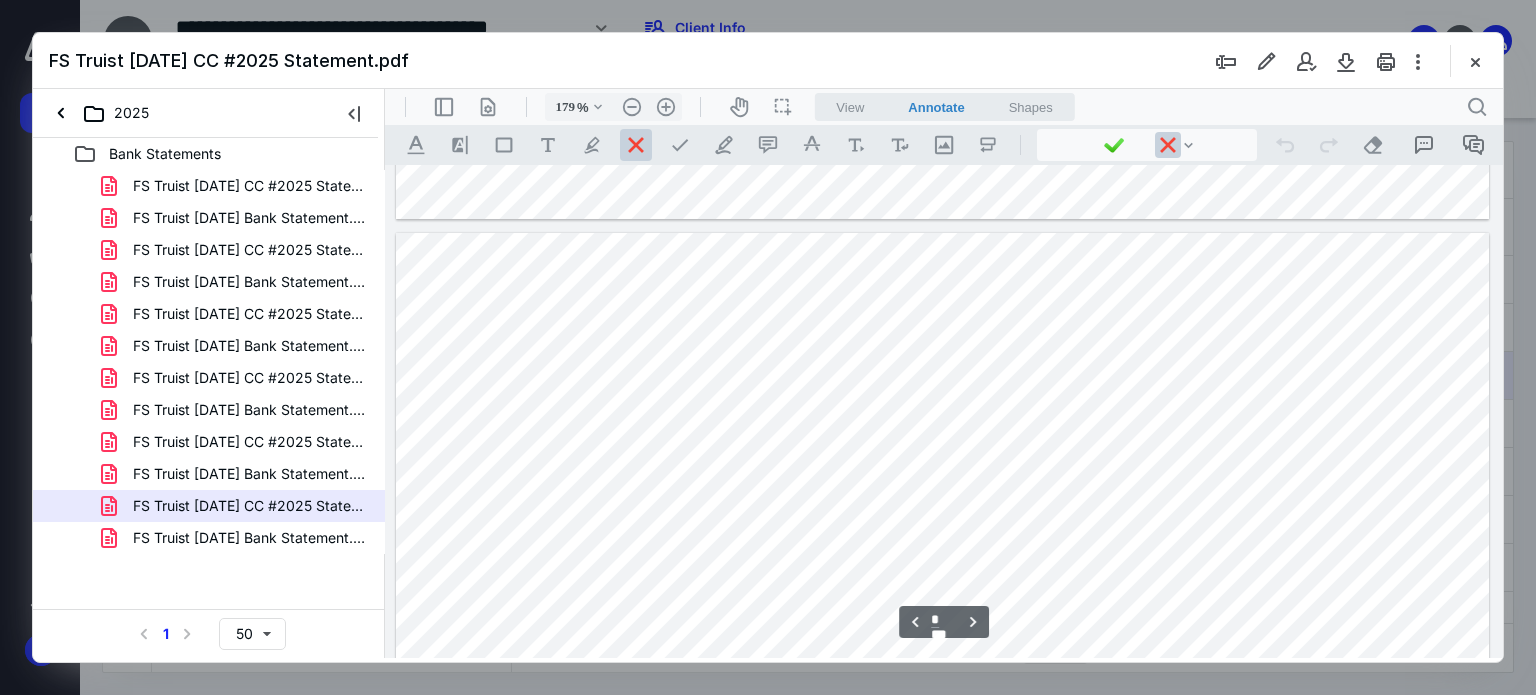 scroll, scrollTop: 1483, scrollLeft: 0, axis: vertical 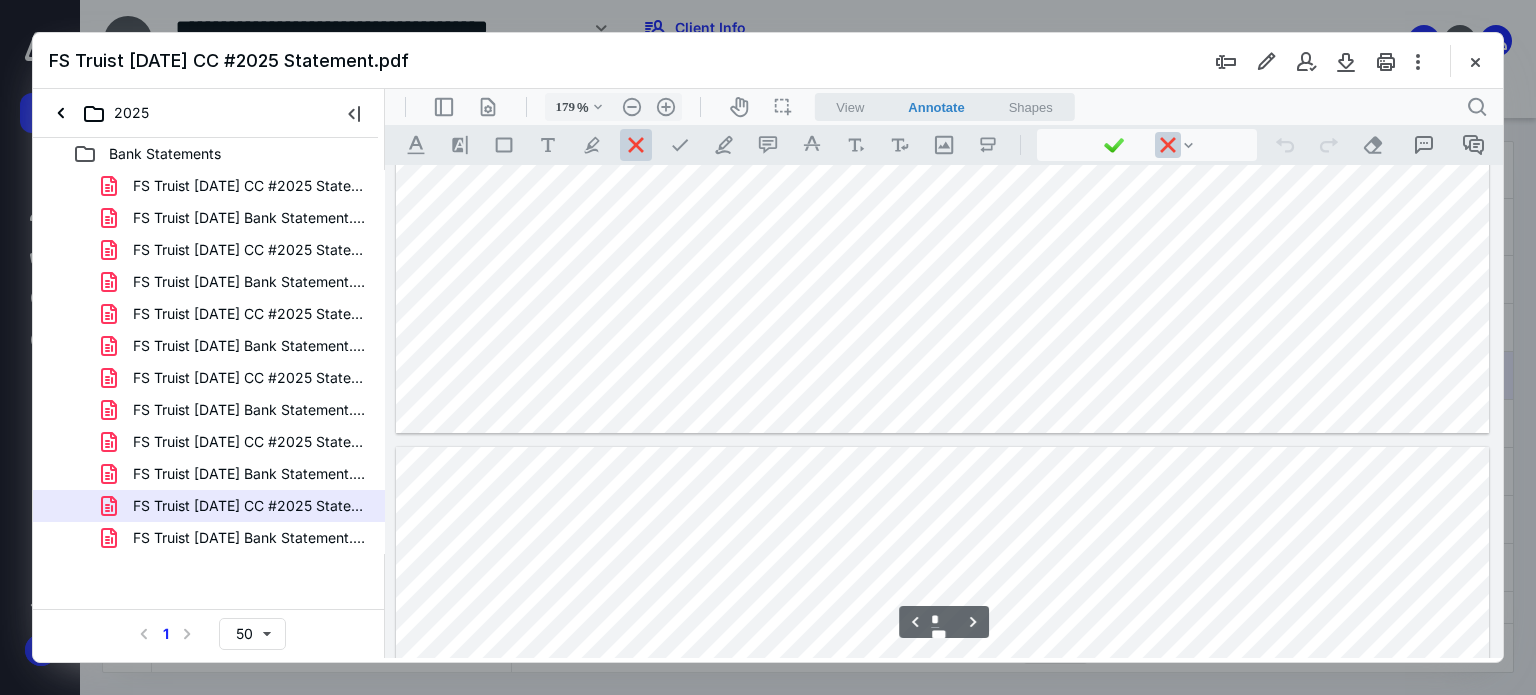 type on "*" 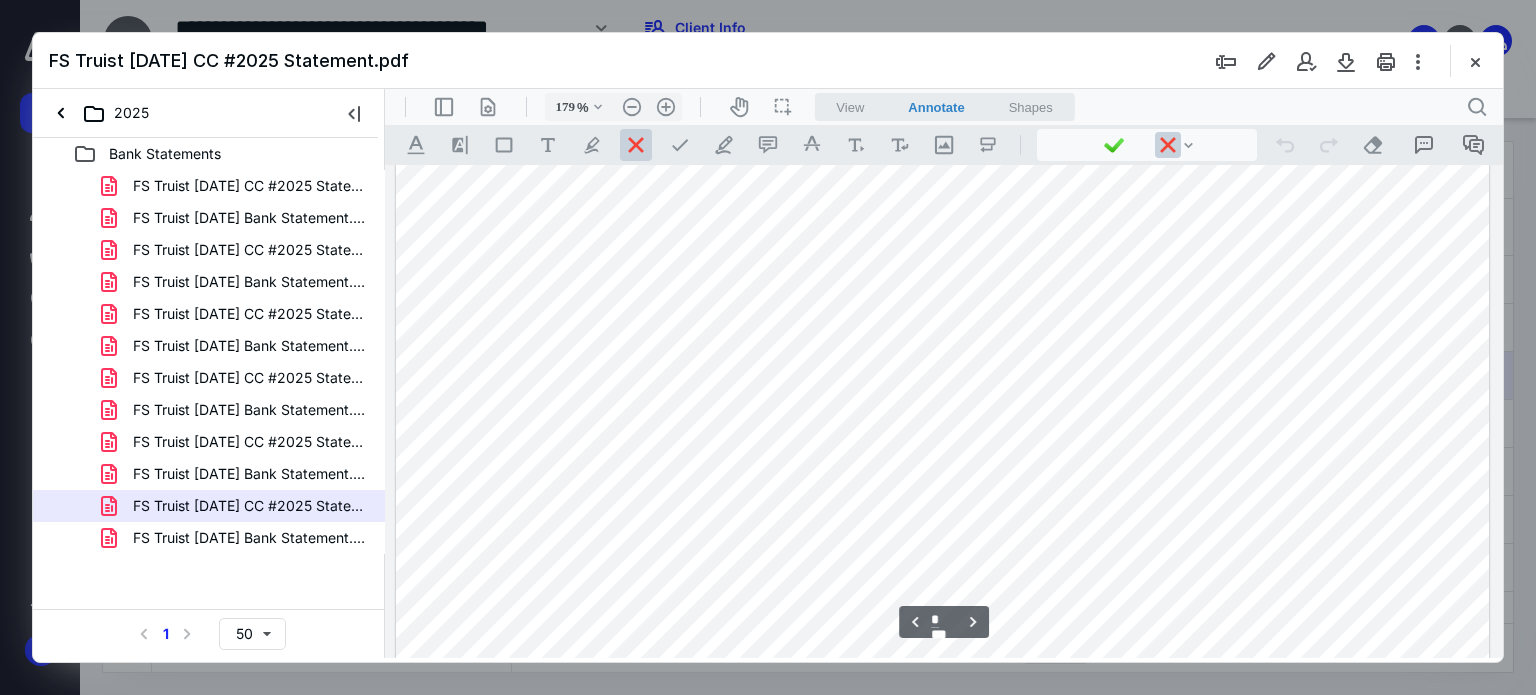 scroll, scrollTop: 3383, scrollLeft: 0, axis: vertical 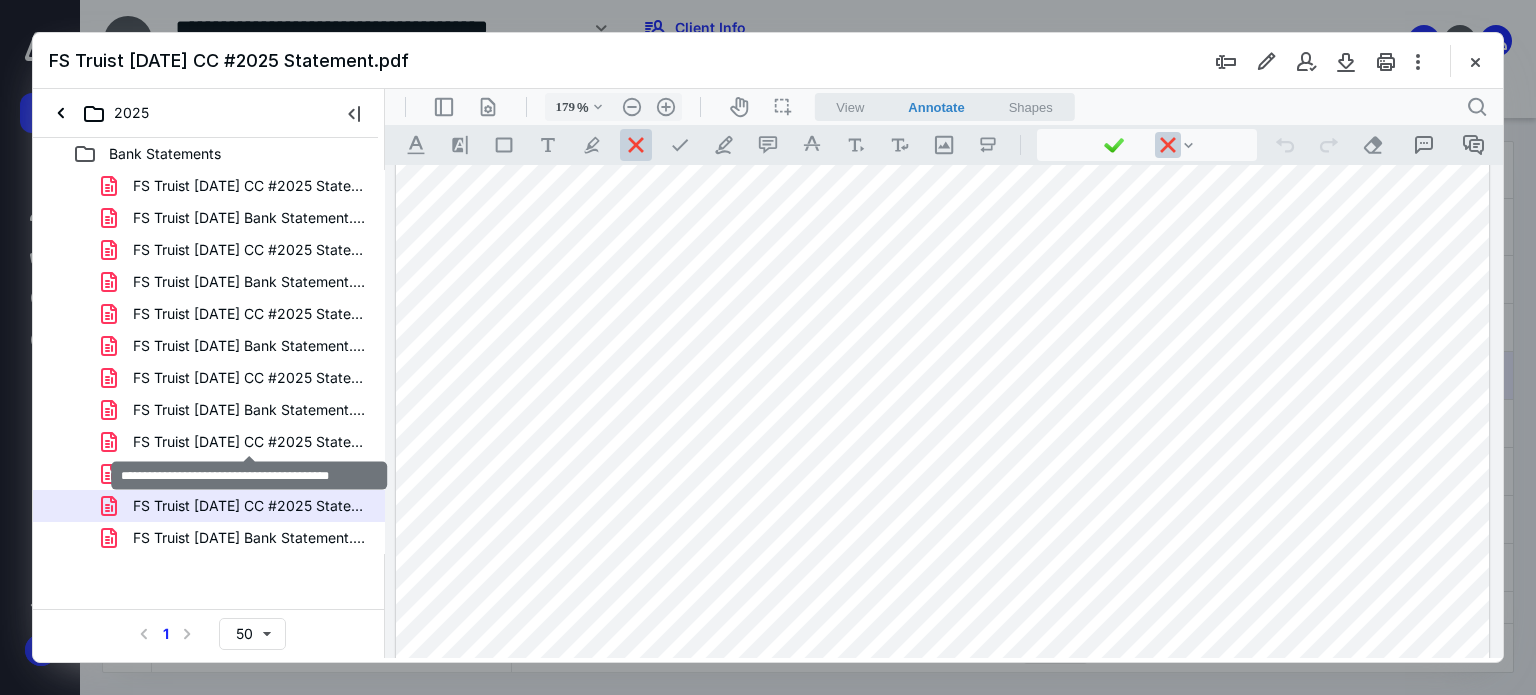click on "FS Truist [DATE] CC #2025 Statement.pdf" at bounding box center [249, 442] 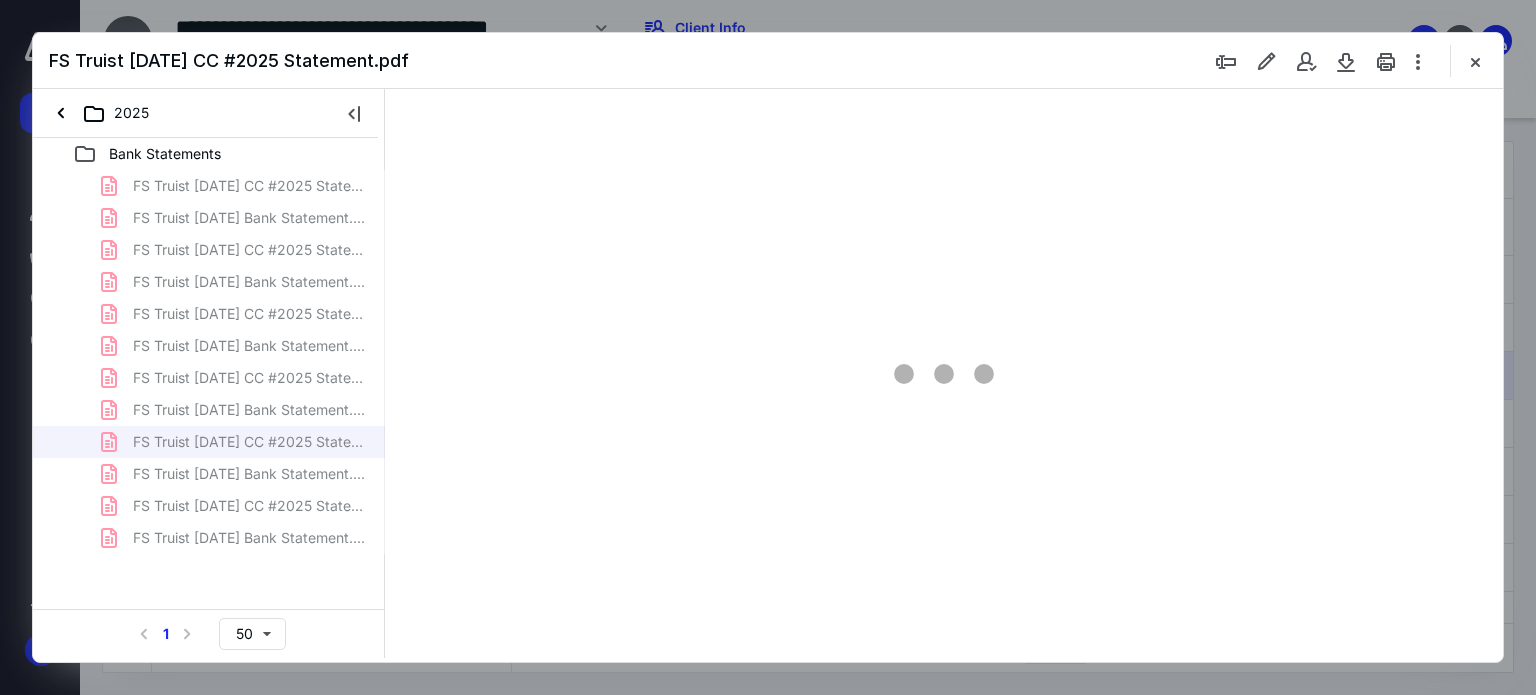 type on "179" 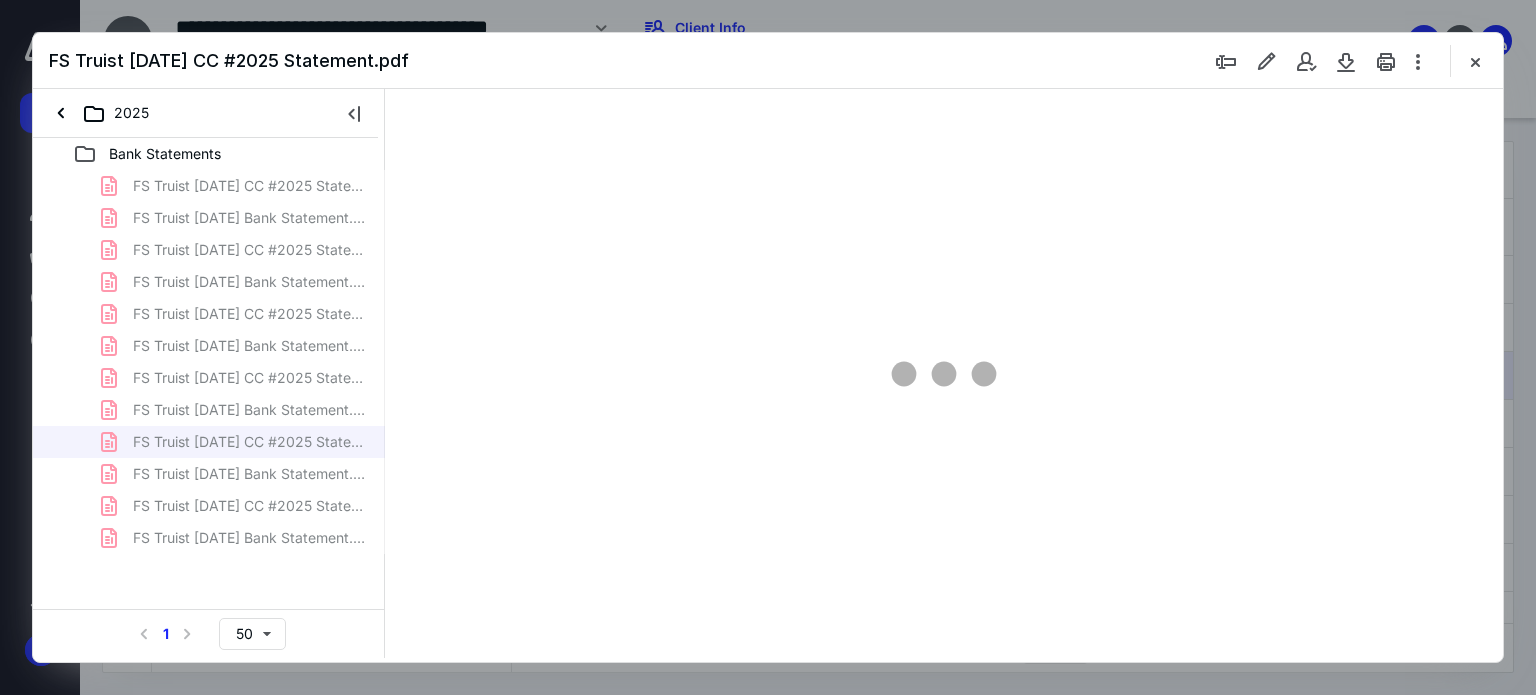 scroll, scrollTop: 83, scrollLeft: 0, axis: vertical 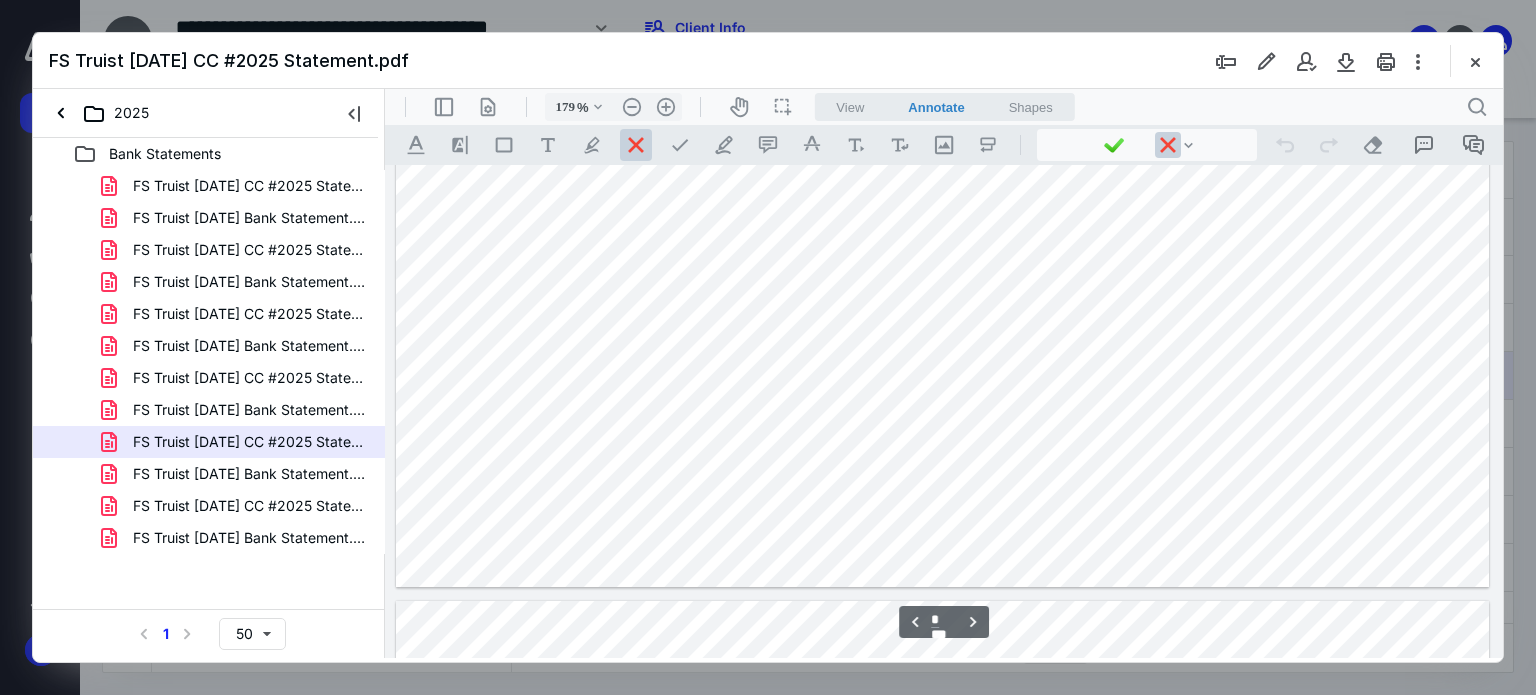 type on "*" 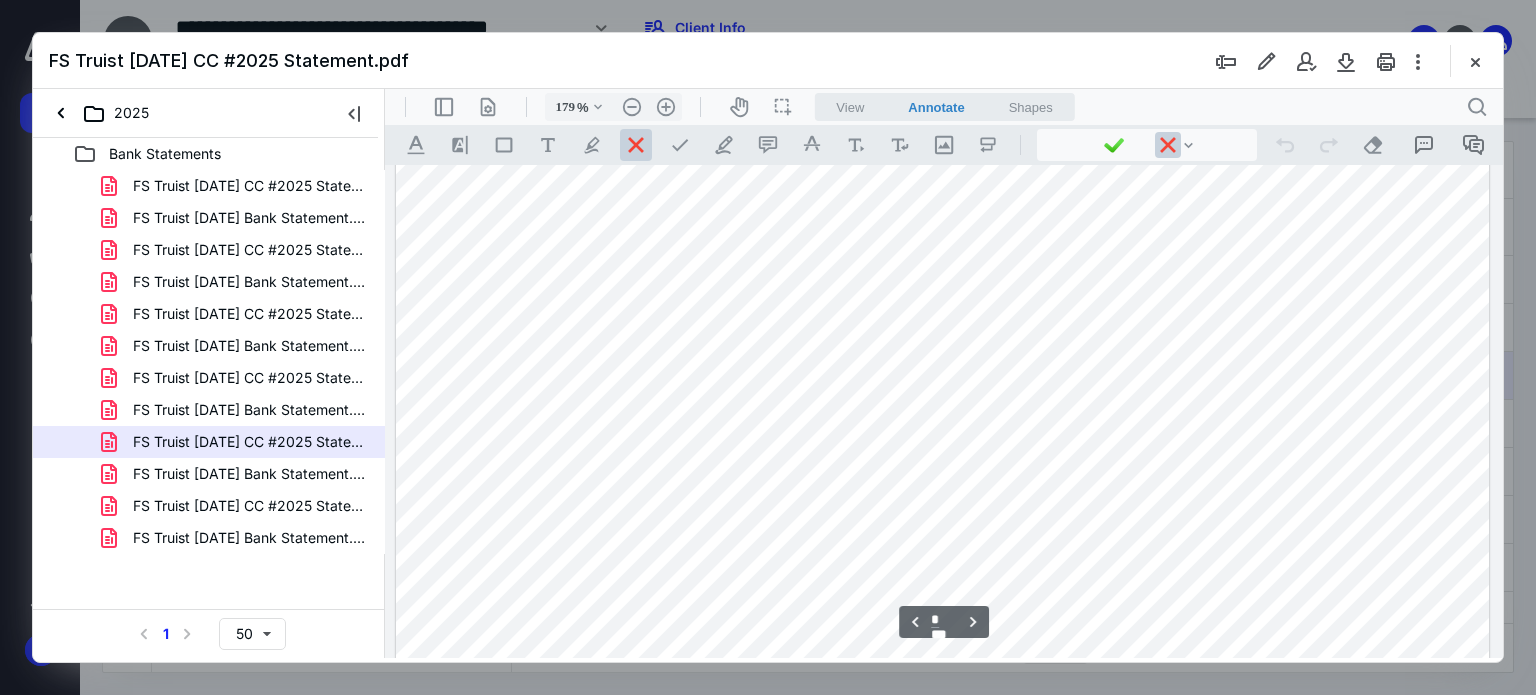 scroll, scrollTop: 2983, scrollLeft: 0, axis: vertical 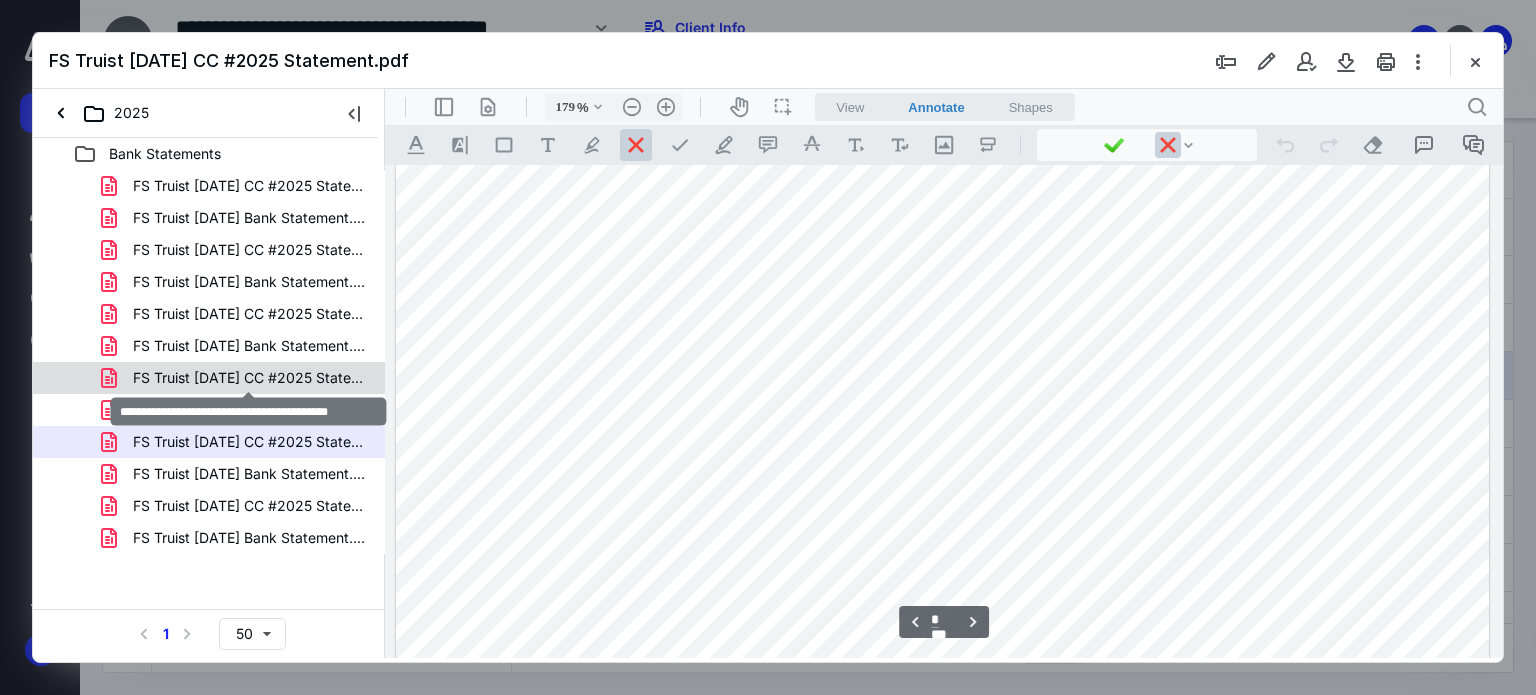 click on "FS Truist [DATE] CC #2025 Statement.pdf" at bounding box center [249, 378] 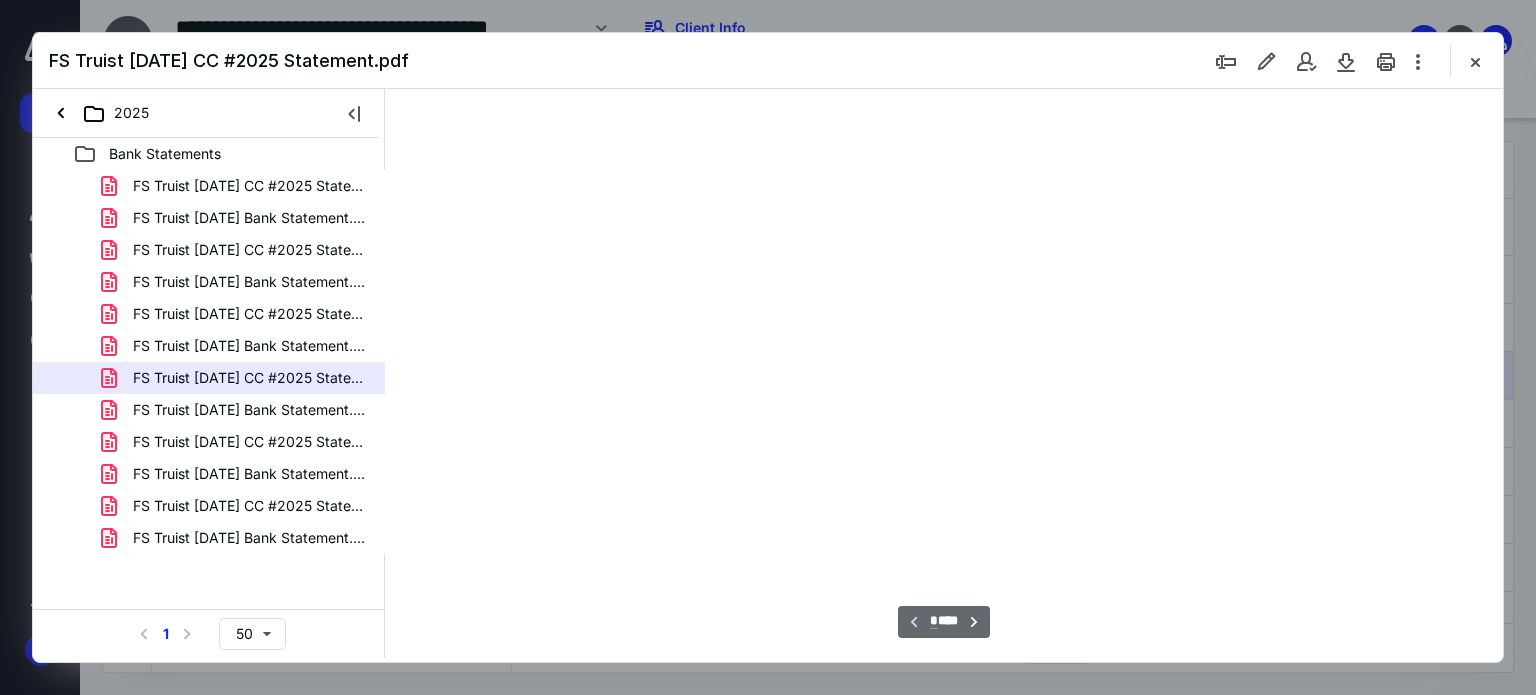 type on "179" 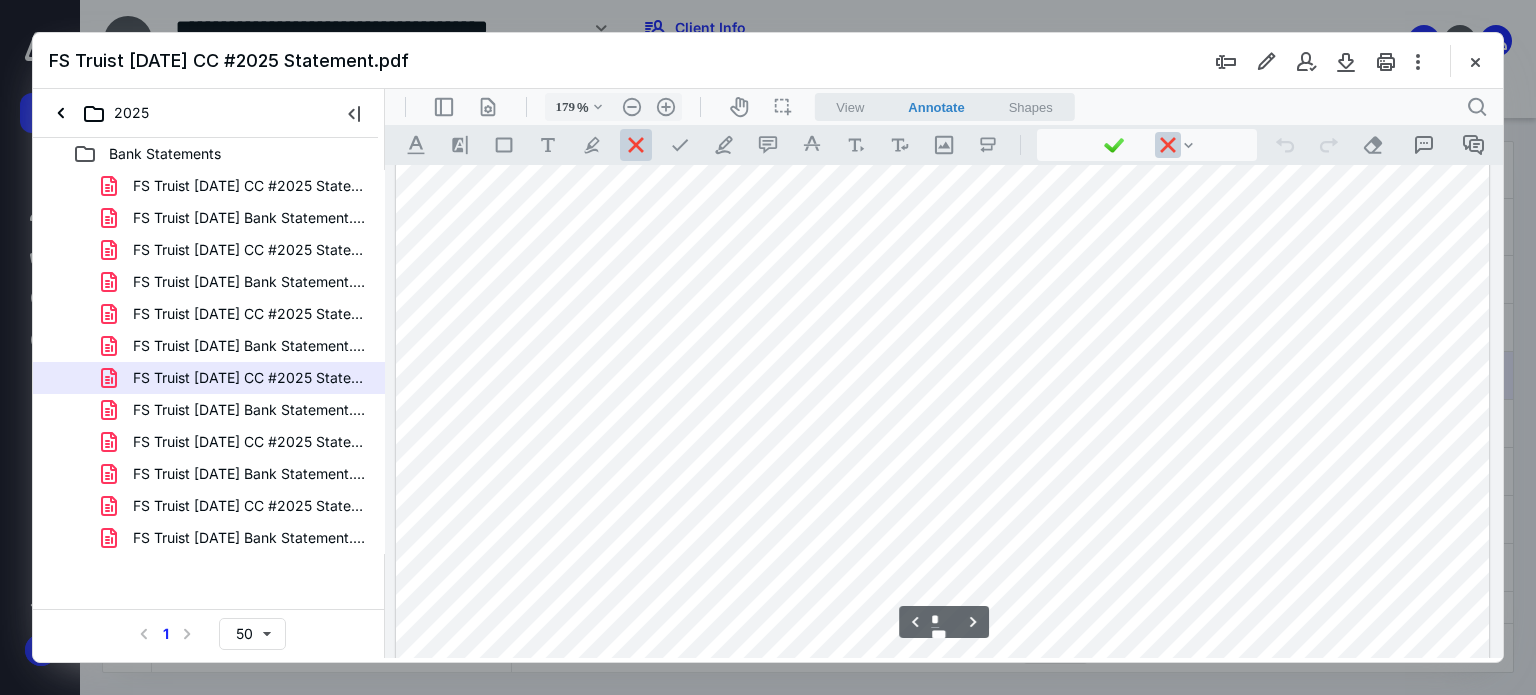 scroll, scrollTop: 2983, scrollLeft: 0, axis: vertical 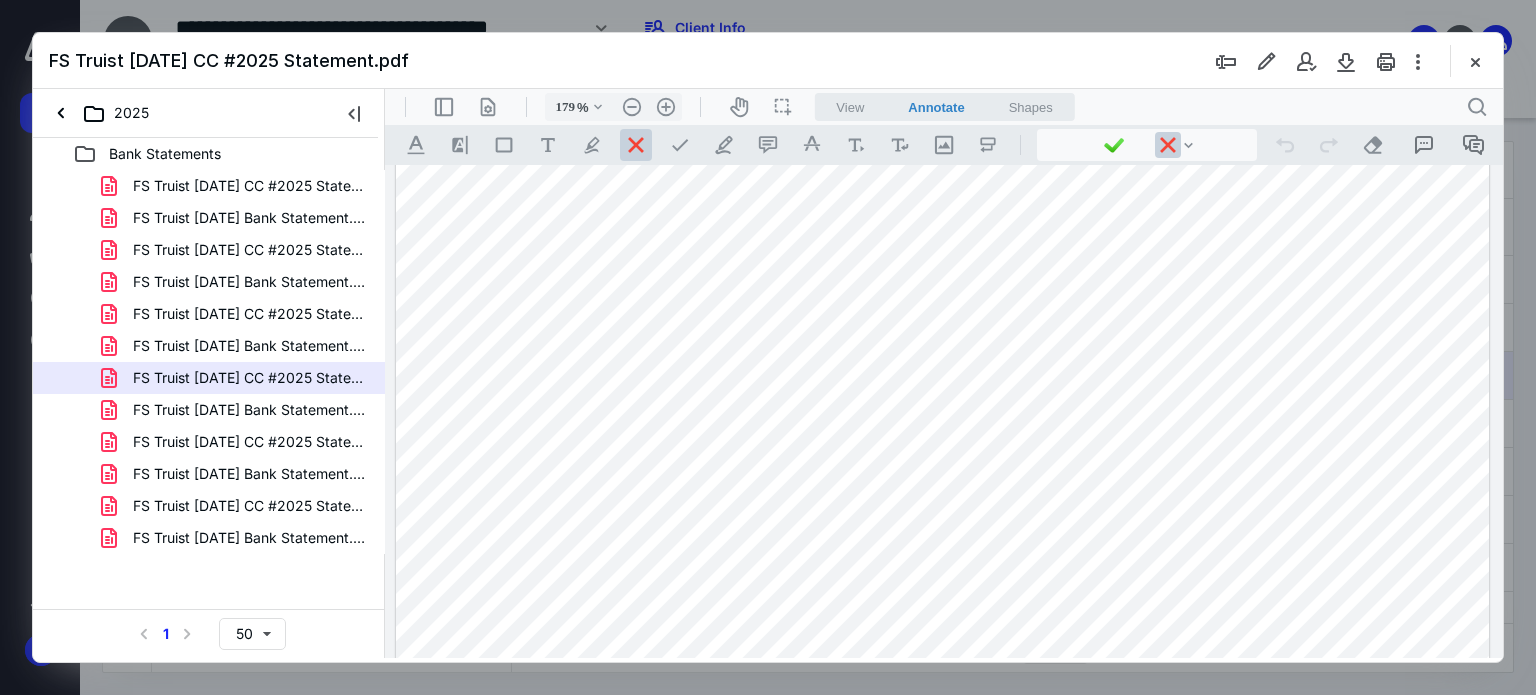click at bounding box center (943, 755) 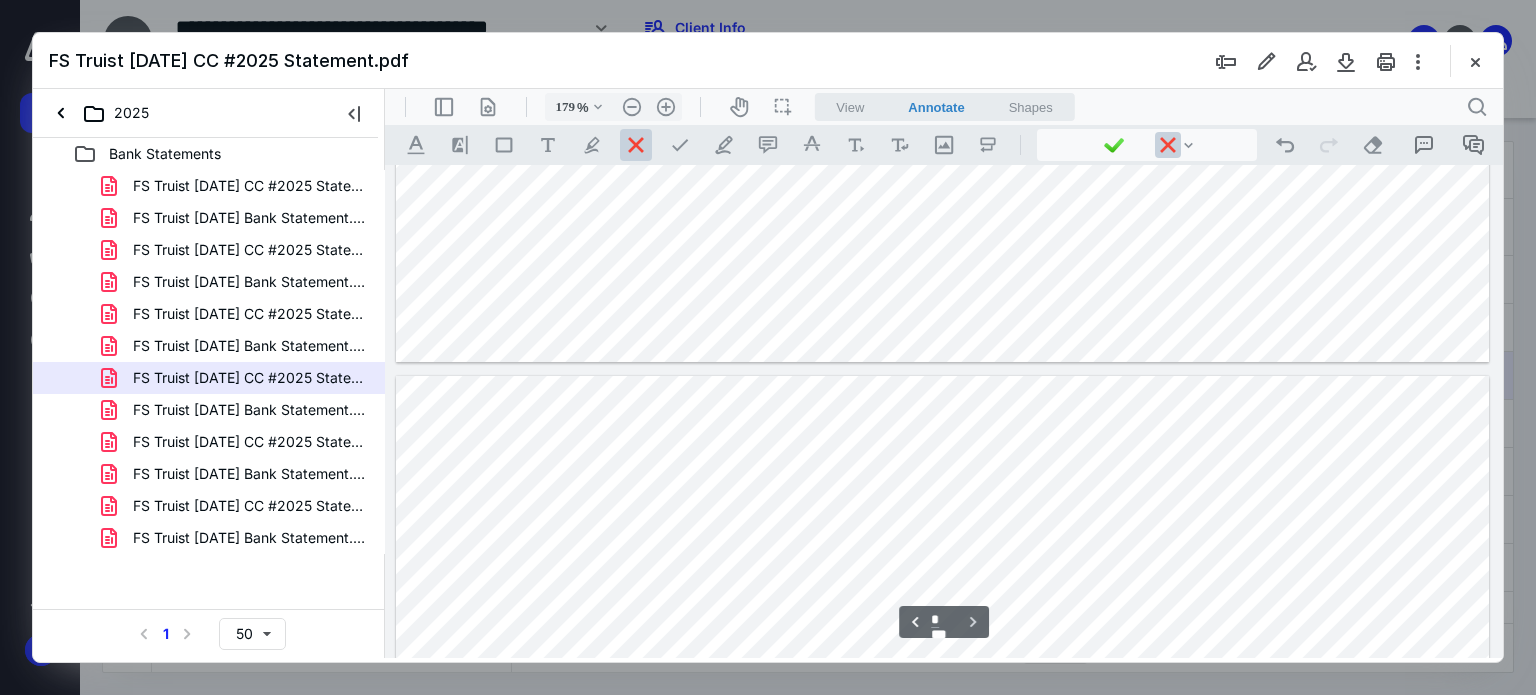 type on "*" 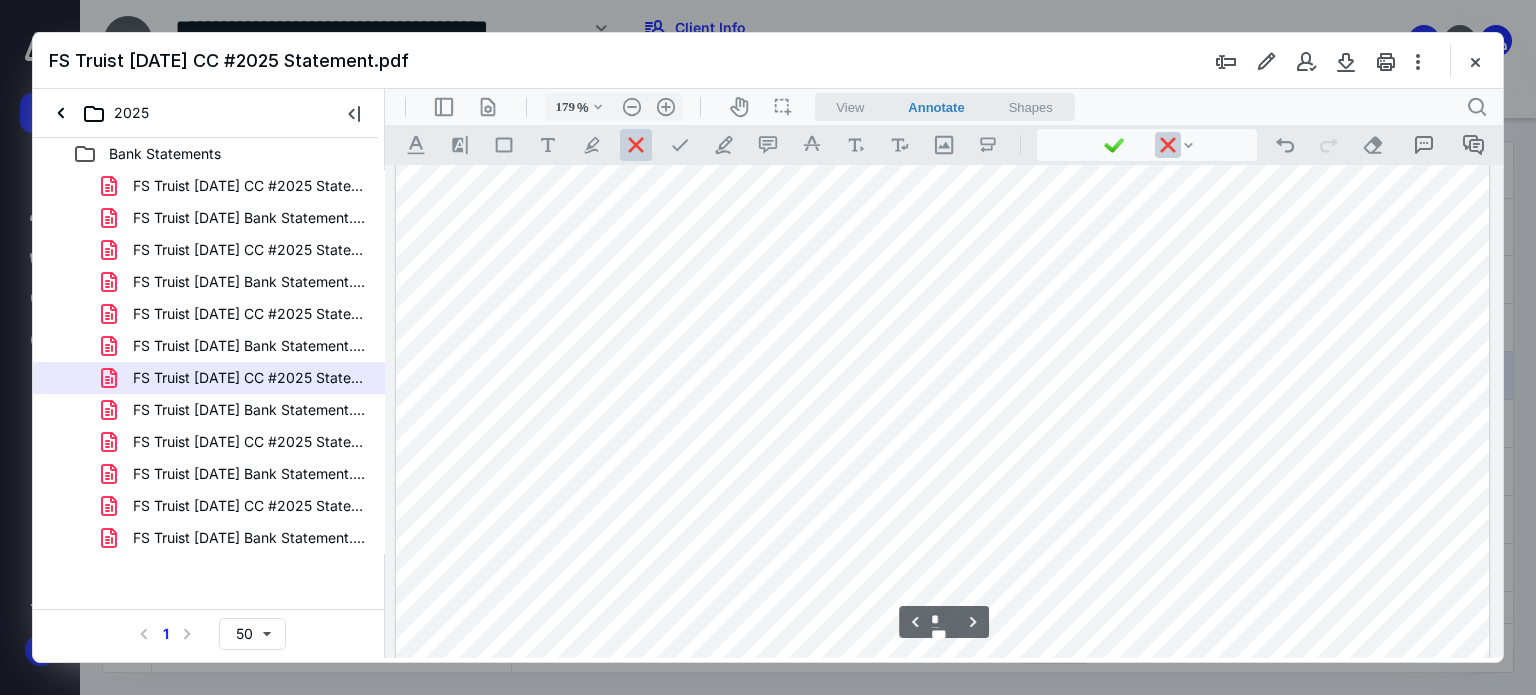 scroll, scrollTop: 2983, scrollLeft: 0, axis: vertical 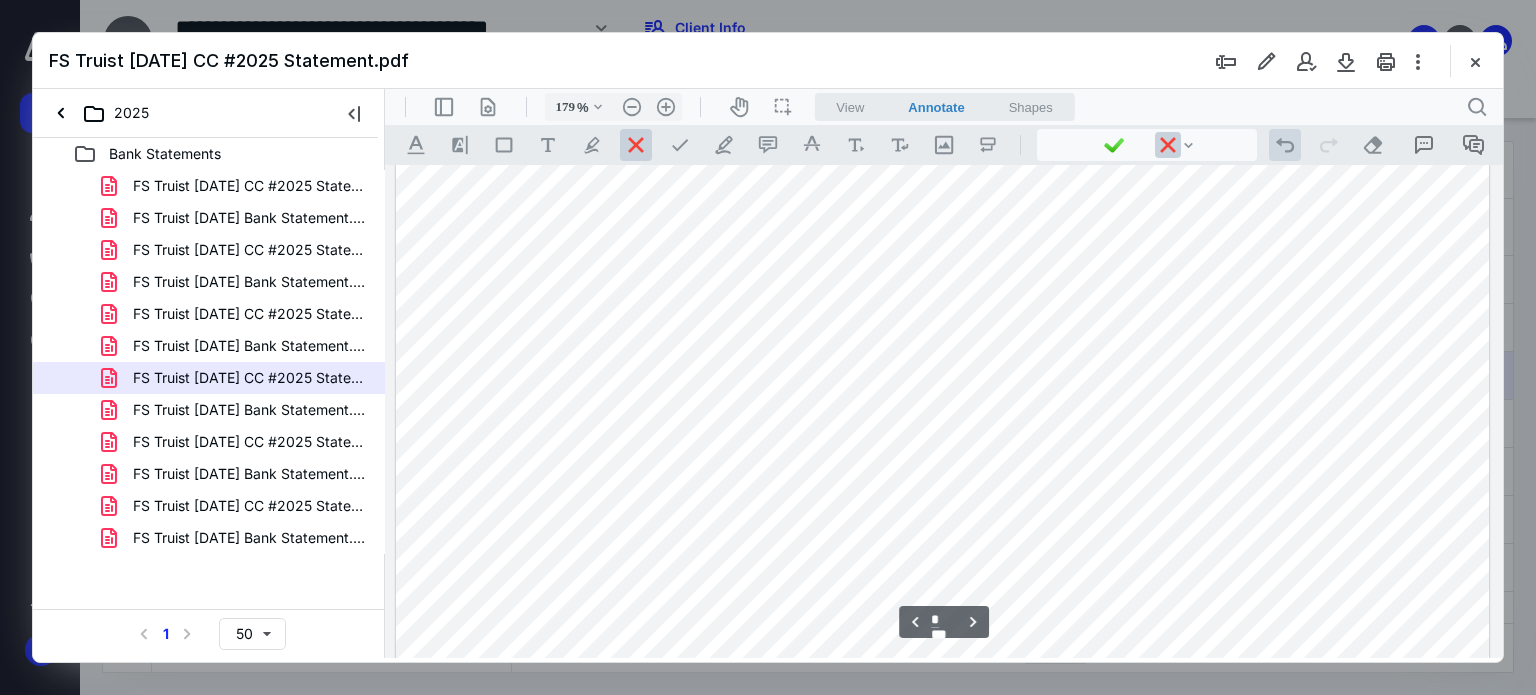 click on ".cls-1{fill:#abb0c4;} icon - operation - undo" at bounding box center [1285, 145] 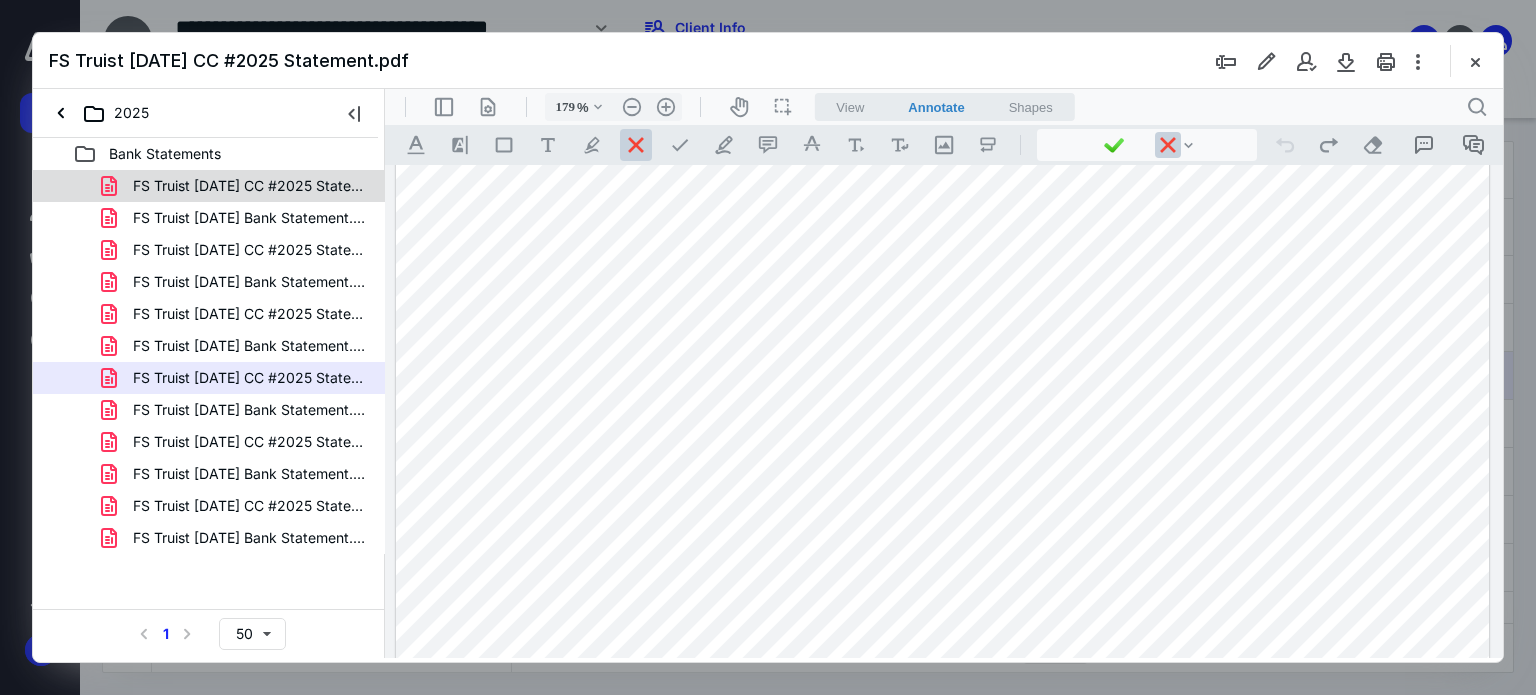 click on "FS Truist [DATE] CC #2025 Statement.pdf" at bounding box center [249, 186] 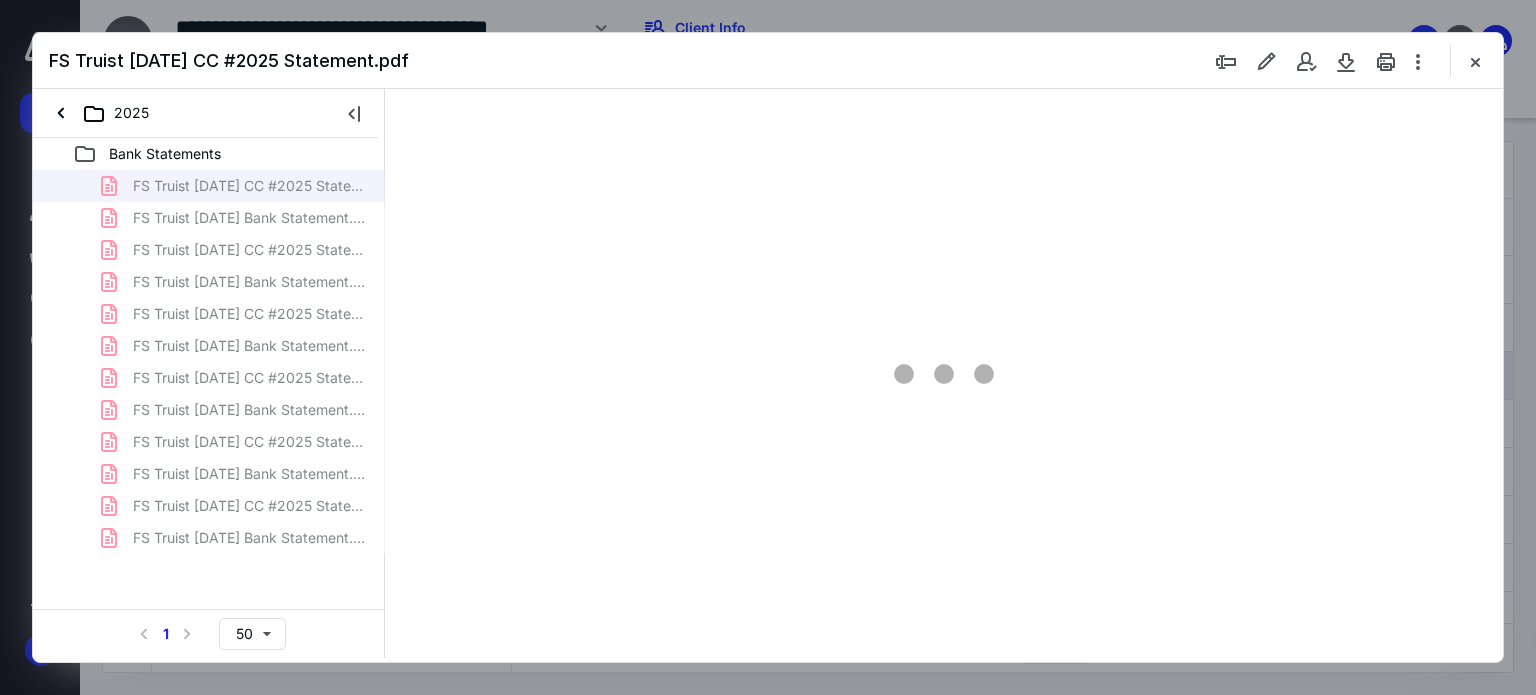 type on "179" 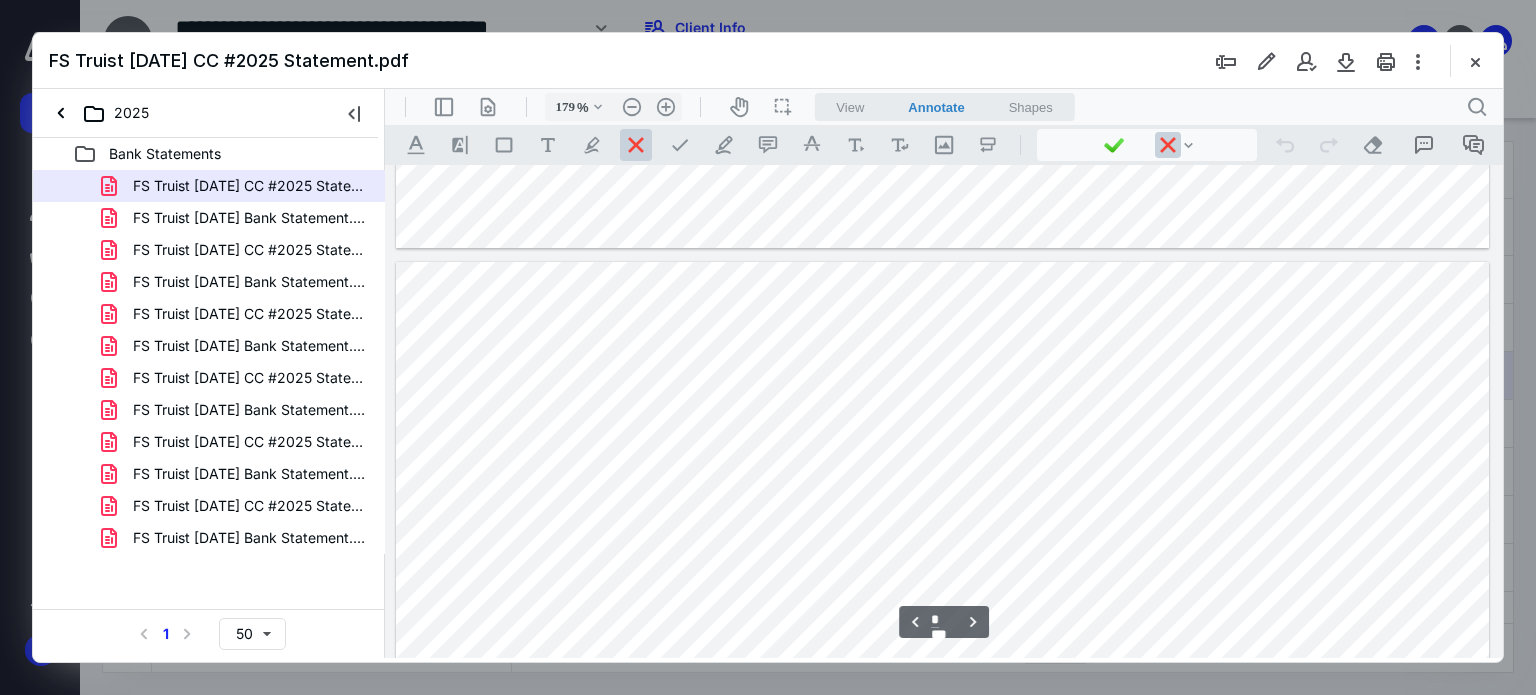 scroll, scrollTop: 2983, scrollLeft: 0, axis: vertical 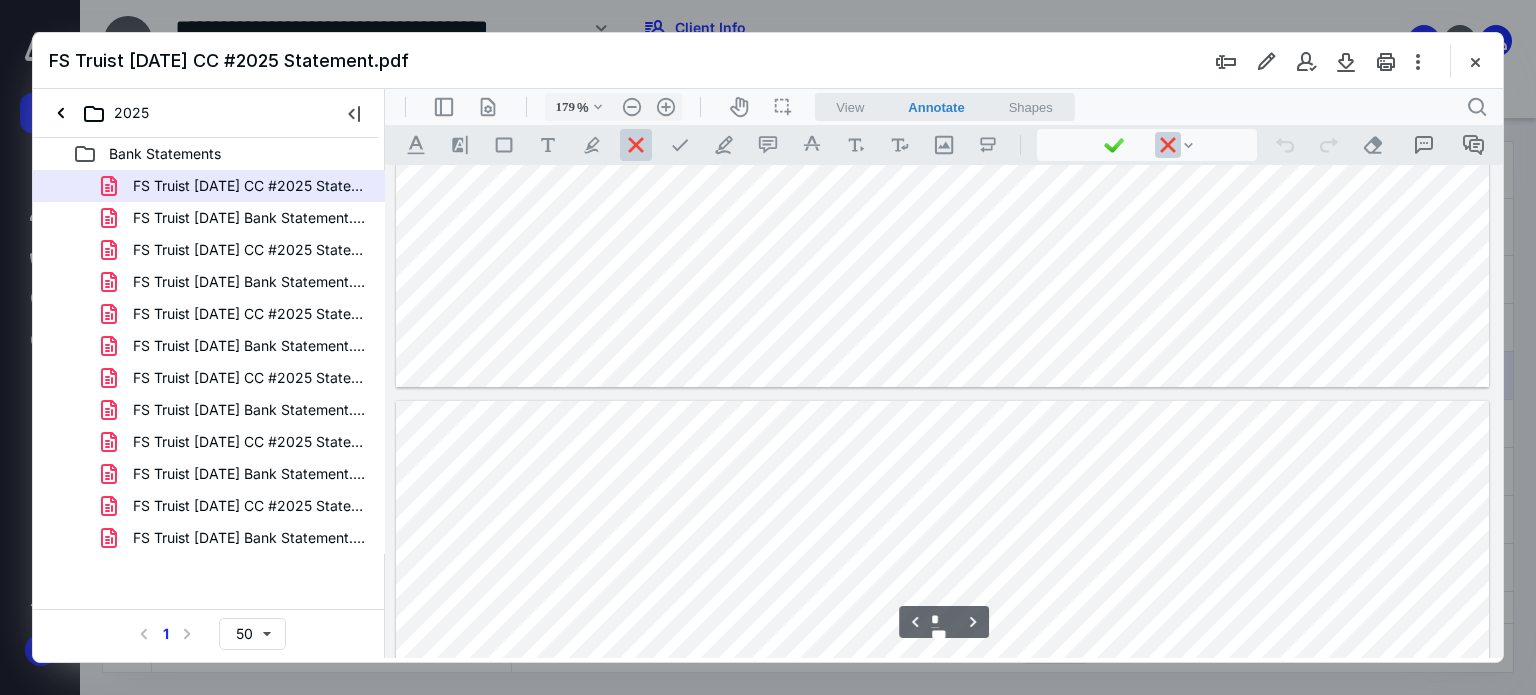 type on "*" 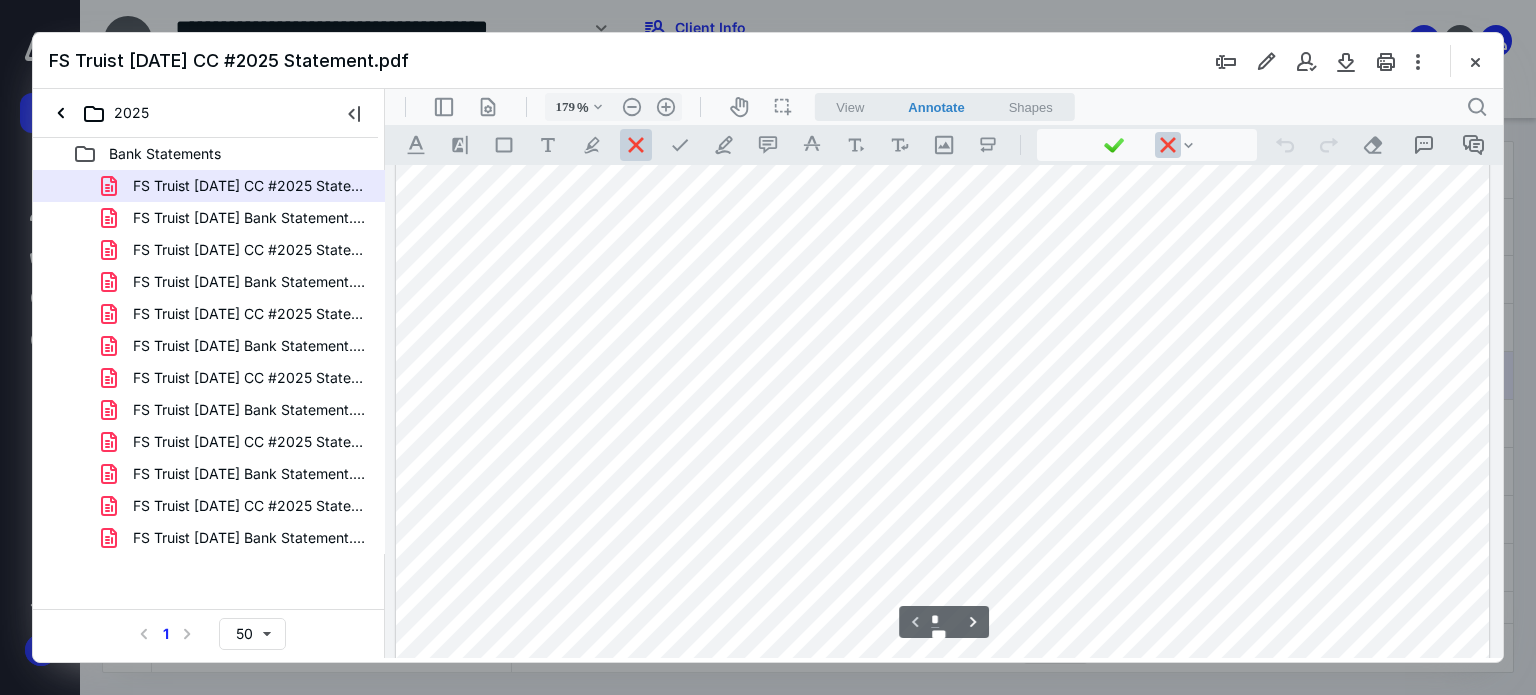 scroll, scrollTop: 0, scrollLeft: 0, axis: both 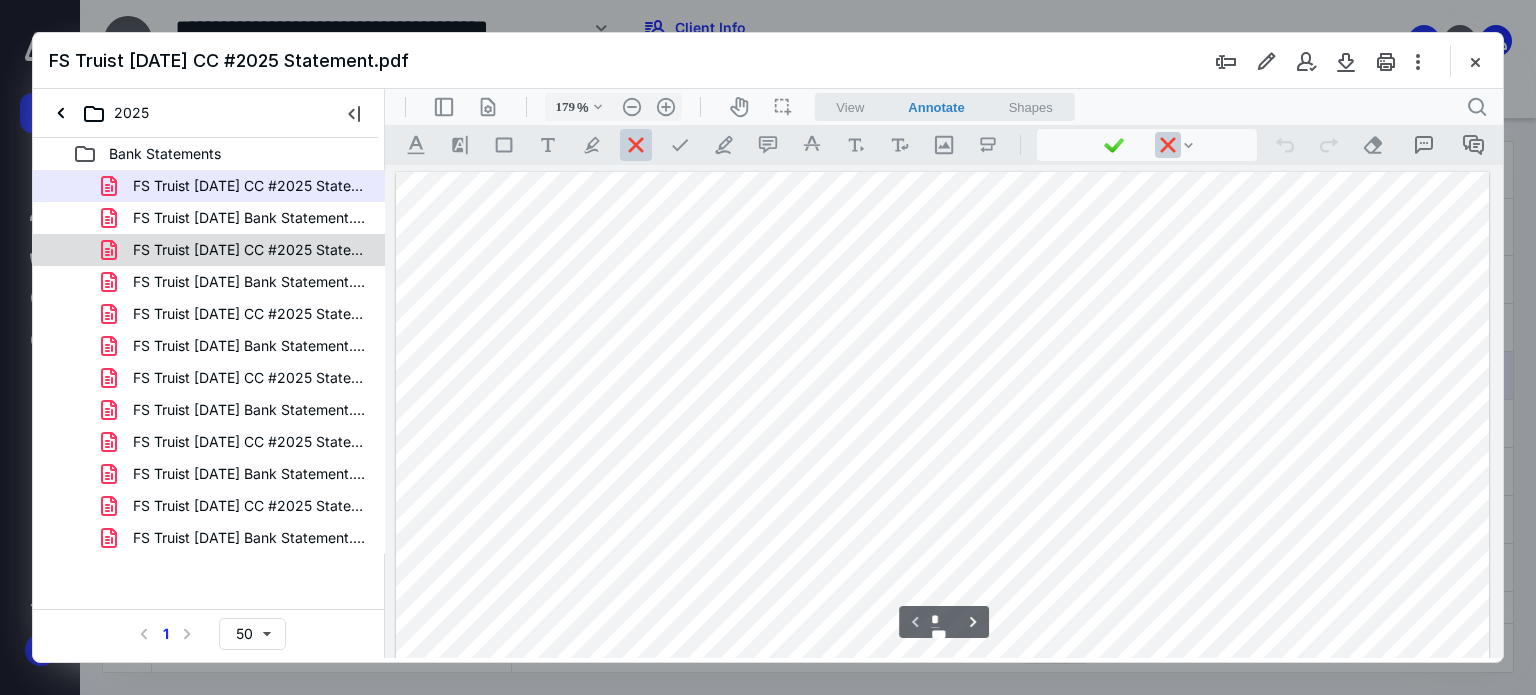 click on "FS Truist [DATE] CC #2025 Statement.pdf" at bounding box center [249, 250] 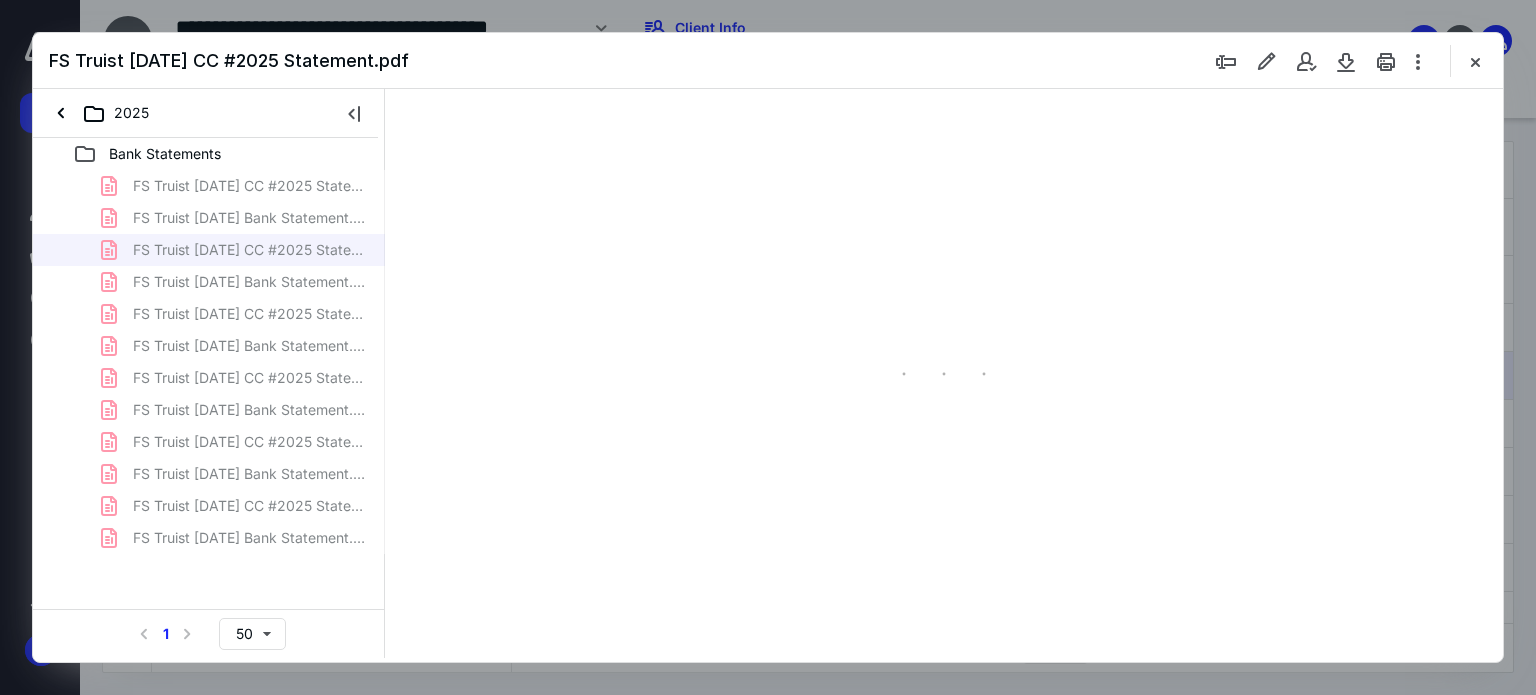type on "179" 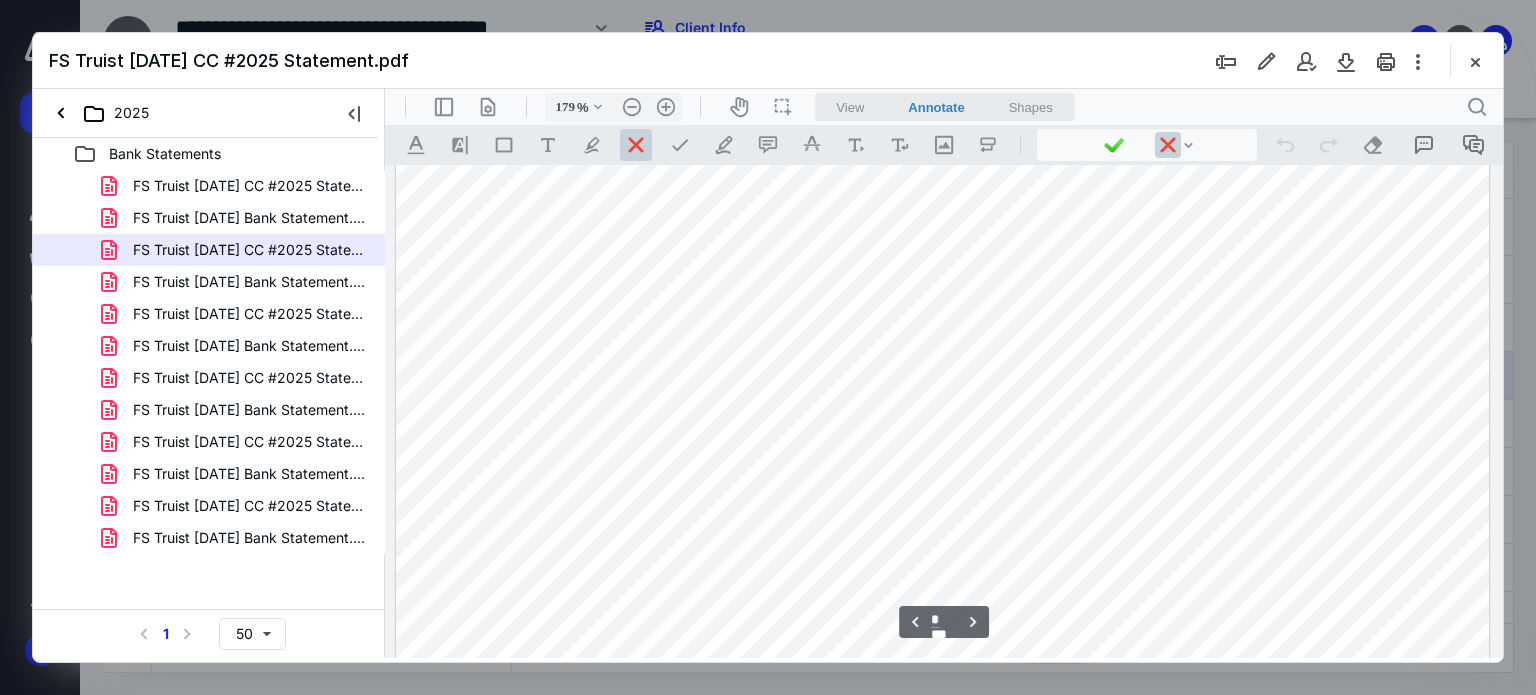 scroll, scrollTop: 3083, scrollLeft: 0, axis: vertical 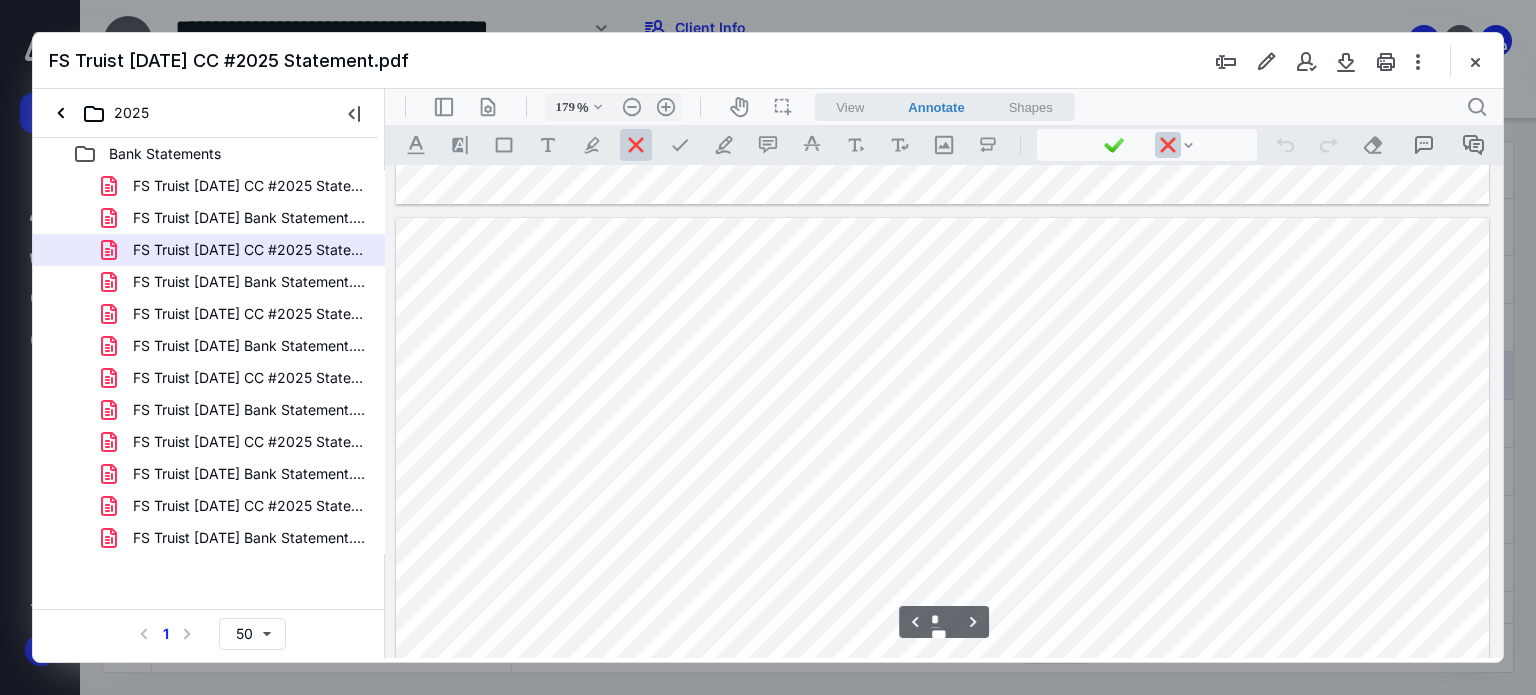 type on "*" 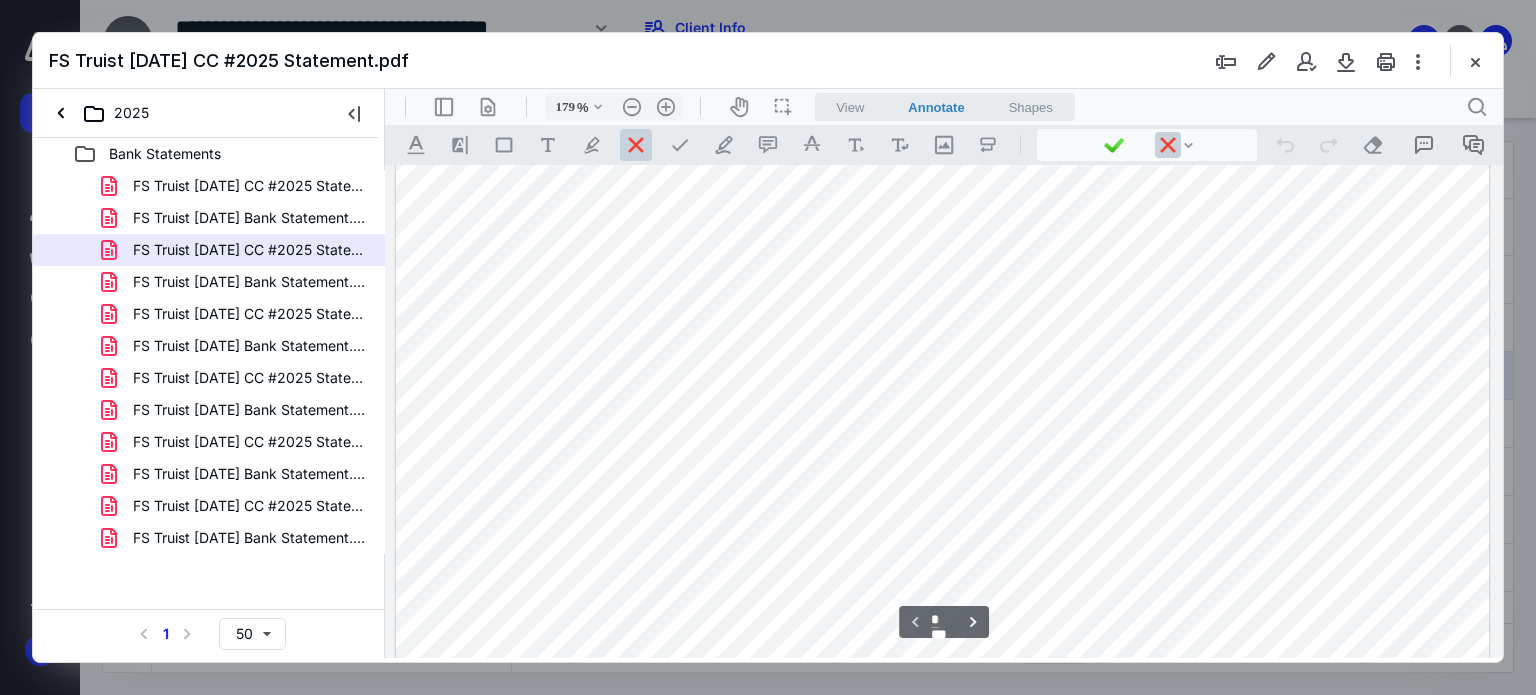 scroll, scrollTop: 183, scrollLeft: 0, axis: vertical 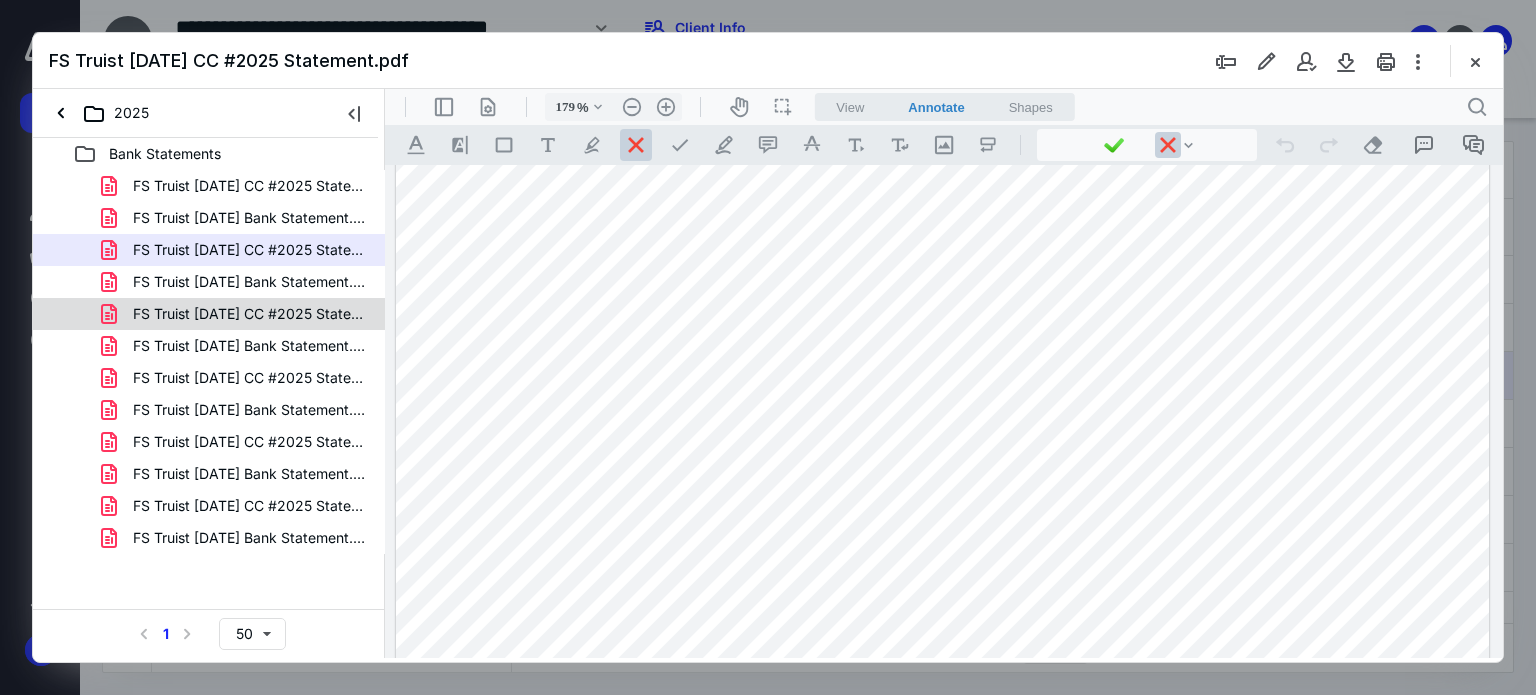 click on "FS Truist [DATE] CC #2025 Statement.pdf" at bounding box center [249, 314] 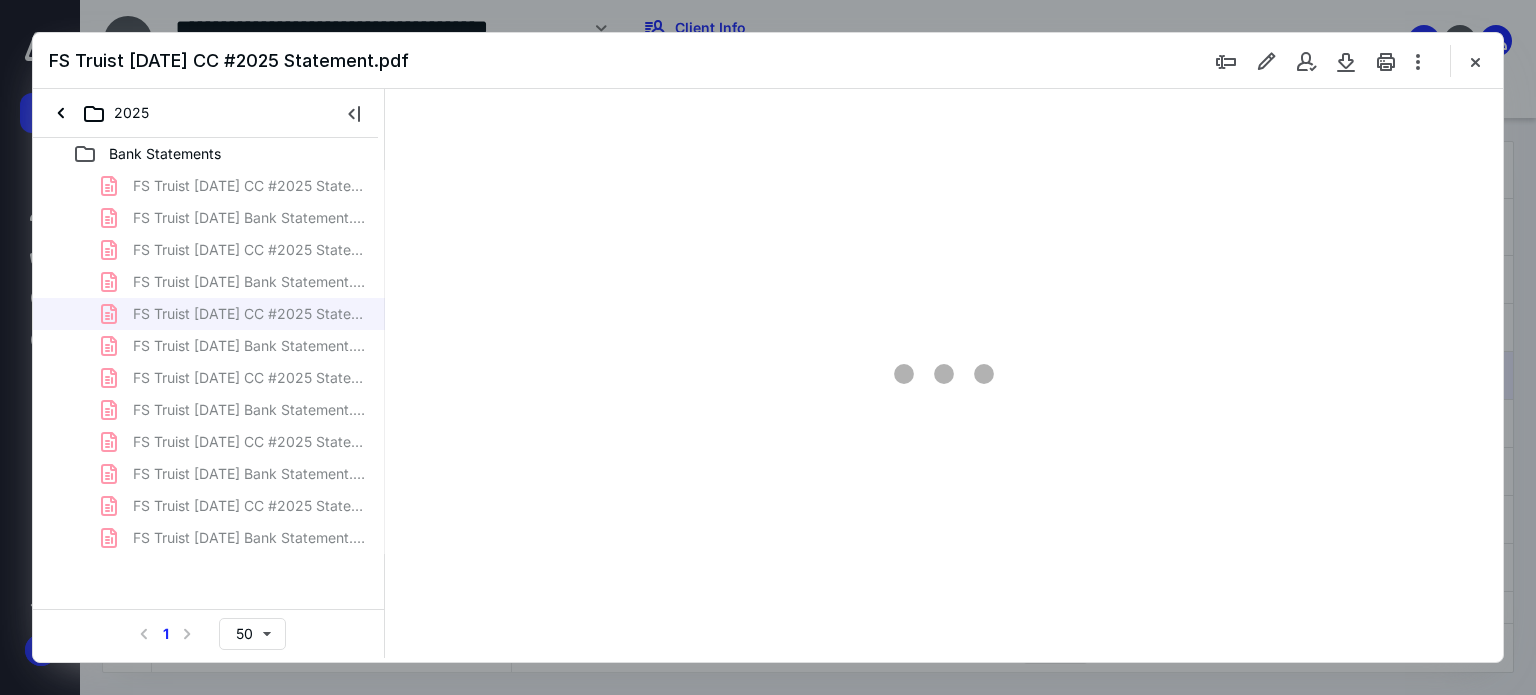 type on "179" 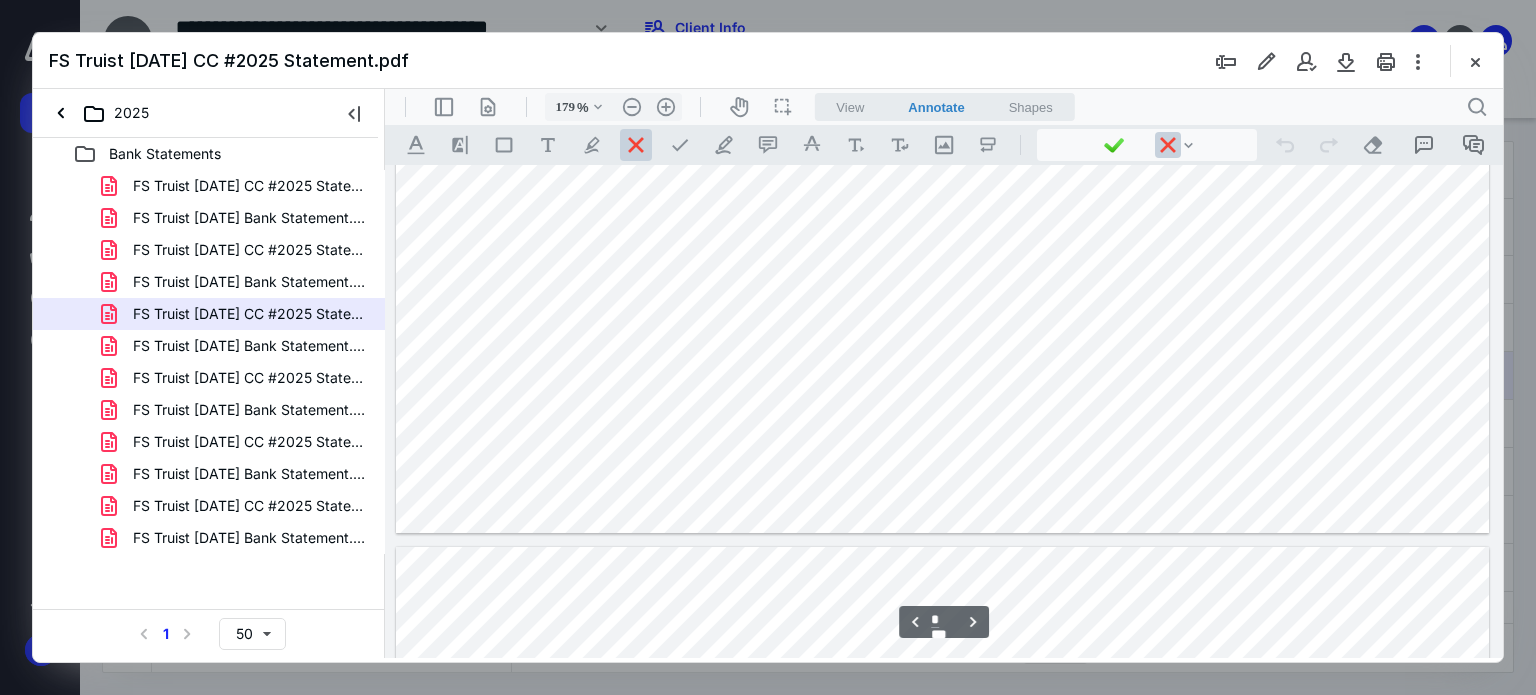 type on "*" 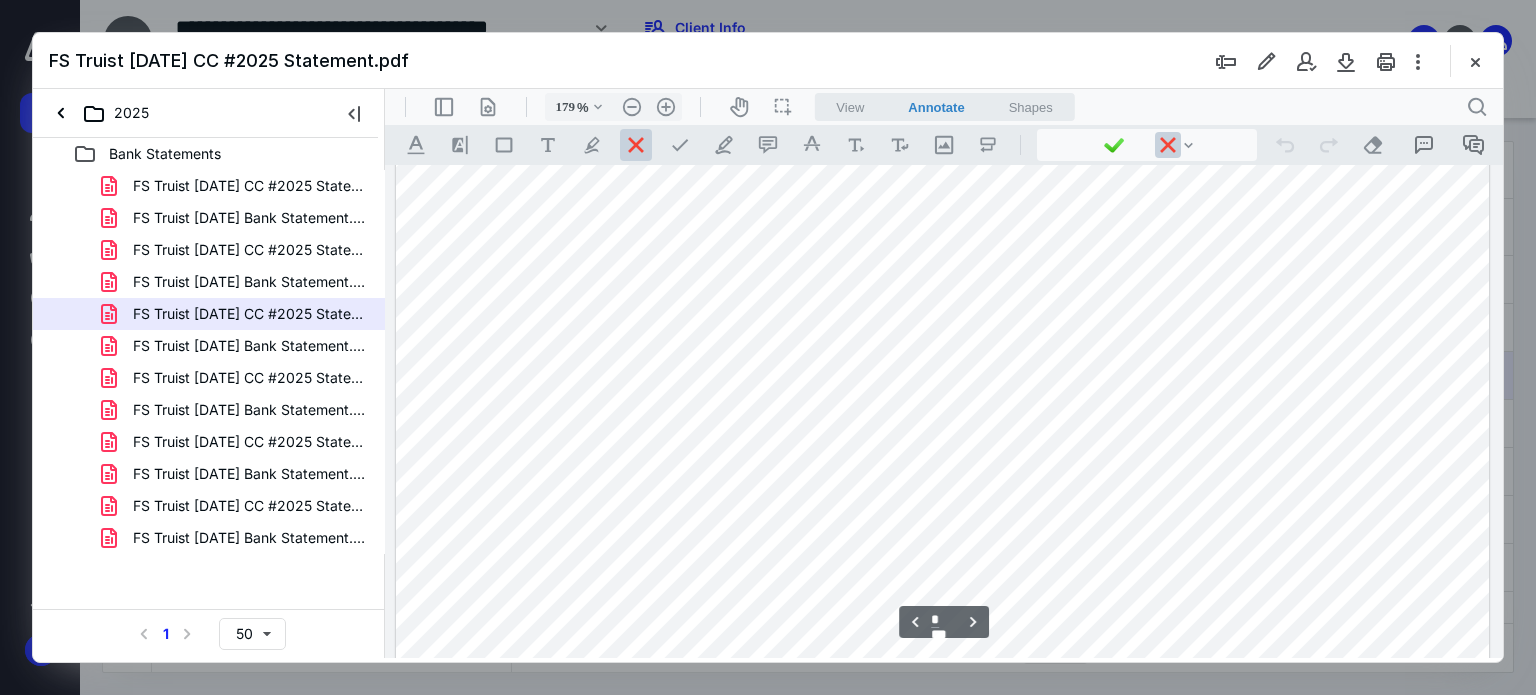 scroll, scrollTop: 3083, scrollLeft: 0, axis: vertical 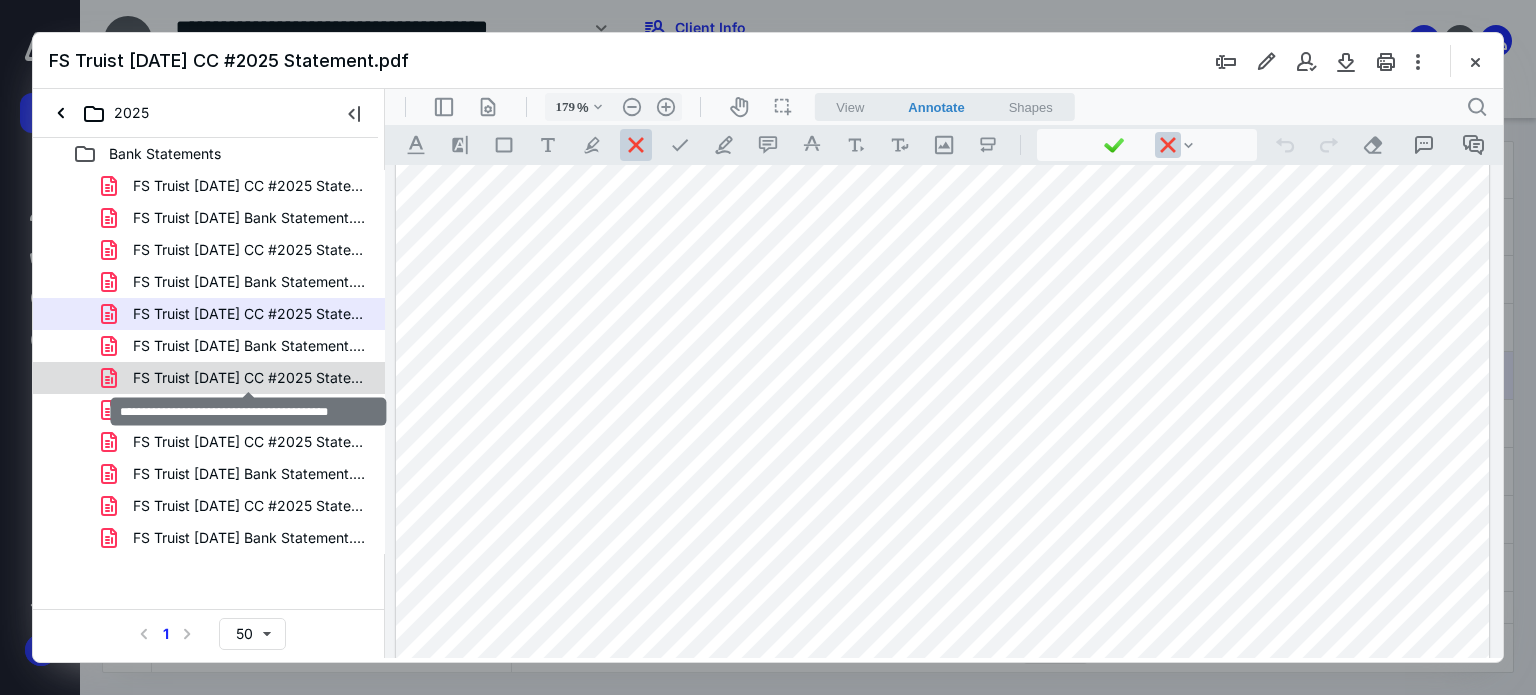 click on "FS Truist [DATE] CC #2025 Statement.pdf" at bounding box center (249, 378) 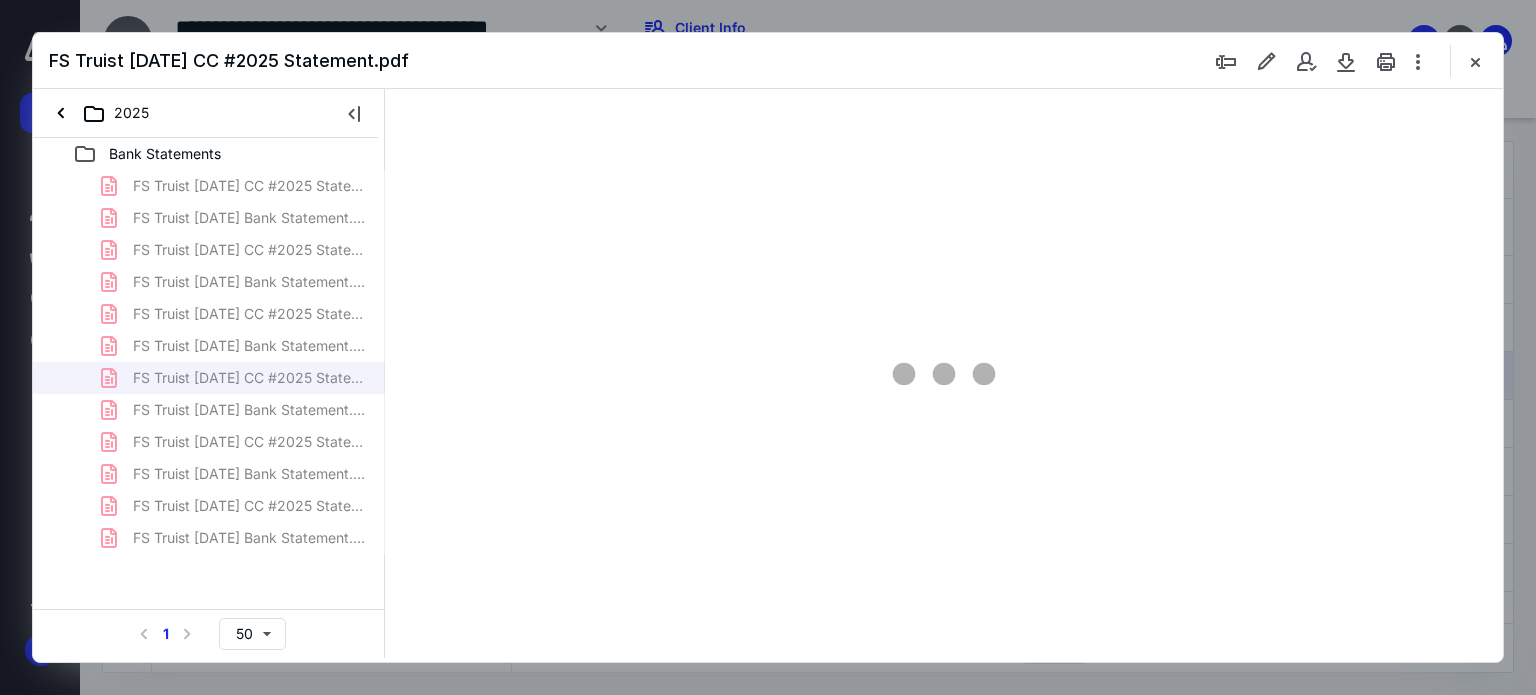 type on "179" 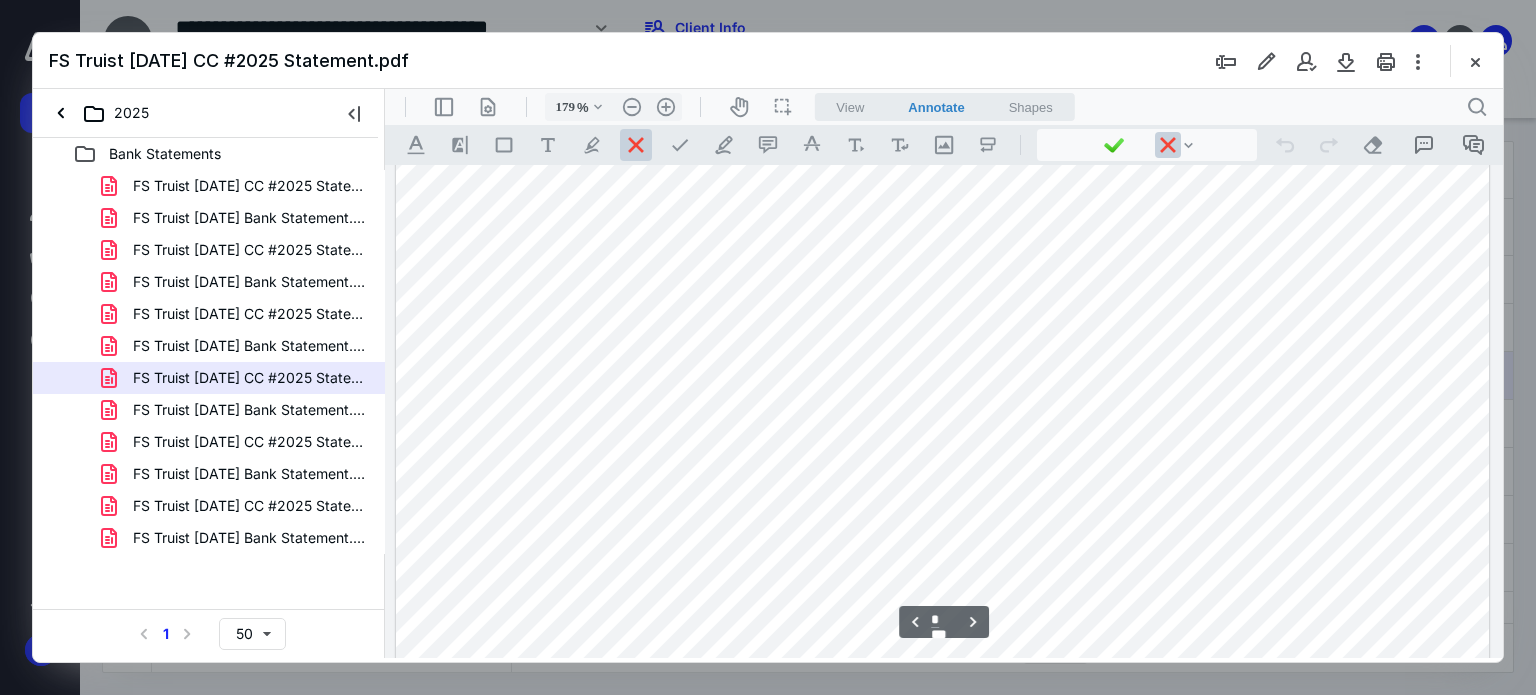 scroll, scrollTop: 3083, scrollLeft: 0, axis: vertical 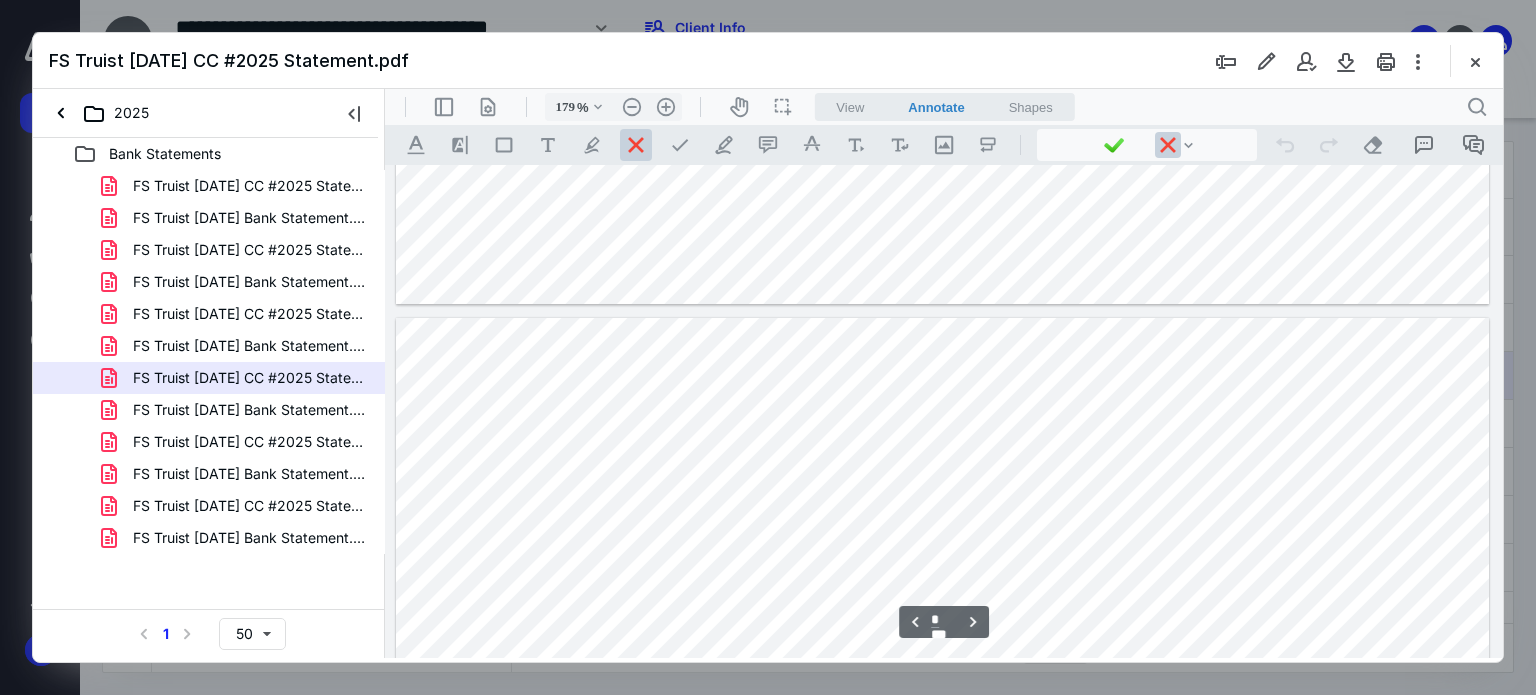 type on "*" 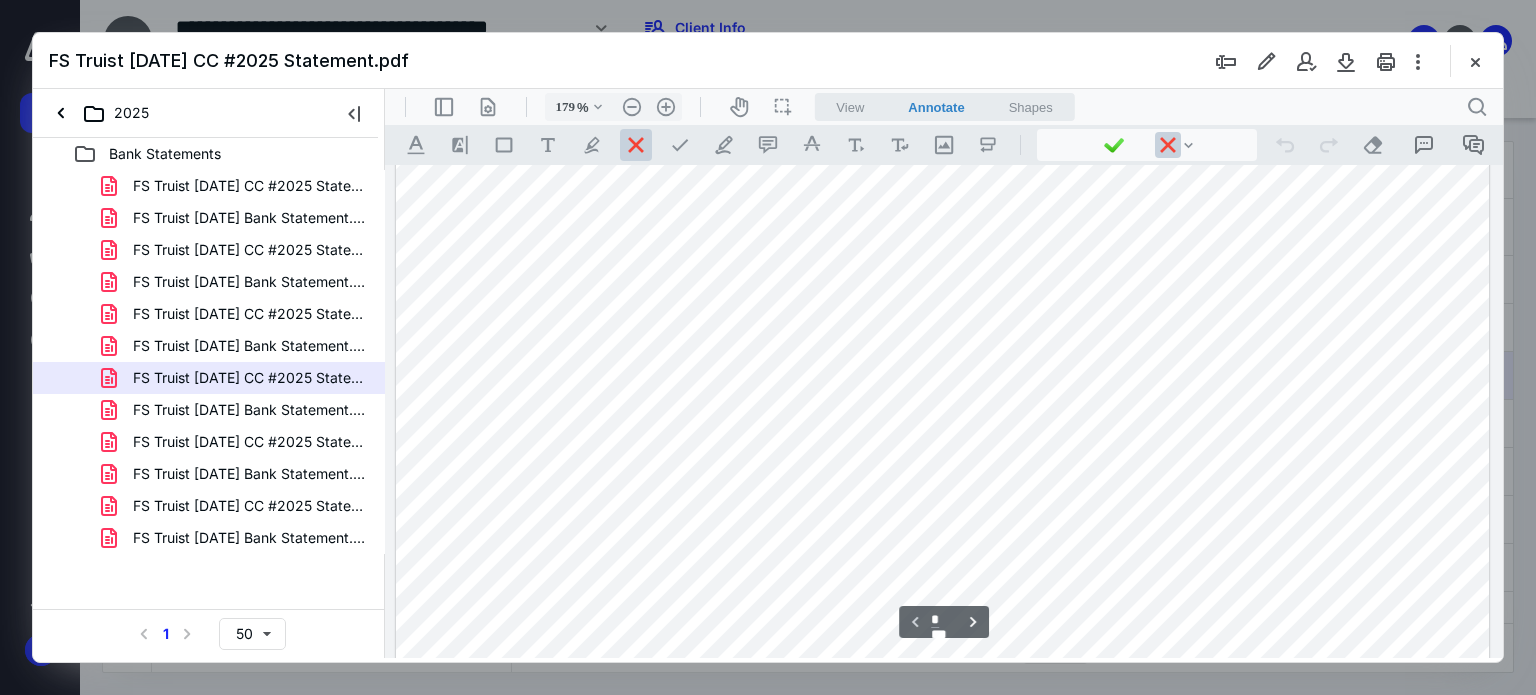 scroll, scrollTop: 100, scrollLeft: 0, axis: vertical 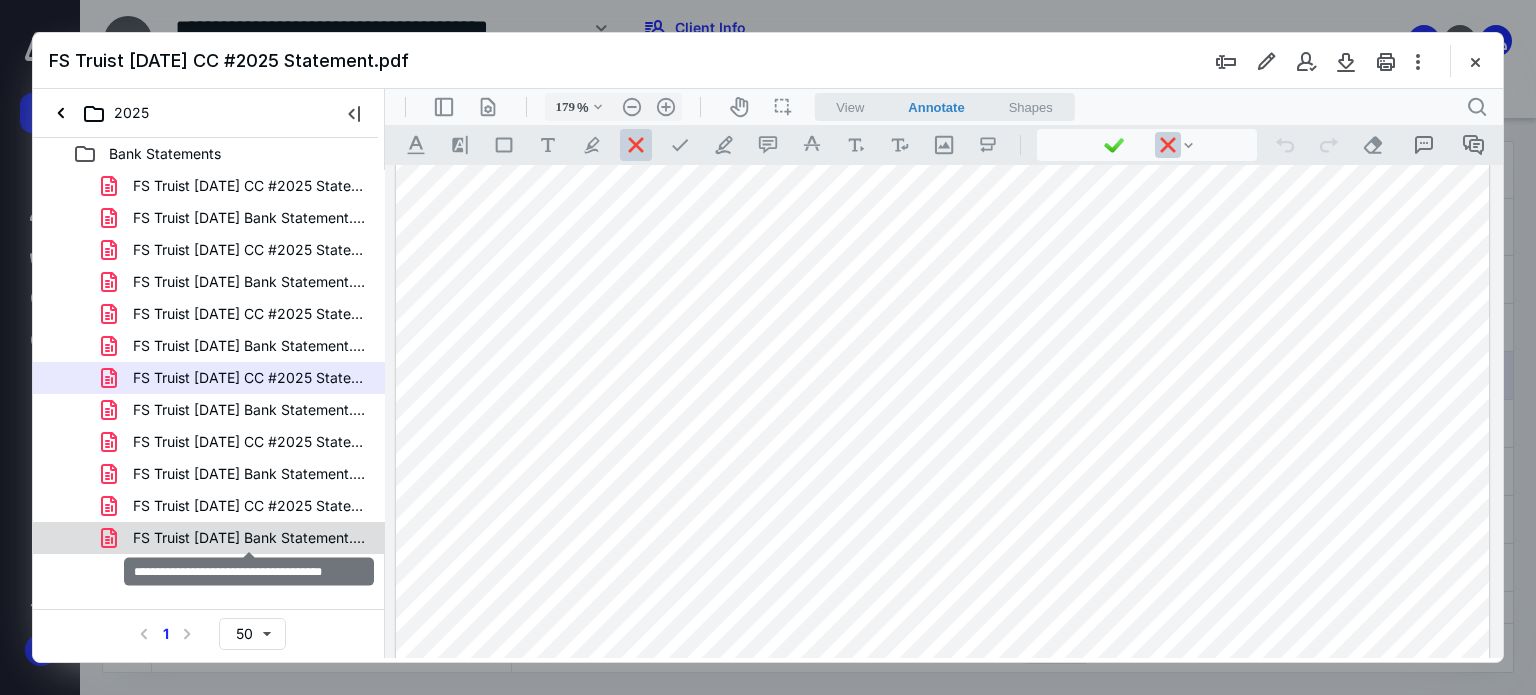click on "FS Truist [DATE] Bank Statement.pdf" at bounding box center (249, 538) 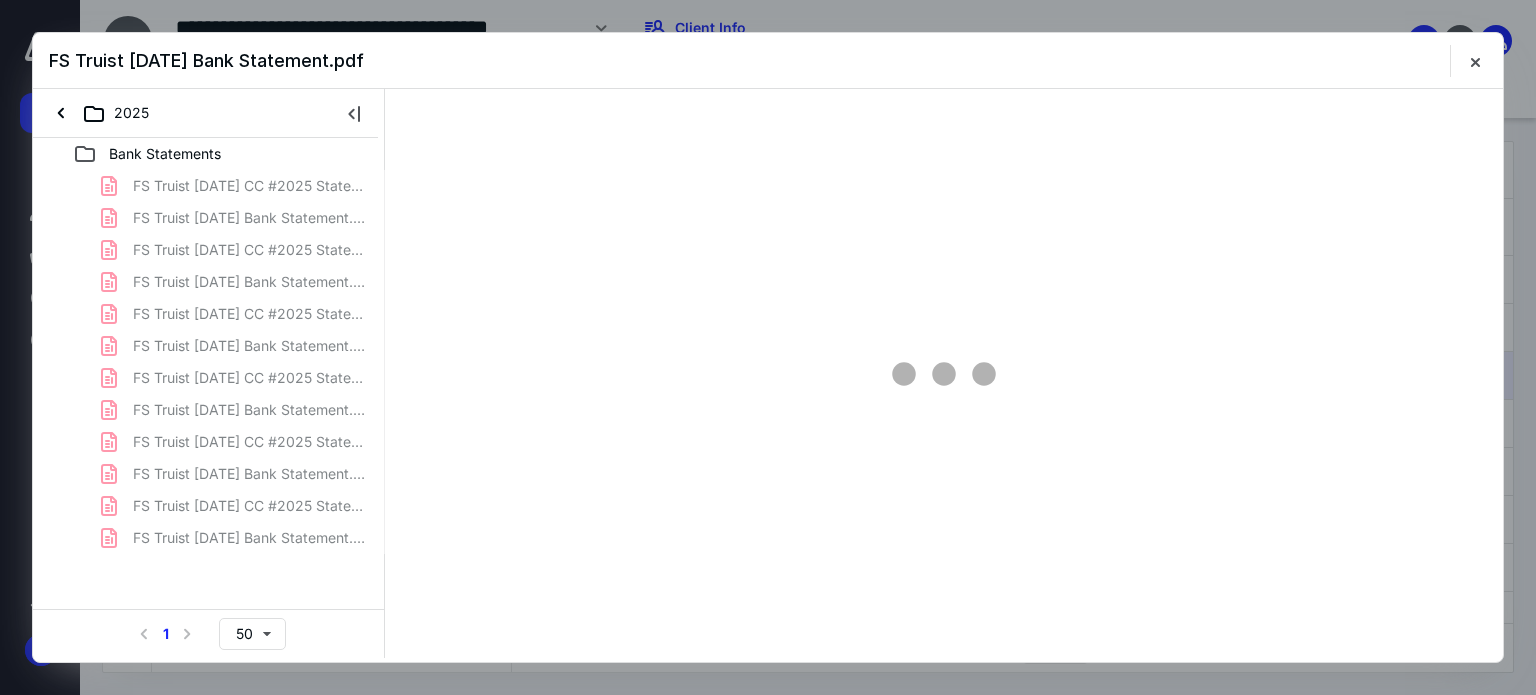 click on "FS Truist [DATE] CC #2025 Statement.pdf FS Truist [DATE] Bank Statement.pdf FS Truist [DATE] CC #2025 Statement.pdf FS Truist [DATE] Bank Statement.pdf FS Truist [DATE] CC #2025 Statement.pdf FS Truist [DATE] Bank Statement.pdf FS Truist [DATE] CC #2025 Statement.pdf FS Truist [DATE] Bank Statement.pdf FS Truist [DATE] CC #2025 Statement.pdf FS Truist [DATE] Bank Statement.pdf FS Truist [DATE] CC #2025 Statement.pdf FS Truist [DATE] Bank Statement.pdf" at bounding box center (209, 362) 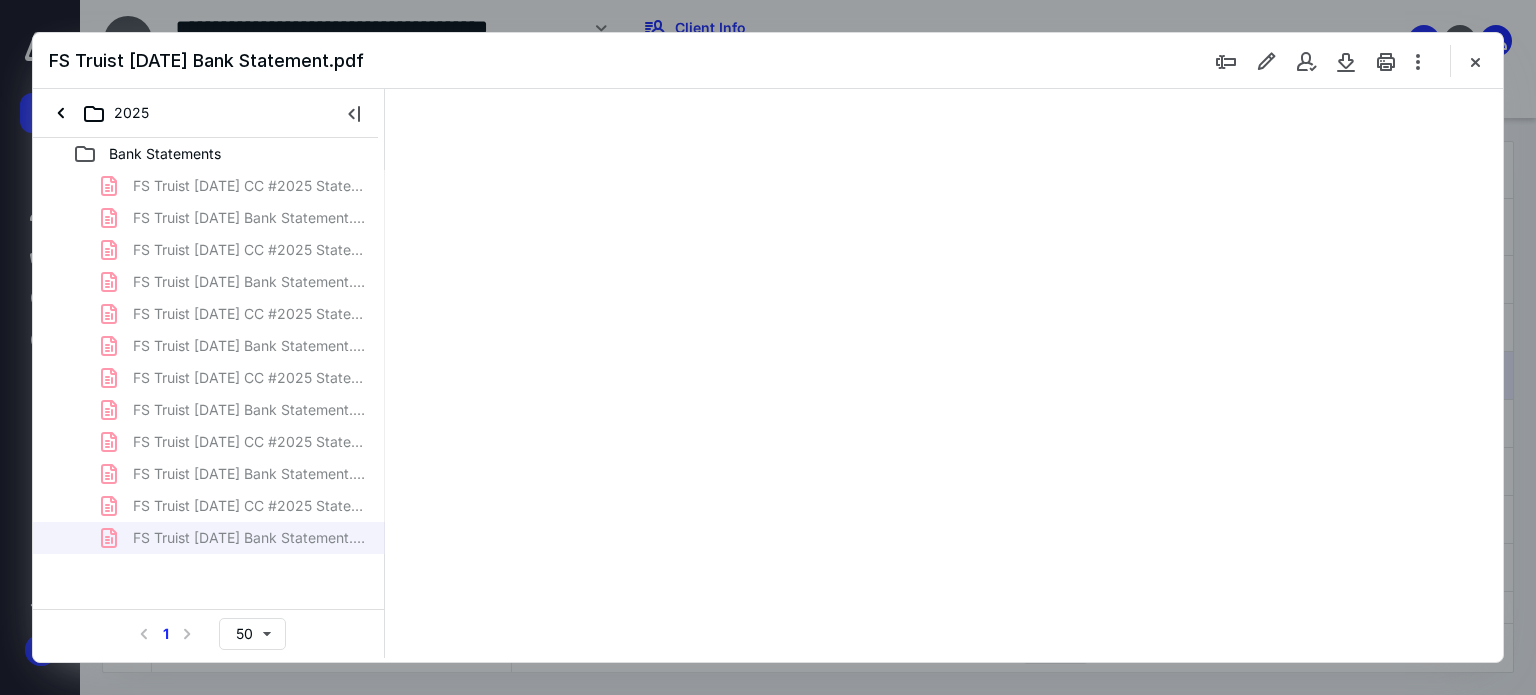click on "FS Truist [DATE] CC #2025 Statement.pdf FS Truist [DATE] Bank Statement.pdf FS Truist [DATE] CC #2025 Statement.pdf FS Truist [DATE] Bank Statement.pdf FS Truist [DATE] CC #2025 Statement.pdf FS Truist [DATE] Bank Statement.pdf FS Truist [DATE] CC #2025 Statement.pdf FS Truist [DATE] Bank Statement.pdf FS Truist [DATE] CC #2025 Statement.pdf FS Truist [DATE] Bank Statement.pdf FS Truist [DATE] CC #2025 Statement.pdf FS Truist [DATE] Bank Statement.pdf" at bounding box center [209, 362] 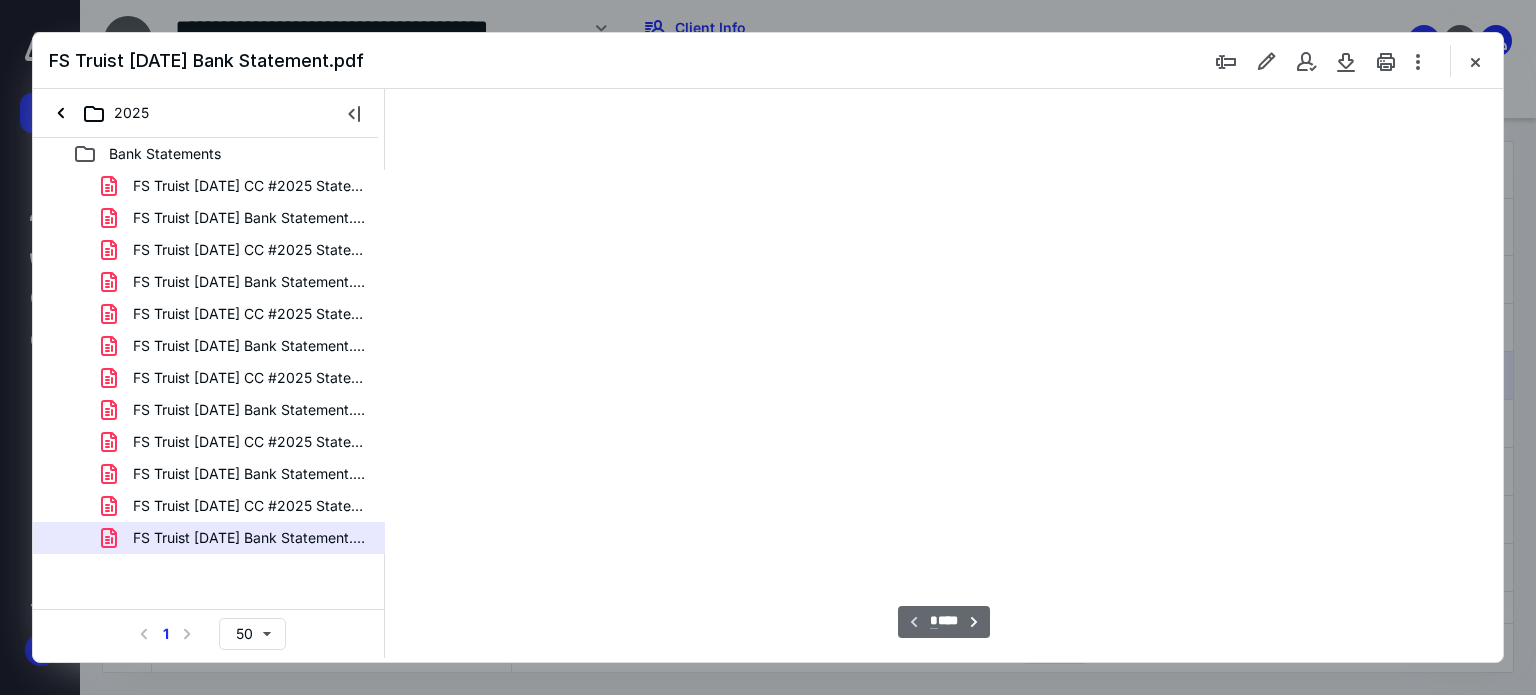 scroll, scrollTop: 83, scrollLeft: 0, axis: vertical 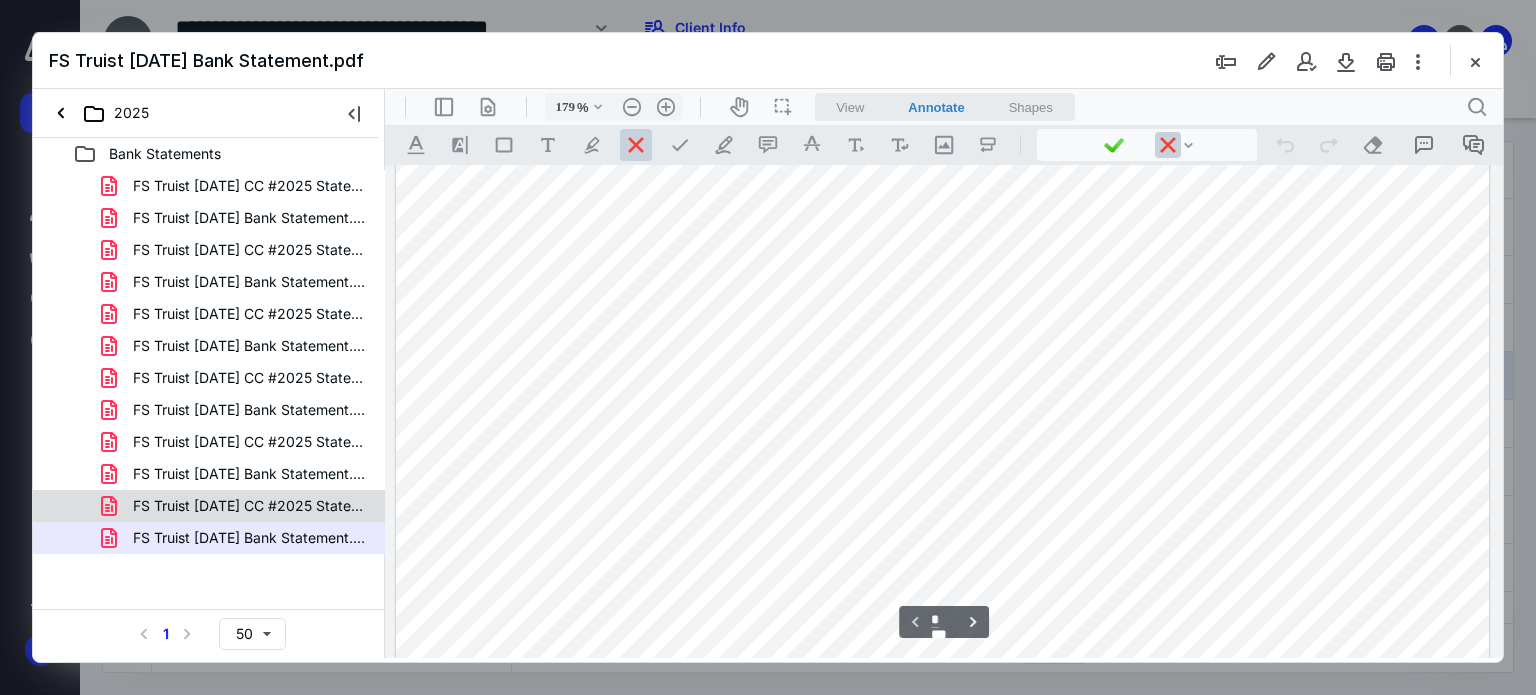 click on "FS Truist [DATE] CC #2025 Statement.pdf" at bounding box center [209, 506] 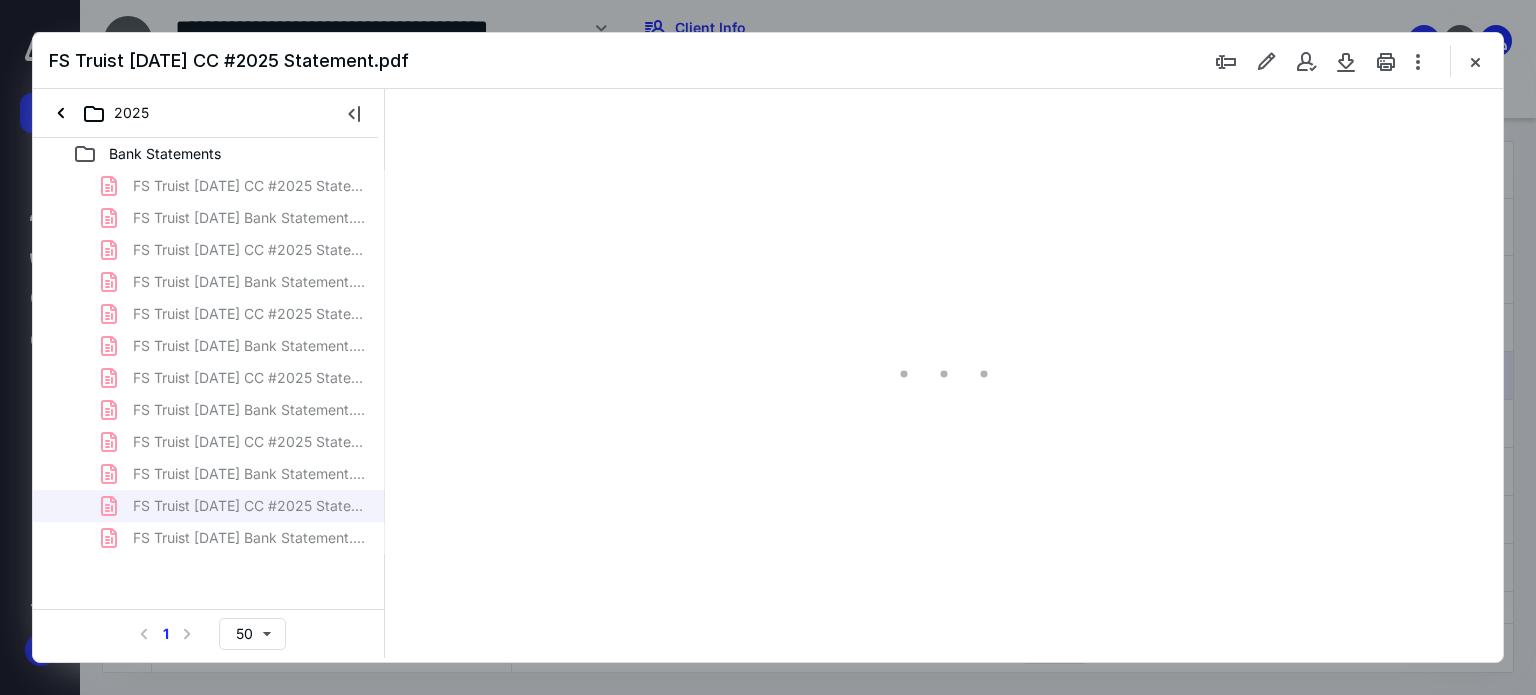 type on "179" 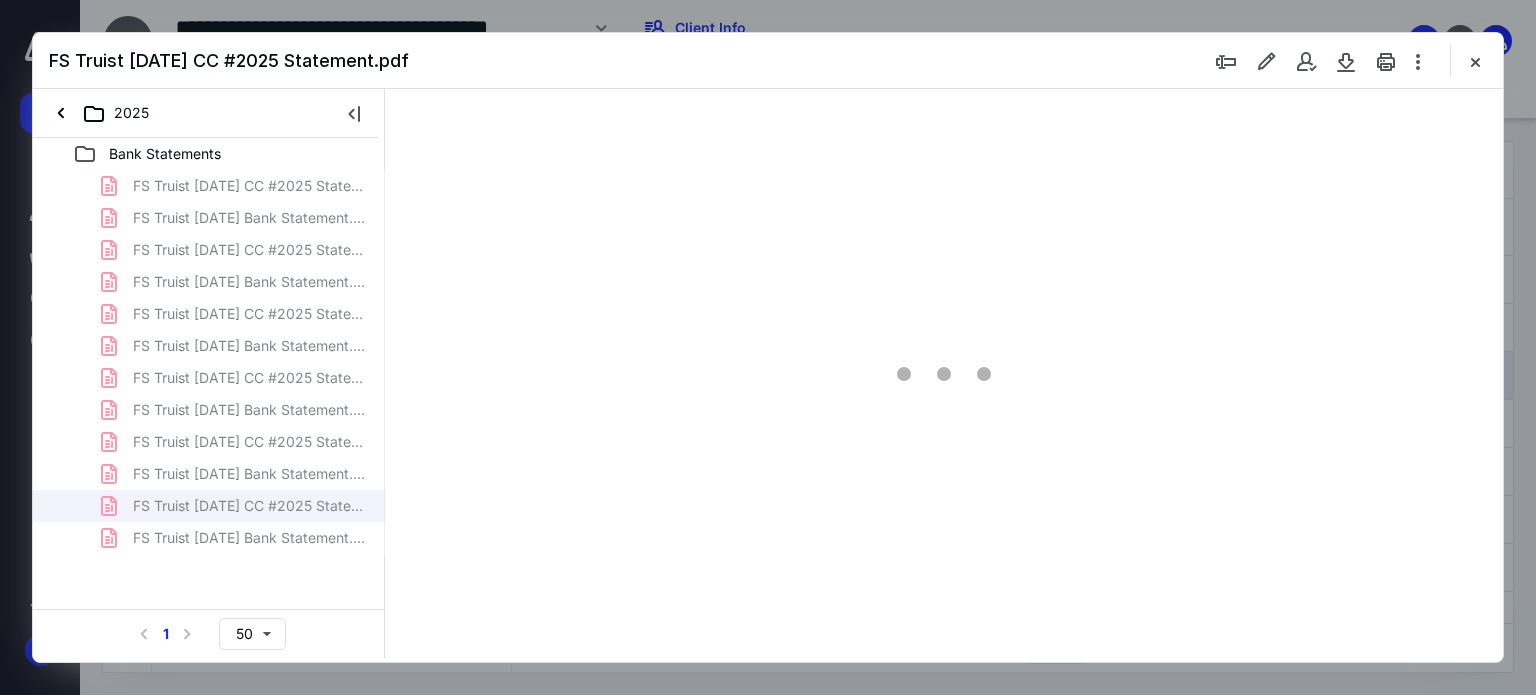scroll, scrollTop: 83, scrollLeft: 0, axis: vertical 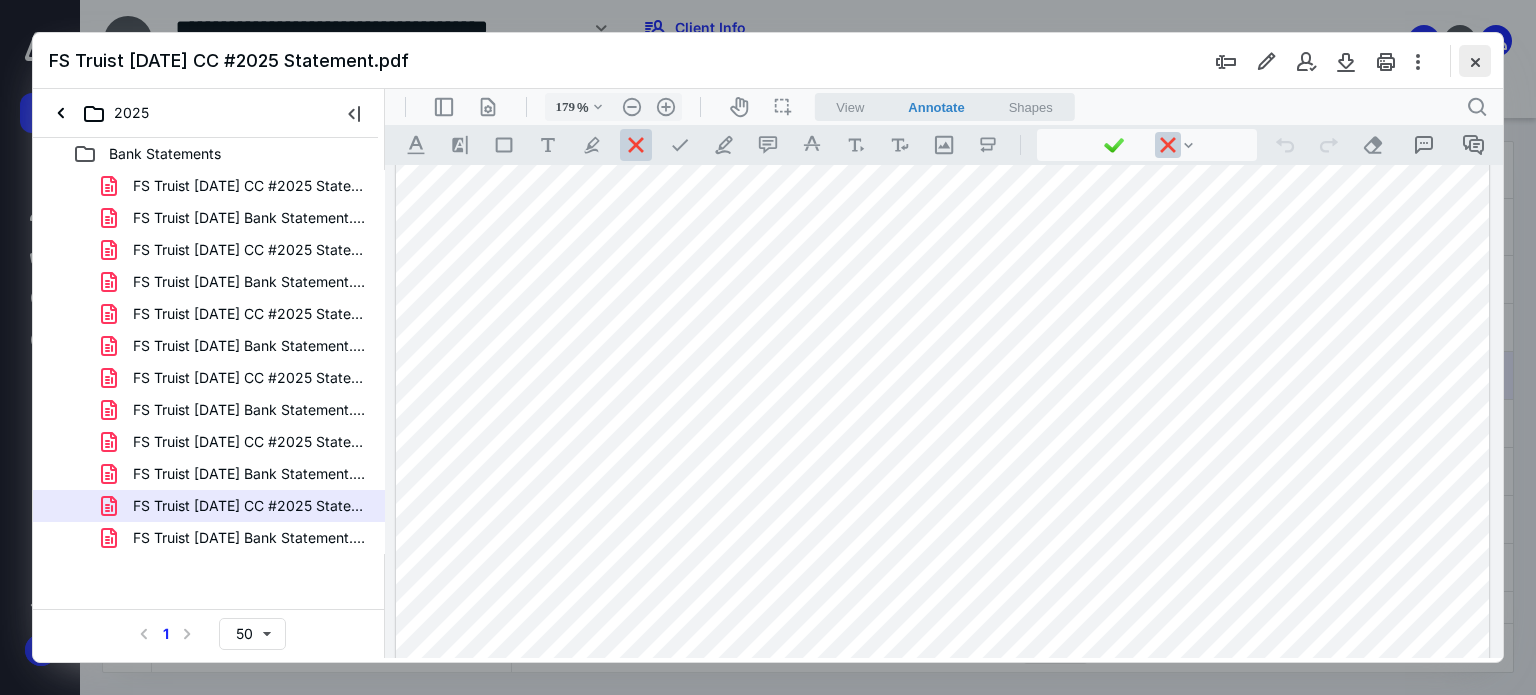 click at bounding box center [1475, 61] 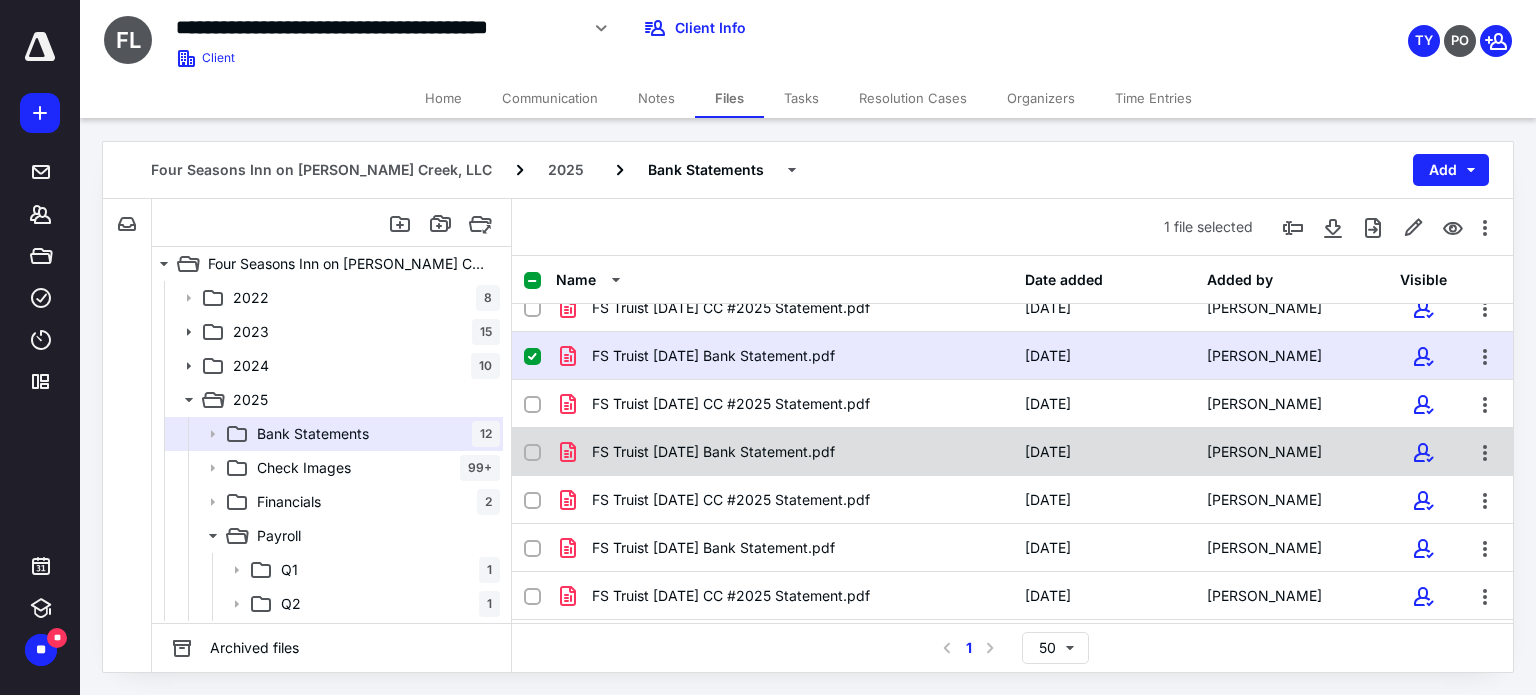 scroll, scrollTop: 0, scrollLeft: 0, axis: both 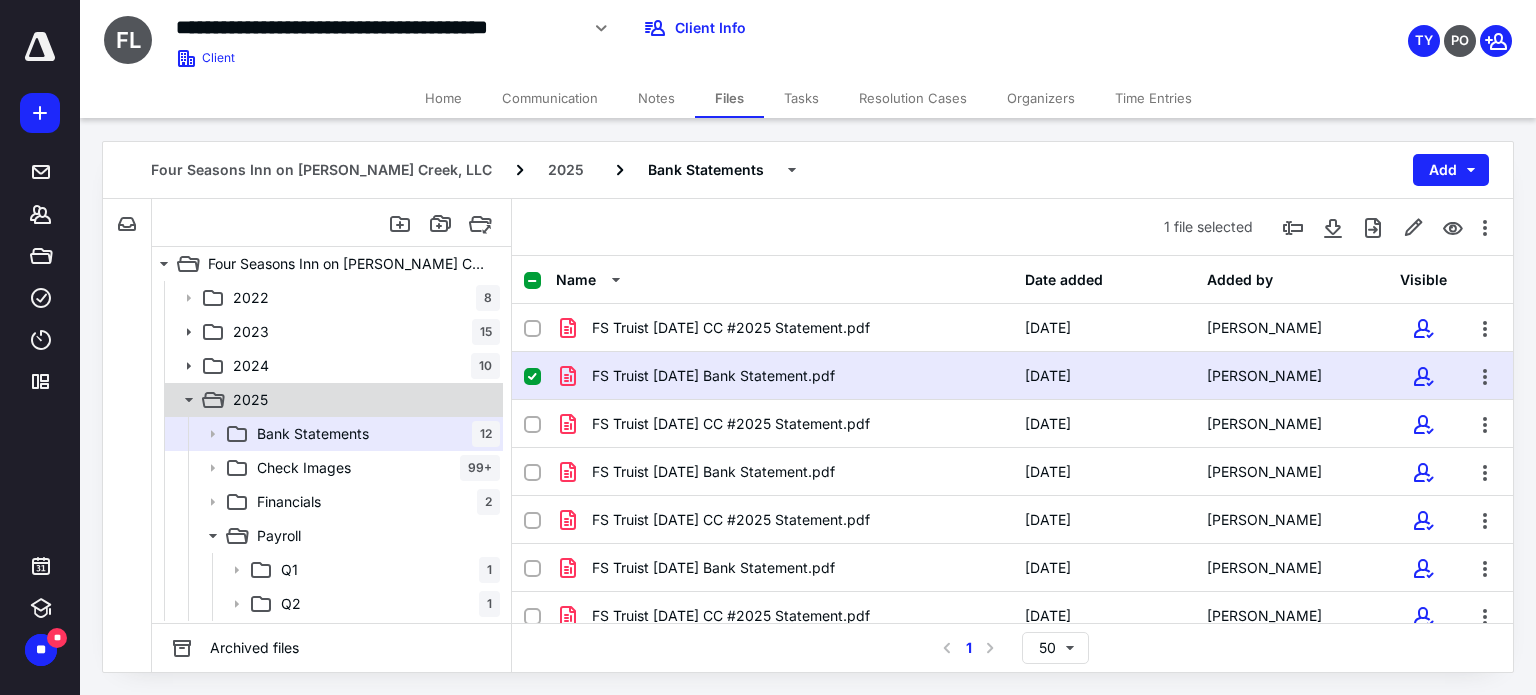 click on "2025" at bounding box center [250, 400] 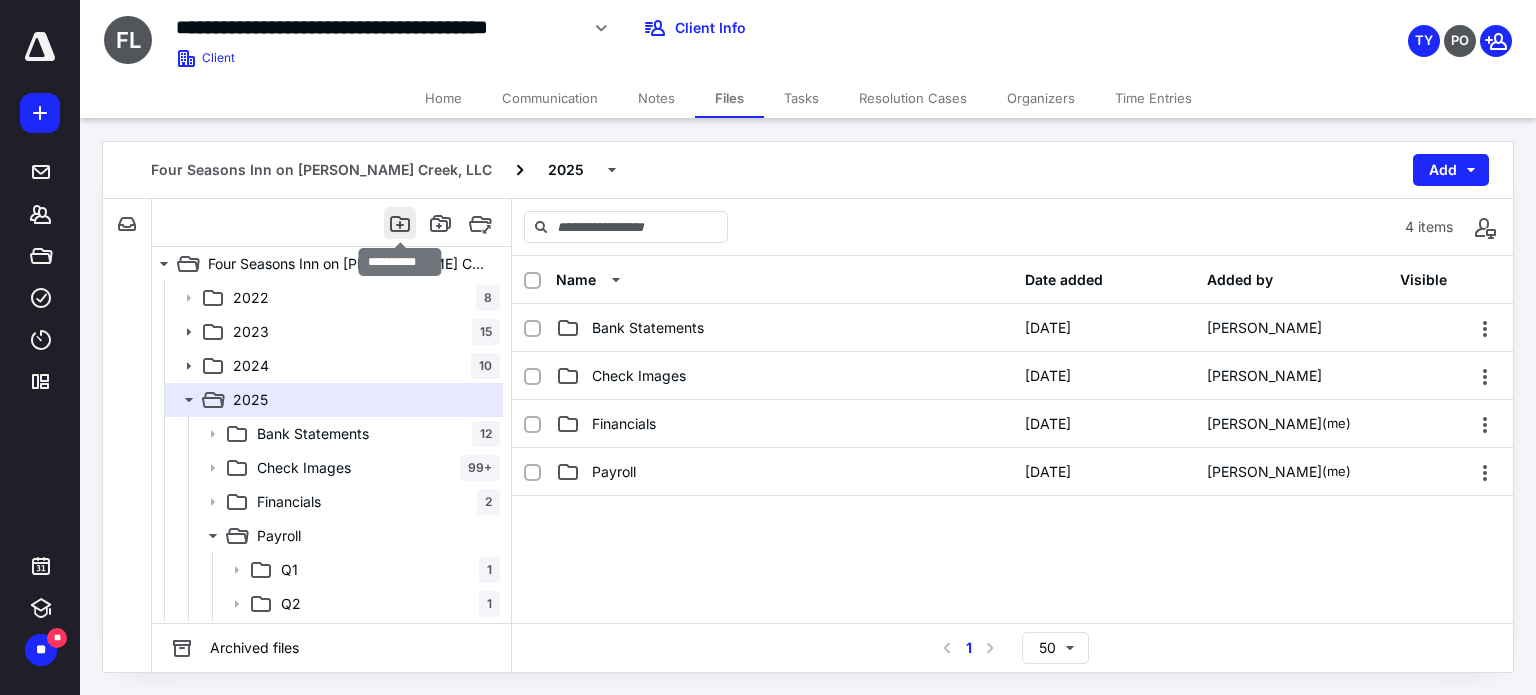 click at bounding box center [400, 223] 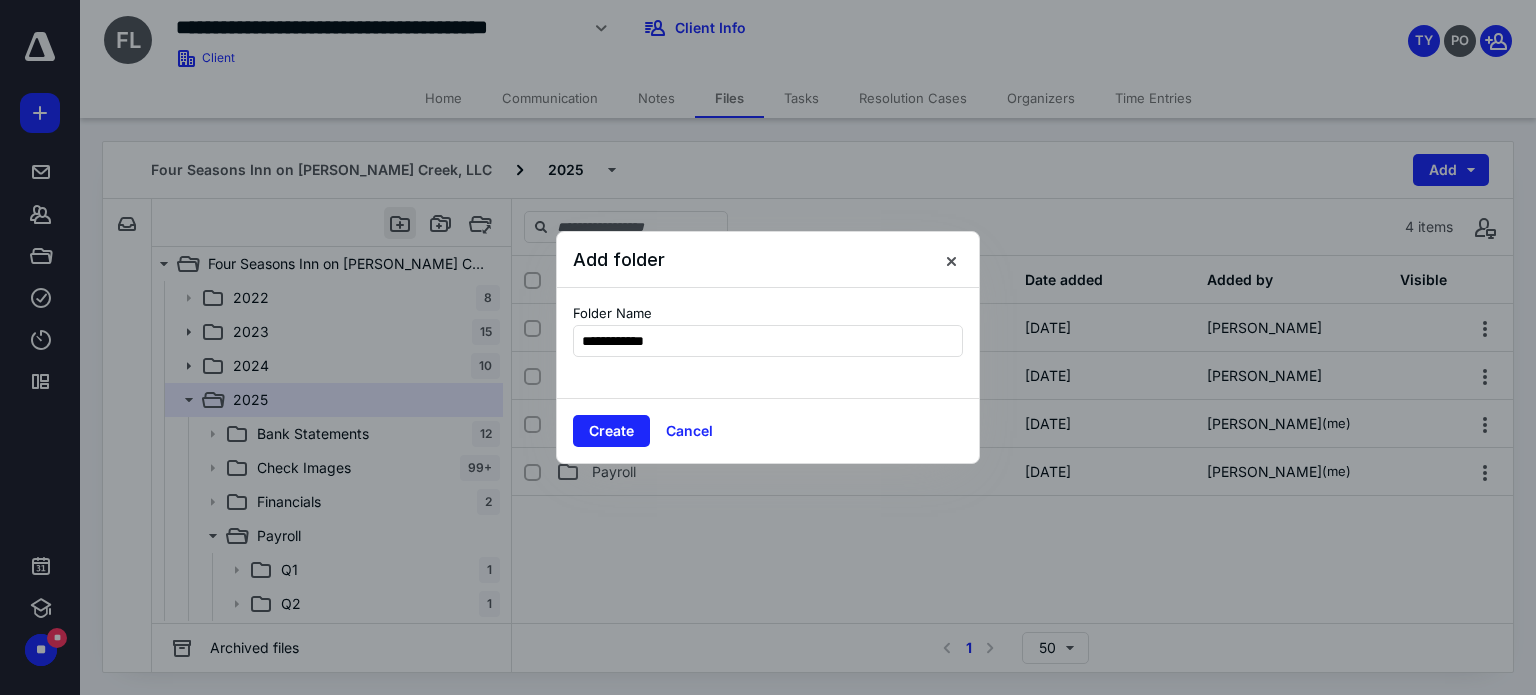type on "**********" 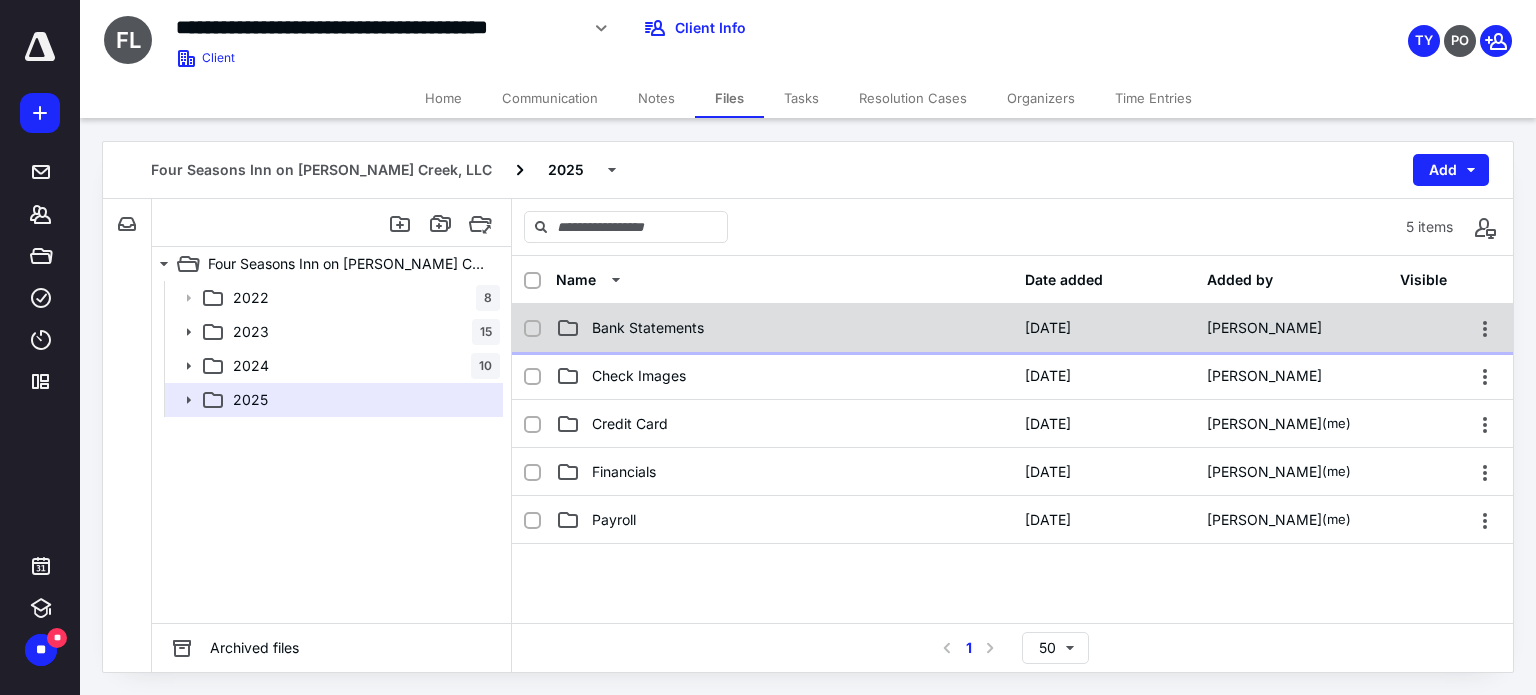 click on "Bank Statements" at bounding box center [648, 328] 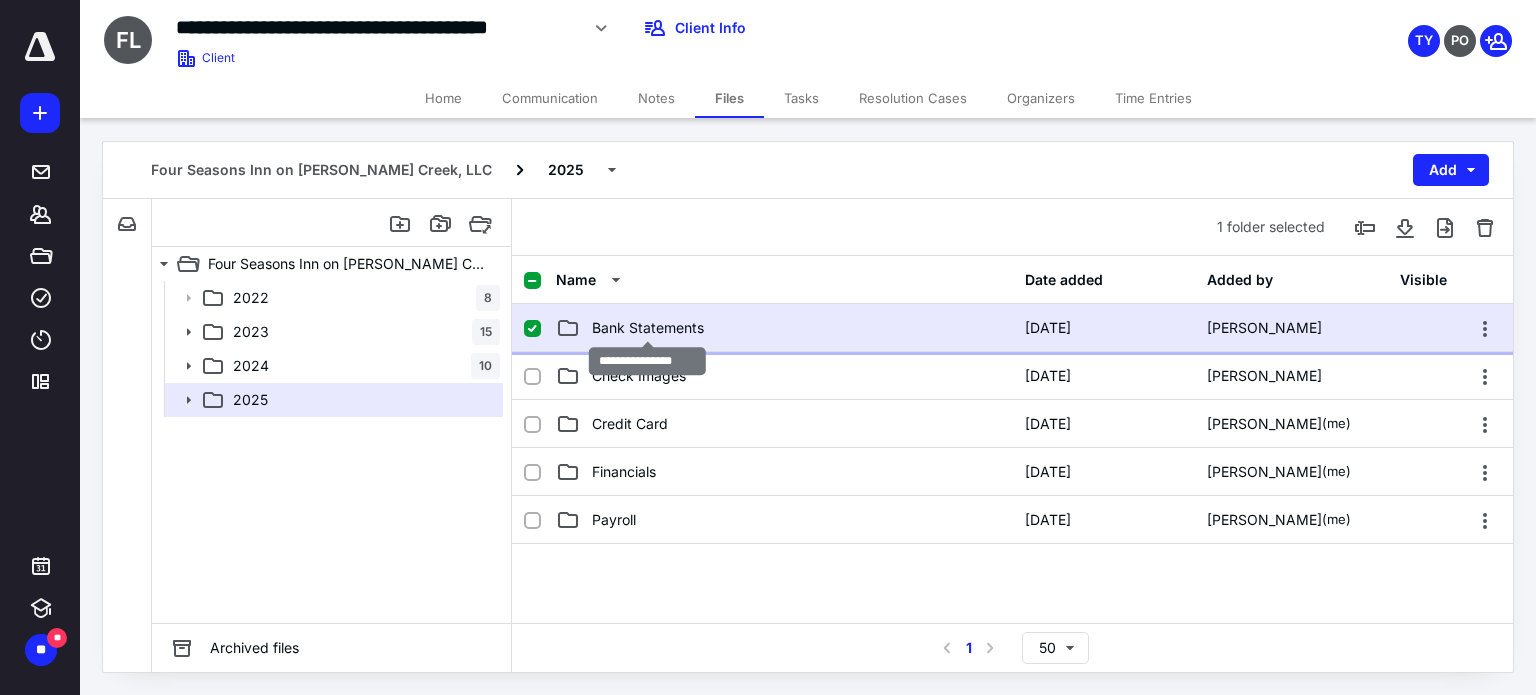 click on "Bank Statements" at bounding box center (648, 328) 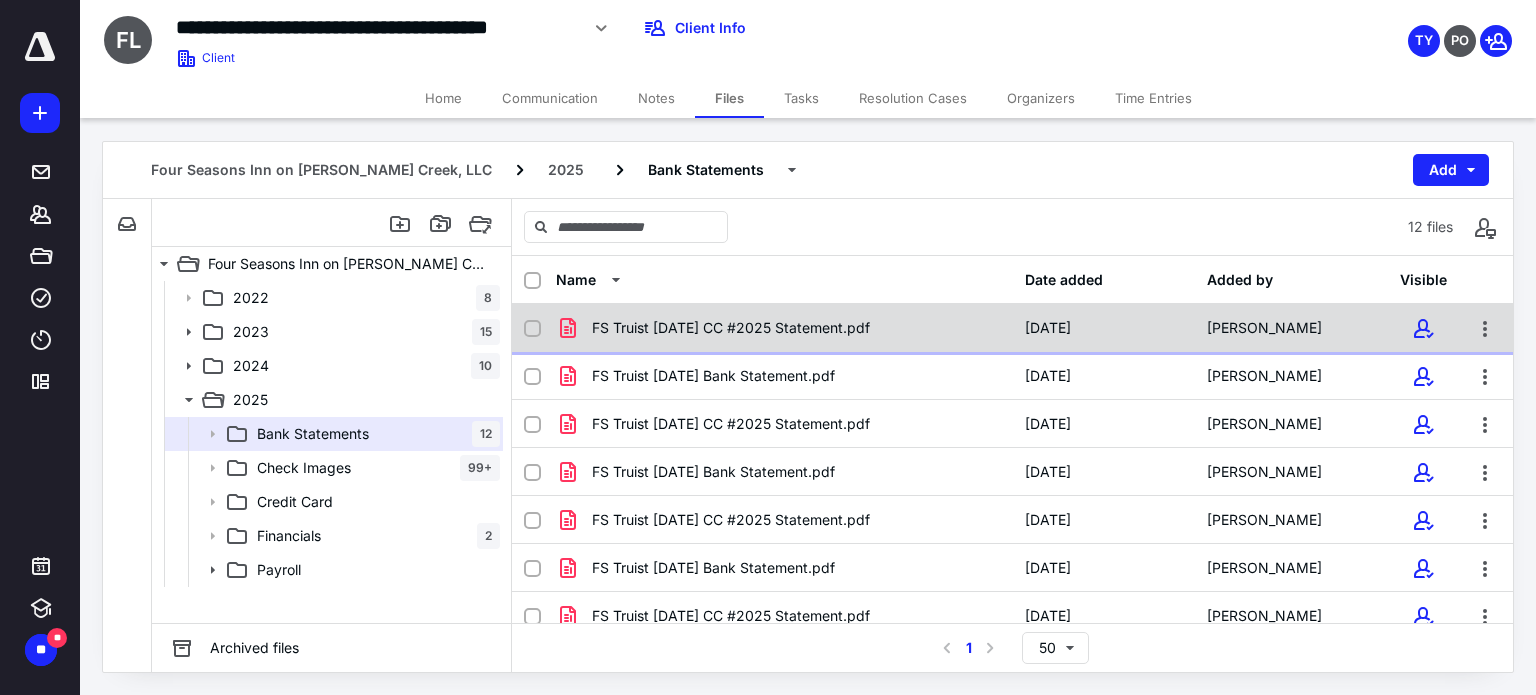 click 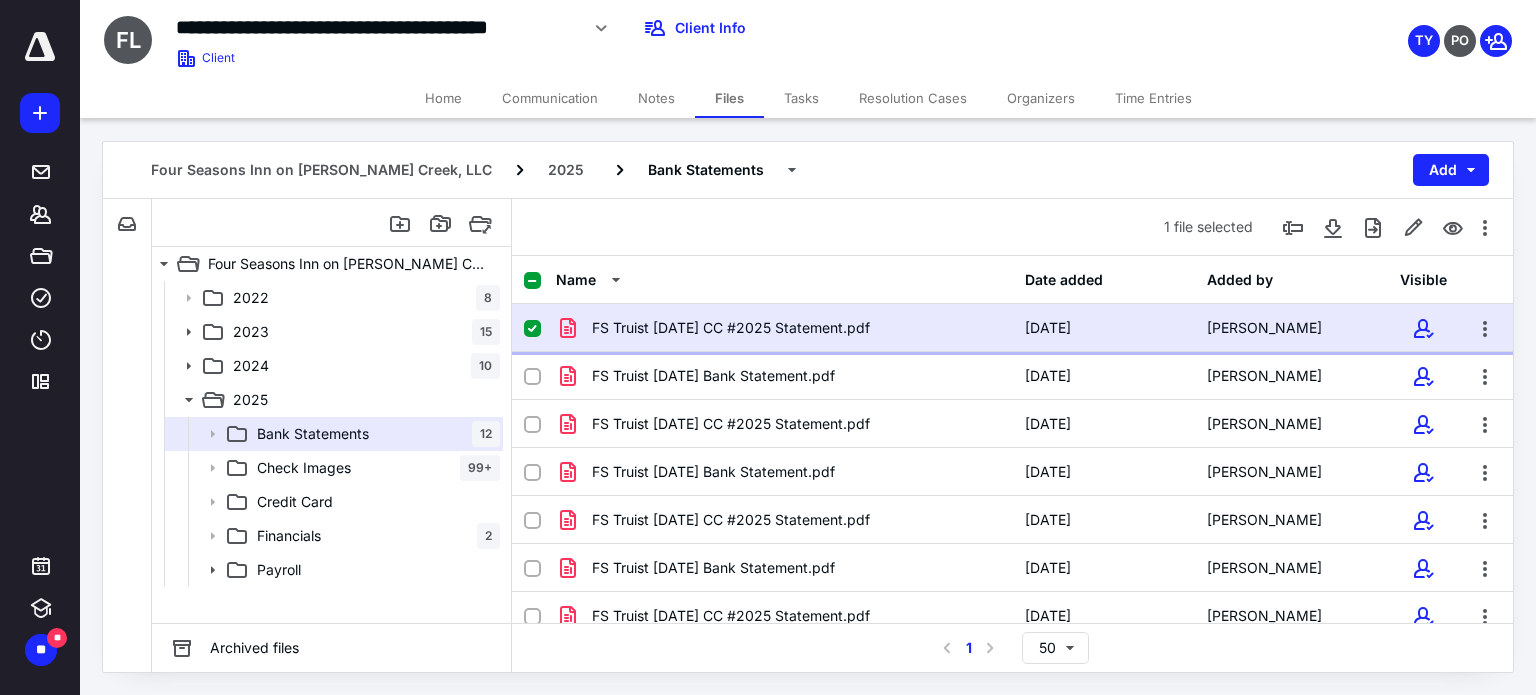 checkbox on "true" 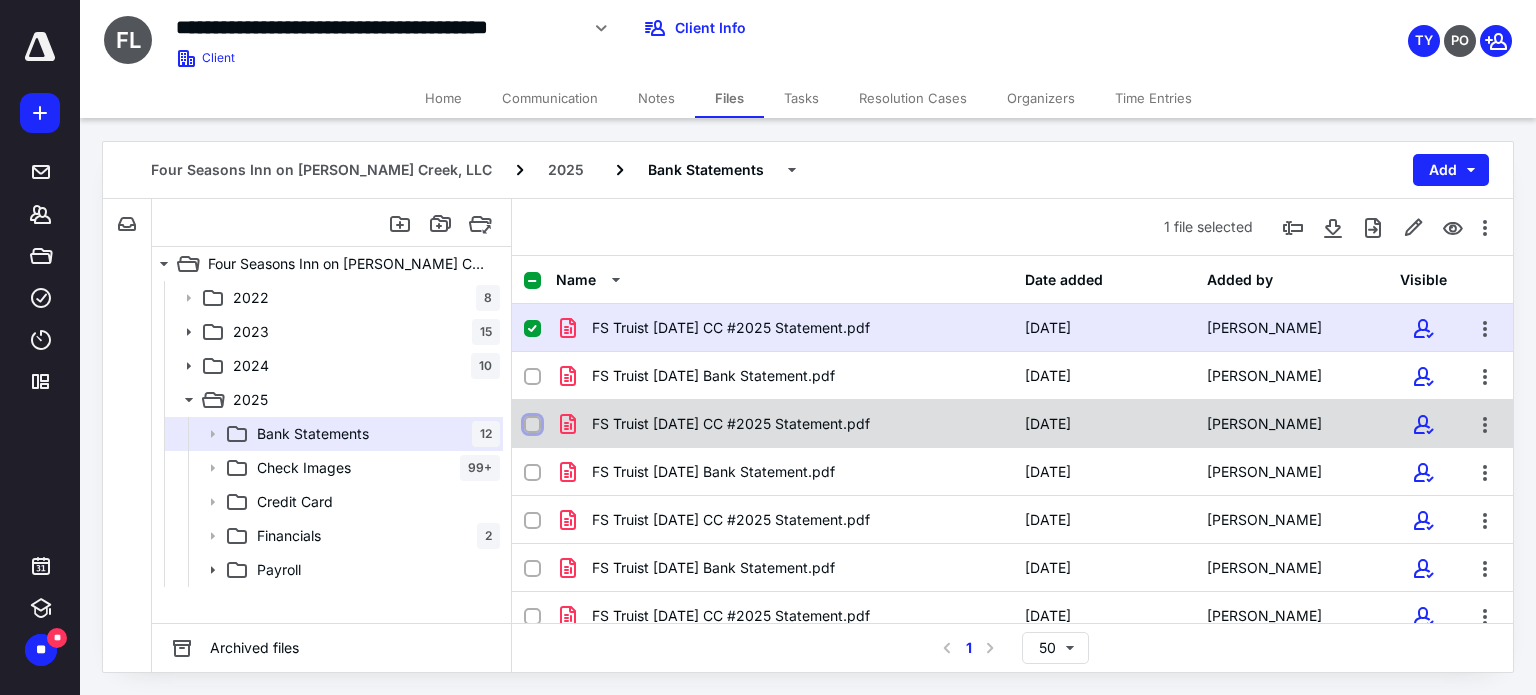 click at bounding box center (532, 425) 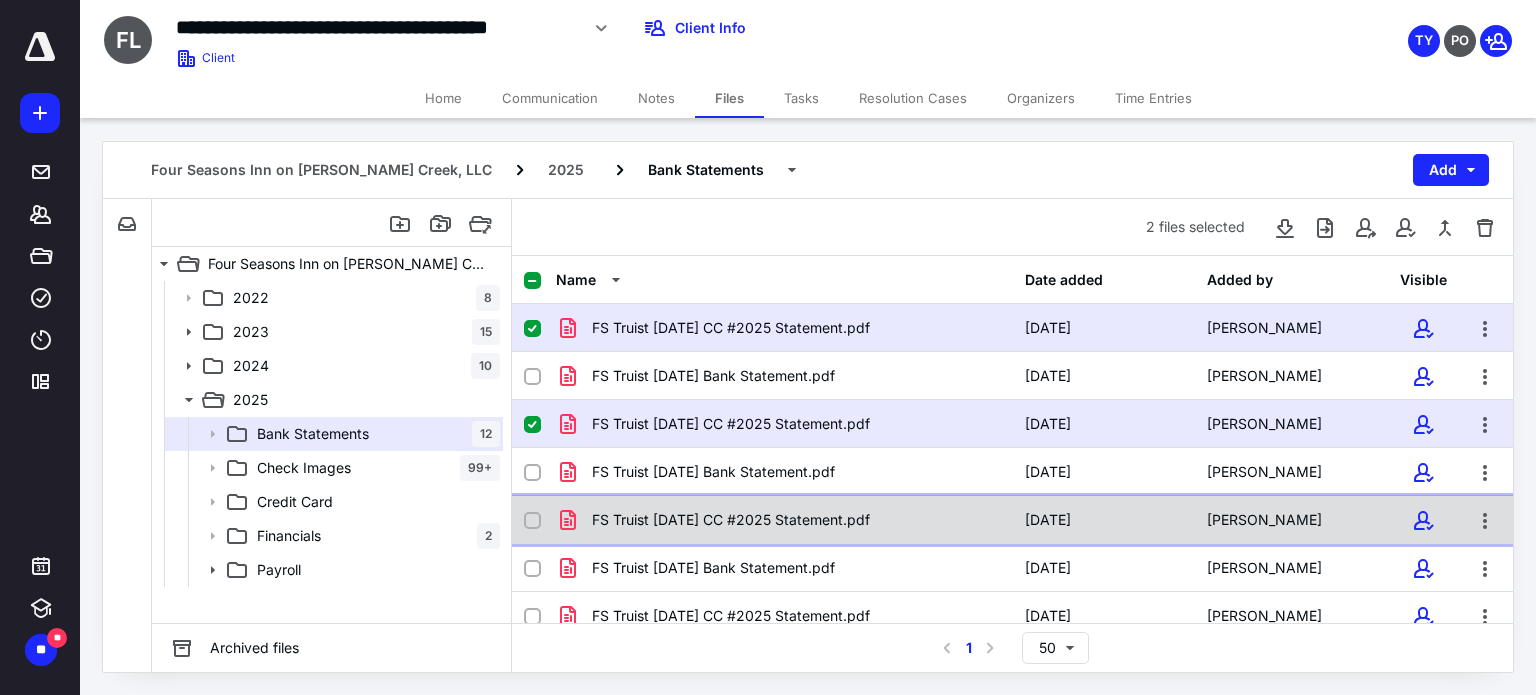 click 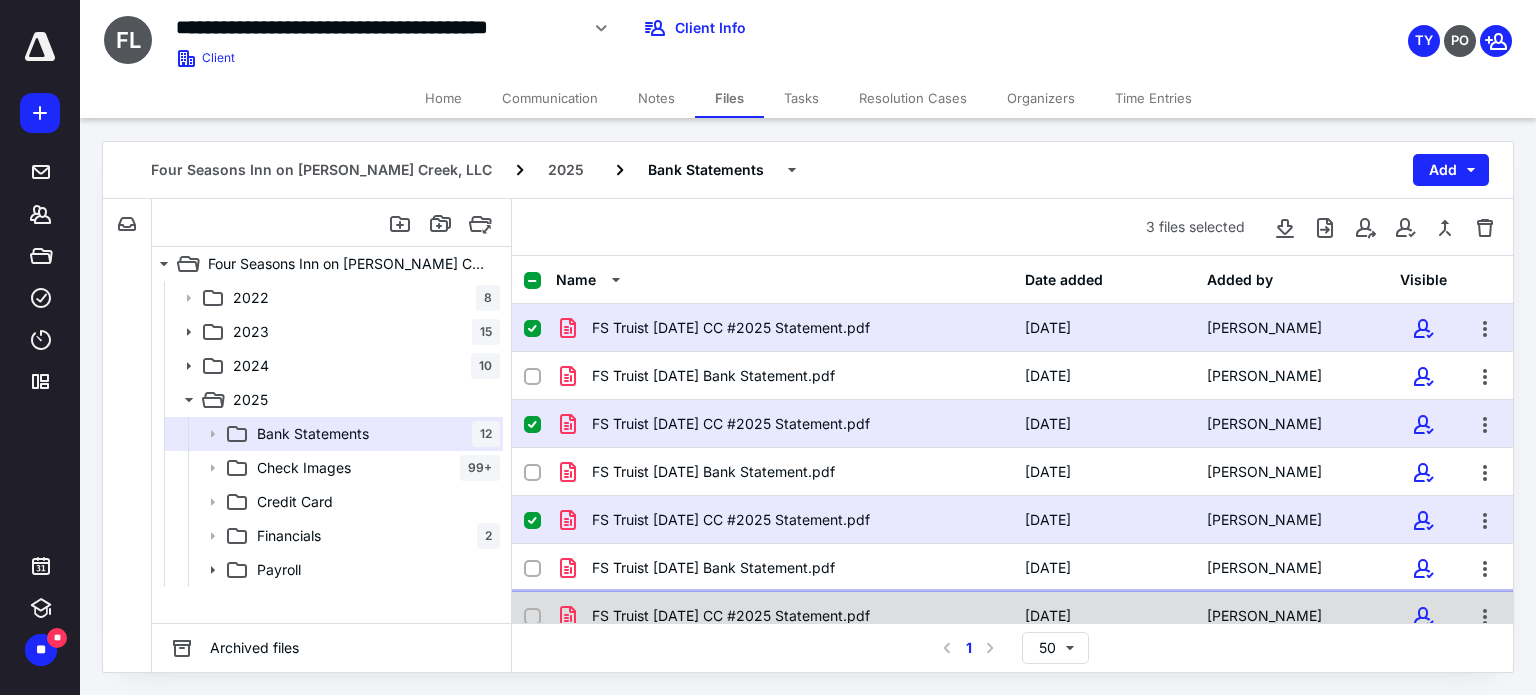 click 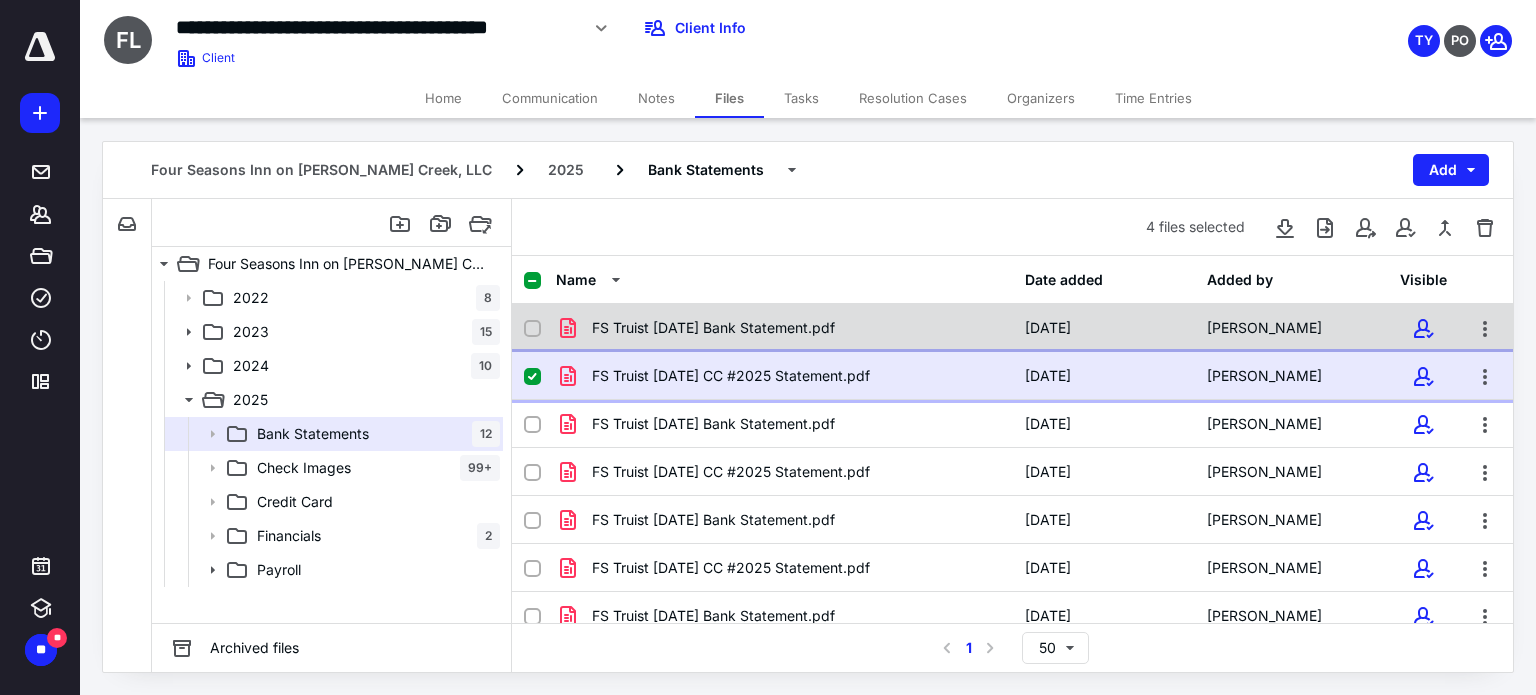 scroll, scrollTop: 253, scrollLeft: 0, axis: vertical 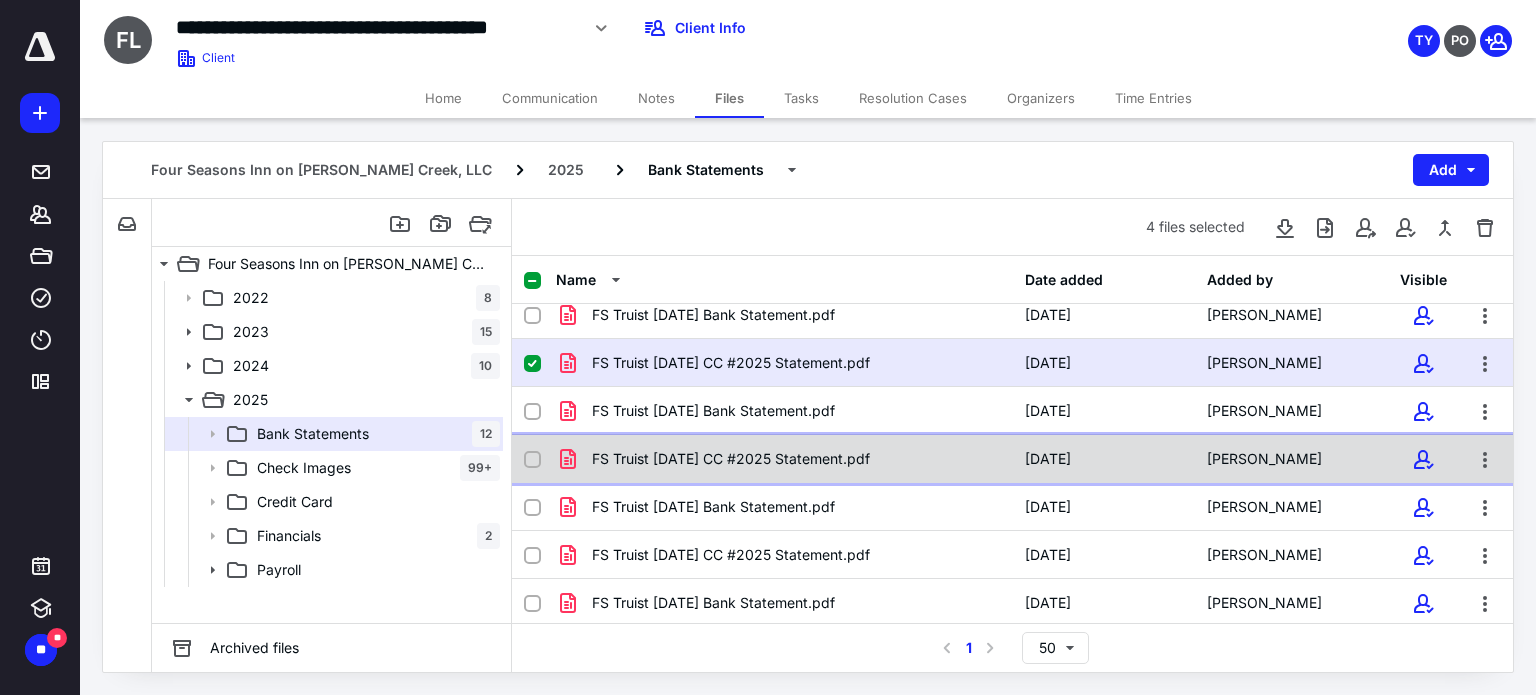 click 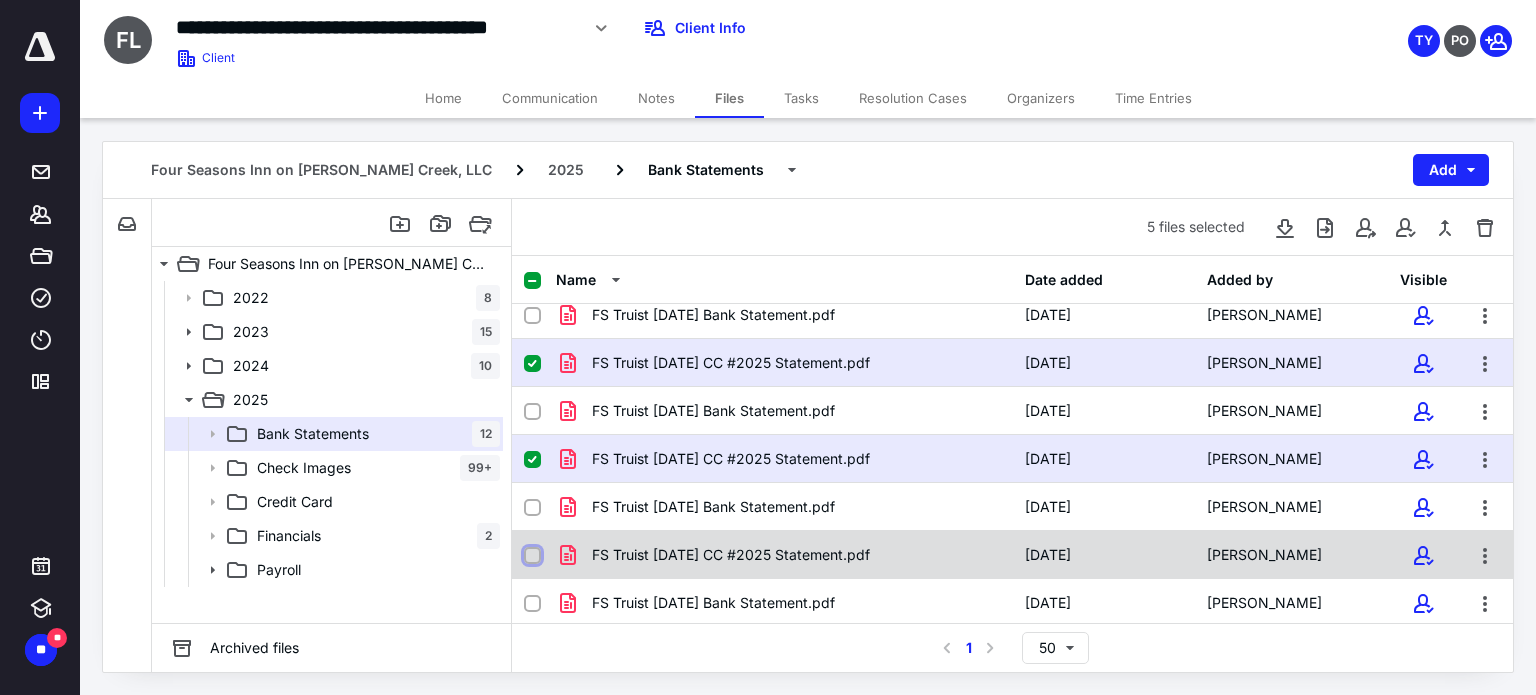 click at bounding box center (532, 556) 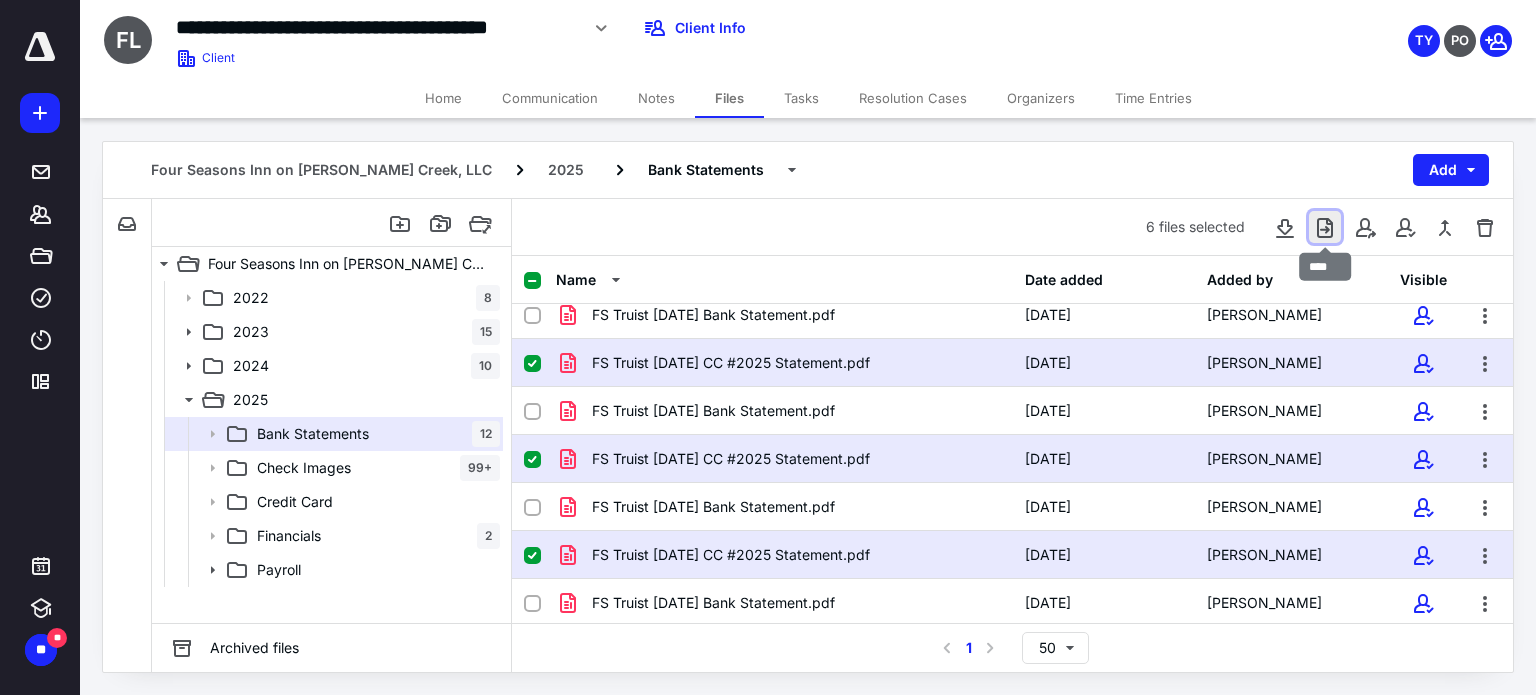 click at bounding box center [1325, 227] 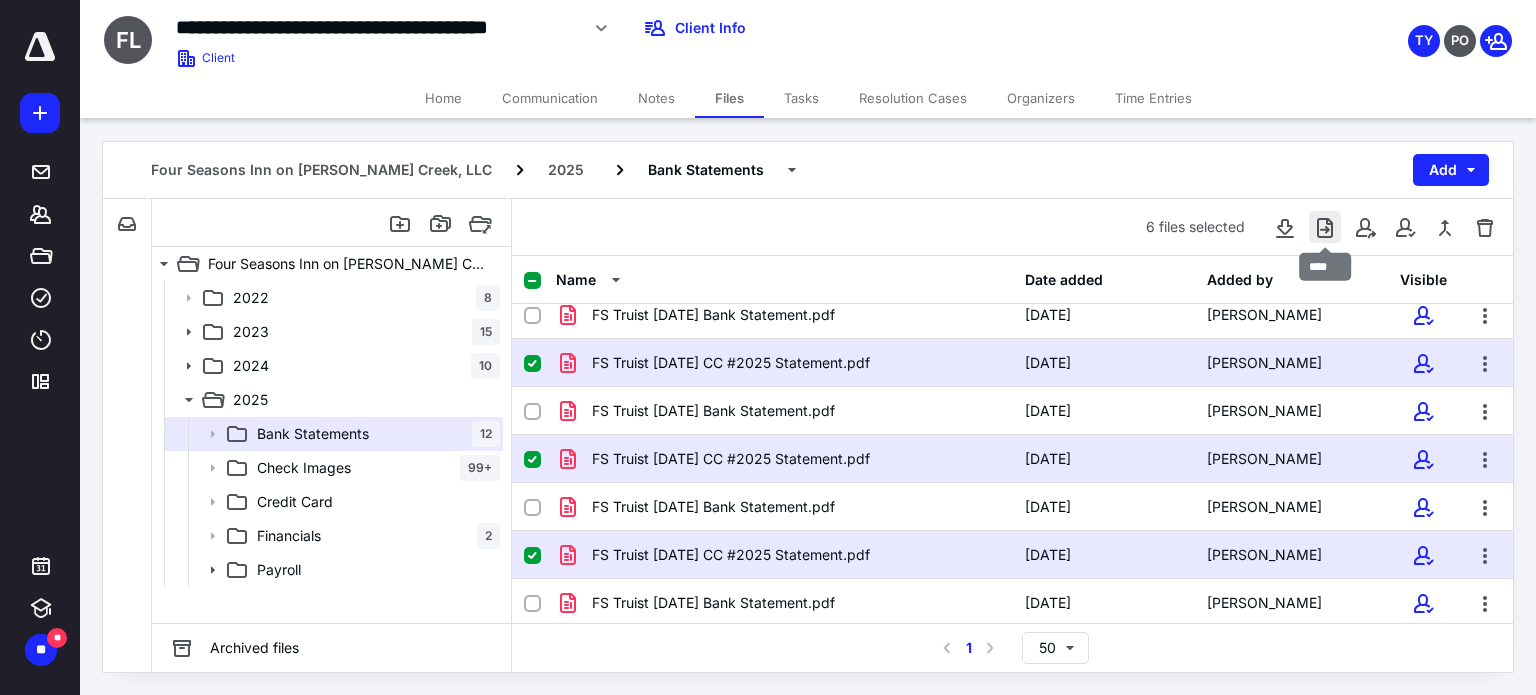 checkbox on "true" 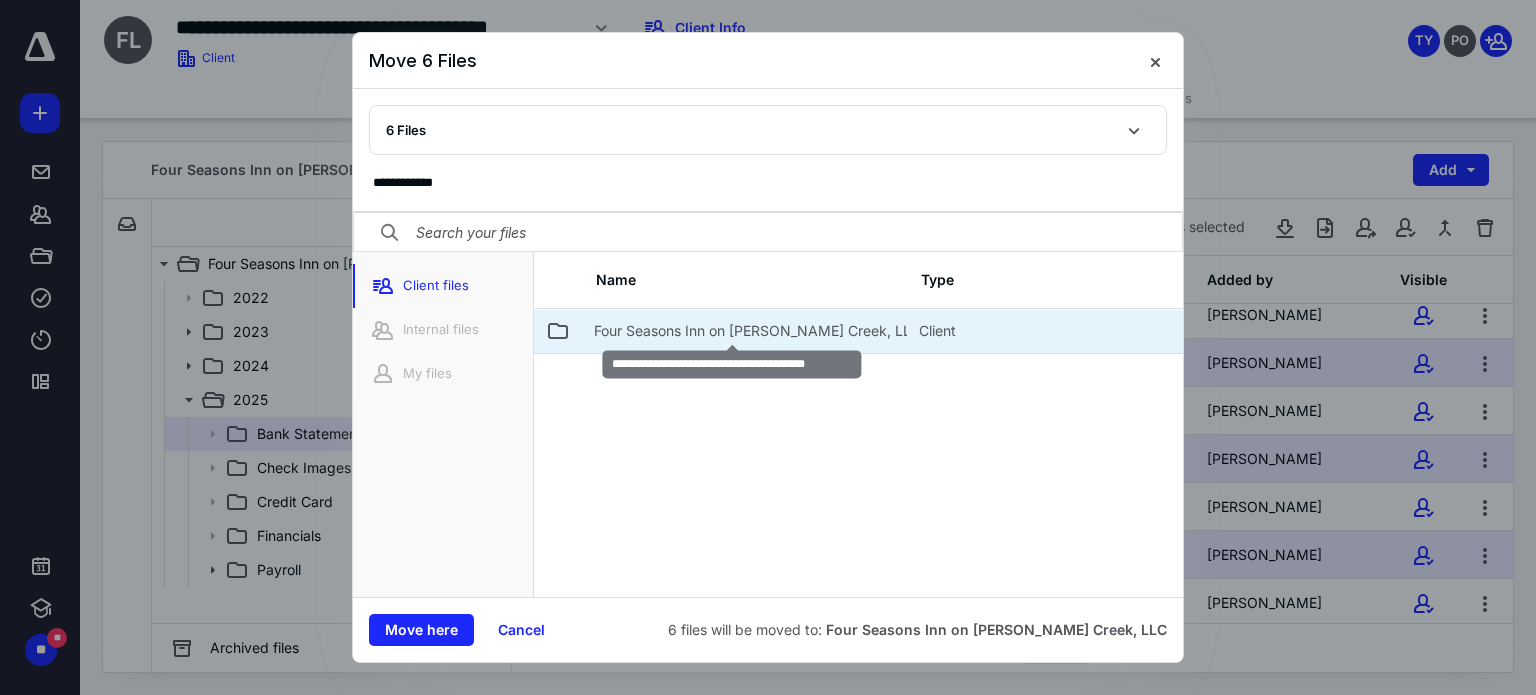 click on "Four Seasons Inn on [PERSON_NAME] Creek, LLC" at bounding box center [757, 331] 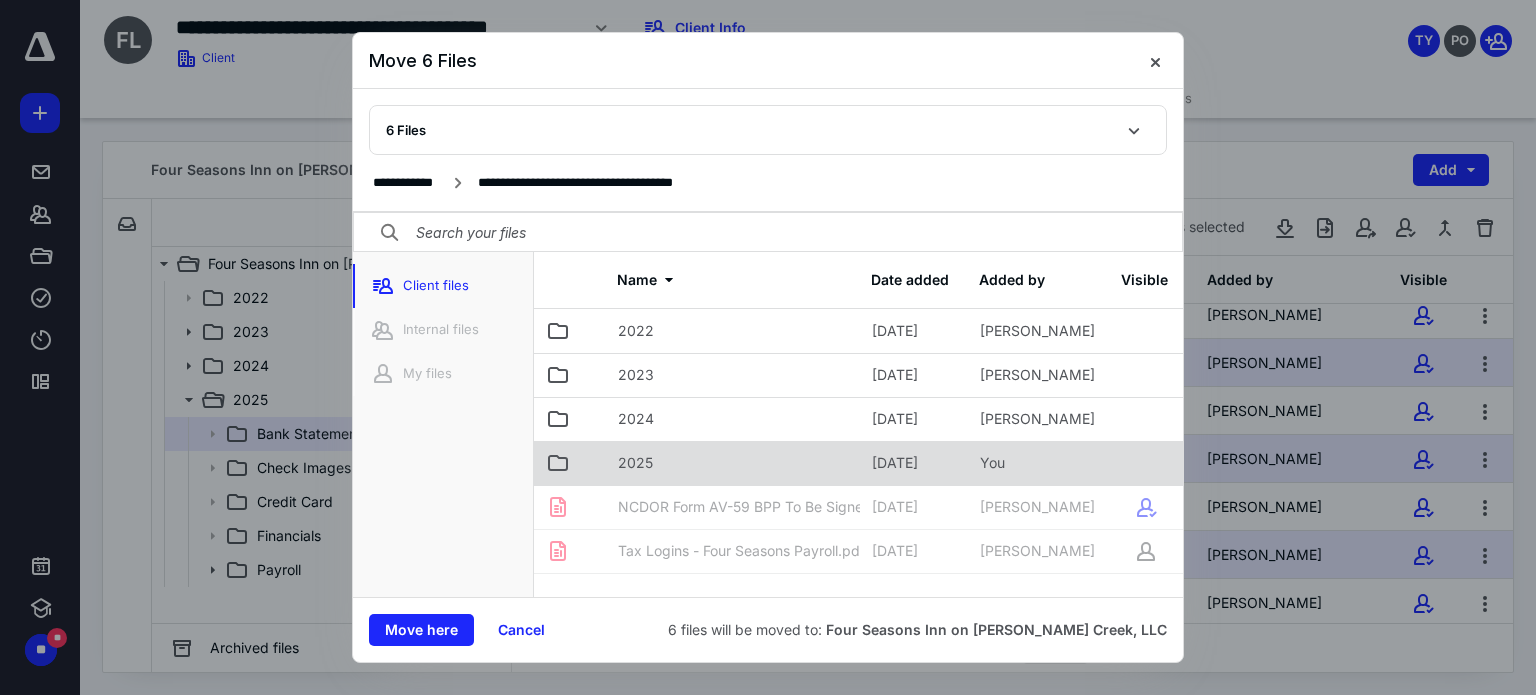 click on "2025" at bounding box center (635, 463) 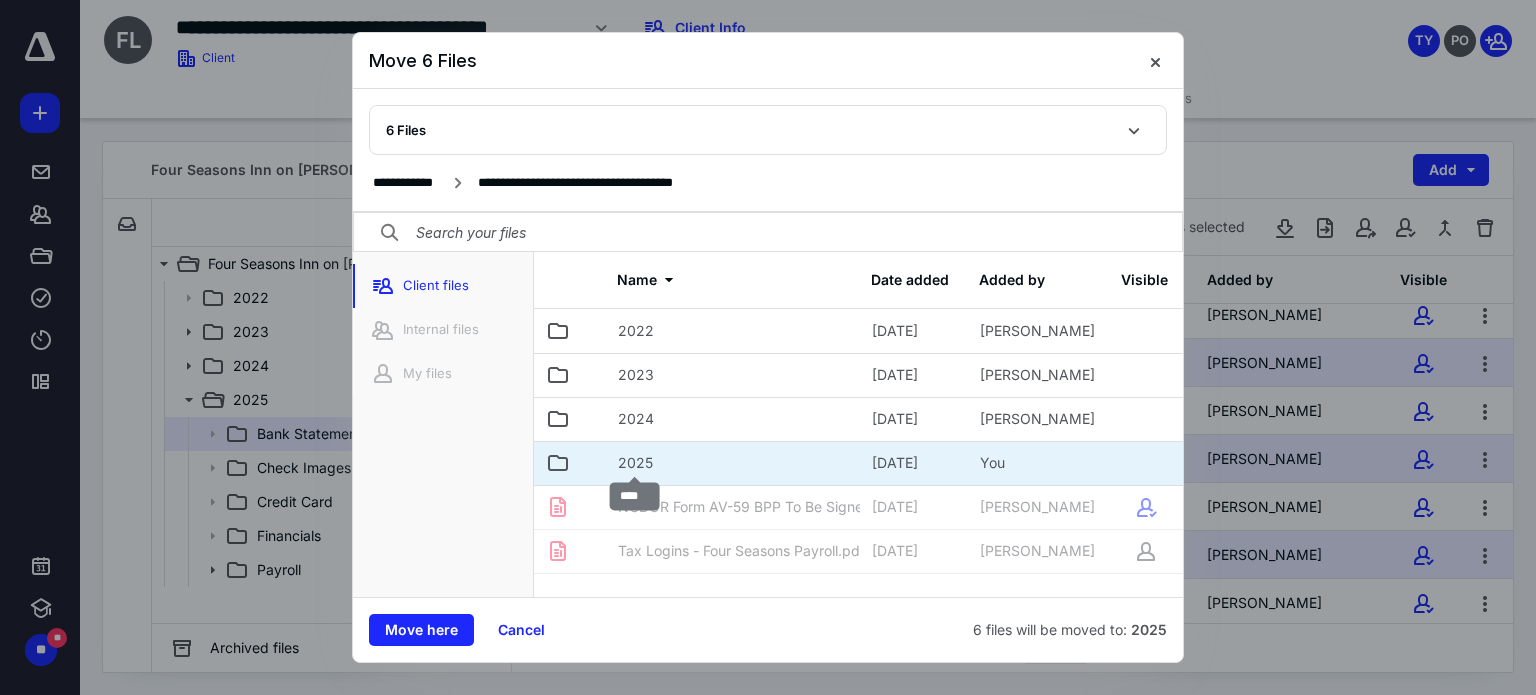 click on "2025" at bounding box center (635, 463) 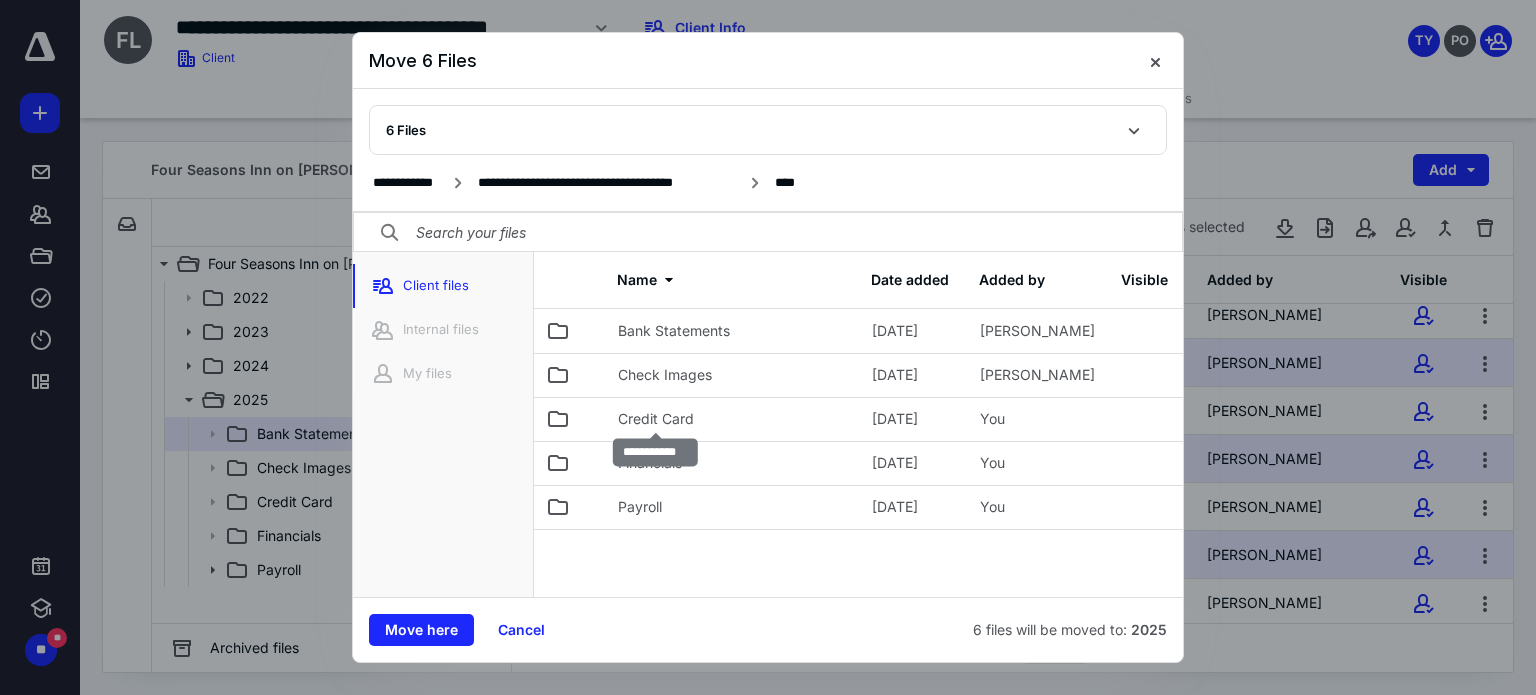 click on "Credit Card" at bounding box center [656, 419] 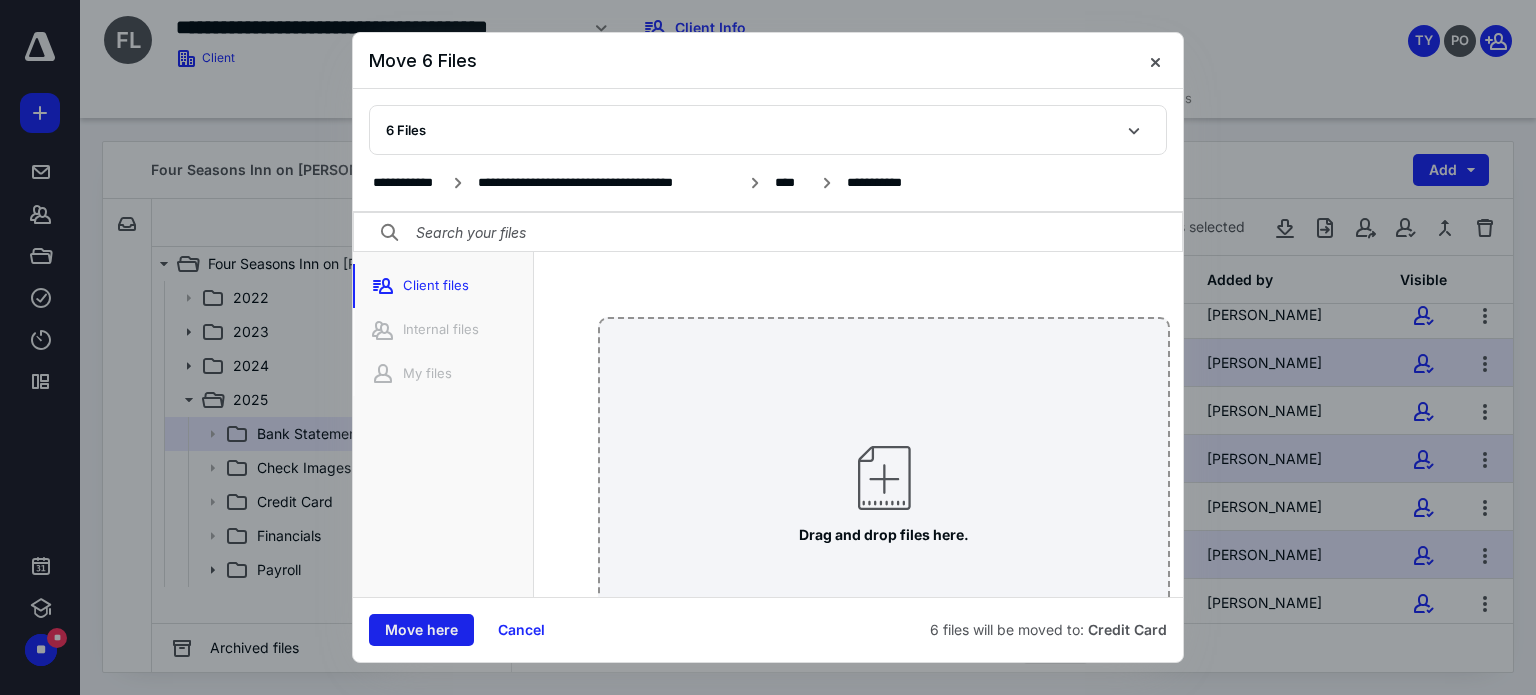 click on "Move here" at bounding box center (421, 630) 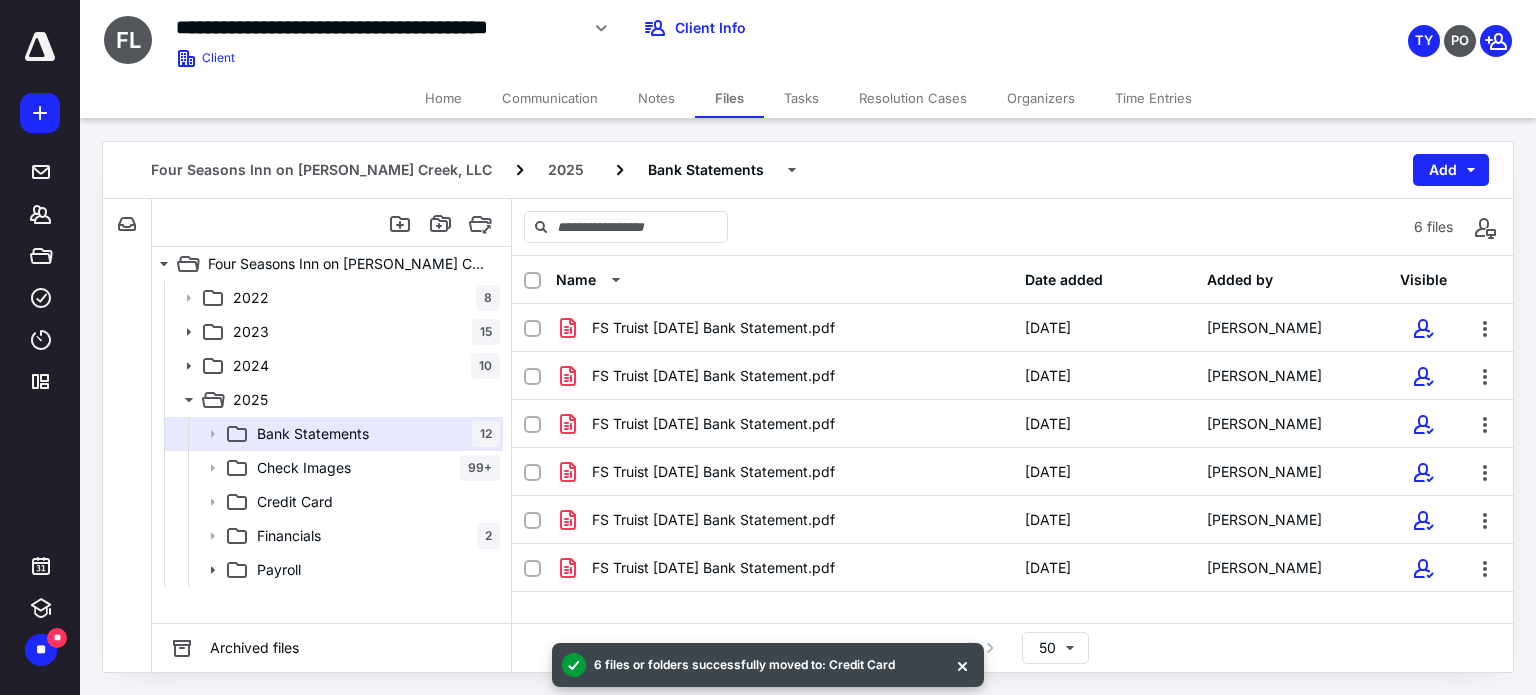 scroll, scrollTop: 0, scrollLeft: 0, axis: both 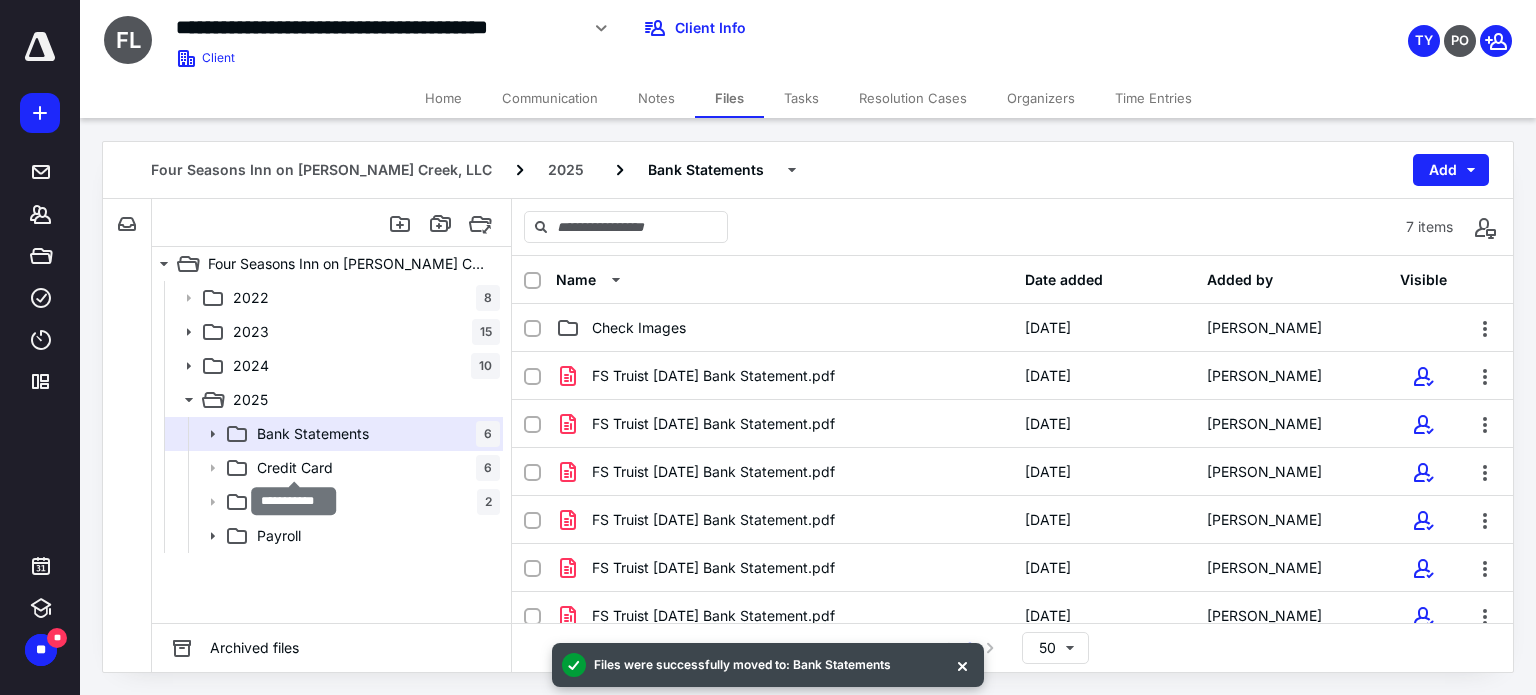click on "Bank Statements" at bounding box center [313, 434] 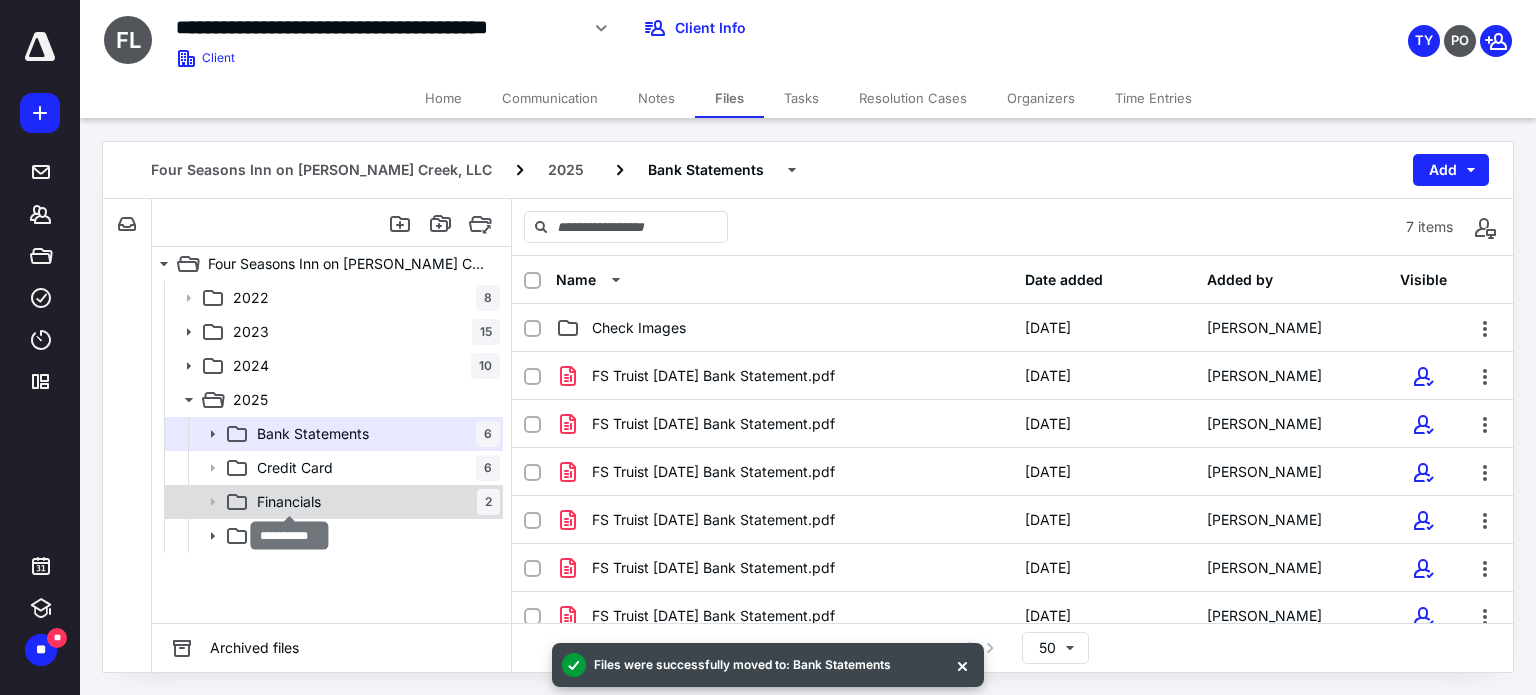 click on "Financials" at bounding box center [289, 502] 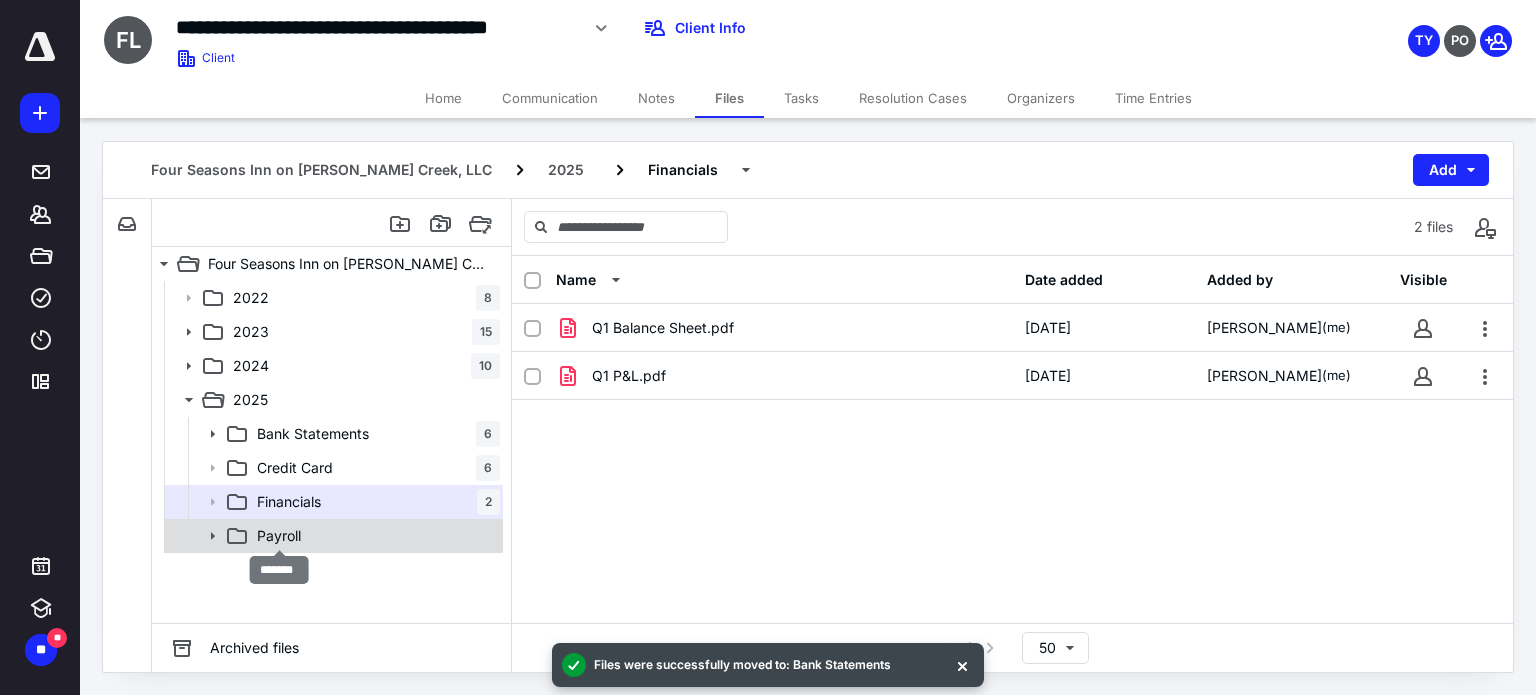 click on "Payroll" at bounding box center (279, 536) 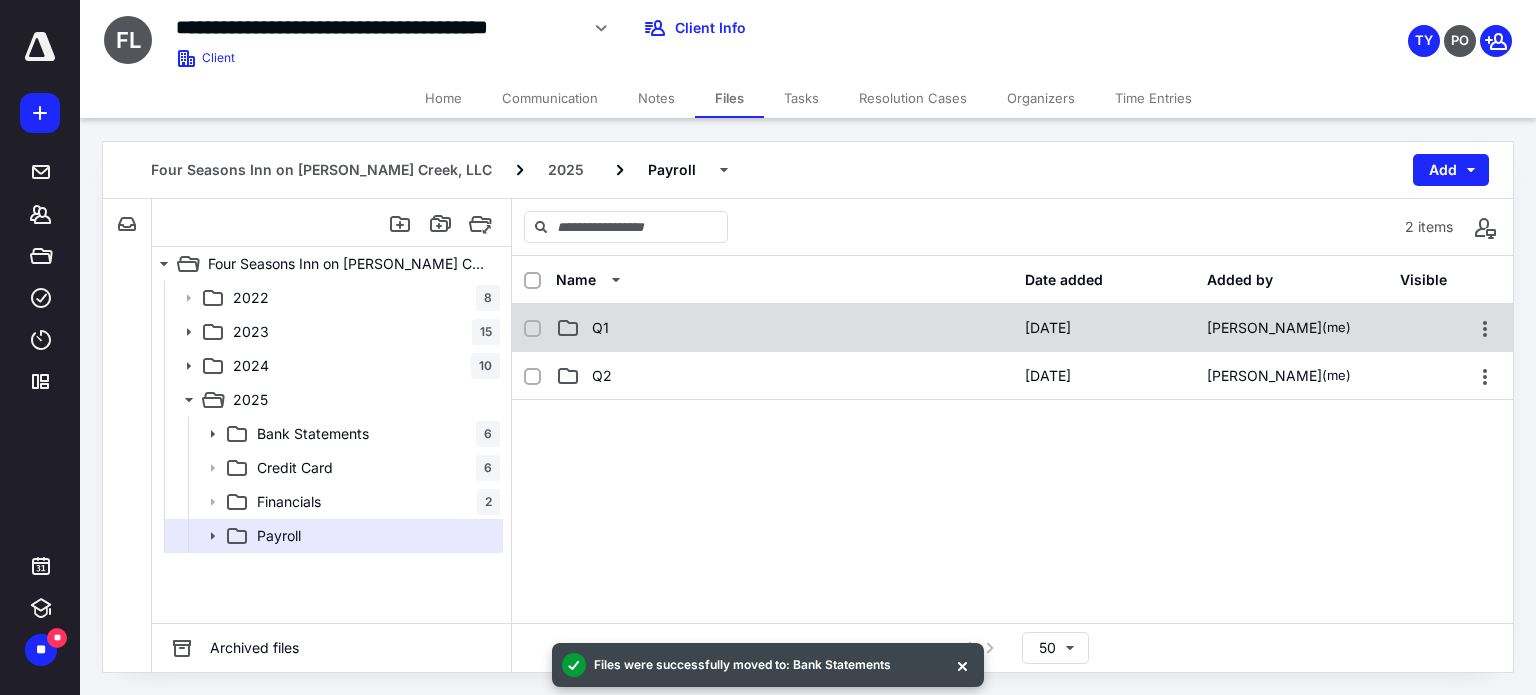 click on "Q1" at bounding box center (600, 328) 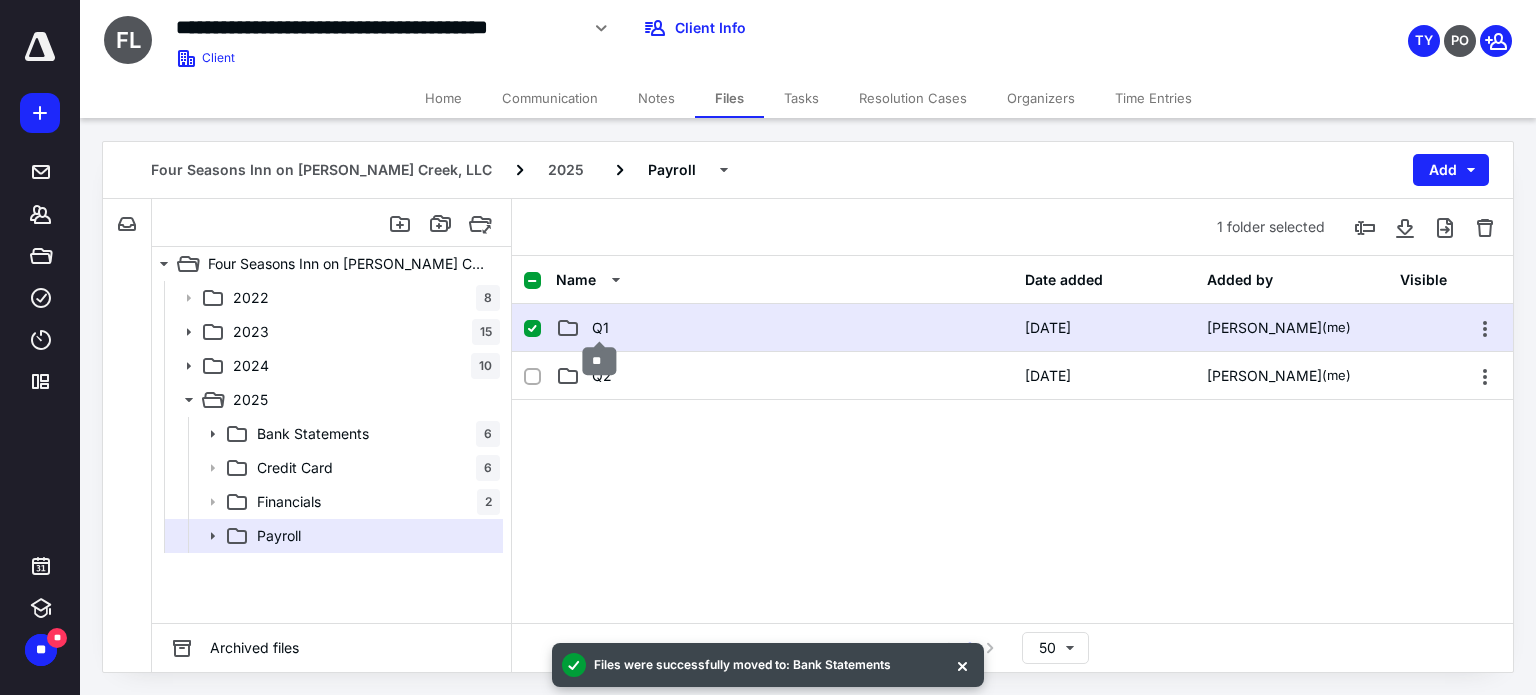 click on "Q1" at bounding box center [600, 328] 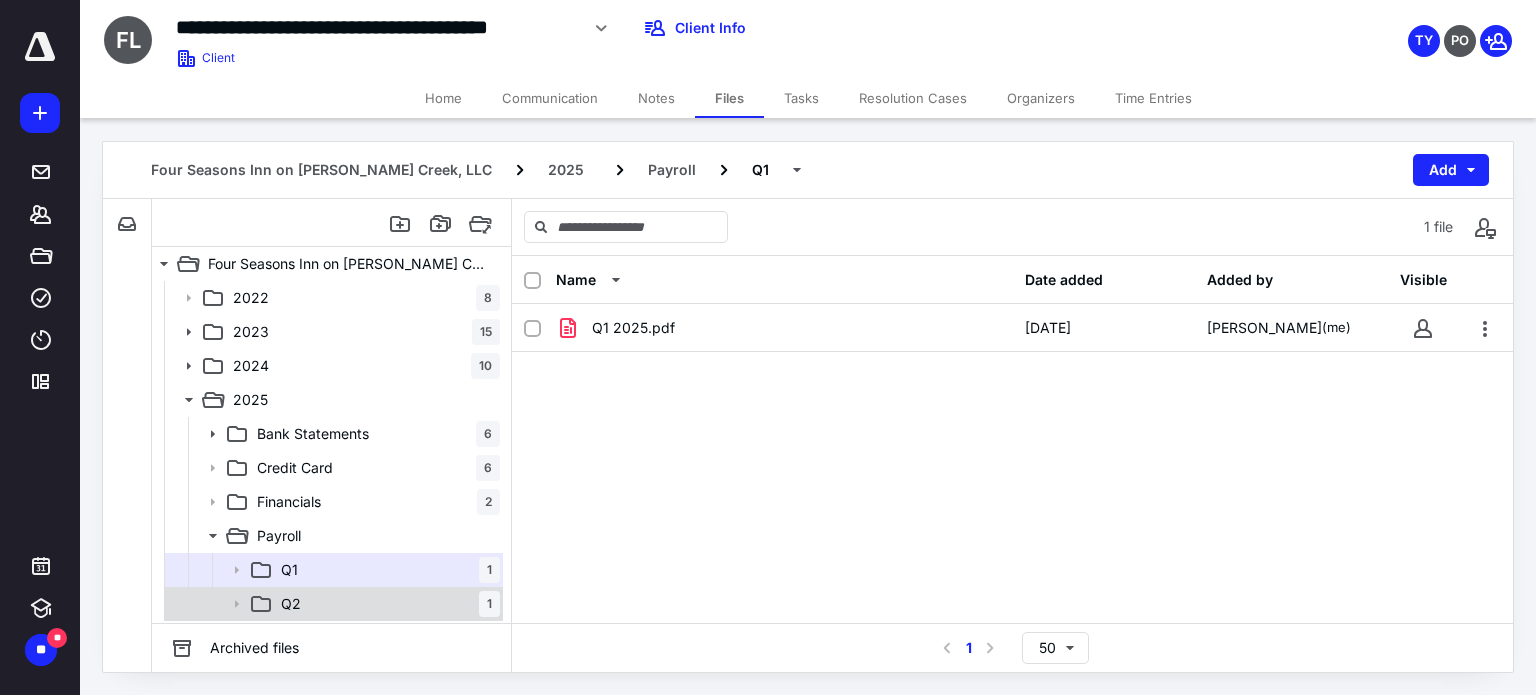 click on "Q2" at bounding box center (291, 604) 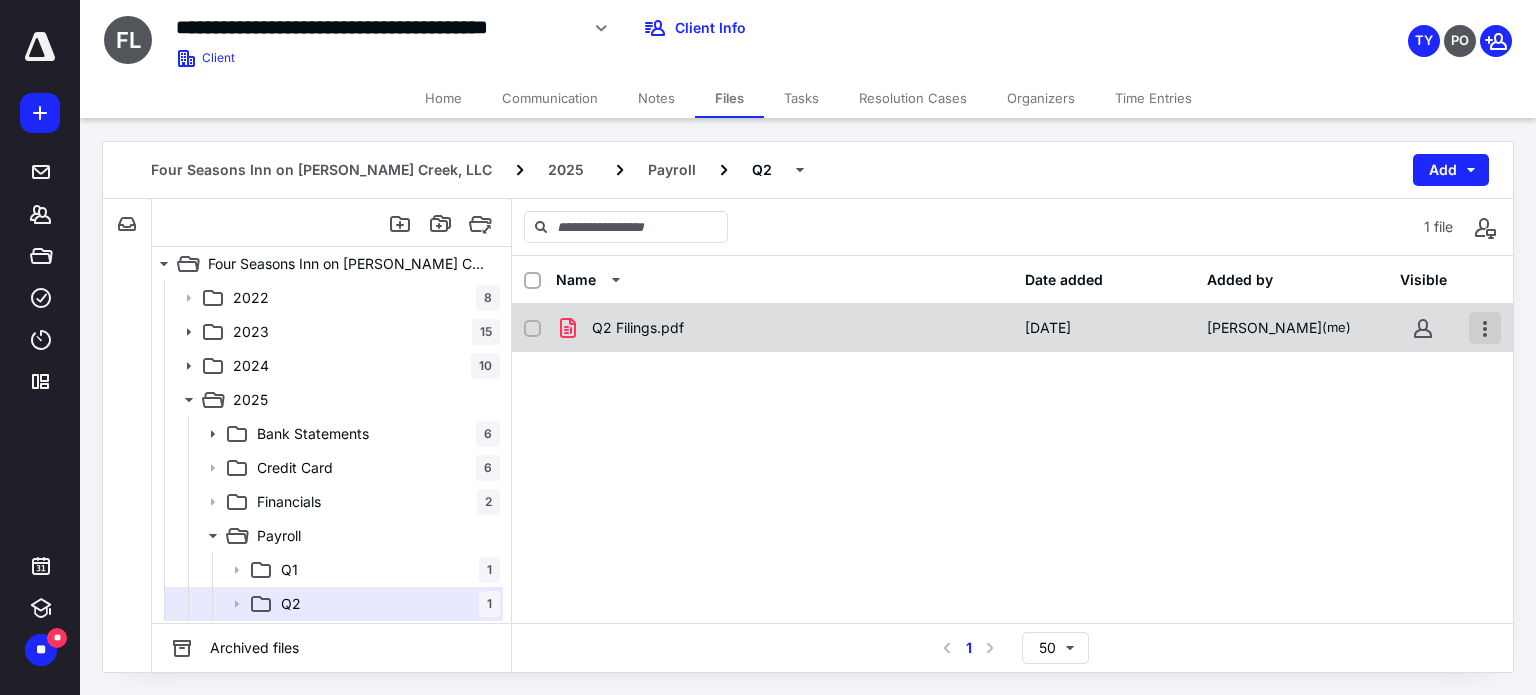 click at bounding box center (1485, 328) 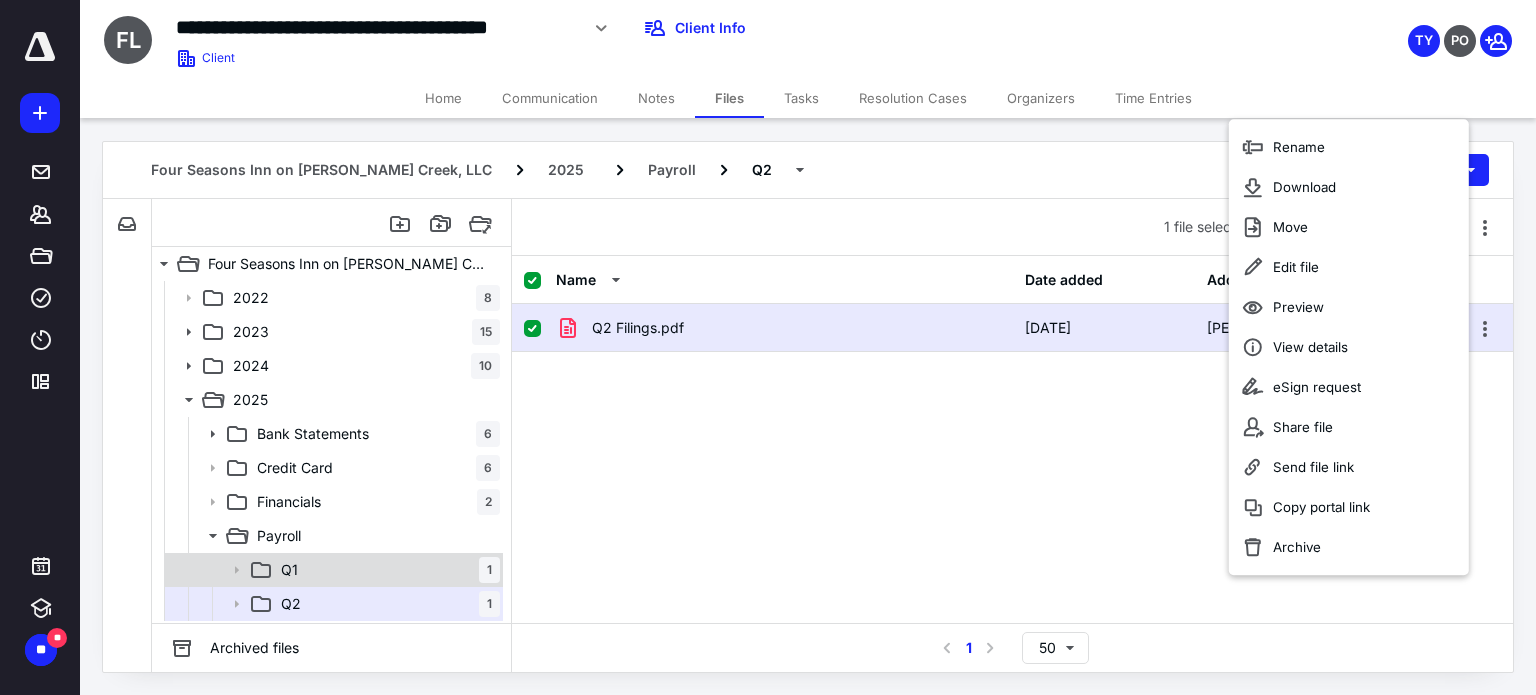 click on "Q1 1" at bounding box center (332, 570) 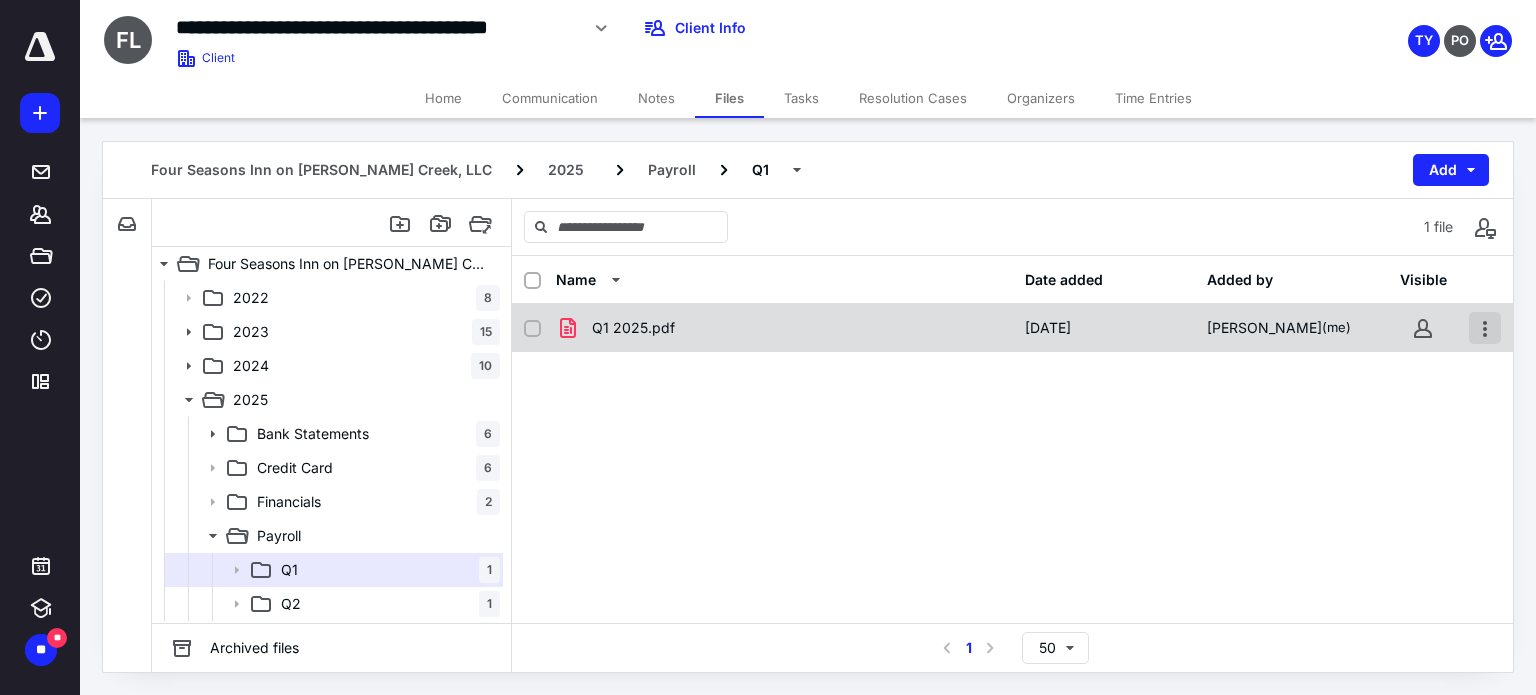 click at bounding box center [1485, 328] 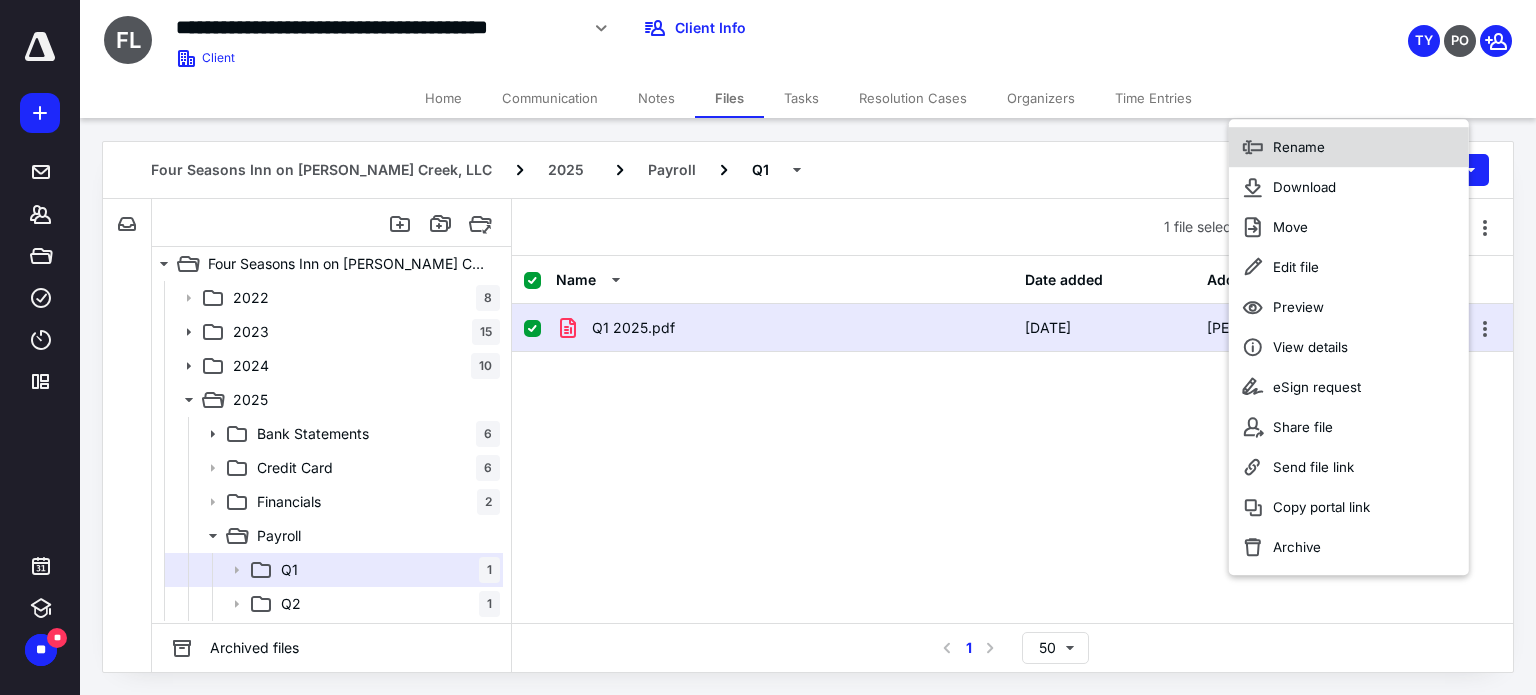 click on "Rename" at bounding box center [1299, 147] 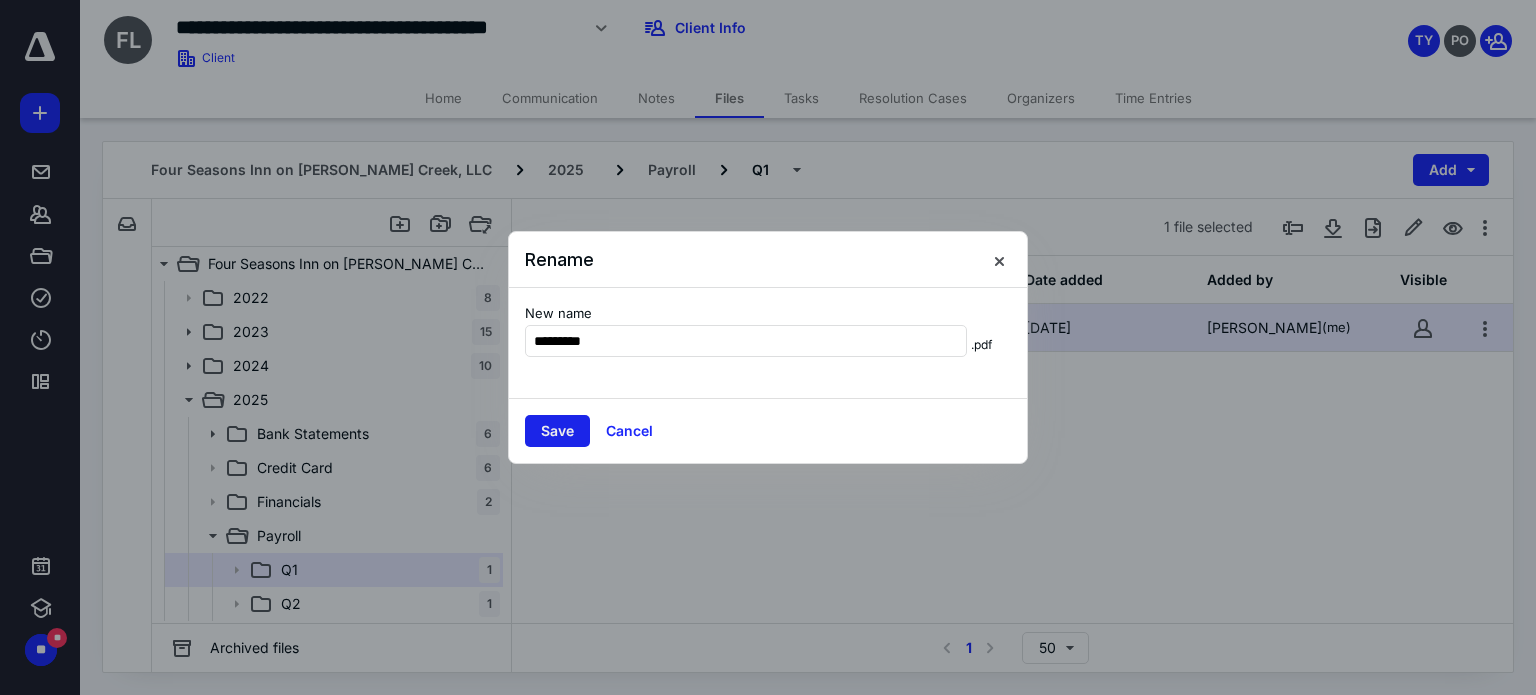 type on "*********" 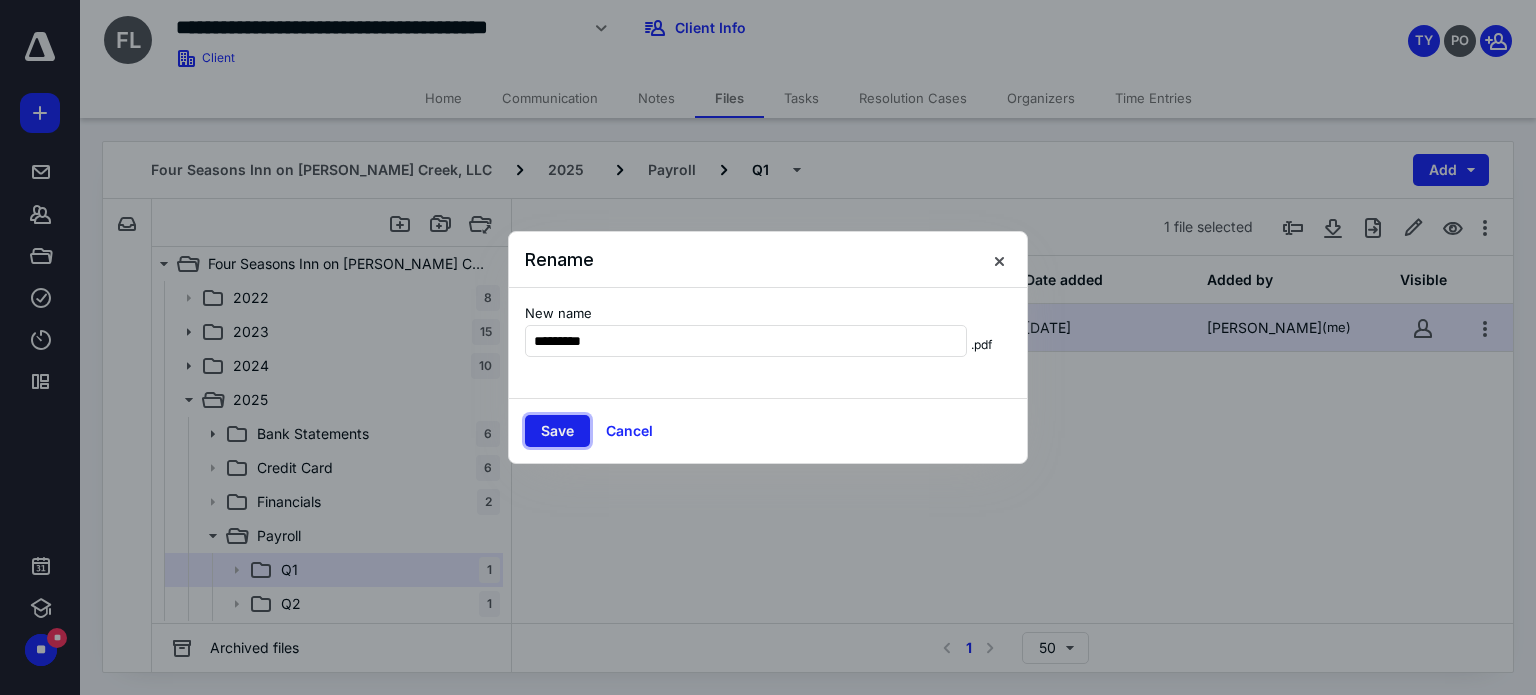click on "Save" at bounding box center [557, 431] 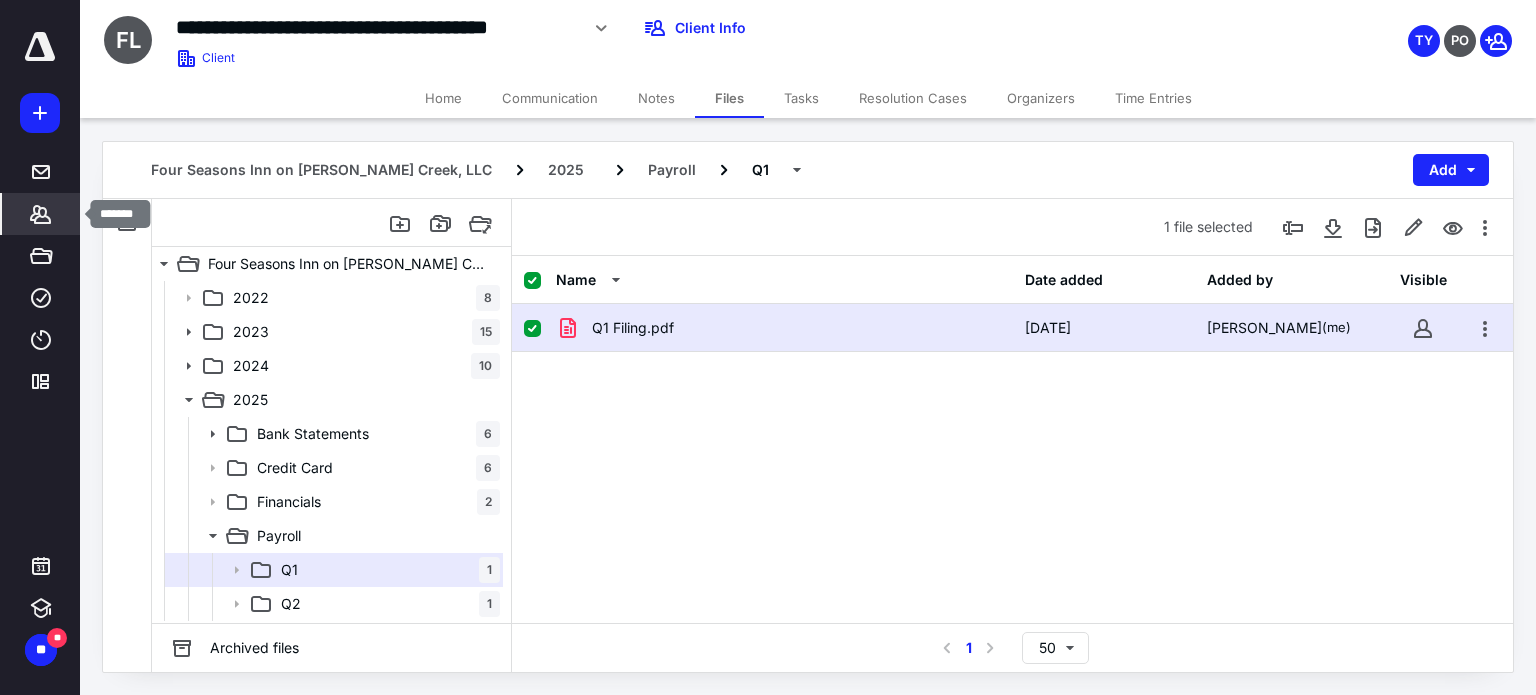 click 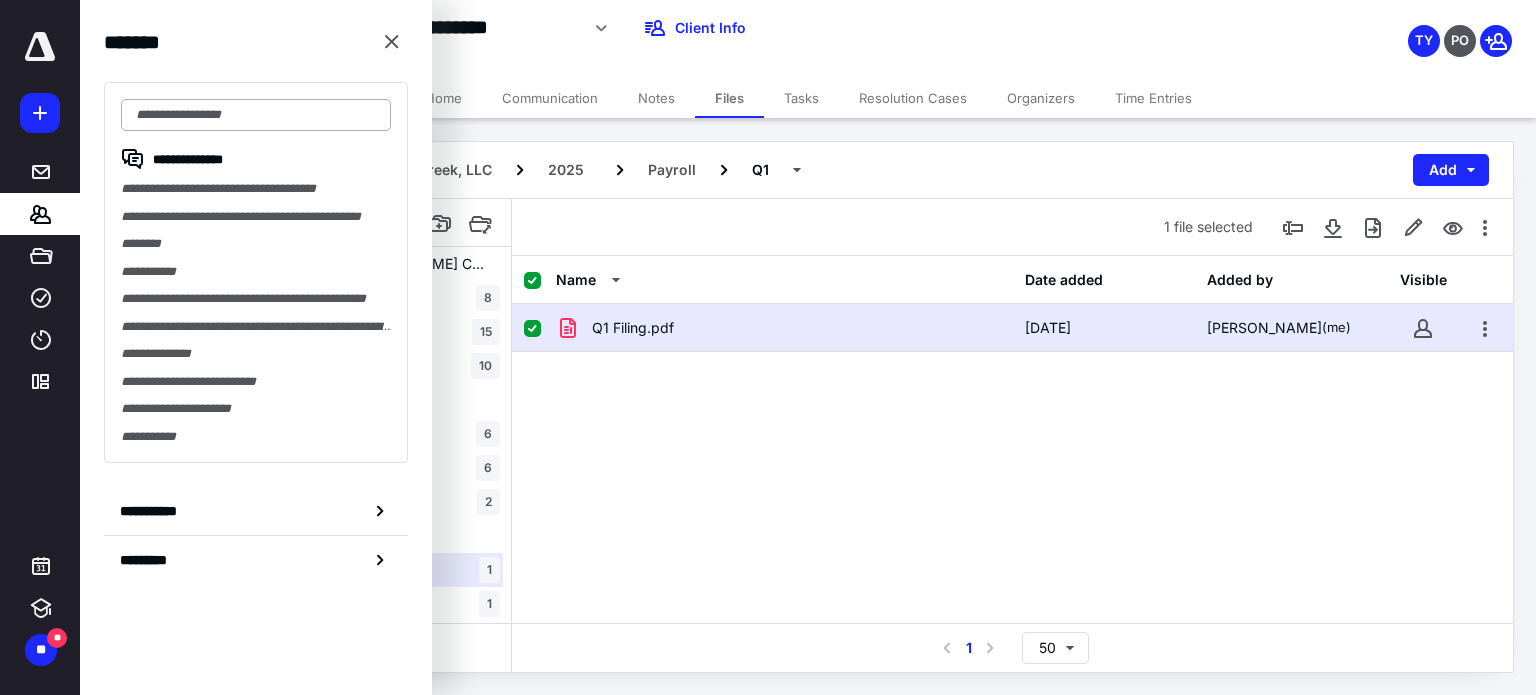 click at bounding box center [256, 115] 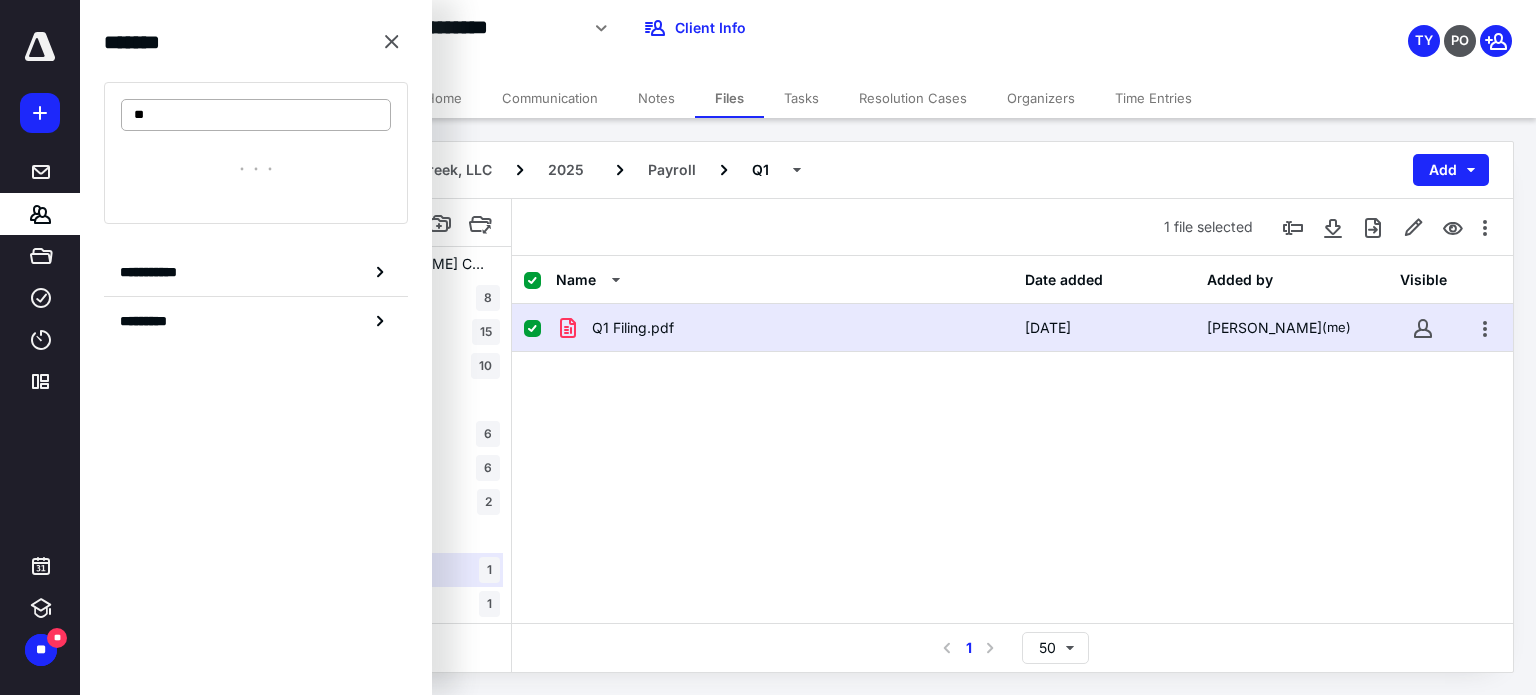 type on "*" 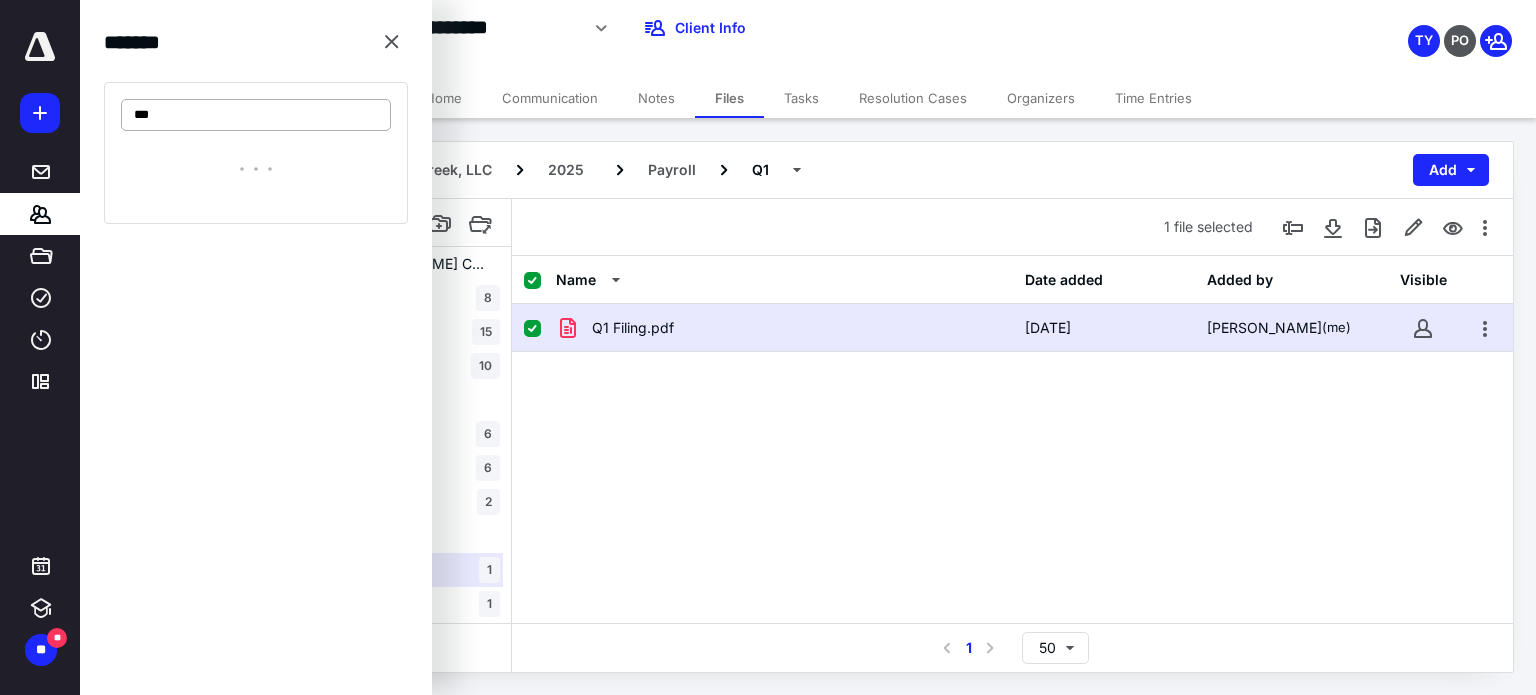 type on "***" 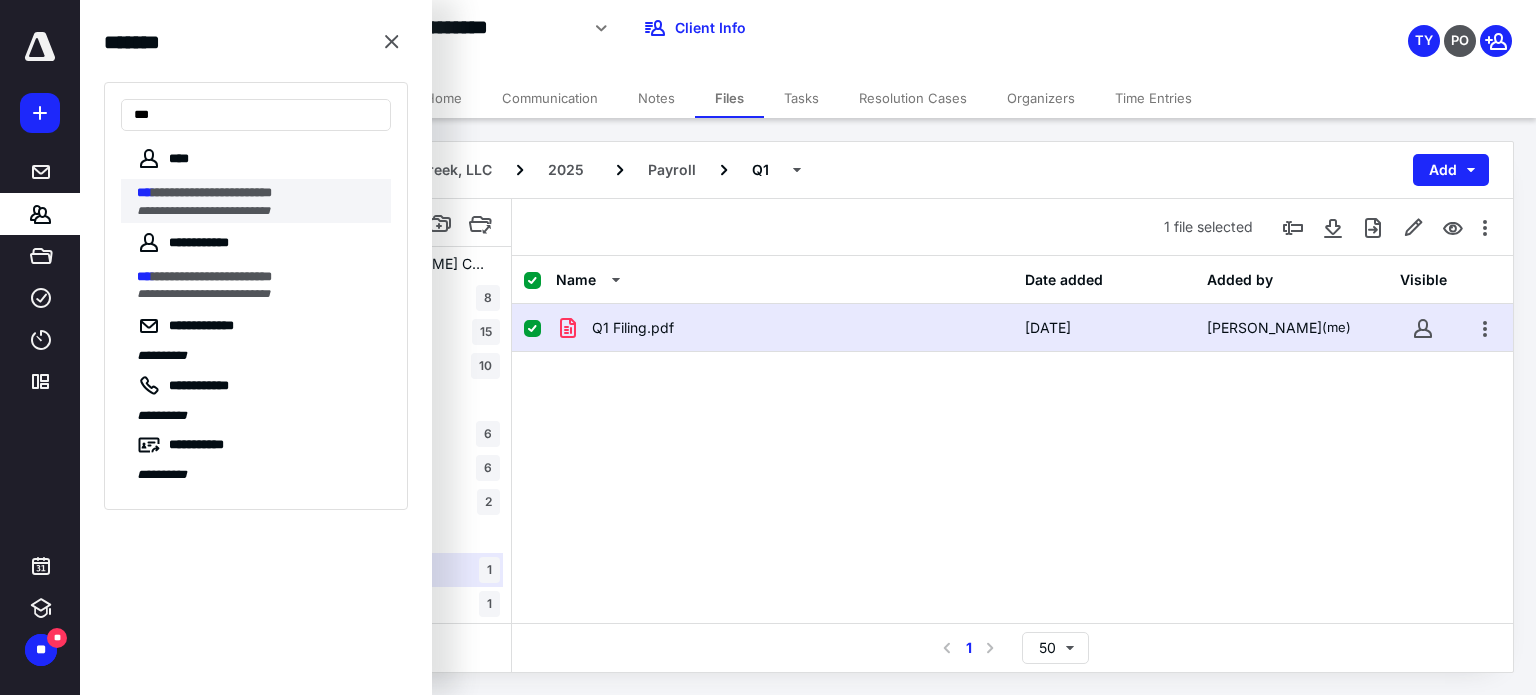 click on "**********" at bounding box center (258, 193) 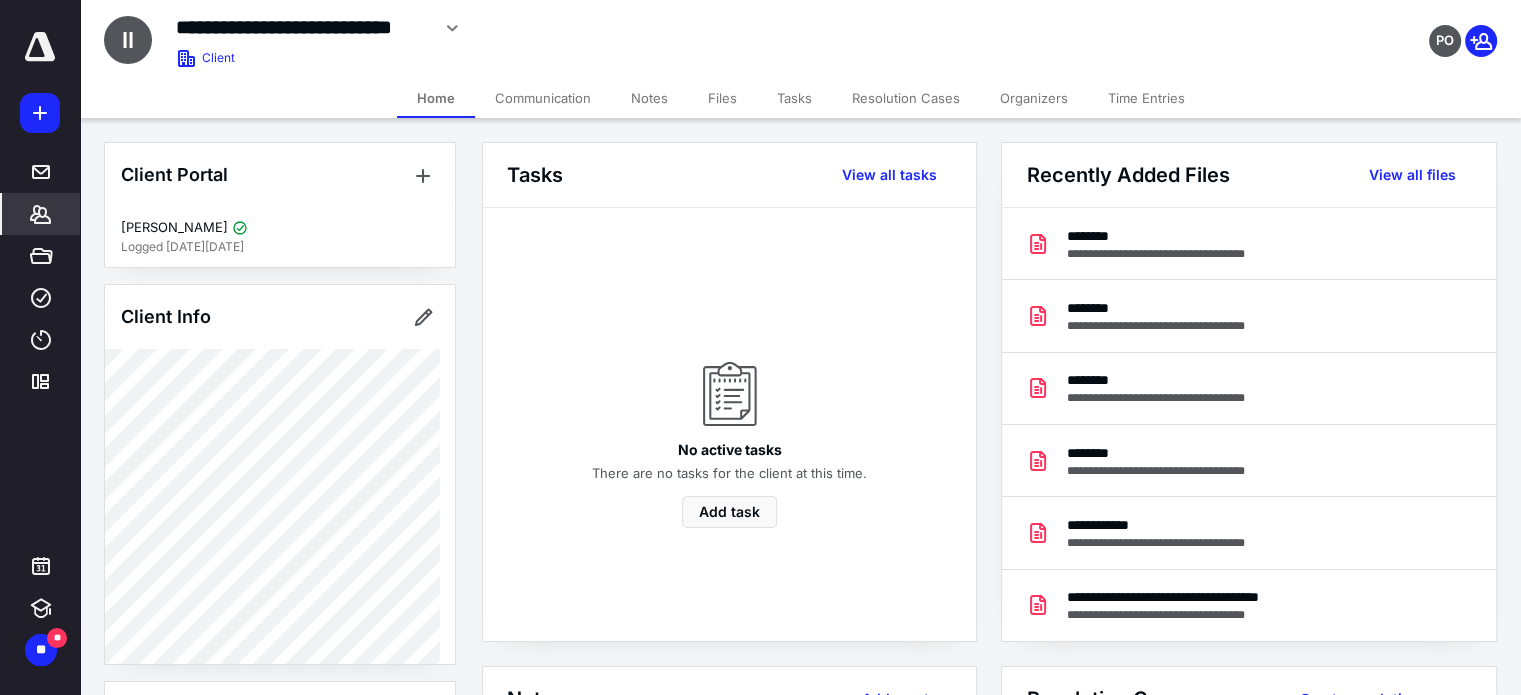 click on "Files" at bounding box center (722, 98) 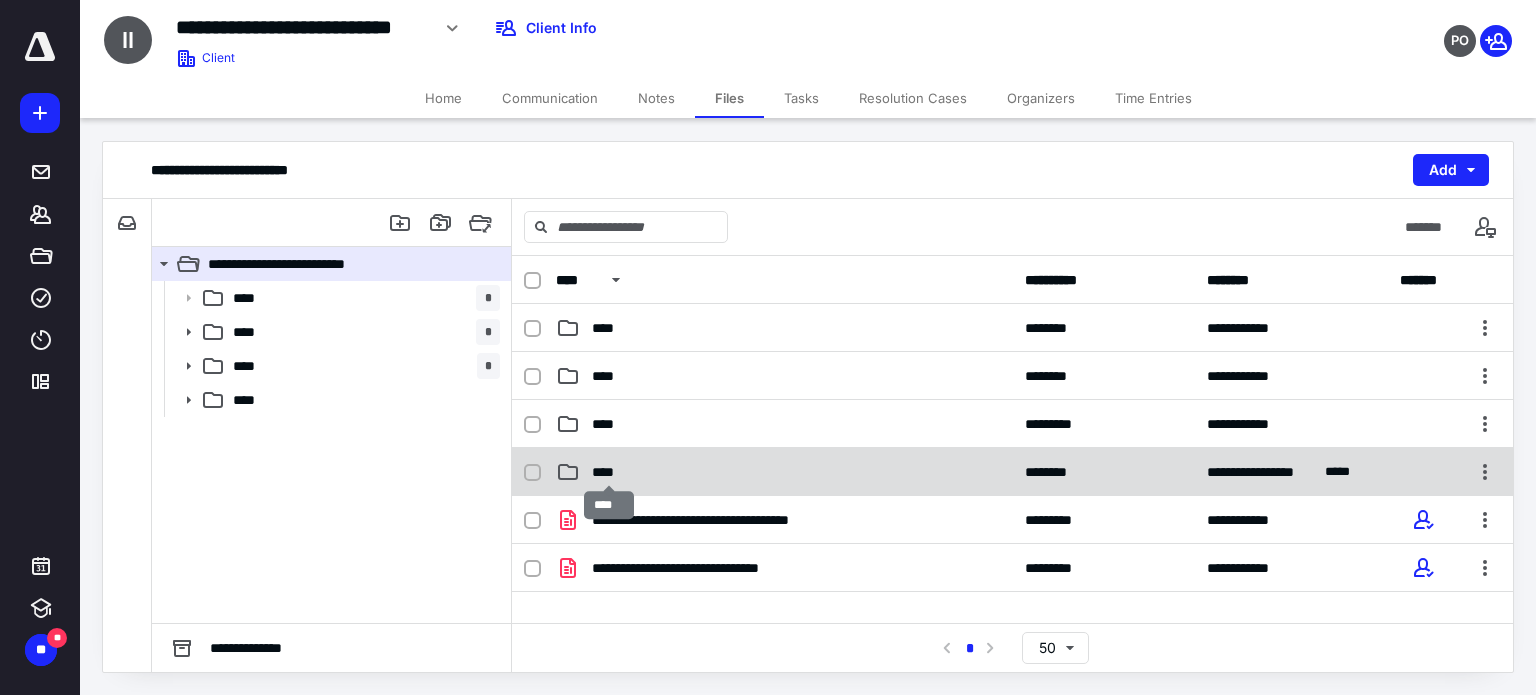 click on "****" at bounding box center (609, 472) 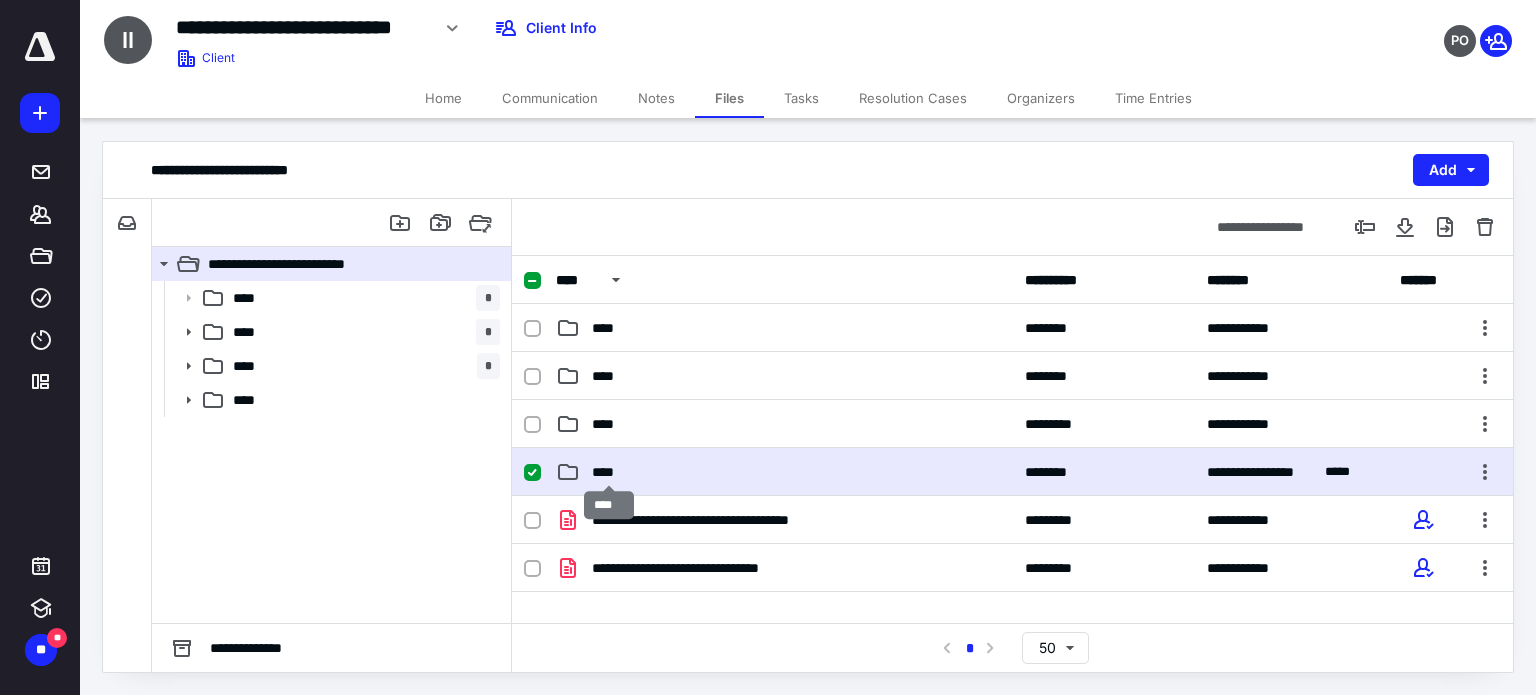 click on "****" at bounding box center [609, 472] 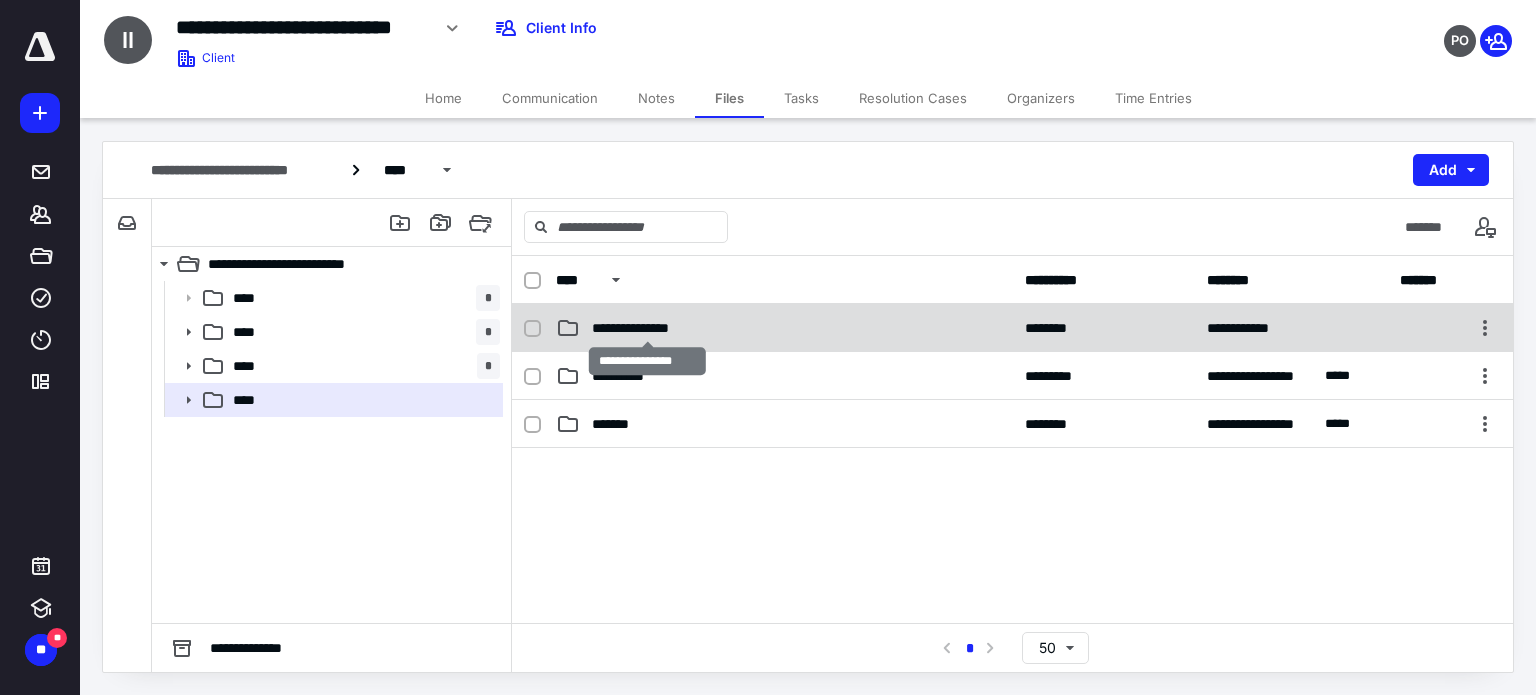 click on "**********" at bounding box center [648, 328] 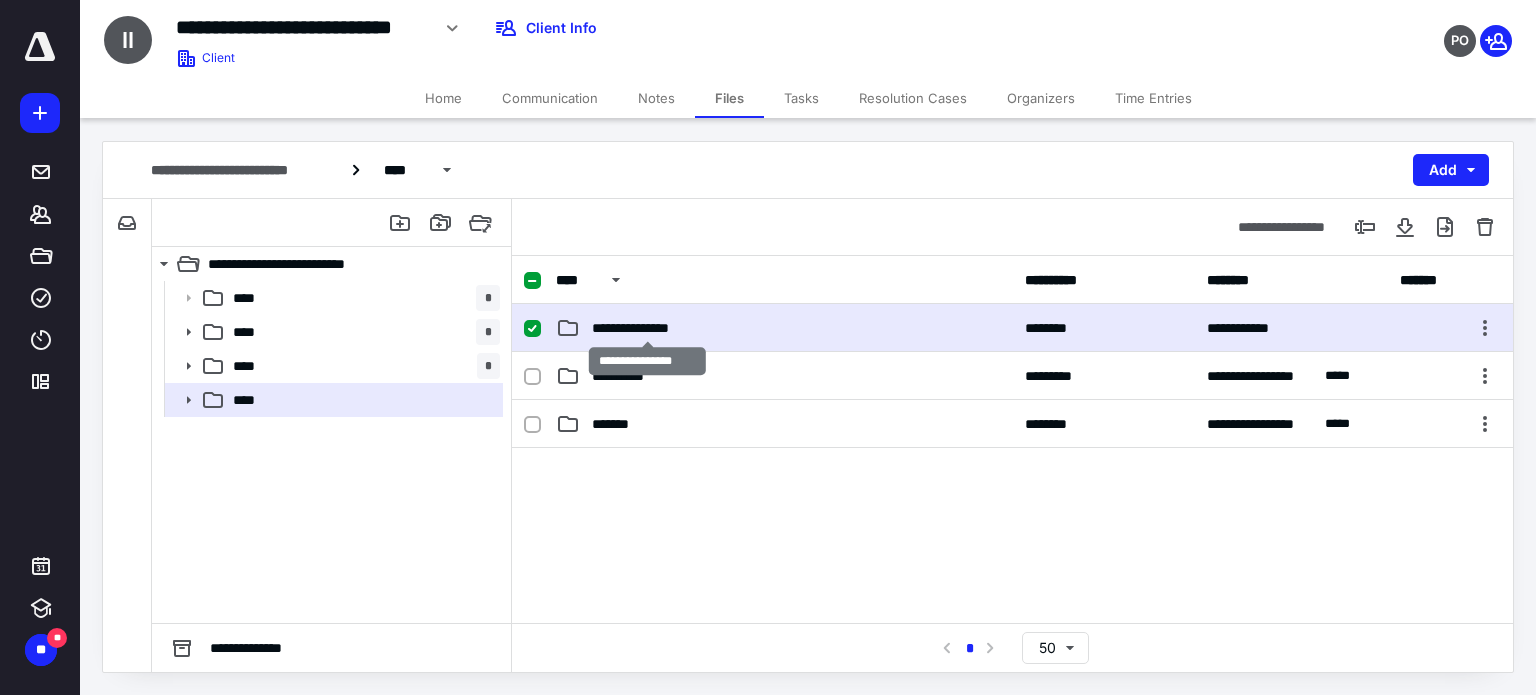 click on "**********" at bounding box center (648, 328) 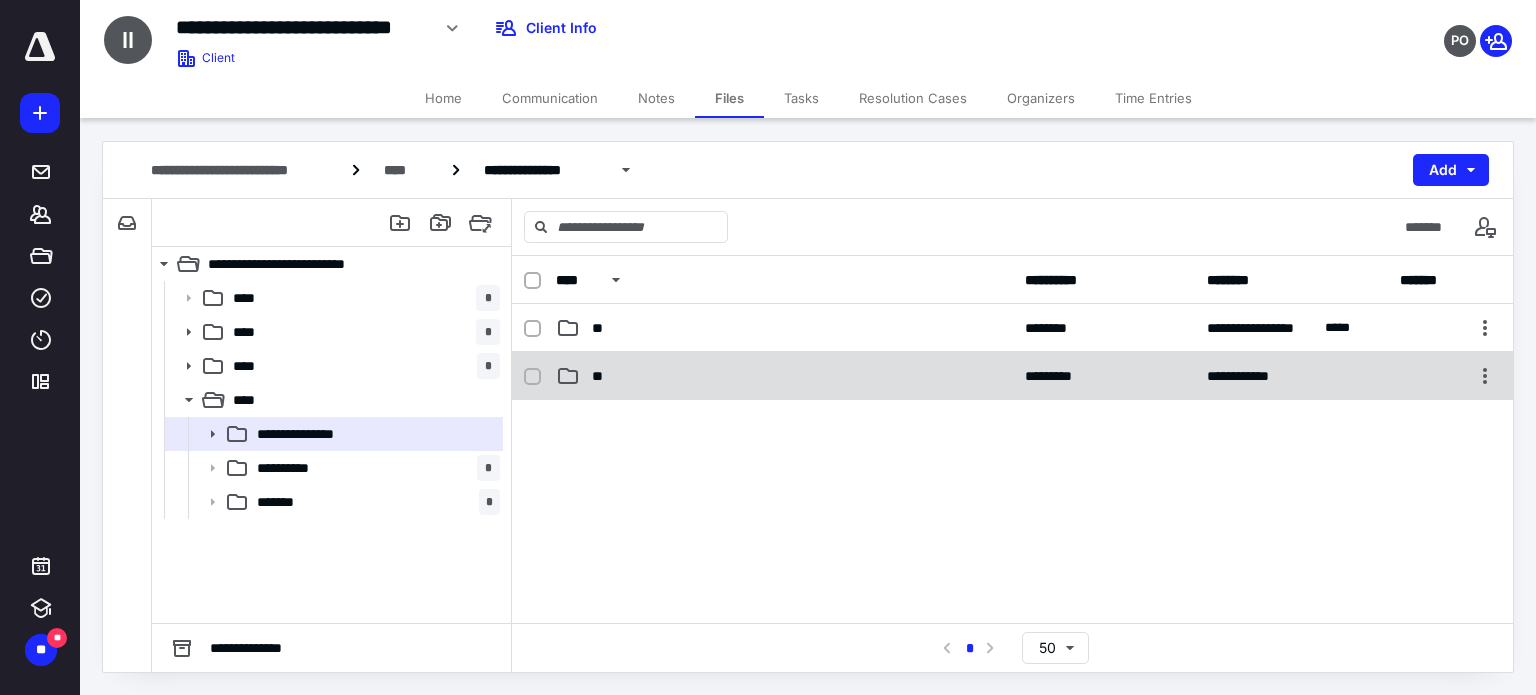 click on "**" at bounding box center [784, 376] 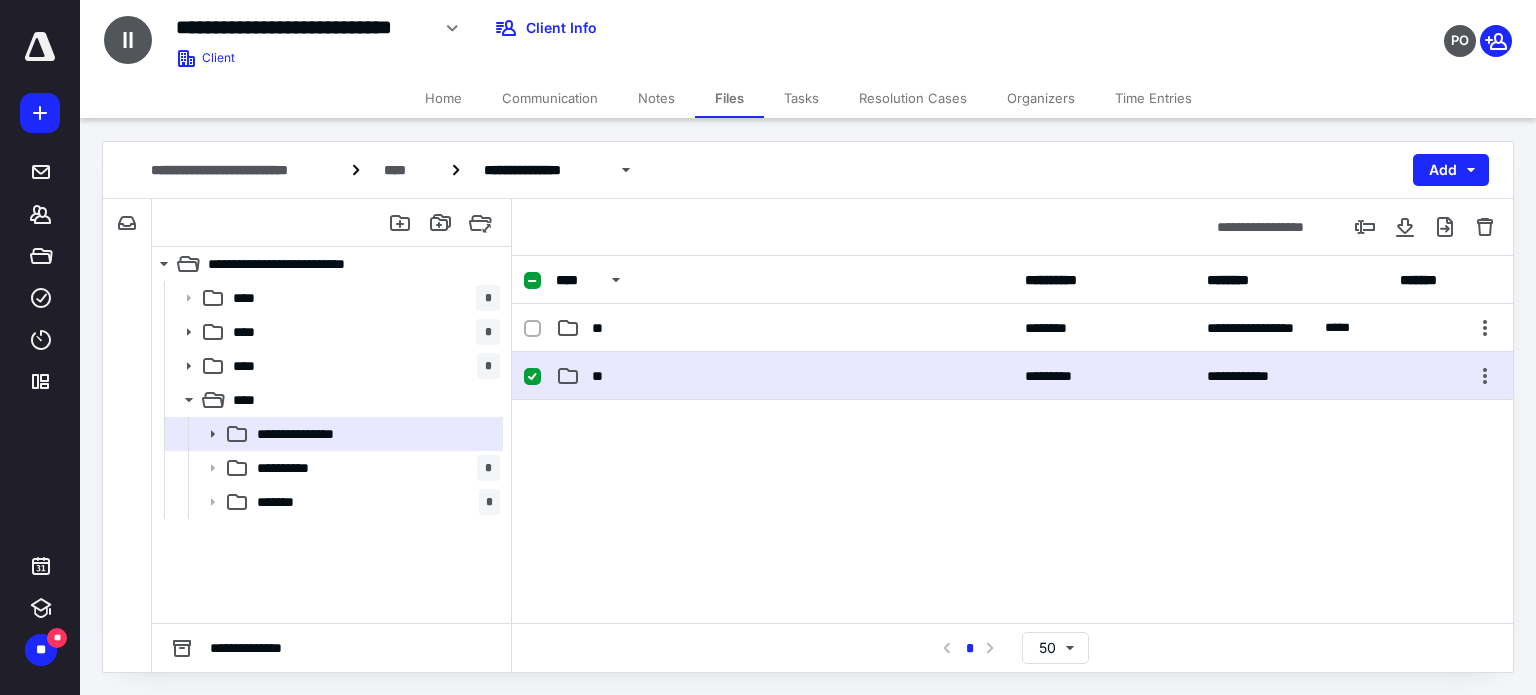 click on "**" at bounding box center (784, 376) 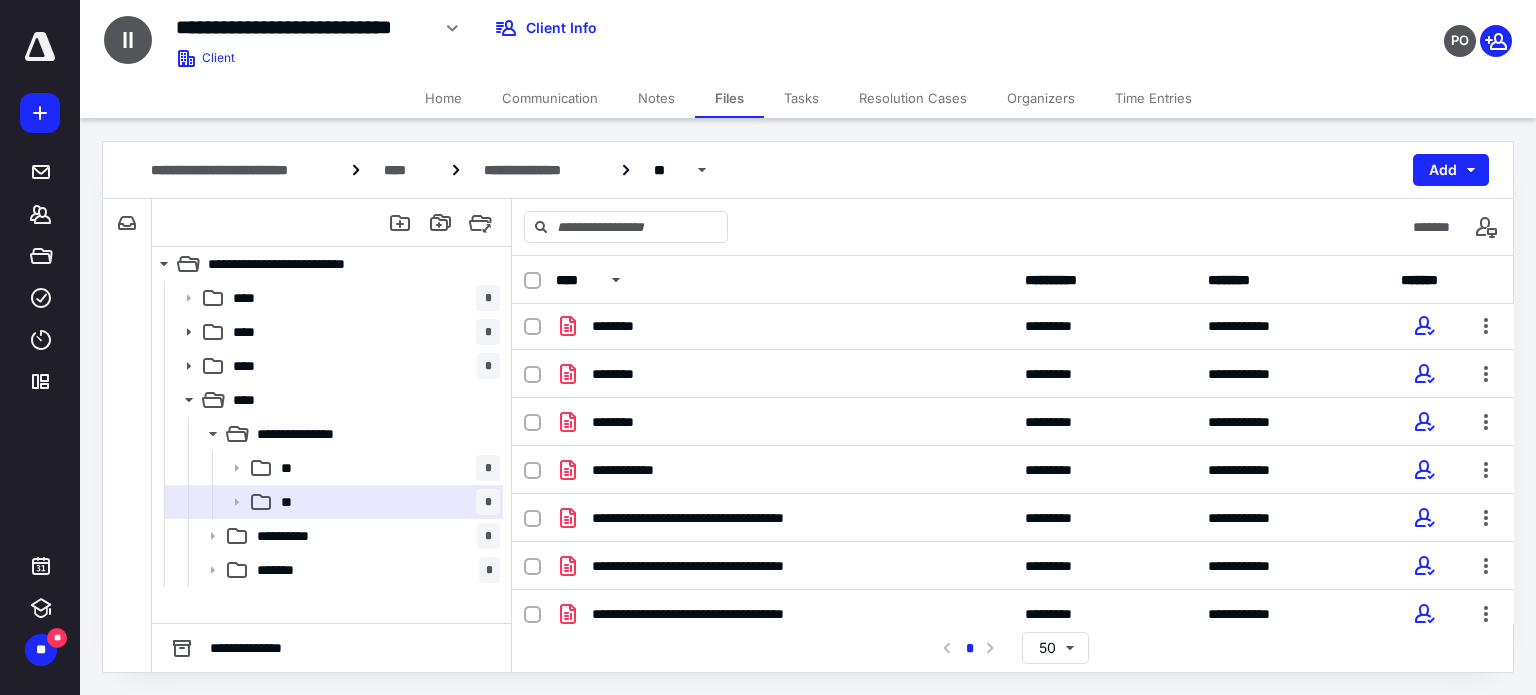 scroll, scrollTop: 110, scrollLeft: 0, axis: vertical 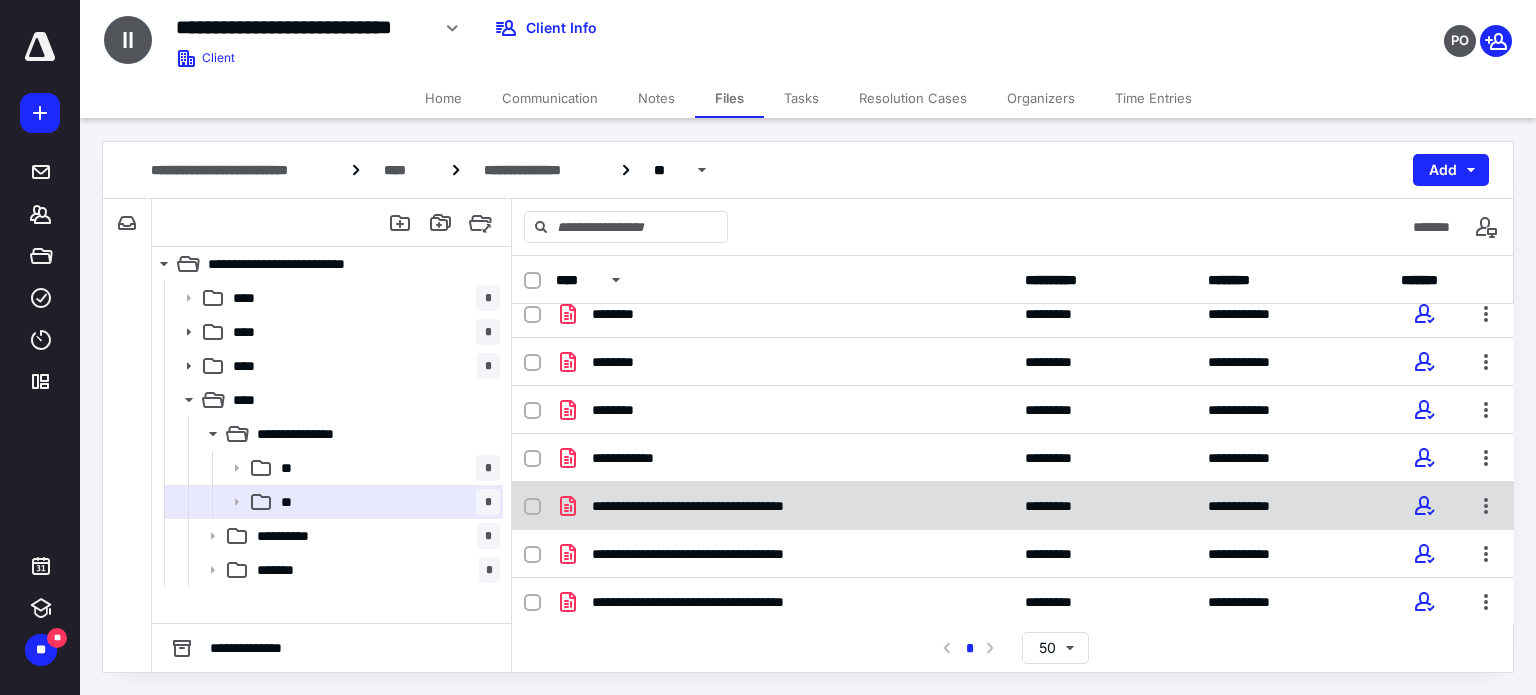 click on "**********" at bounding box center (722, 506) 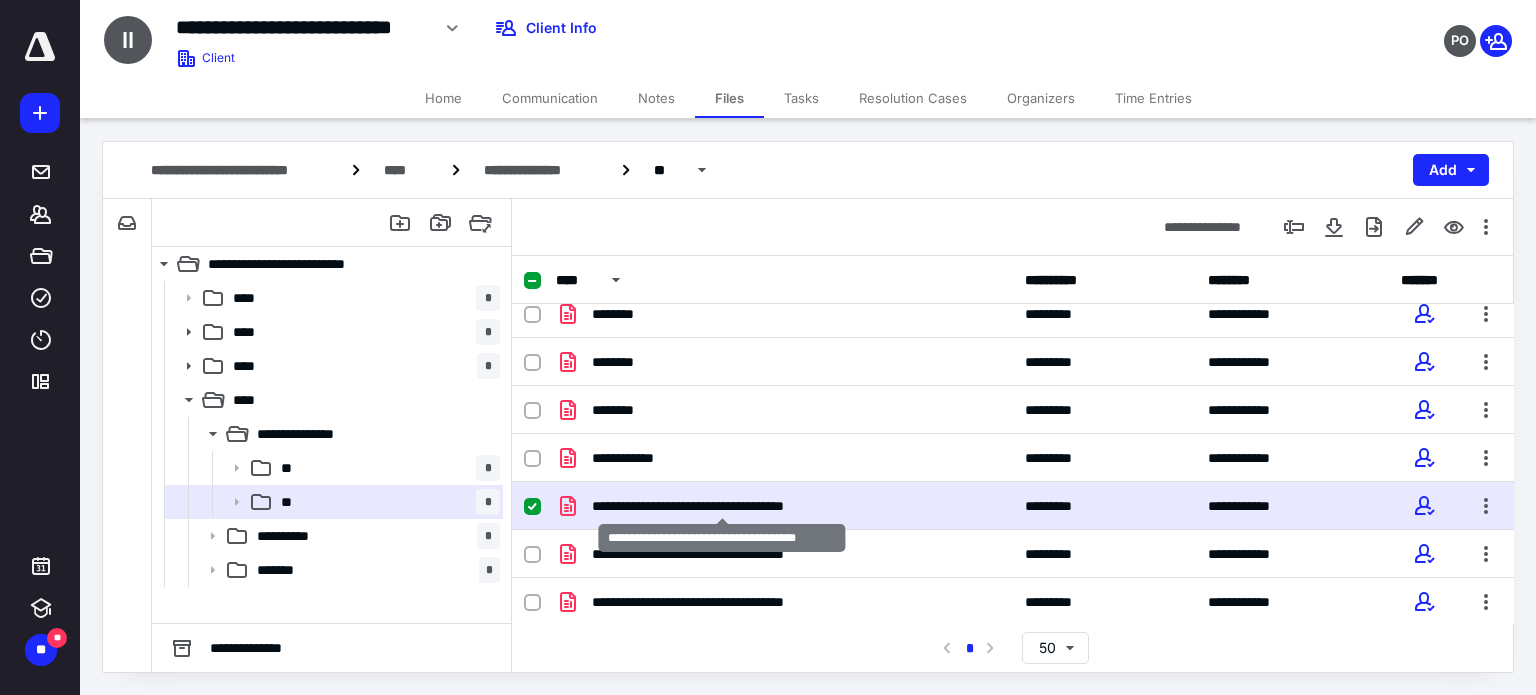 click on "**********" at bounding box center [722, 506] 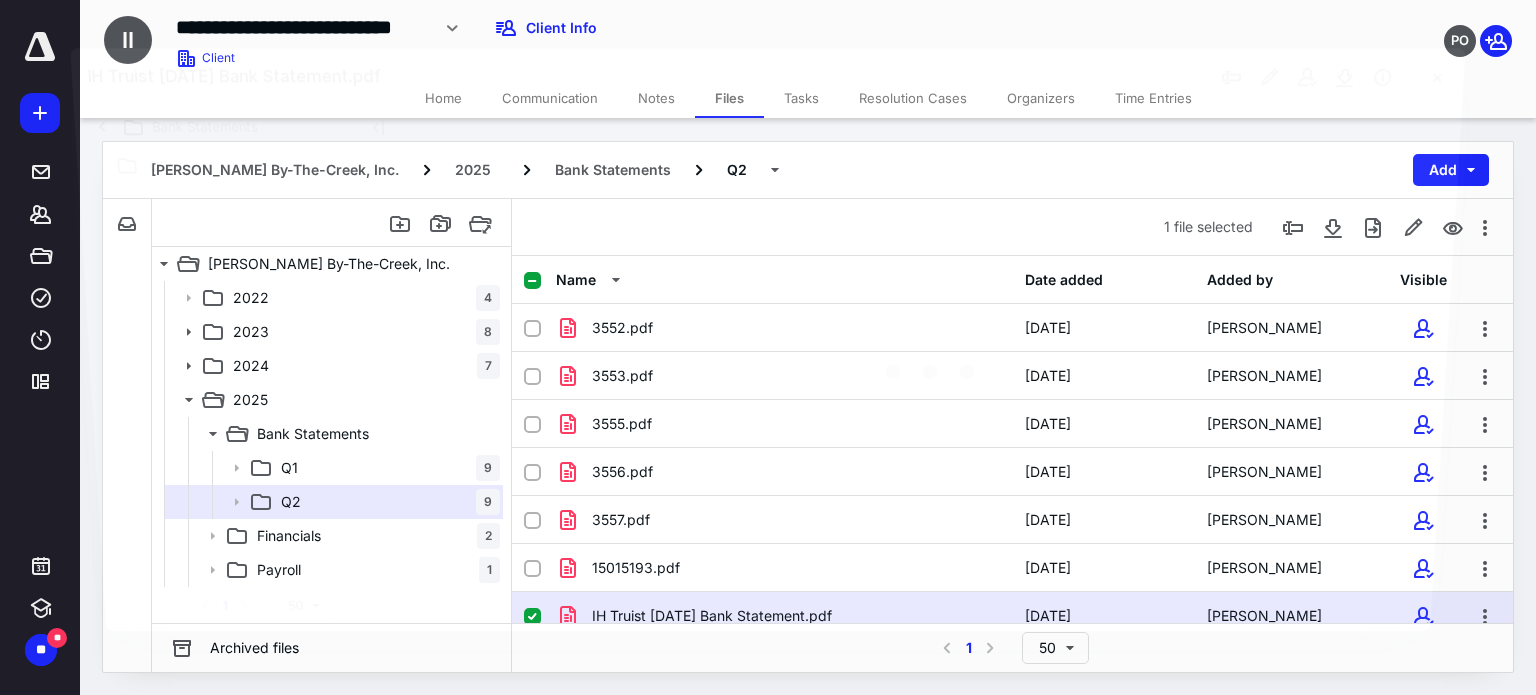 scroll, scrollTop: 110, scrollLeft: 0, axis: vertical 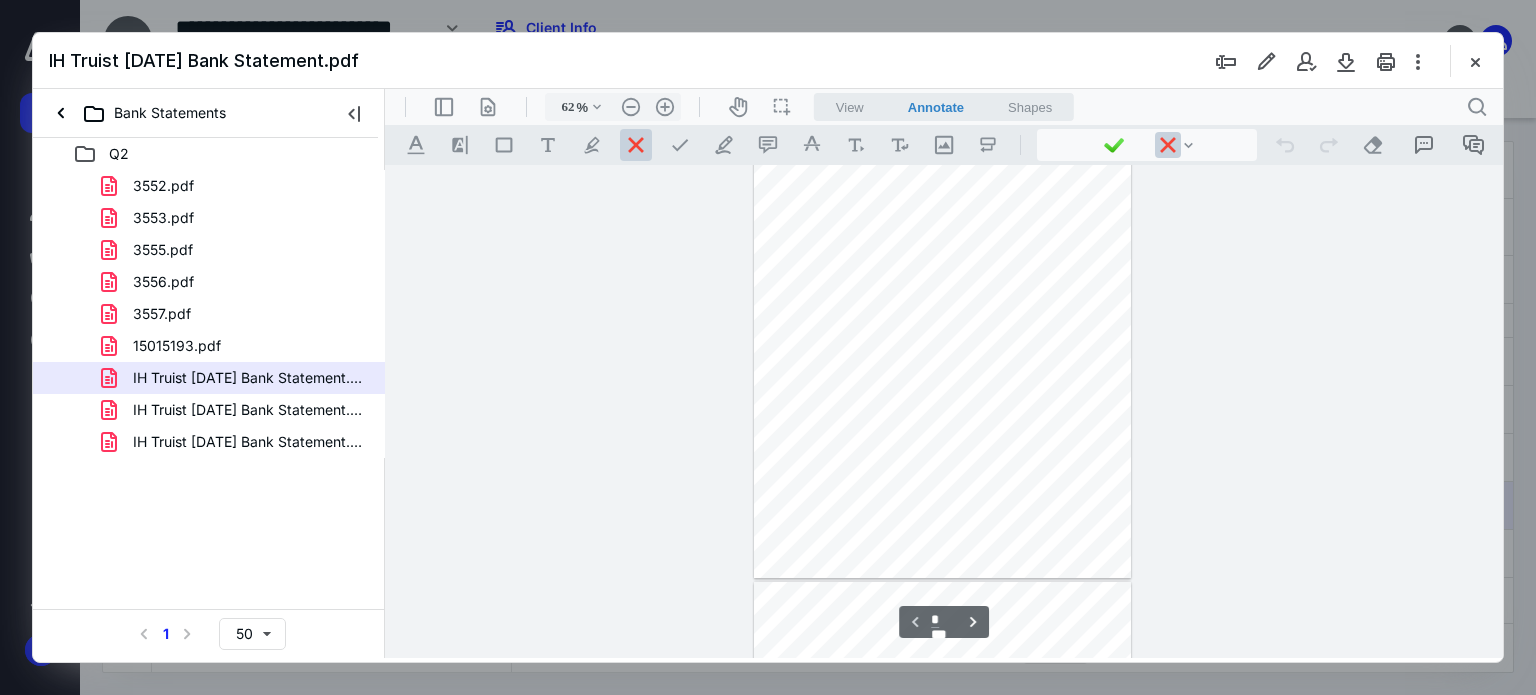type on "178" 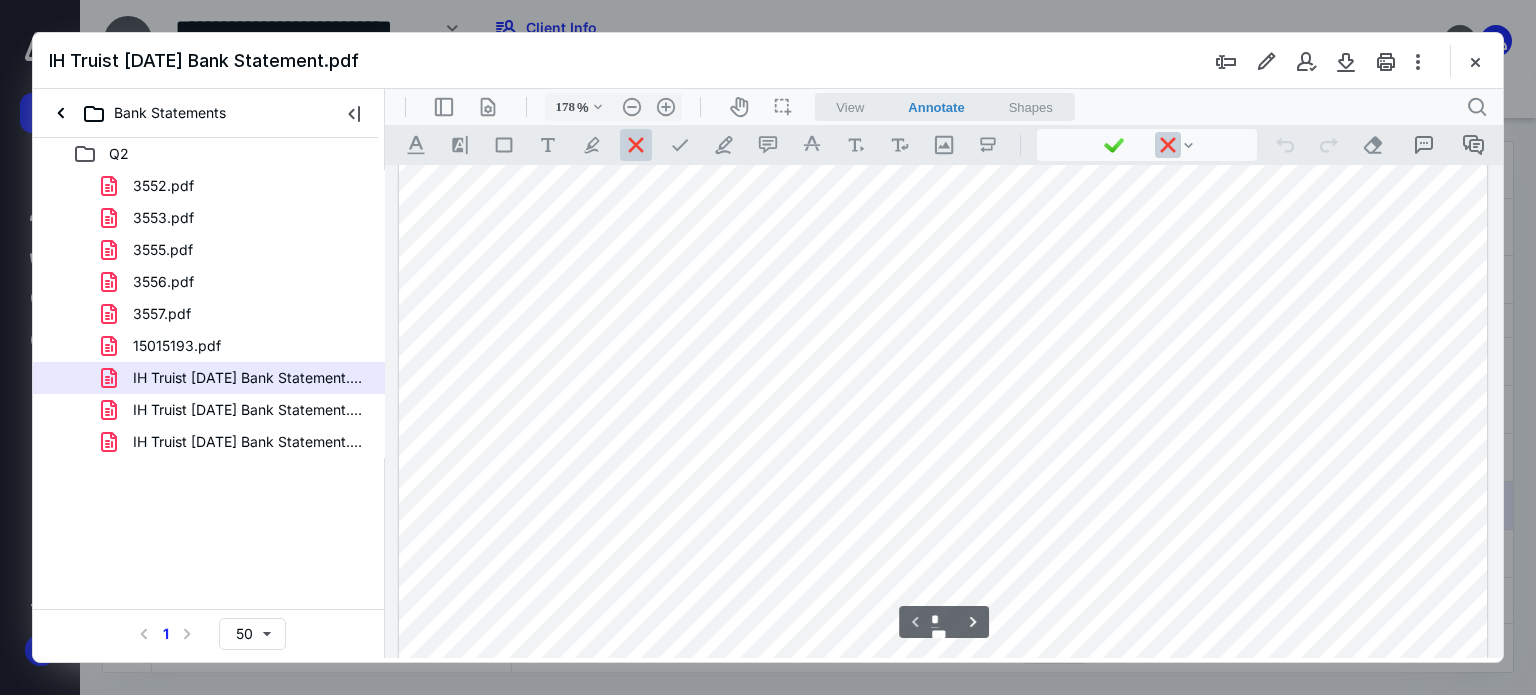 scroll, scrollTop: 726, scrollLeft: 0, axis: vertical 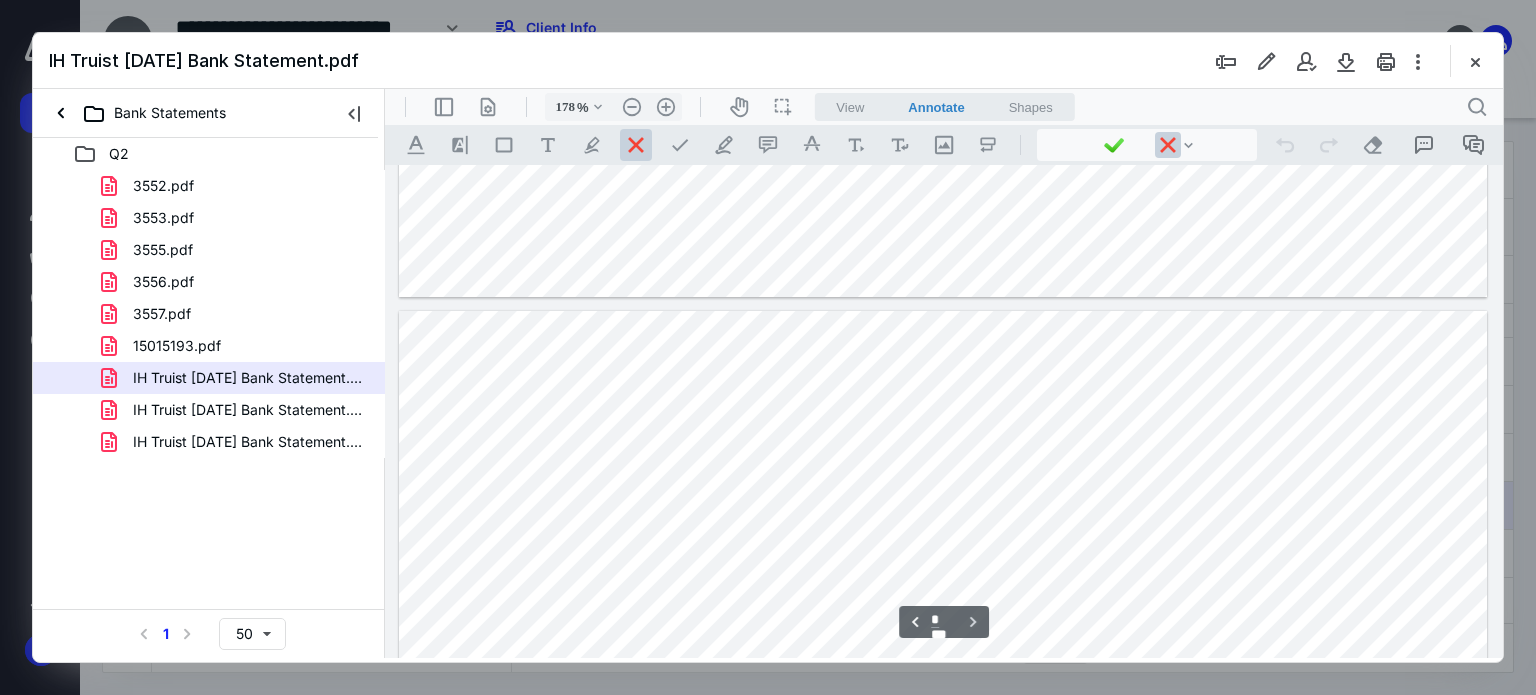 type on "*" 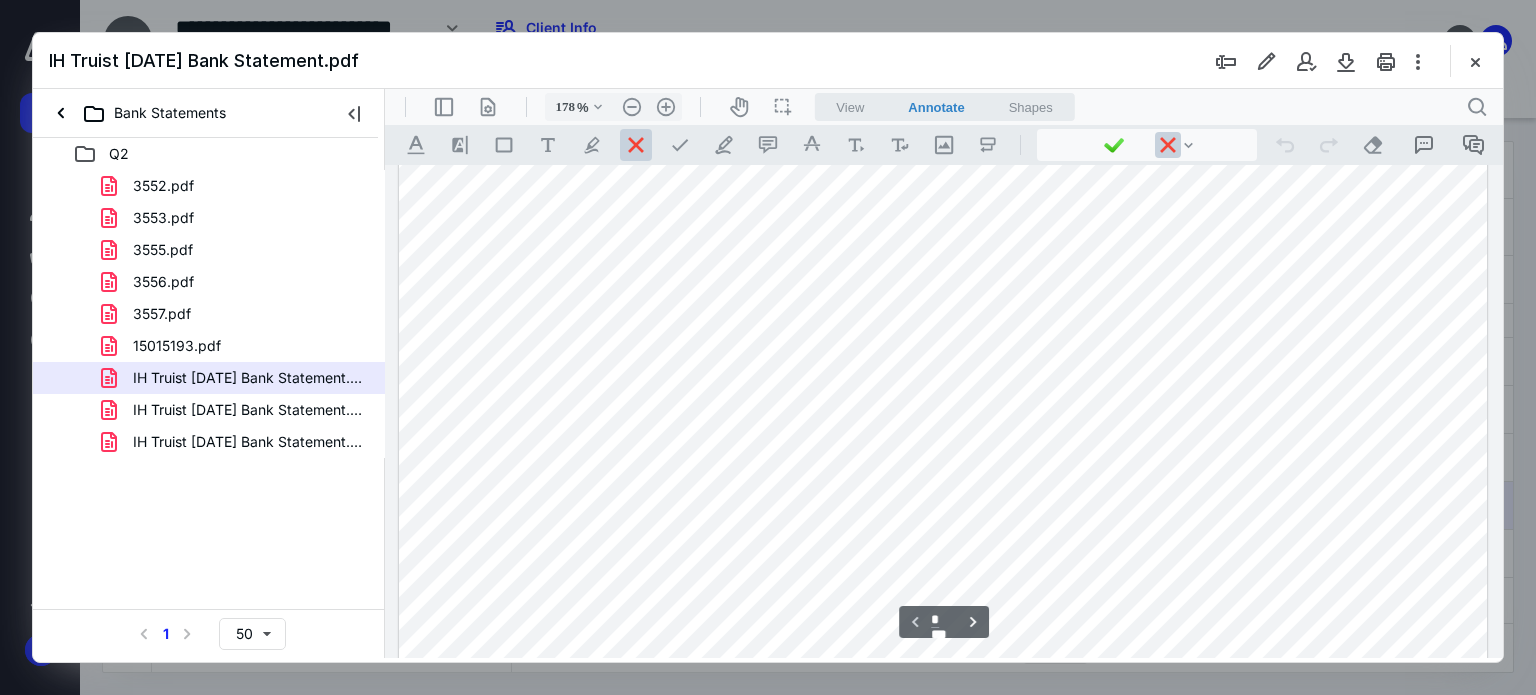 scroll, scrollTop: 650, scrollLeft: 0, axis: vertical 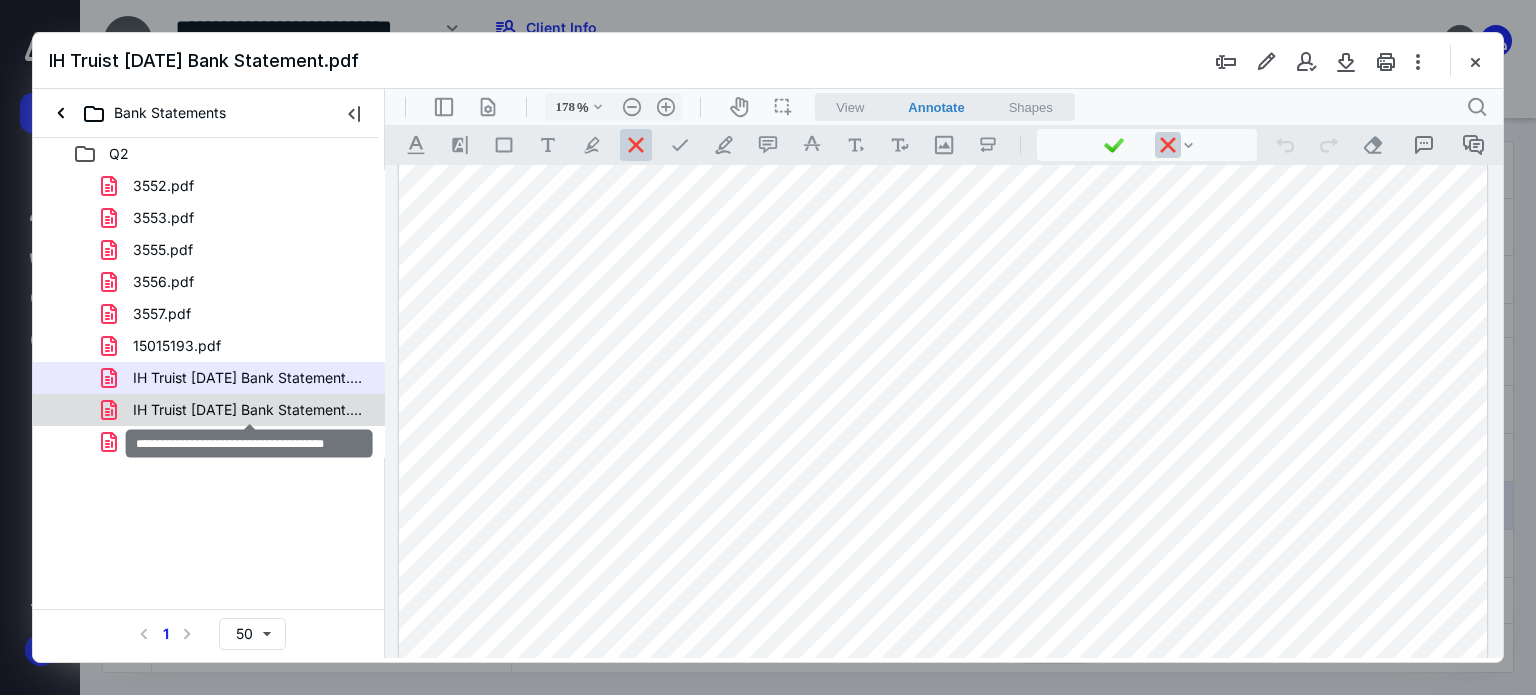click on "IH Truist [DATE] Bank Statement.pdf" at bounding box center [249, 410] 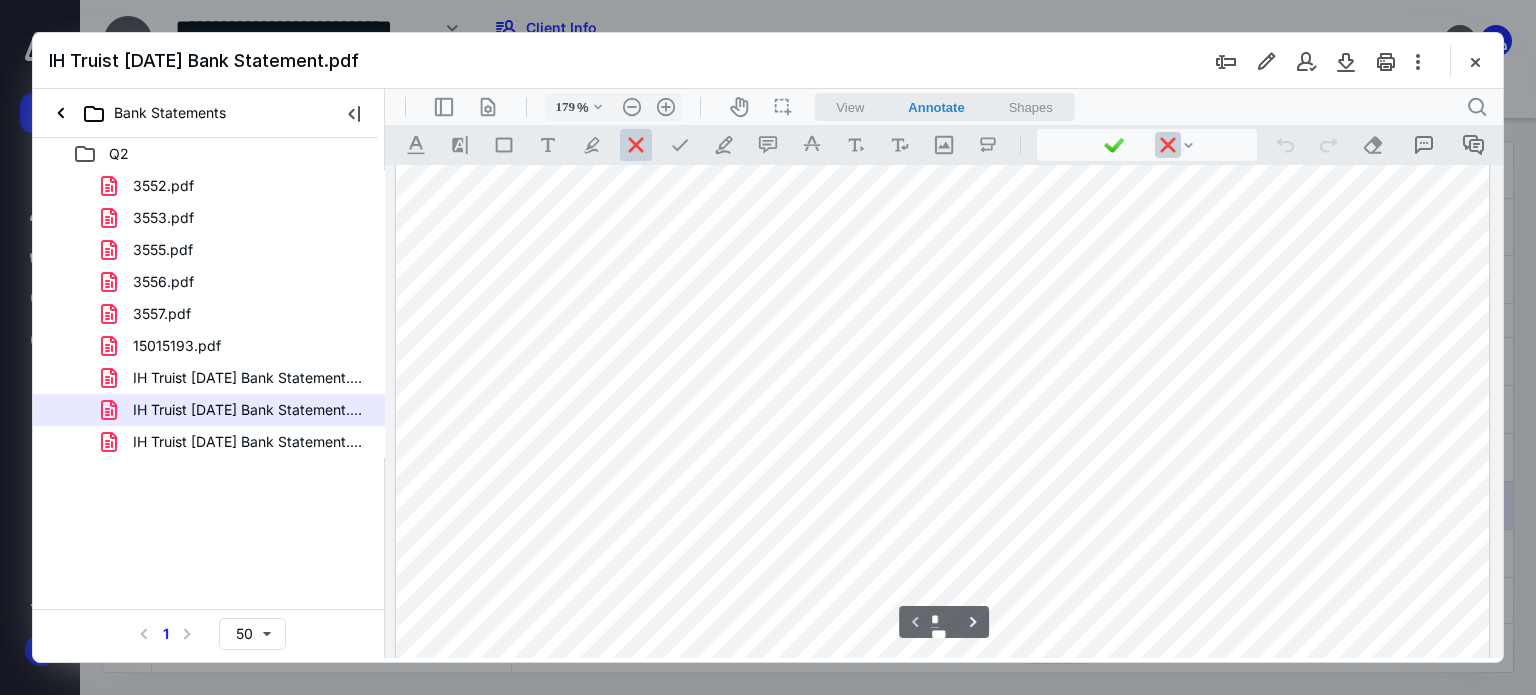 scroll, scrollTop: 483, scrollLeft: 0, axis: vertical 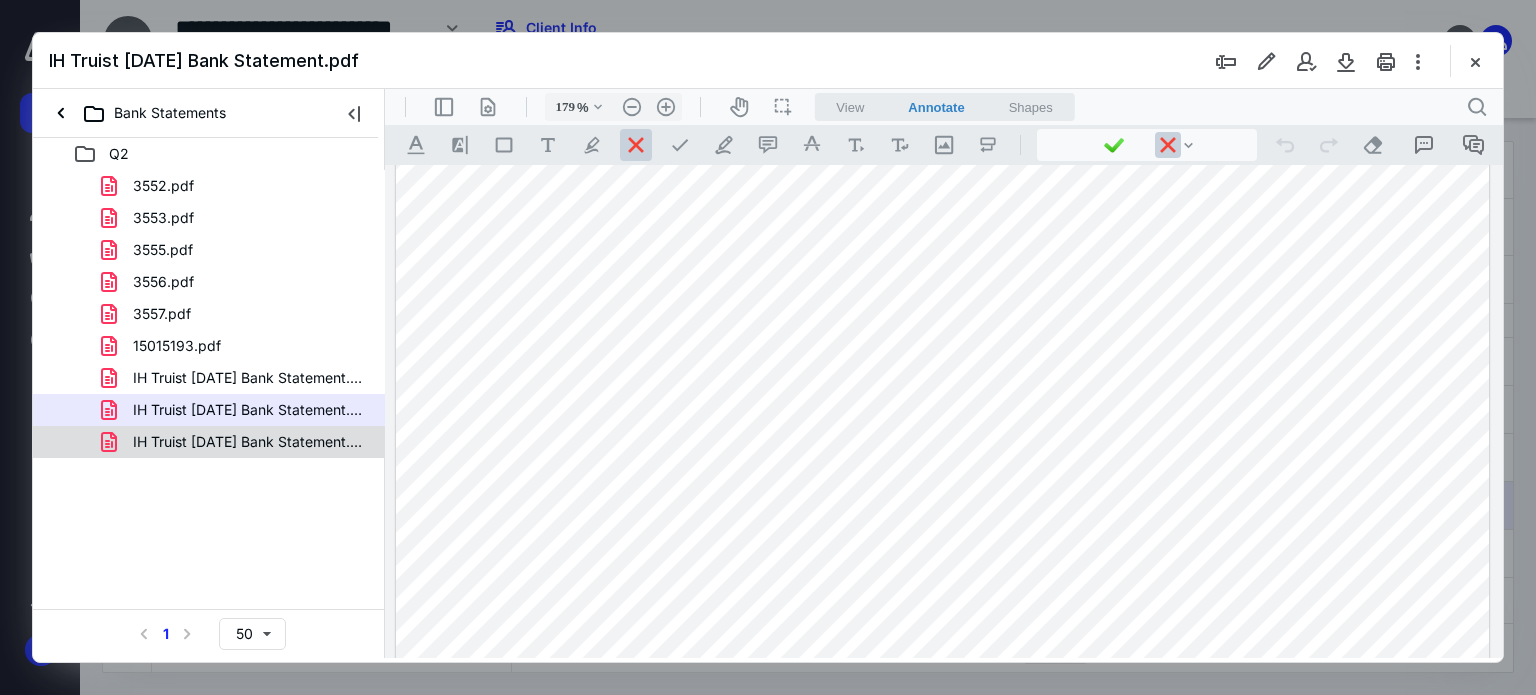 click on "IH Truist [DATE] Bank Statement.pdf" at bounding box center (249, 442) 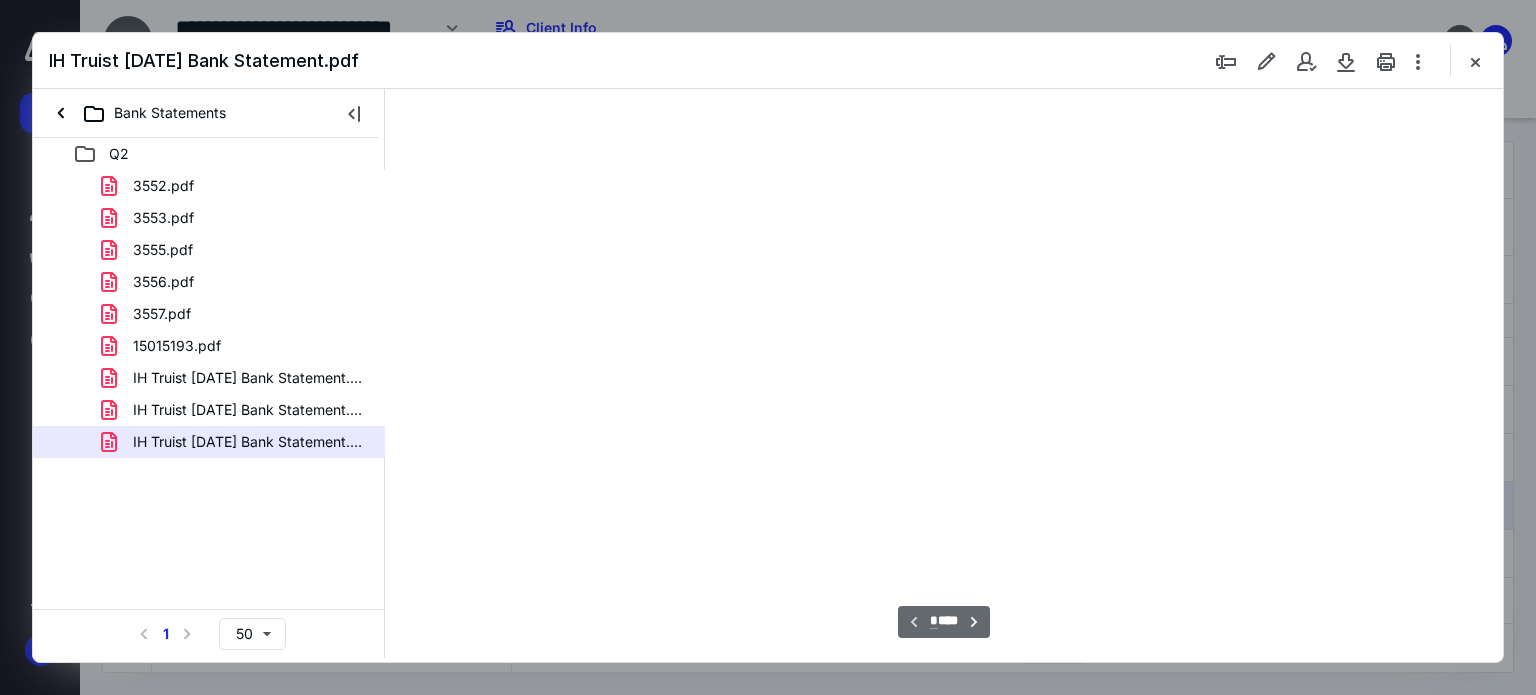 type on "179" 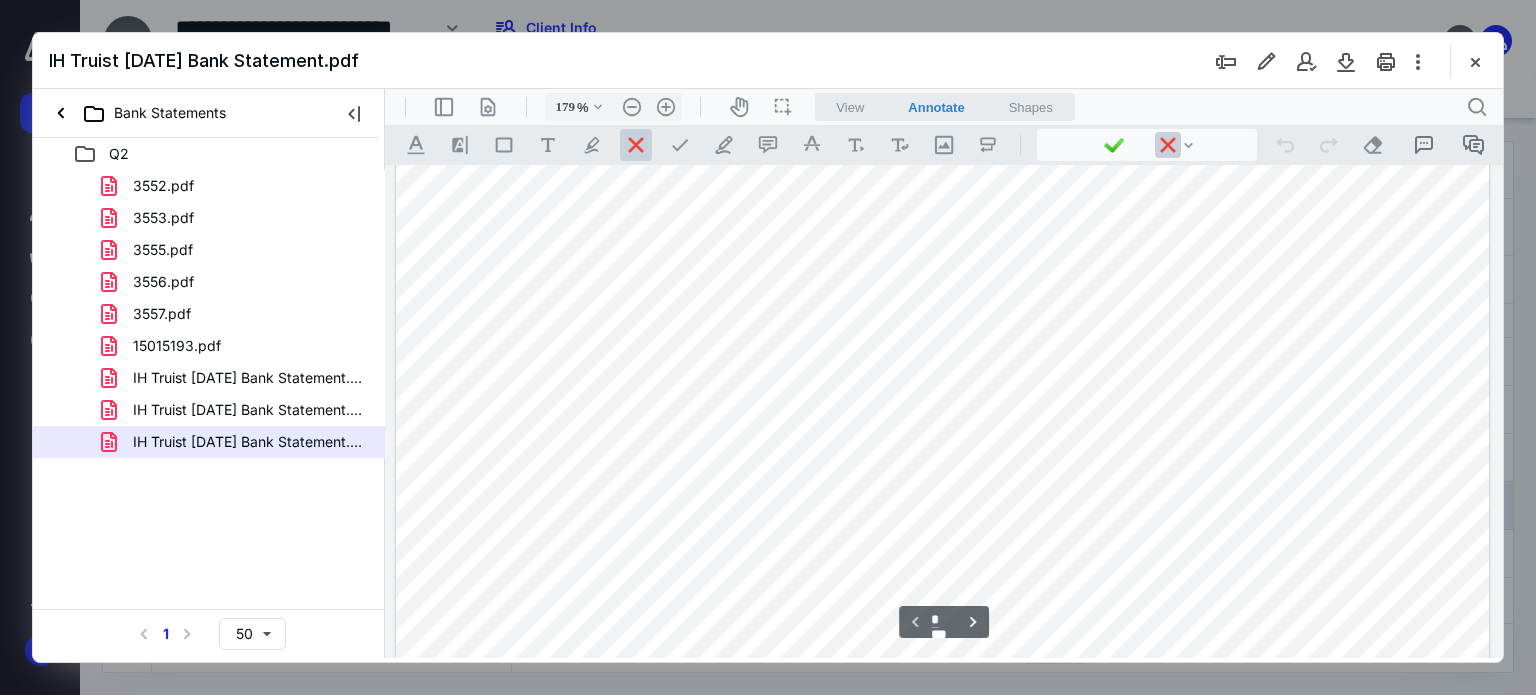 scroll, scrollTop: 583, scrollLeft: 0, axis: vertical 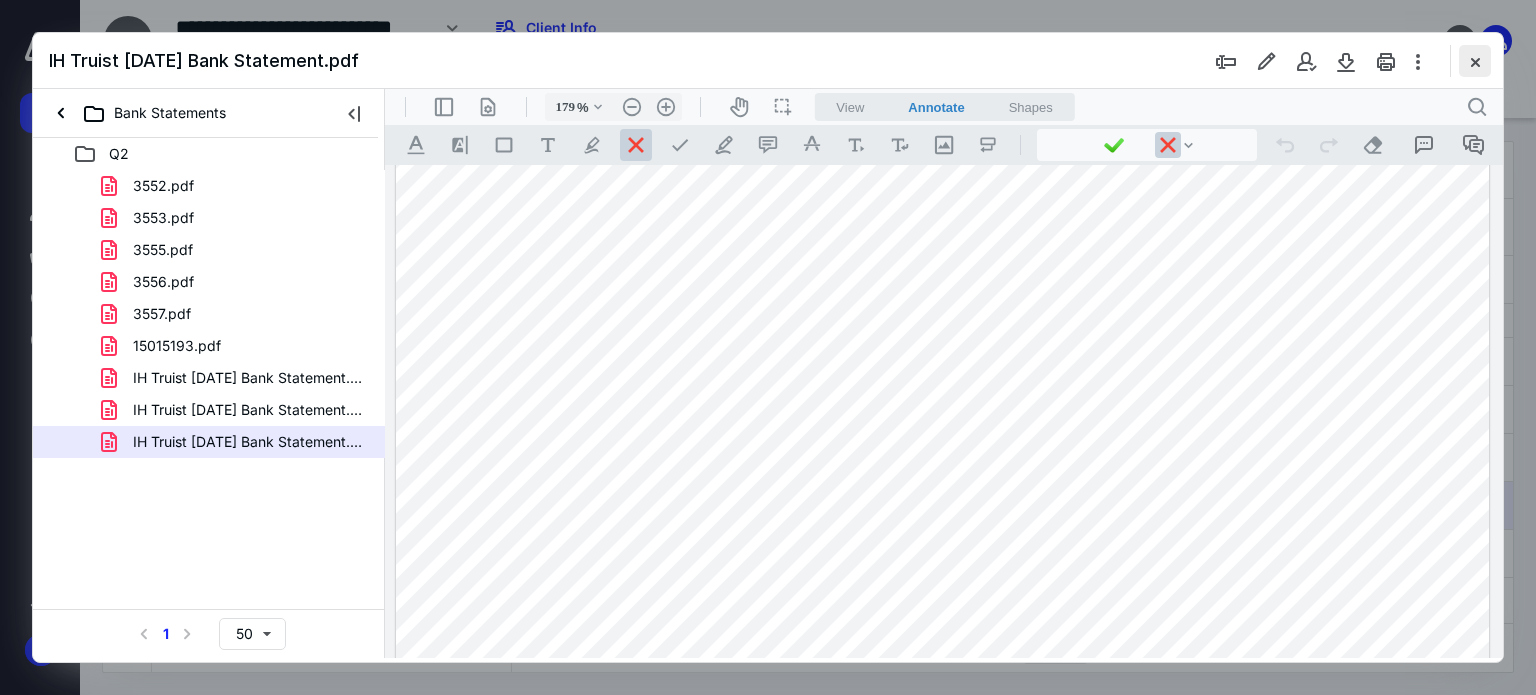 click at bounding box center [1475, 61] 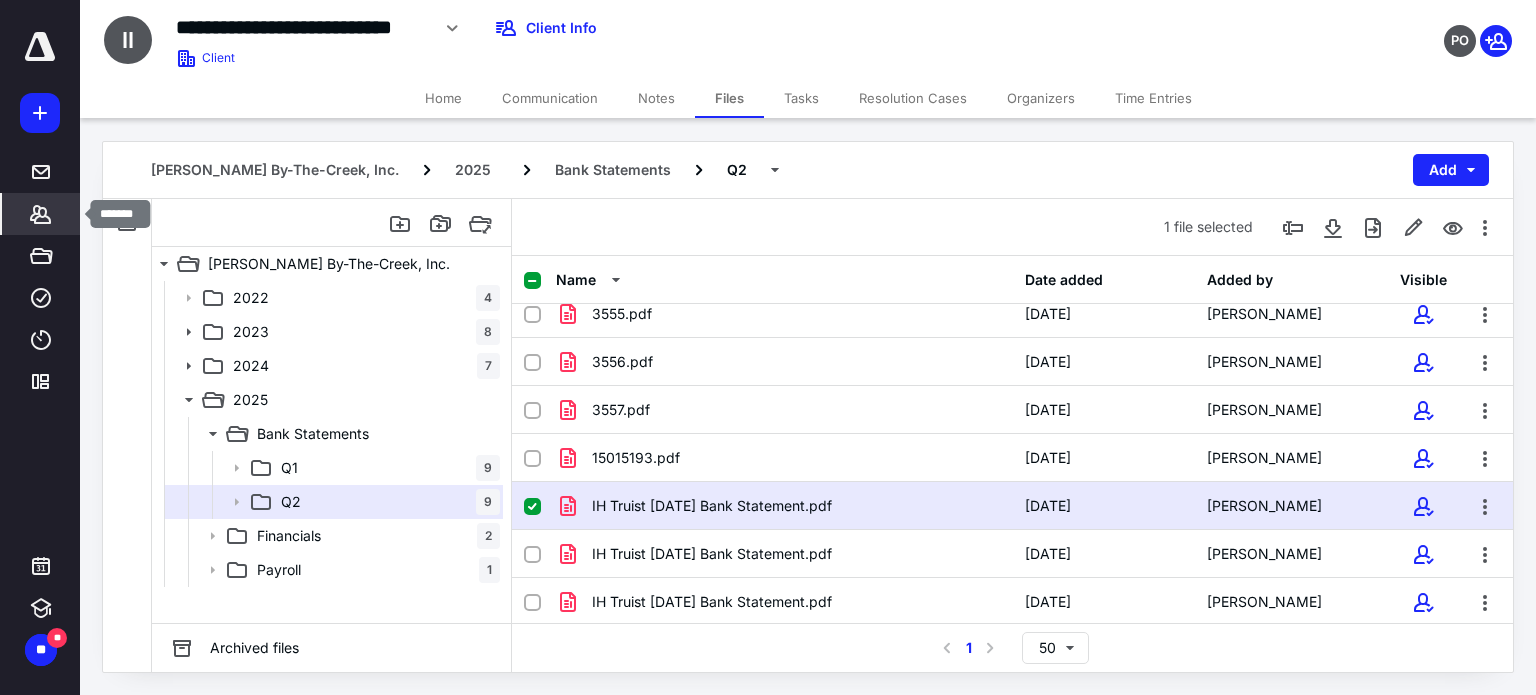 click on "*******" at bounding box center [41, 214] 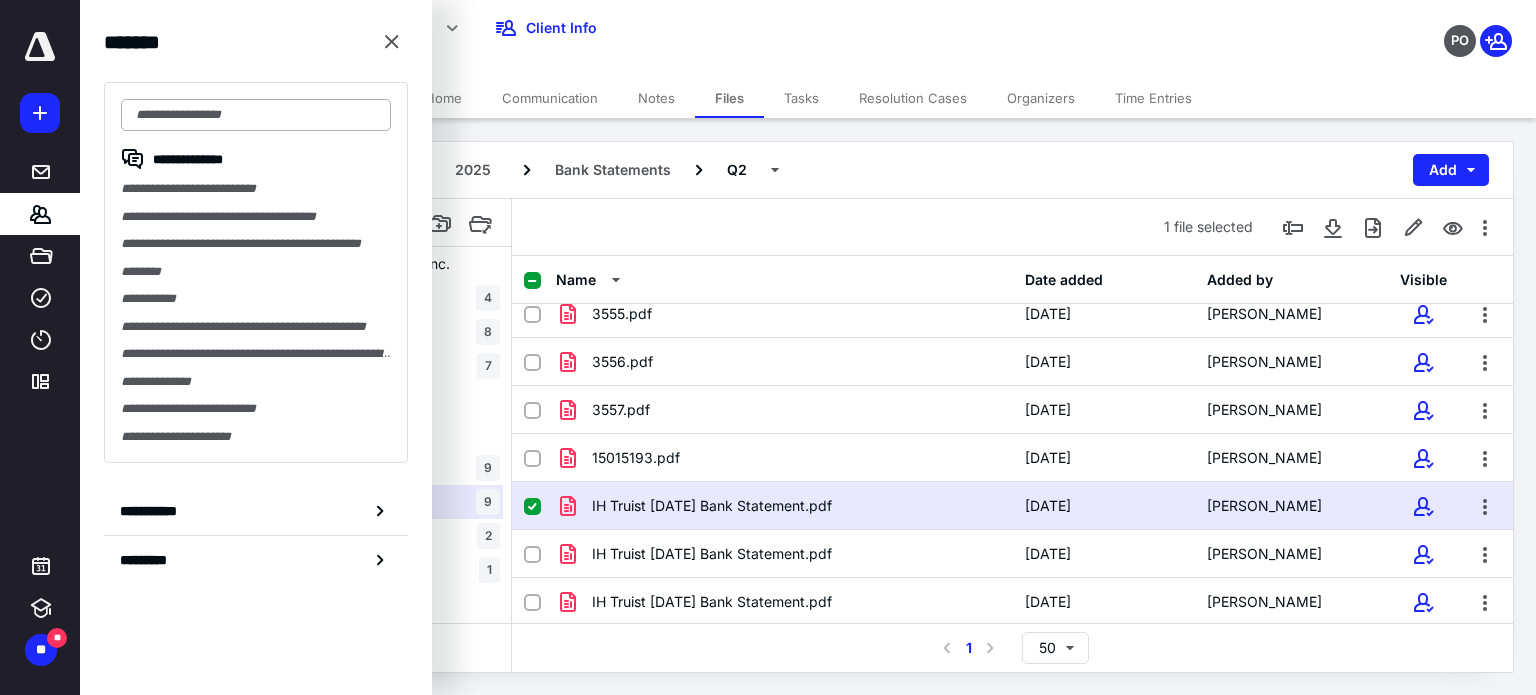click at bounding box center [256, 115] 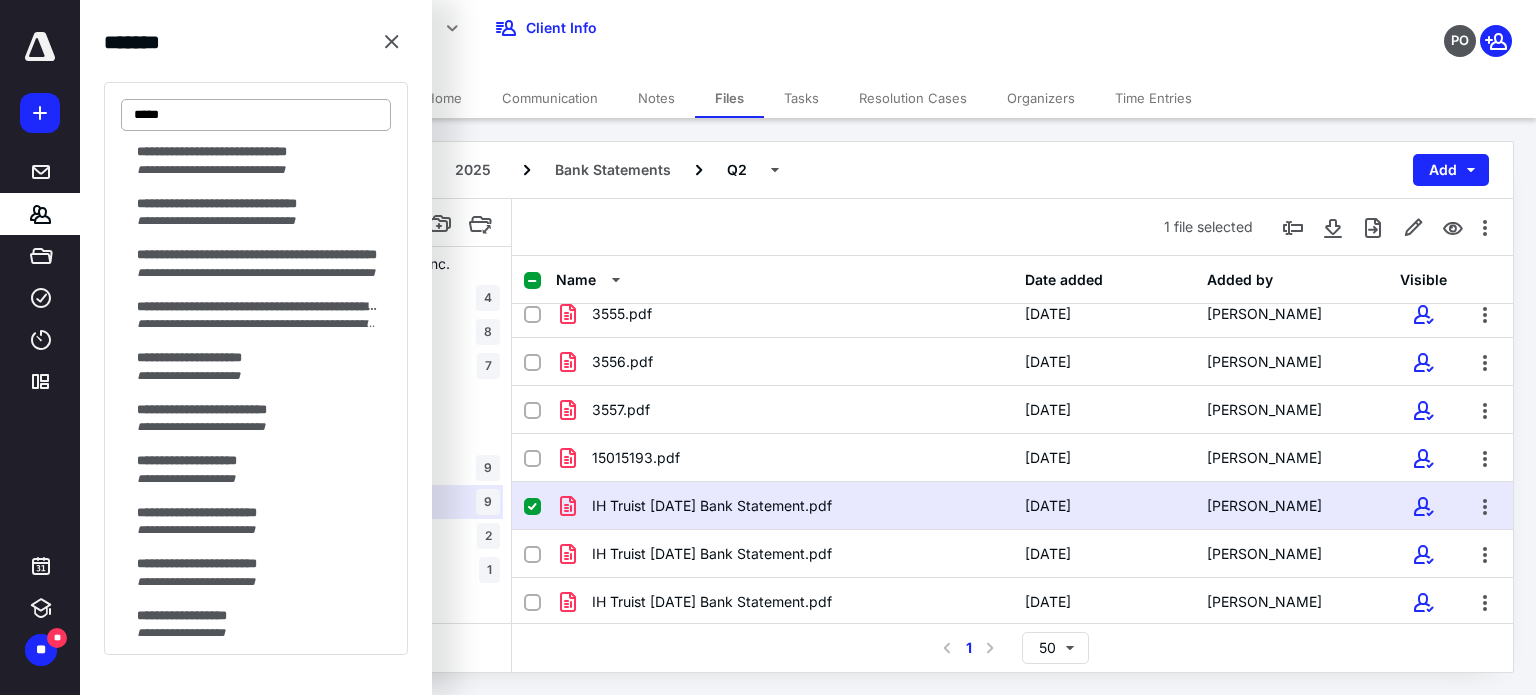 scroll, scrollTop: 100, scrollLeft: 0, axis: vertical 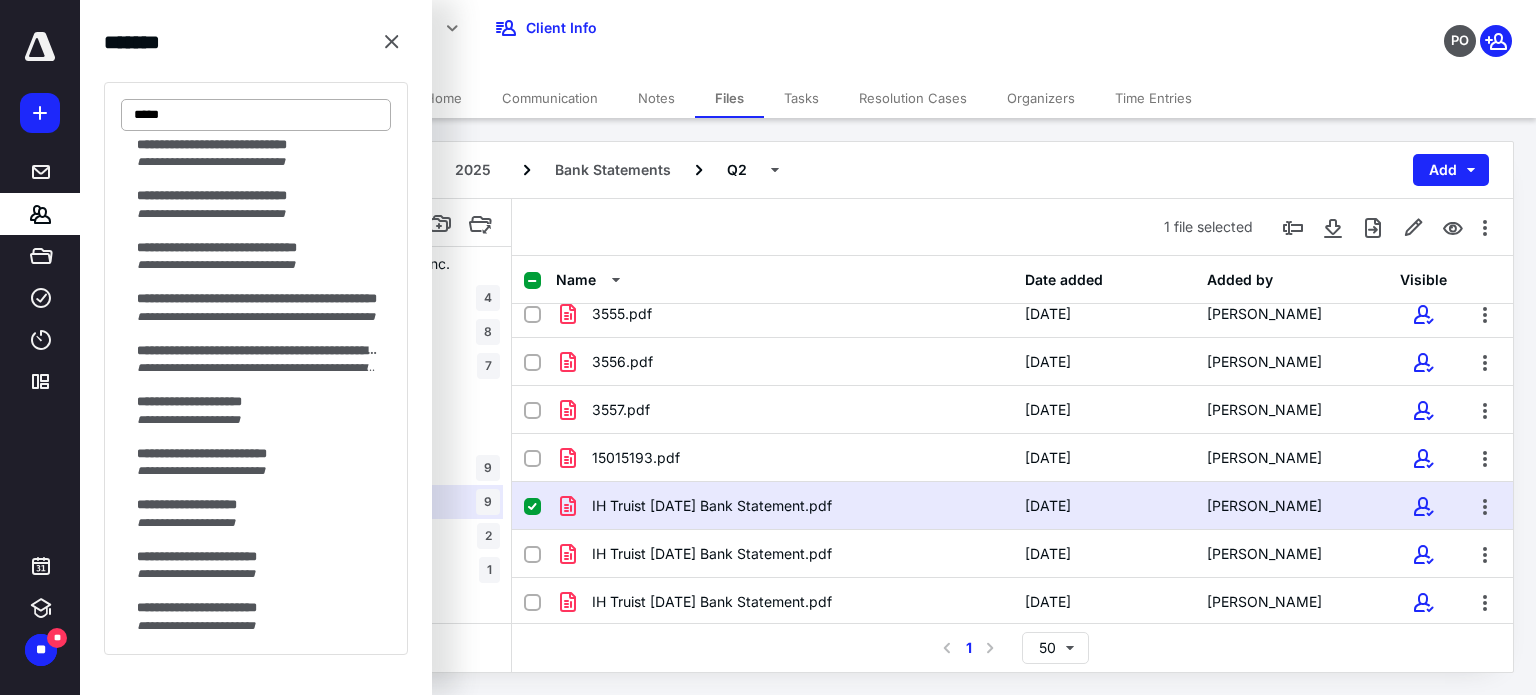 click on "*****" at bounding box center [256, 115] 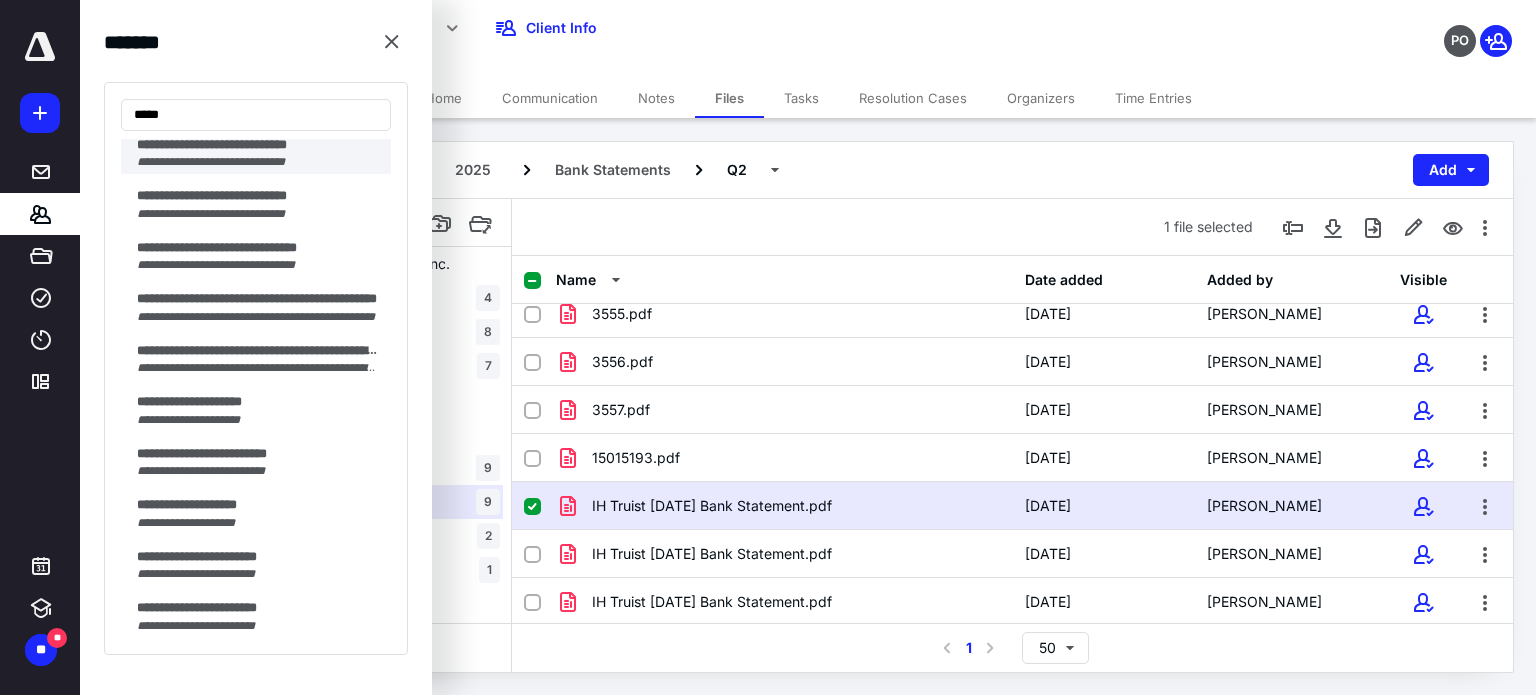 scroll, scrollTop: 0, scrollLeft: 0, axis: both 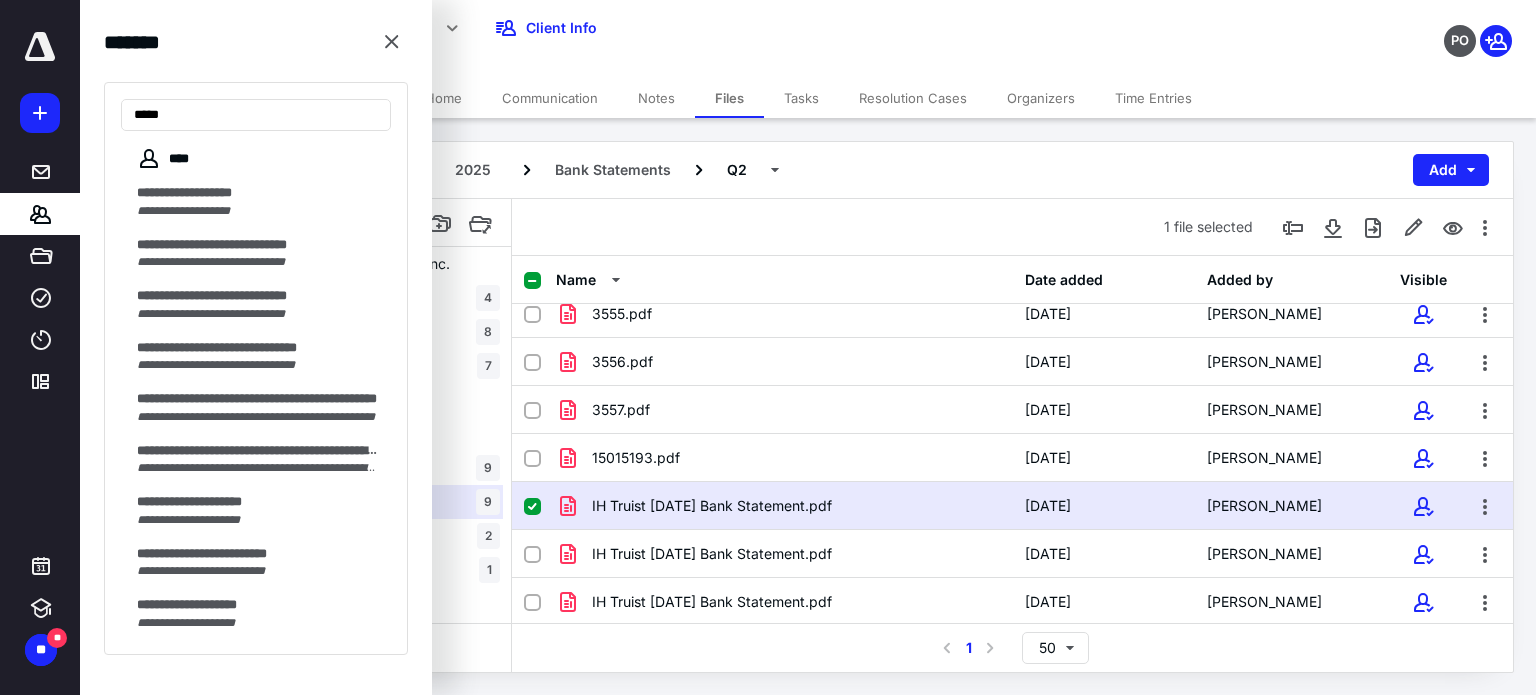 drag, startPoint x: 166, startPoint y: 115, endPoint x: 108, endPoint y: 116, distance: 58.00862 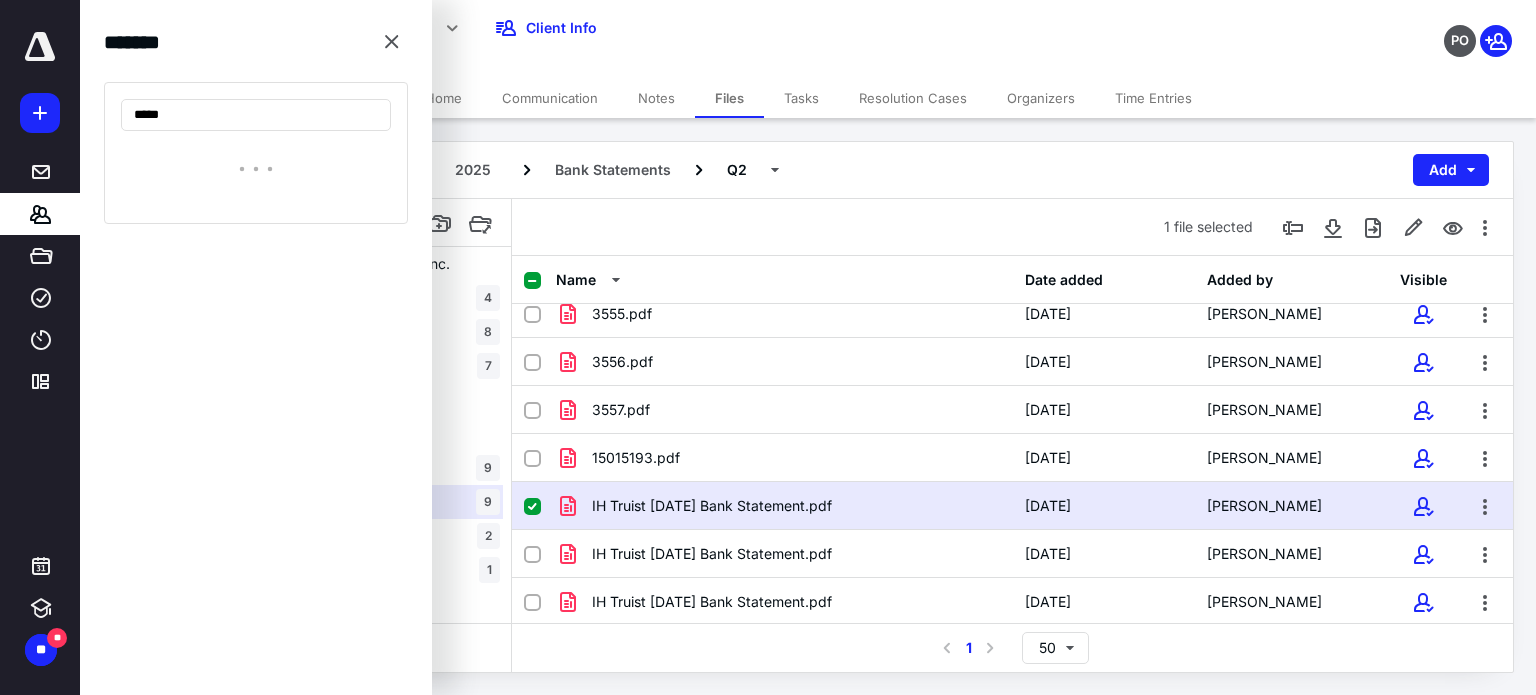 type on "*****" 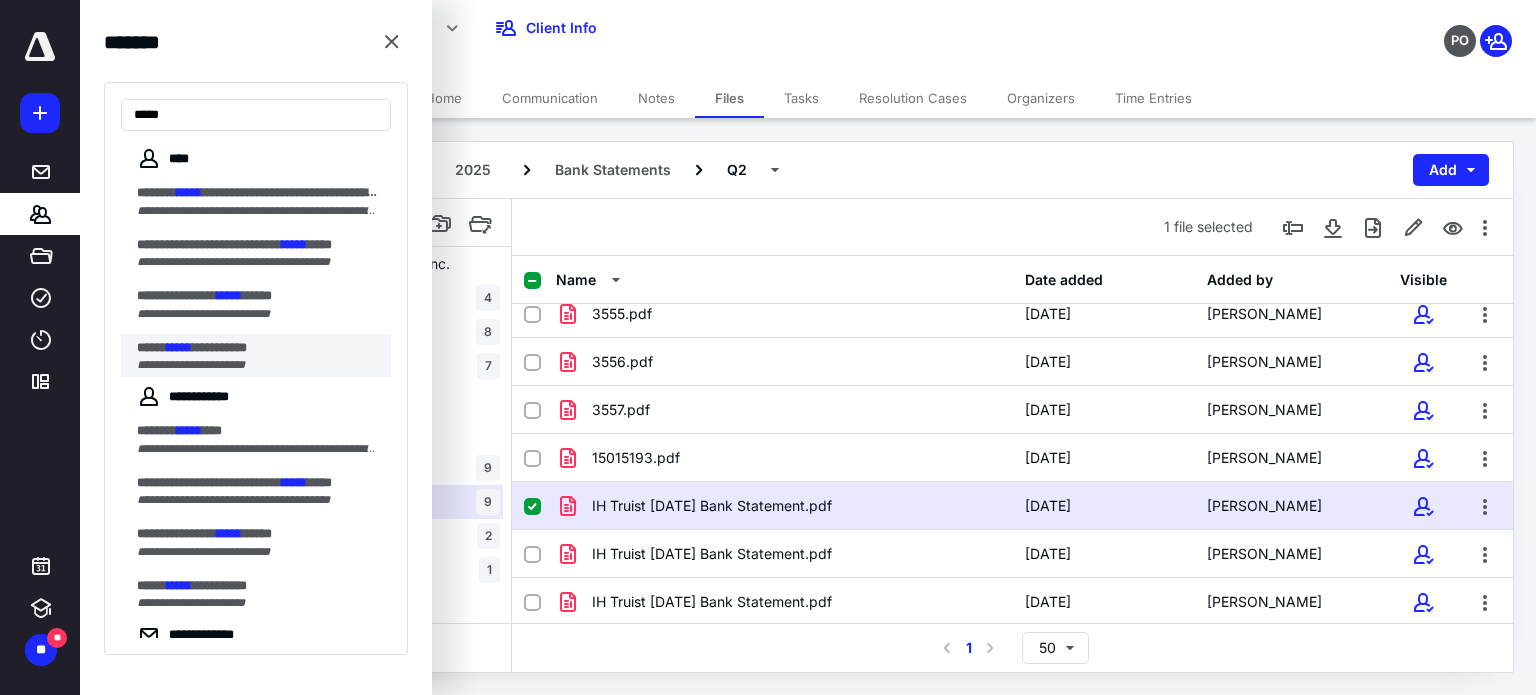 click on "*****" at bounding box center (179, 347) 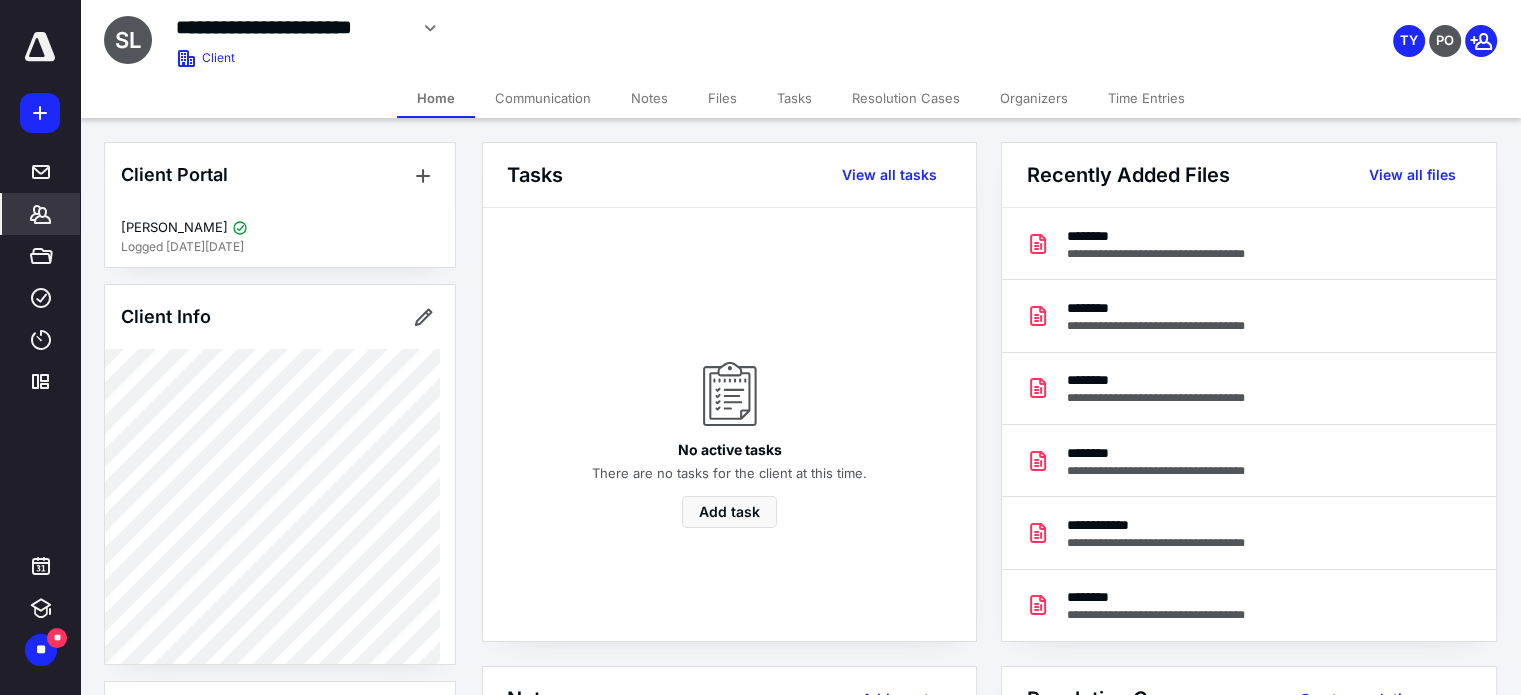 click on "Files" at bounding box center (722, 98) 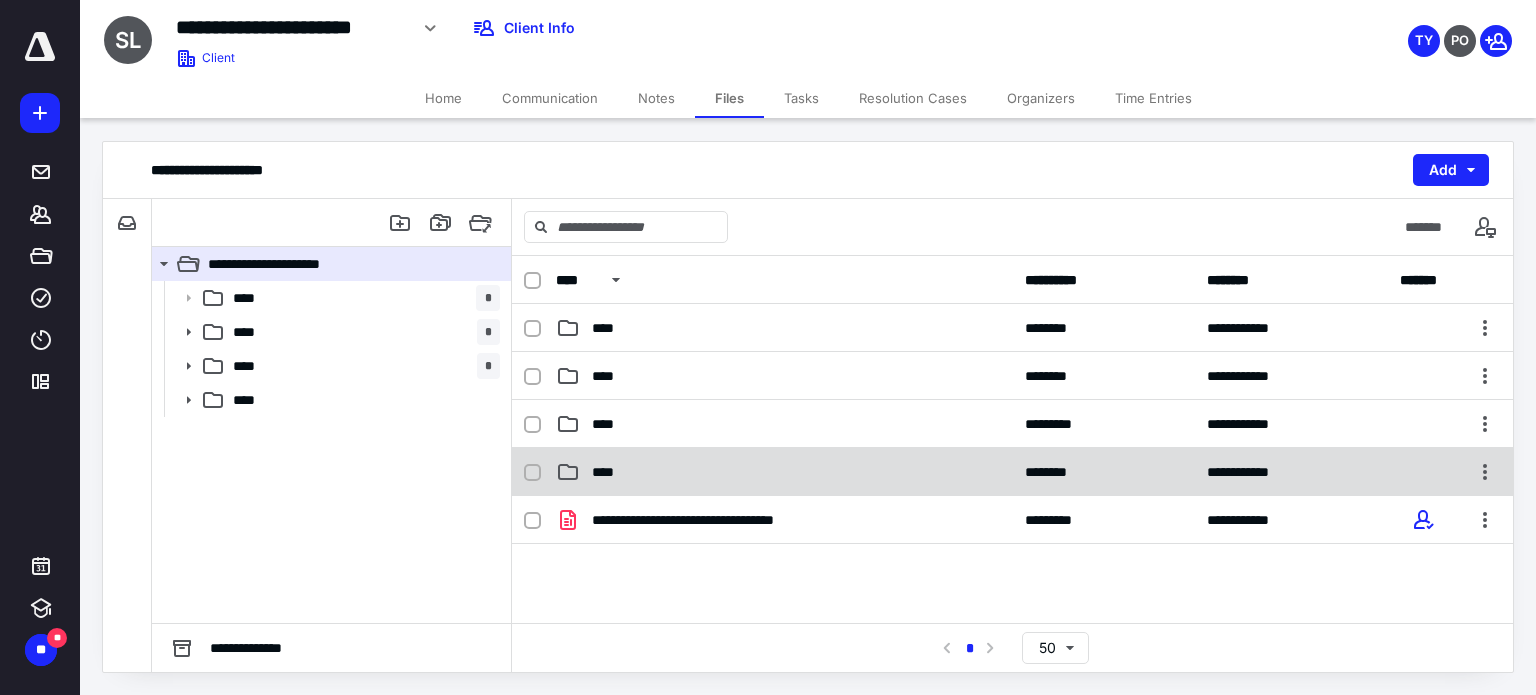 click on "****" at bounding box center (784, 472) 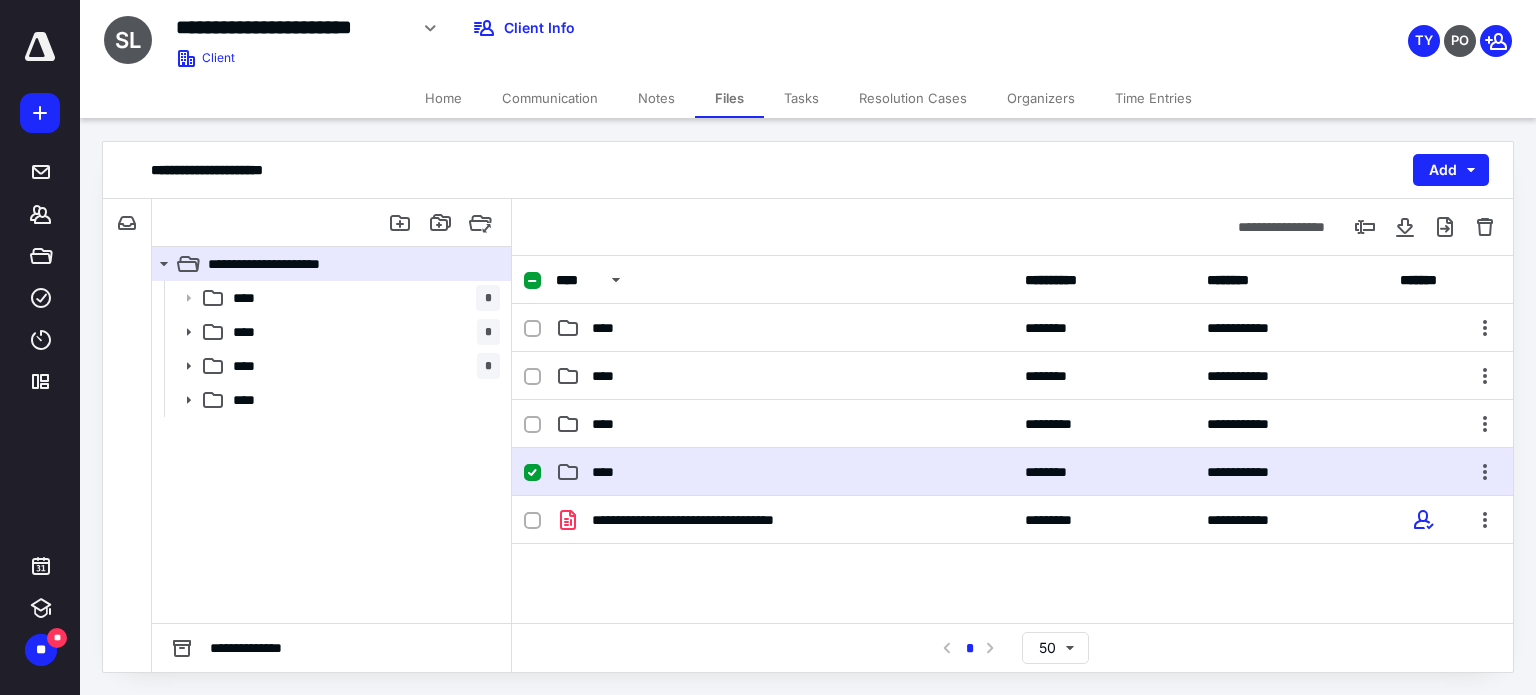 checkbox on "true" 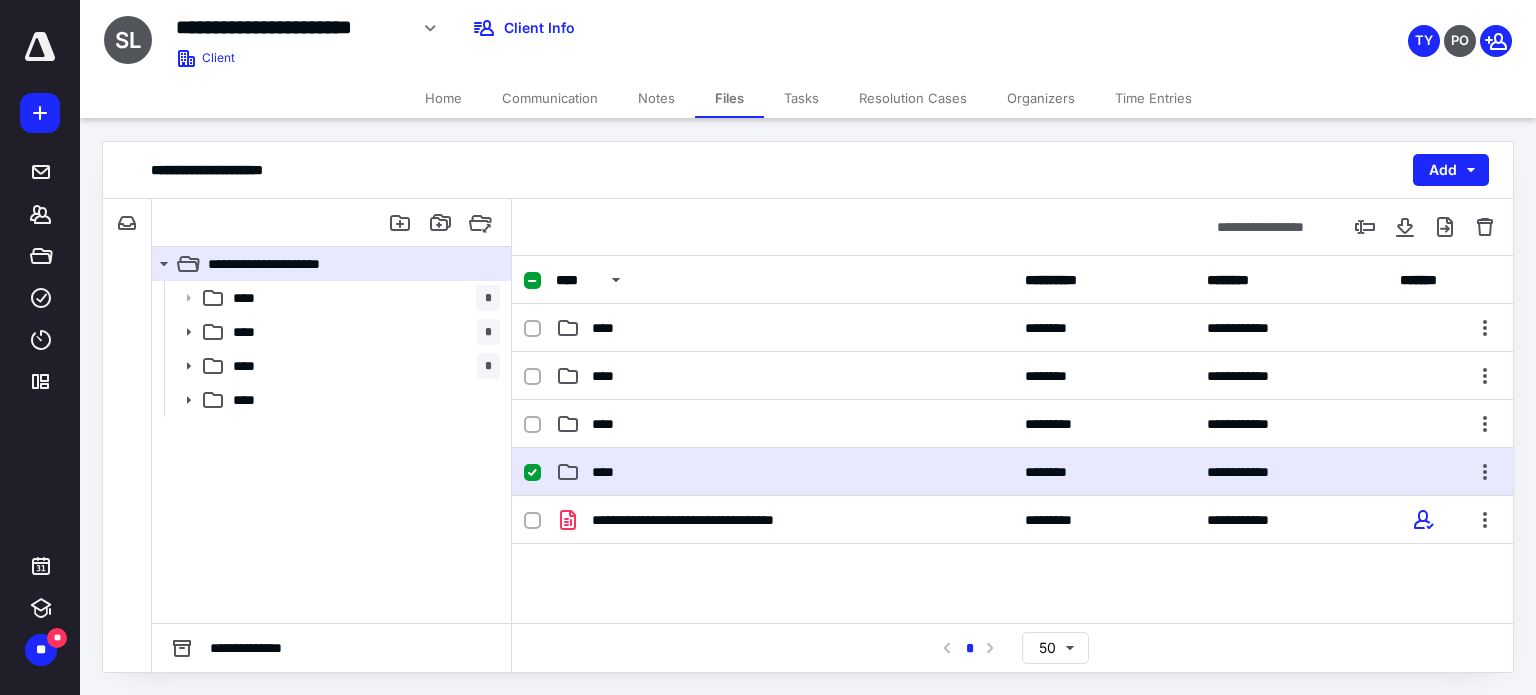 click on "****" at bounding box center (784, 472) 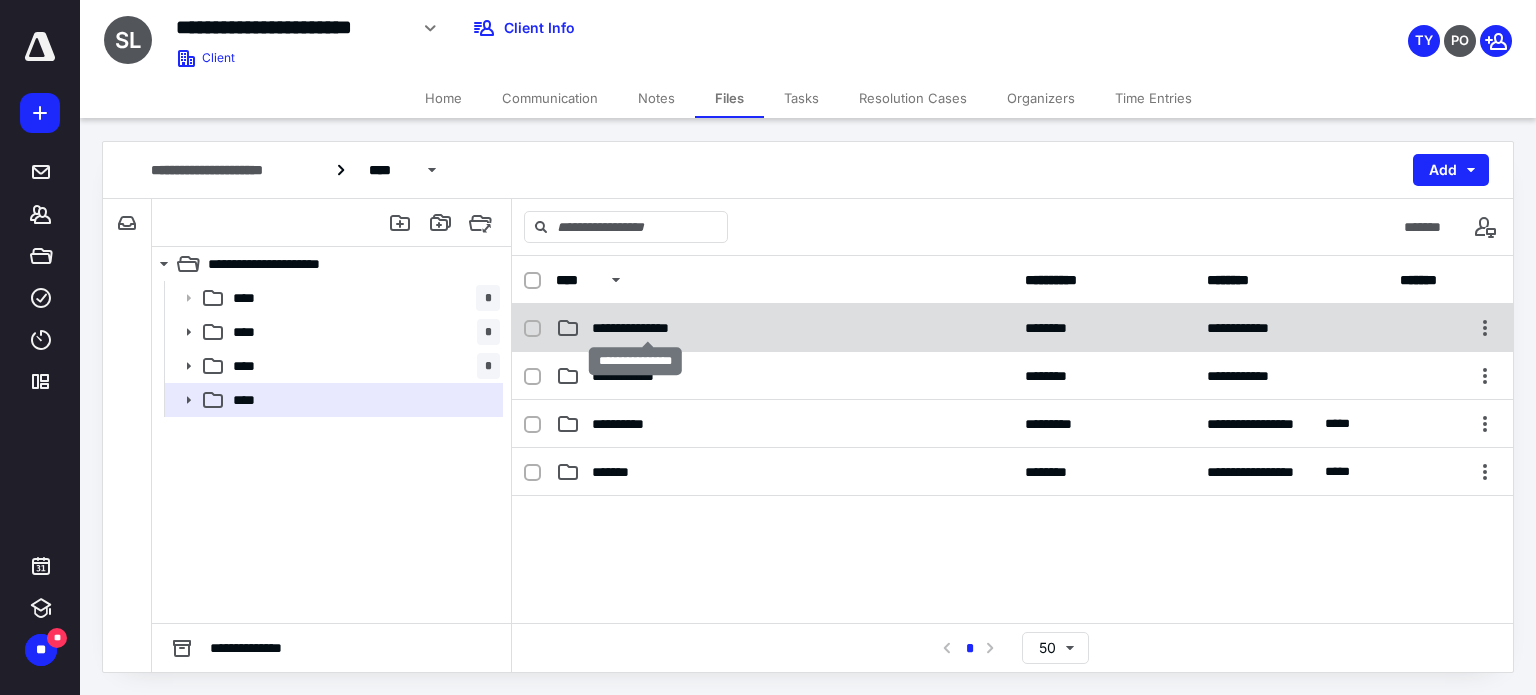 click on "**********" at bounding box center [648, 328] 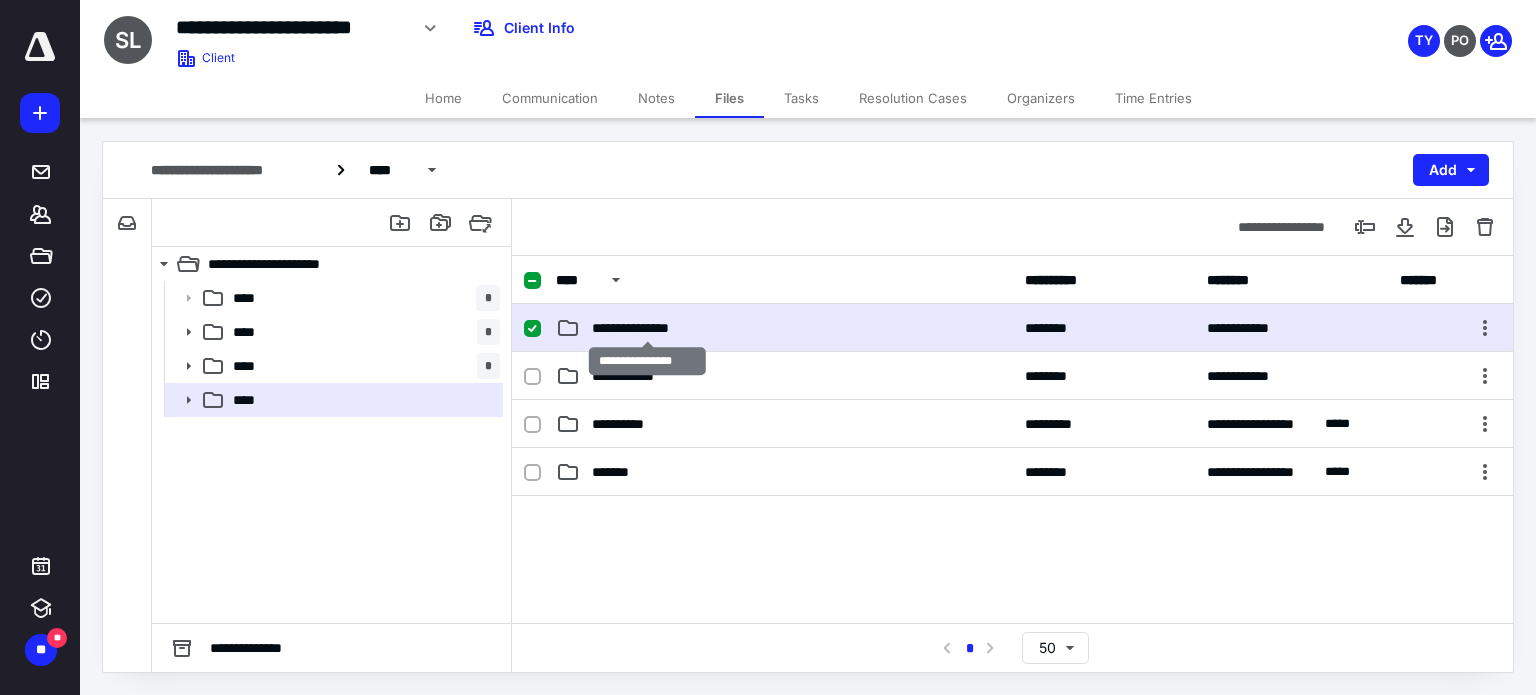 click on "**********" at bounding box center [648, 328] 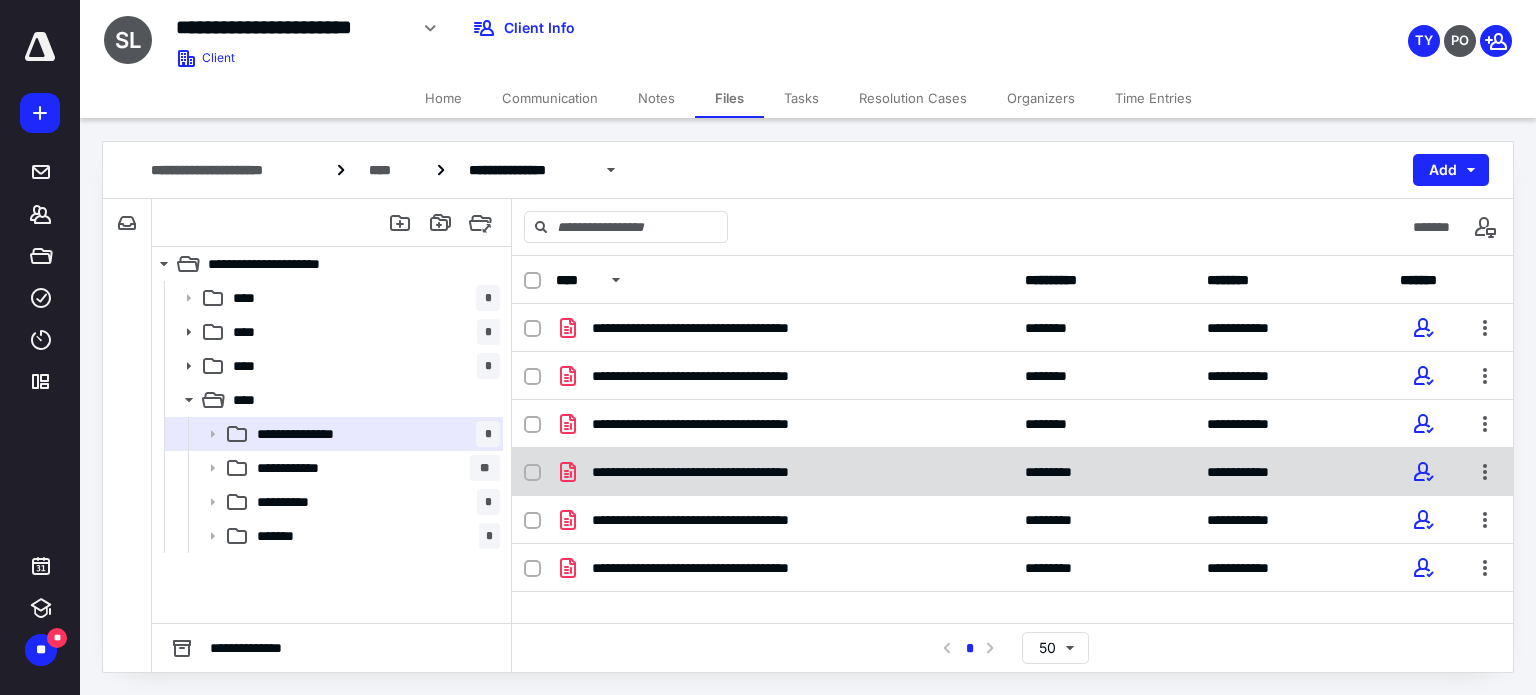 click on "**********" at bounding box center [729, 472] 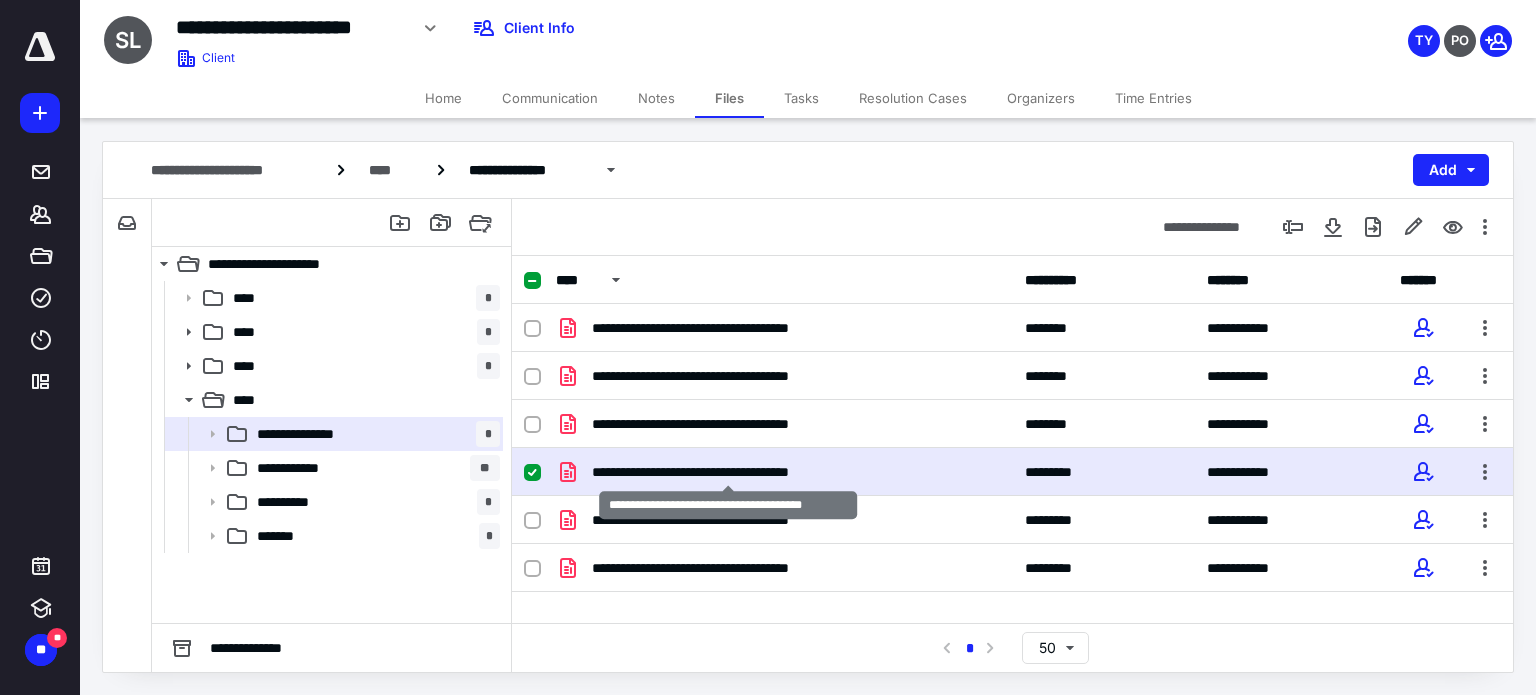 click on "**********" at bounding box center [729, 472] 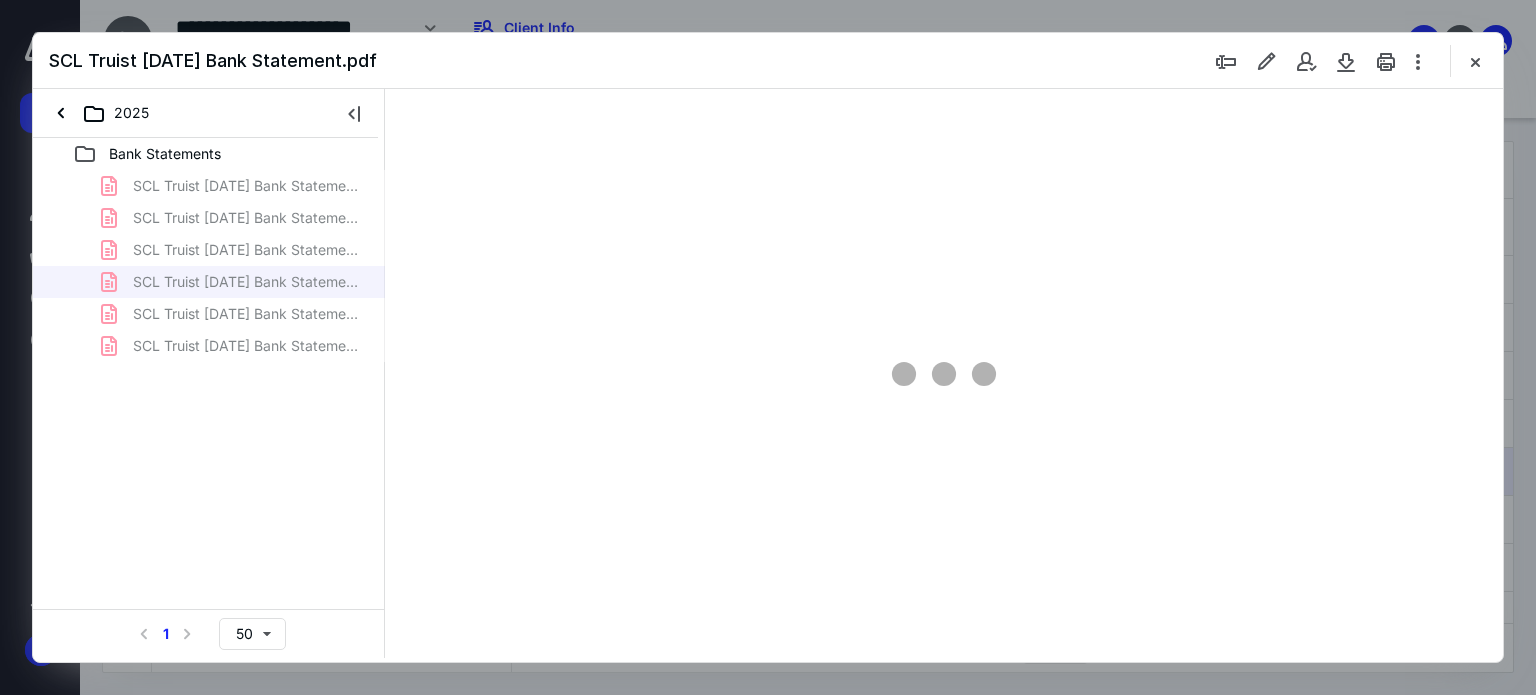 scroll, scrollTop: 0, scrollLeft: 0, axis: both 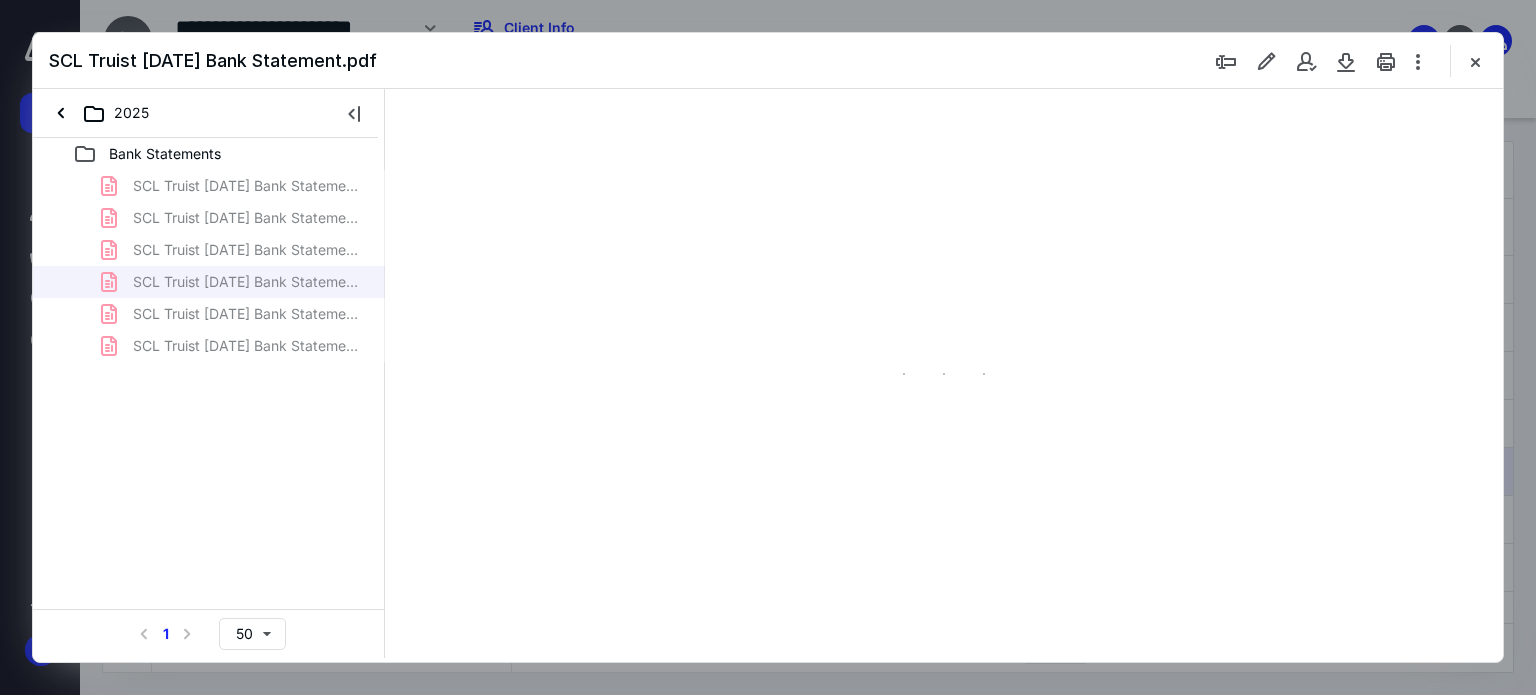 type on "179" 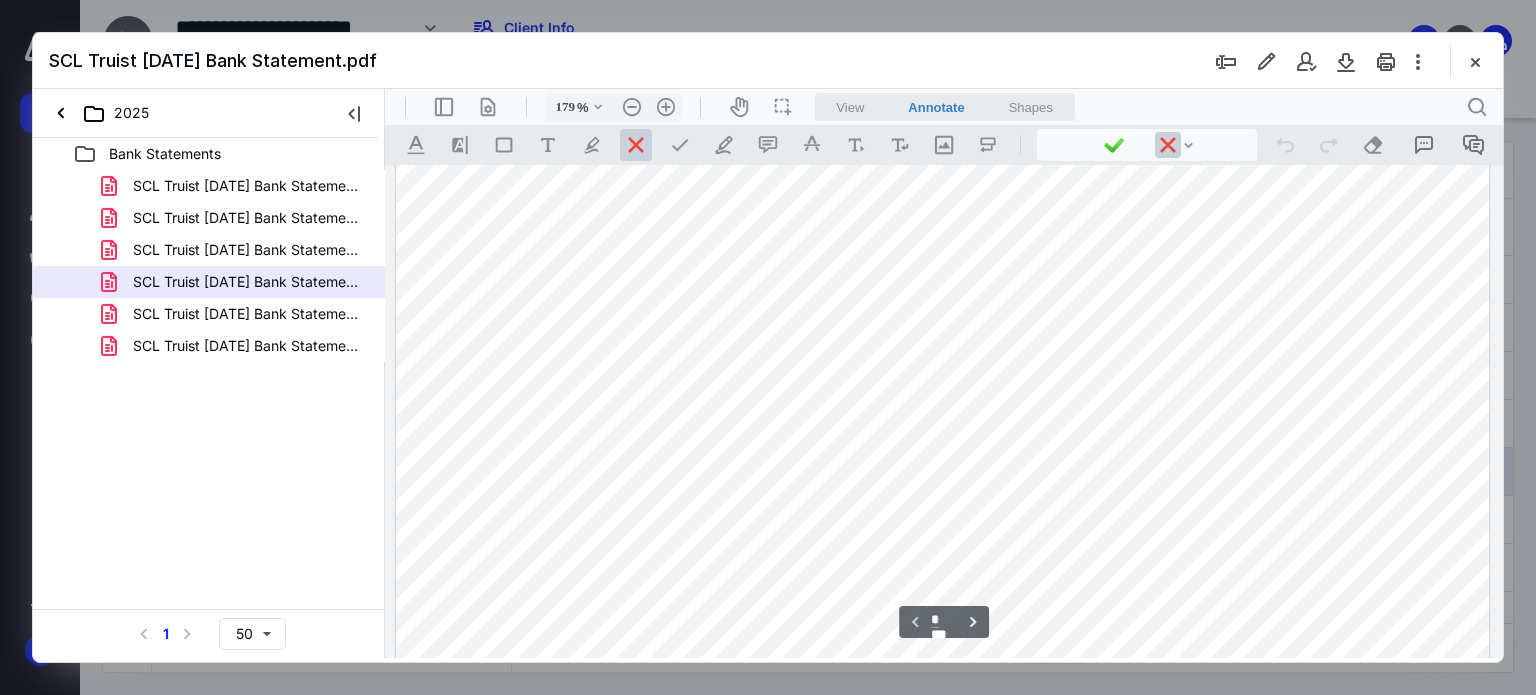 scroll, scrollTop: 483, scrollLeft: 0, axis: vertical 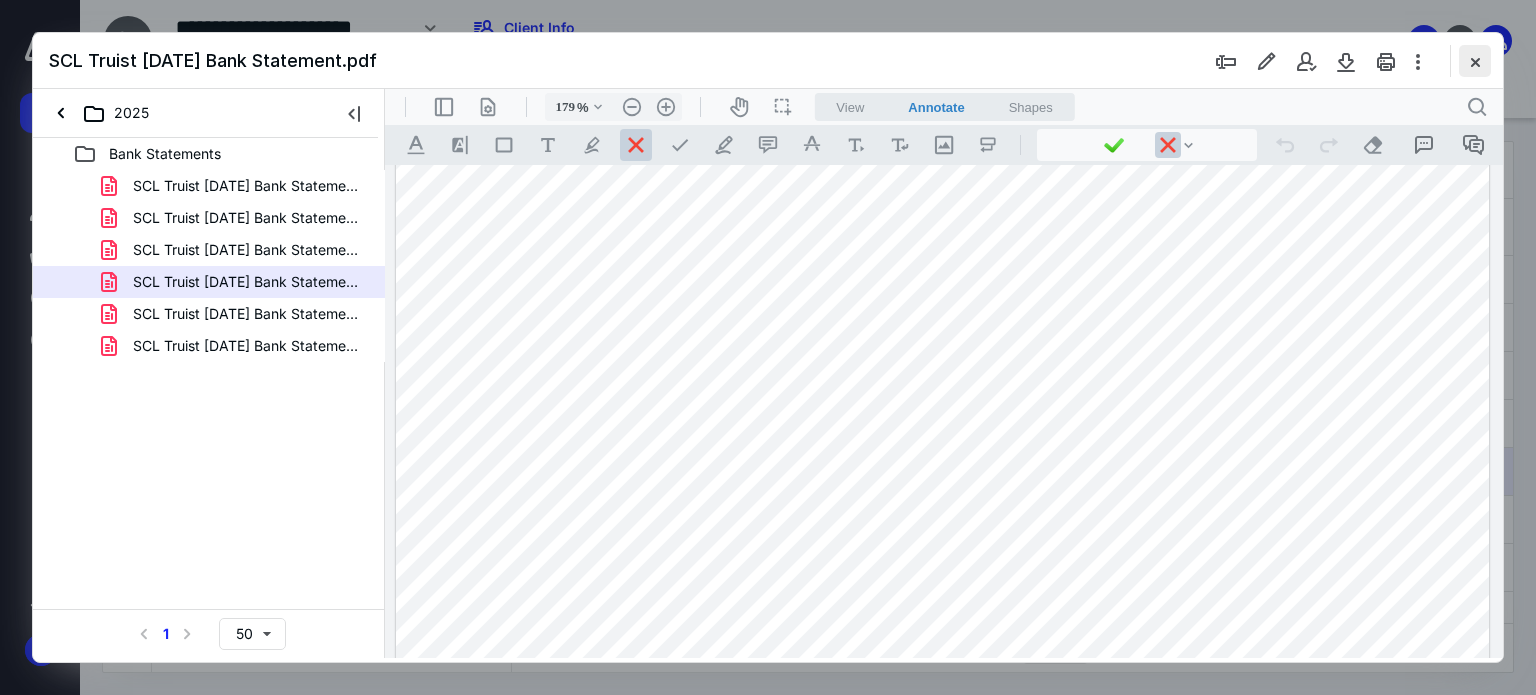 click at bounding box center [1475, 61] 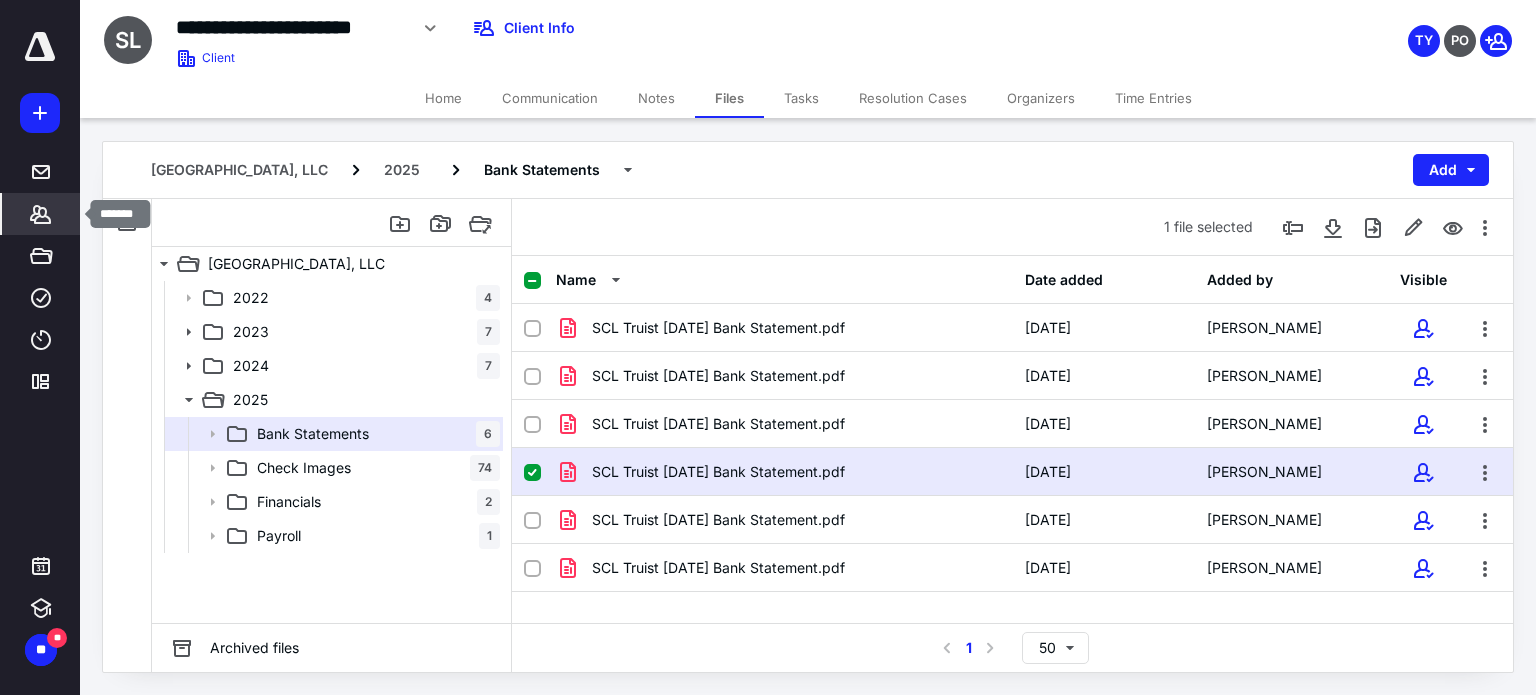 click 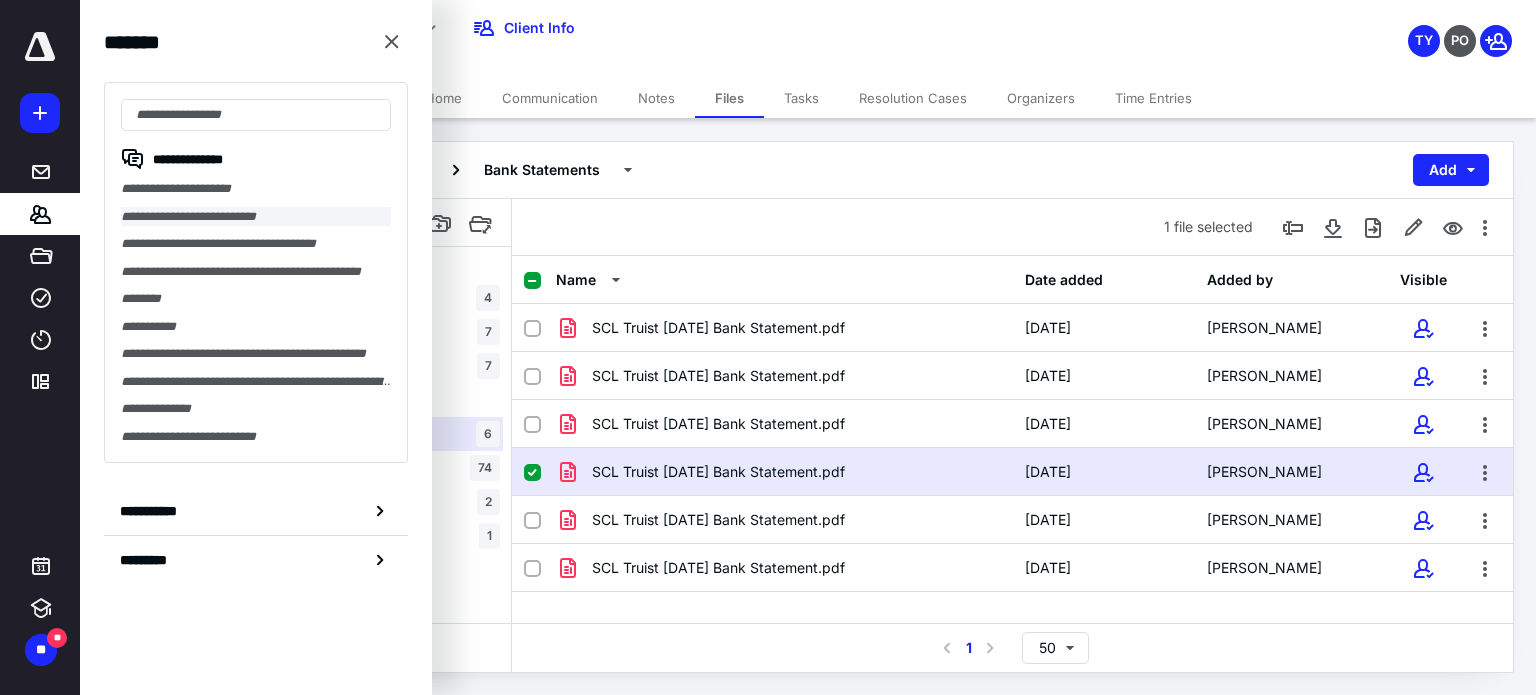 click on "**********" at bounding box center [256, 217] 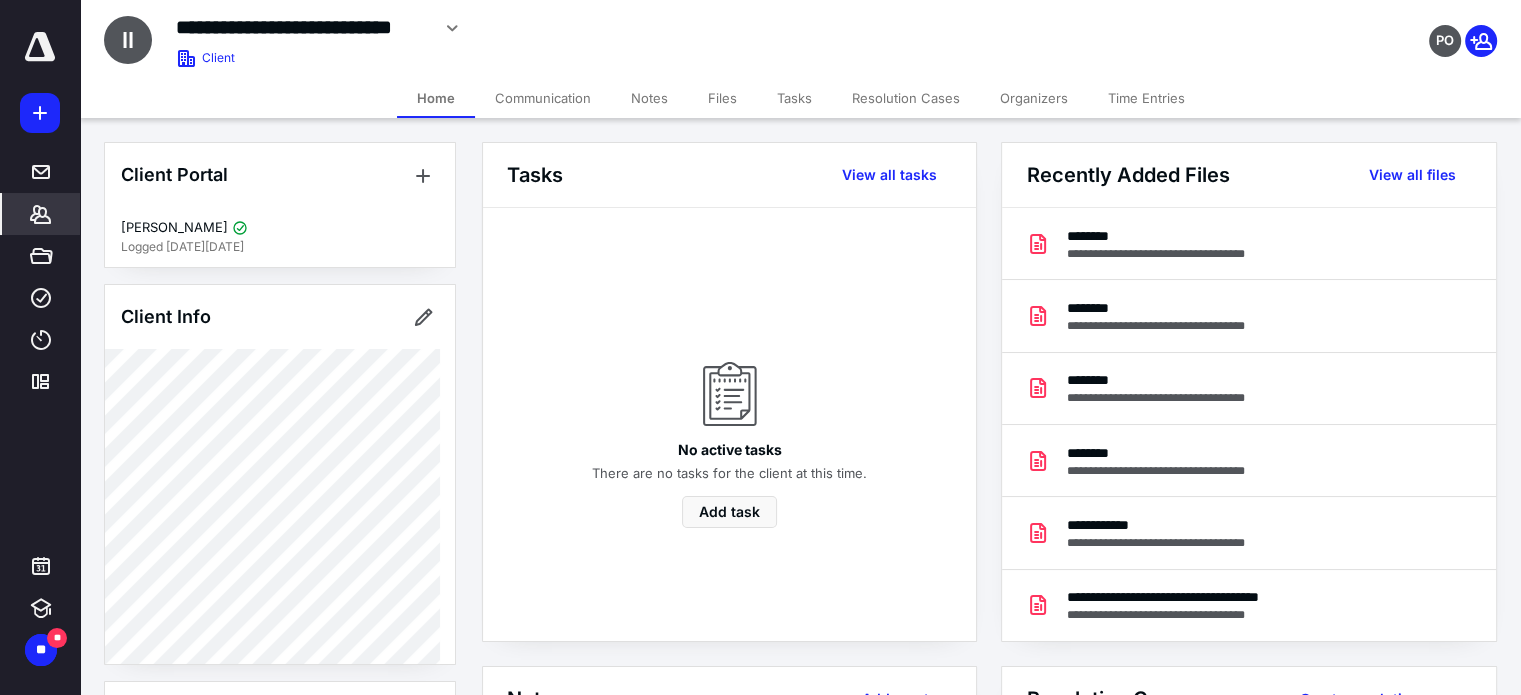 click on "Files" at bounding box center (722, 98) 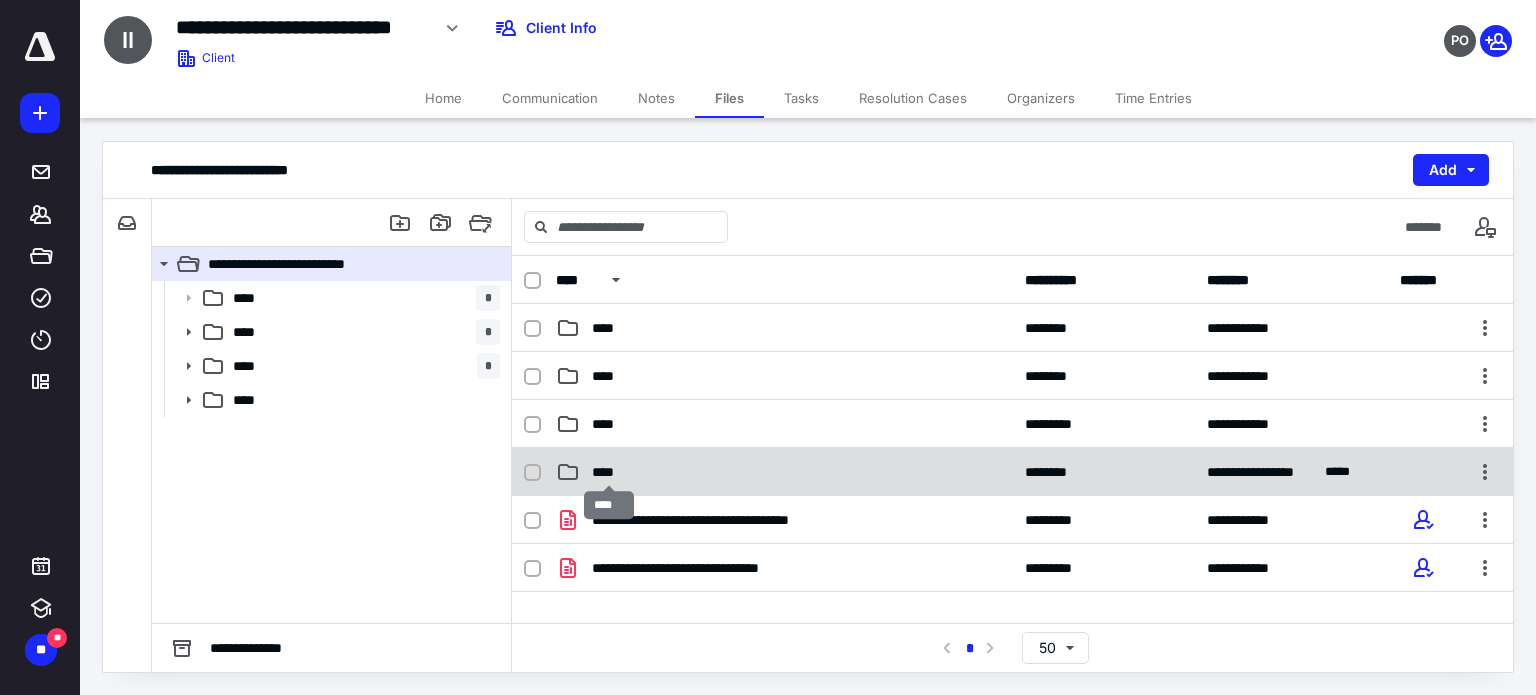 click on "****" at bounding box center (609, 472) 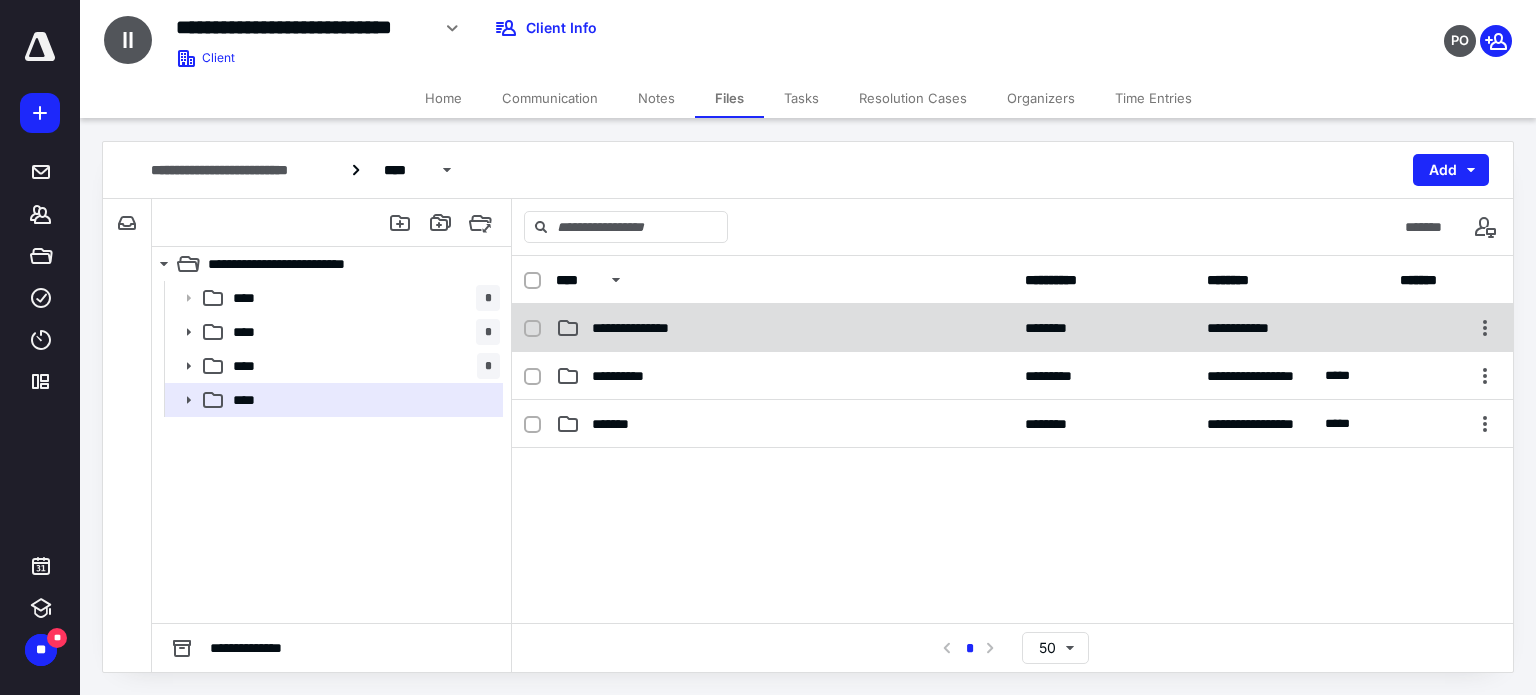 click on "**********" at bounding box center (648, 328) 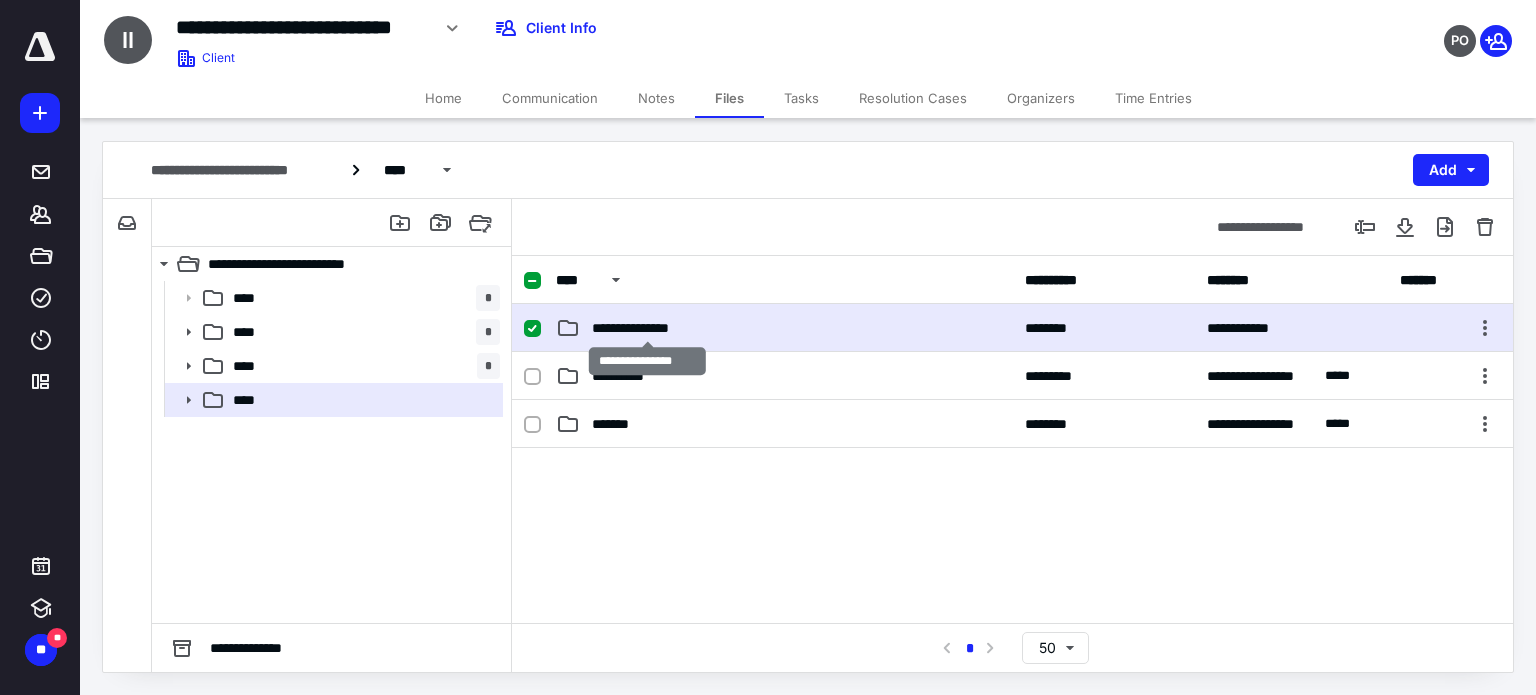 click on "**********" at bounding box center [648, 328] 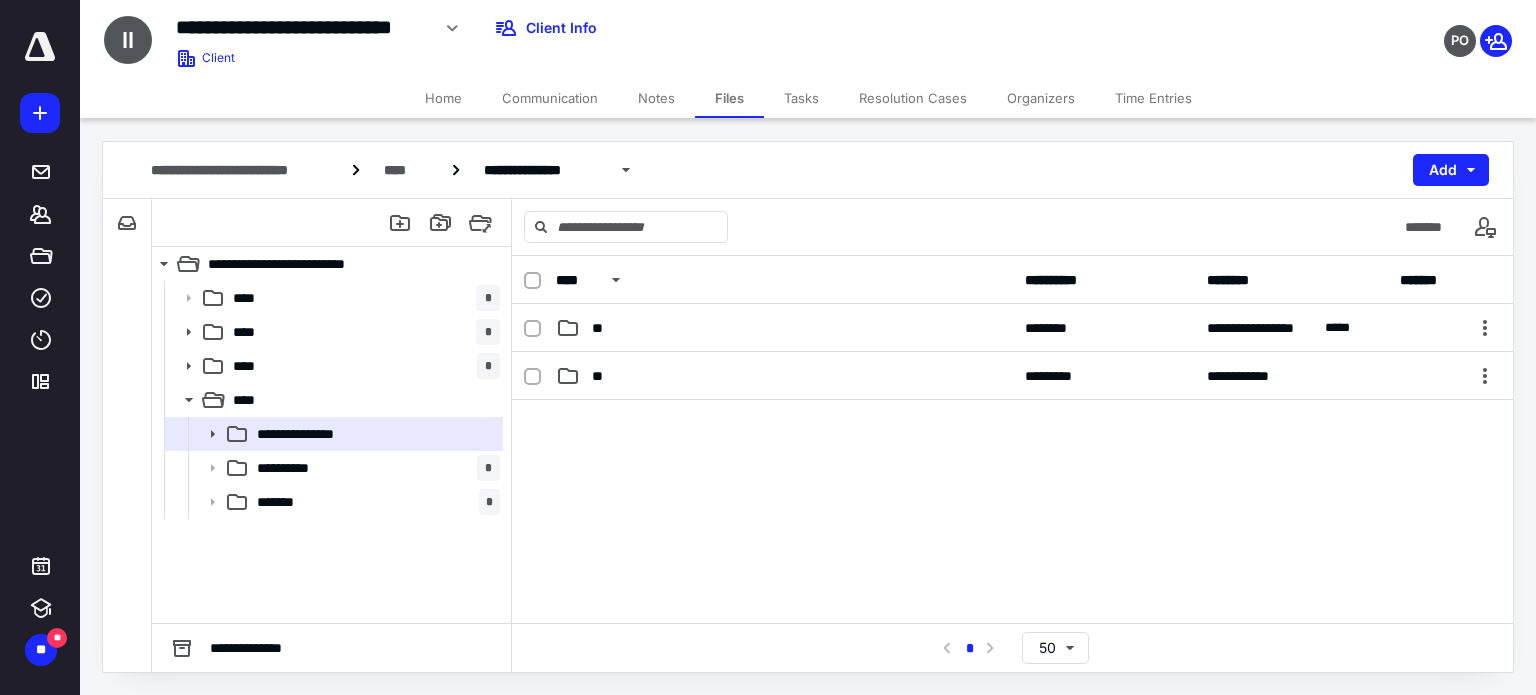 click on "**" at bounding box center [784, 328] 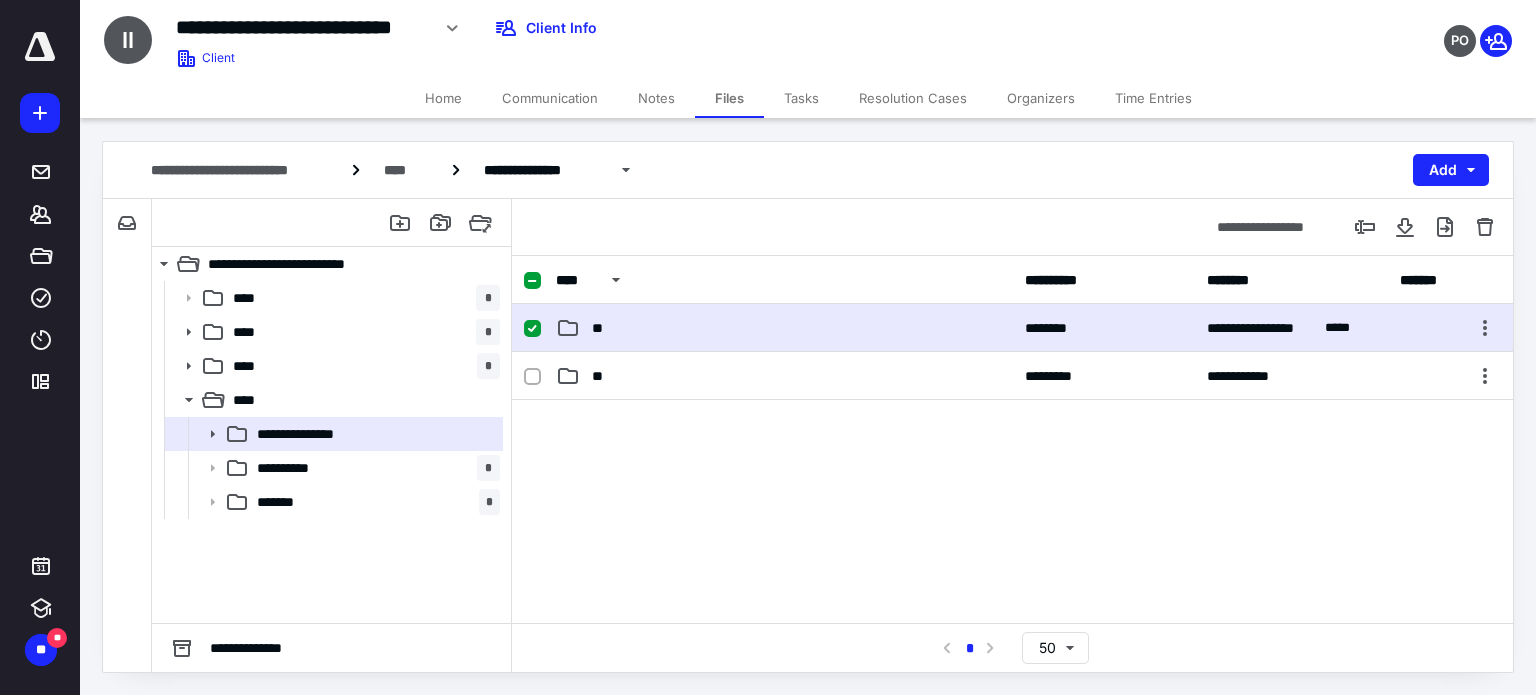 click on "**" at bounding box center (784, 328) 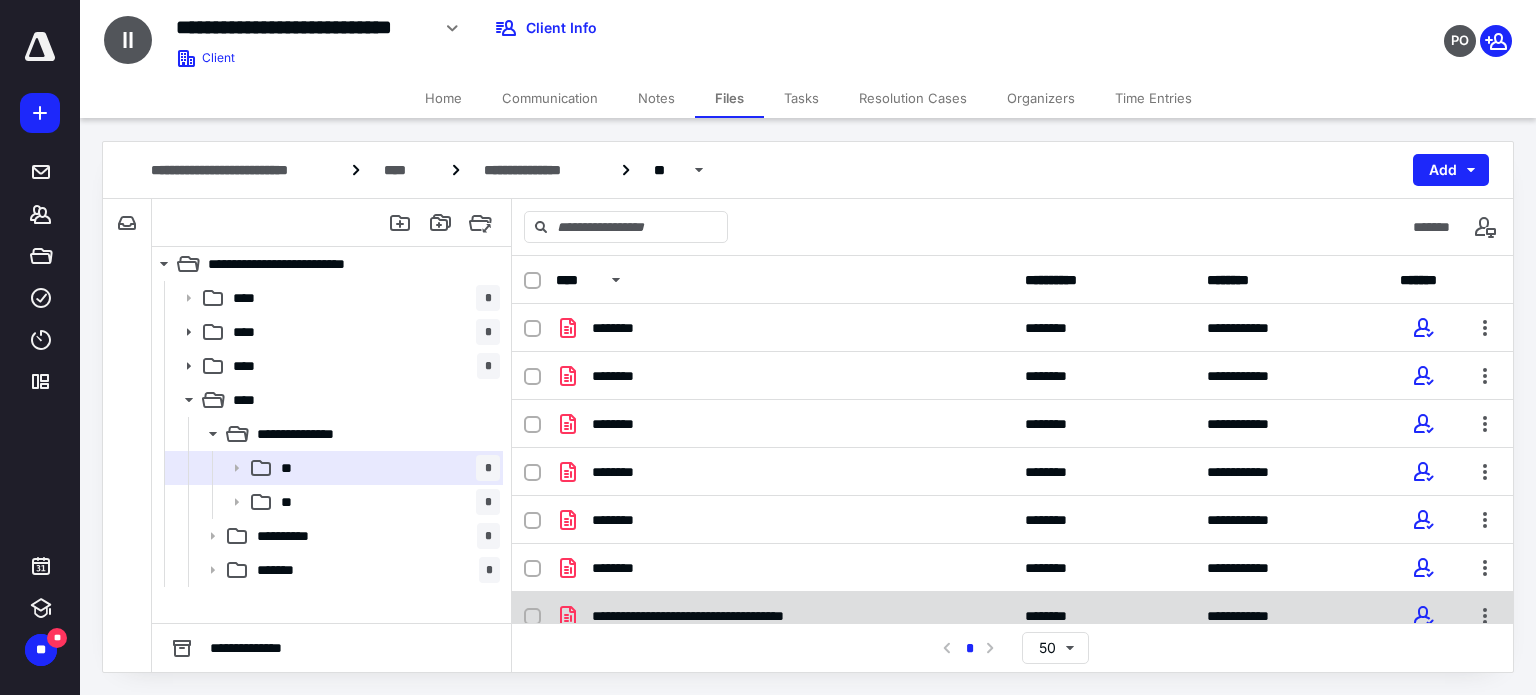 click on "**********" at bounding box center (784, 616) 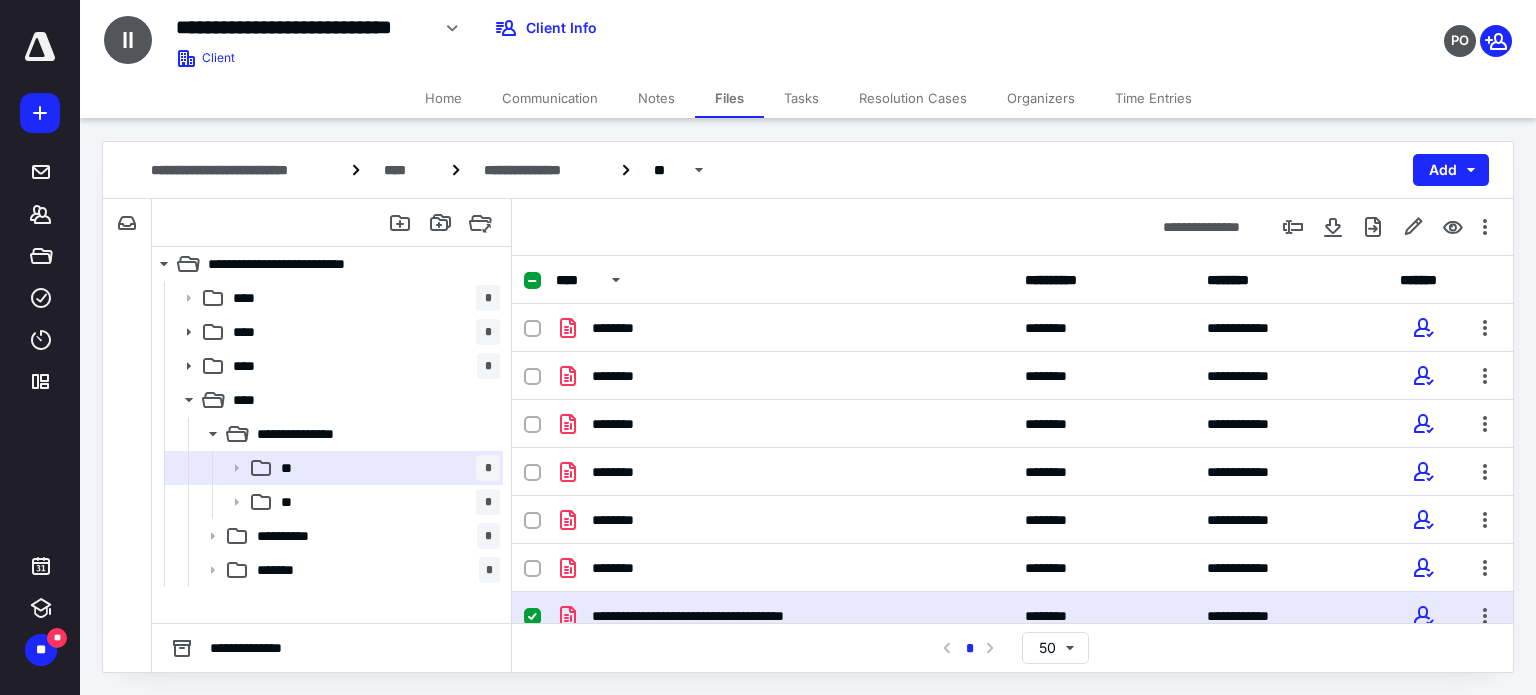 click on "**********" at bounding box center (784, 616) 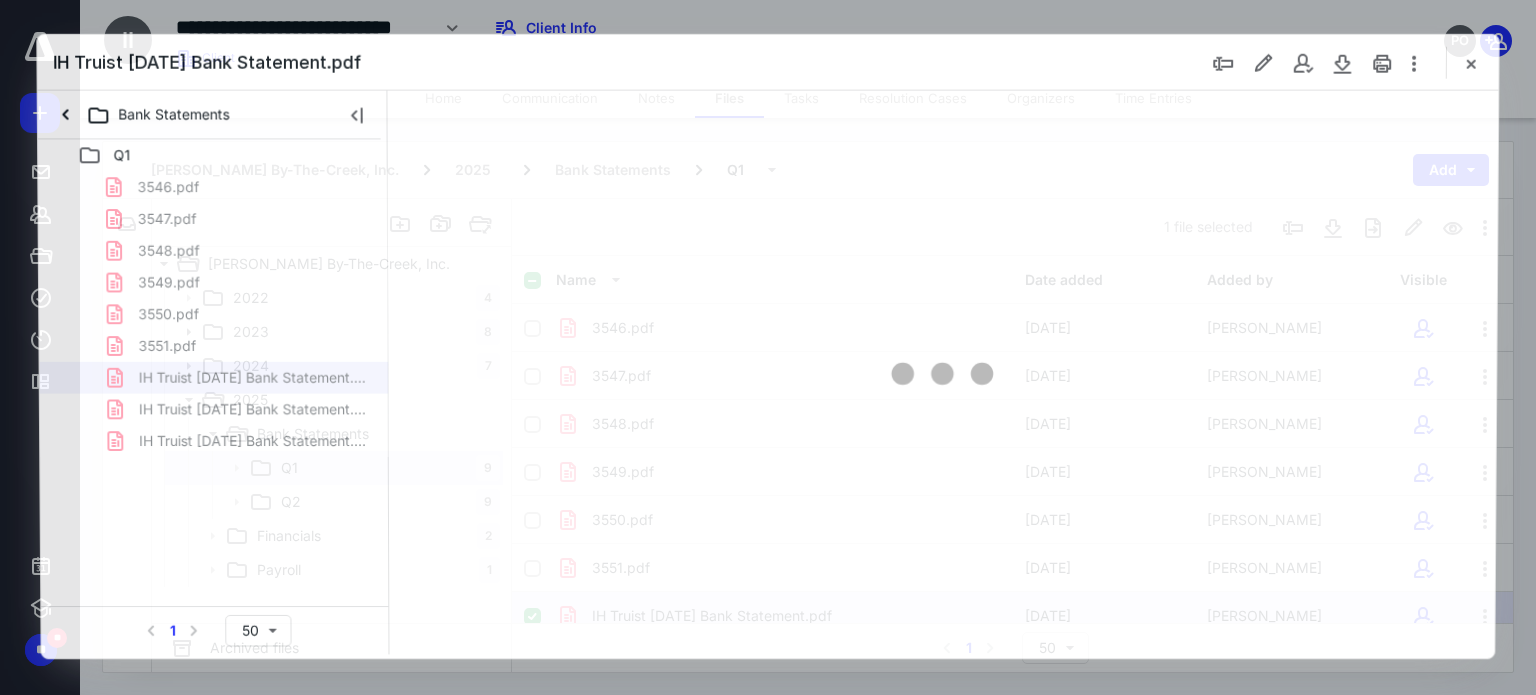 scroll, scrollTop: 0, scrollLeft: 0, axis: both 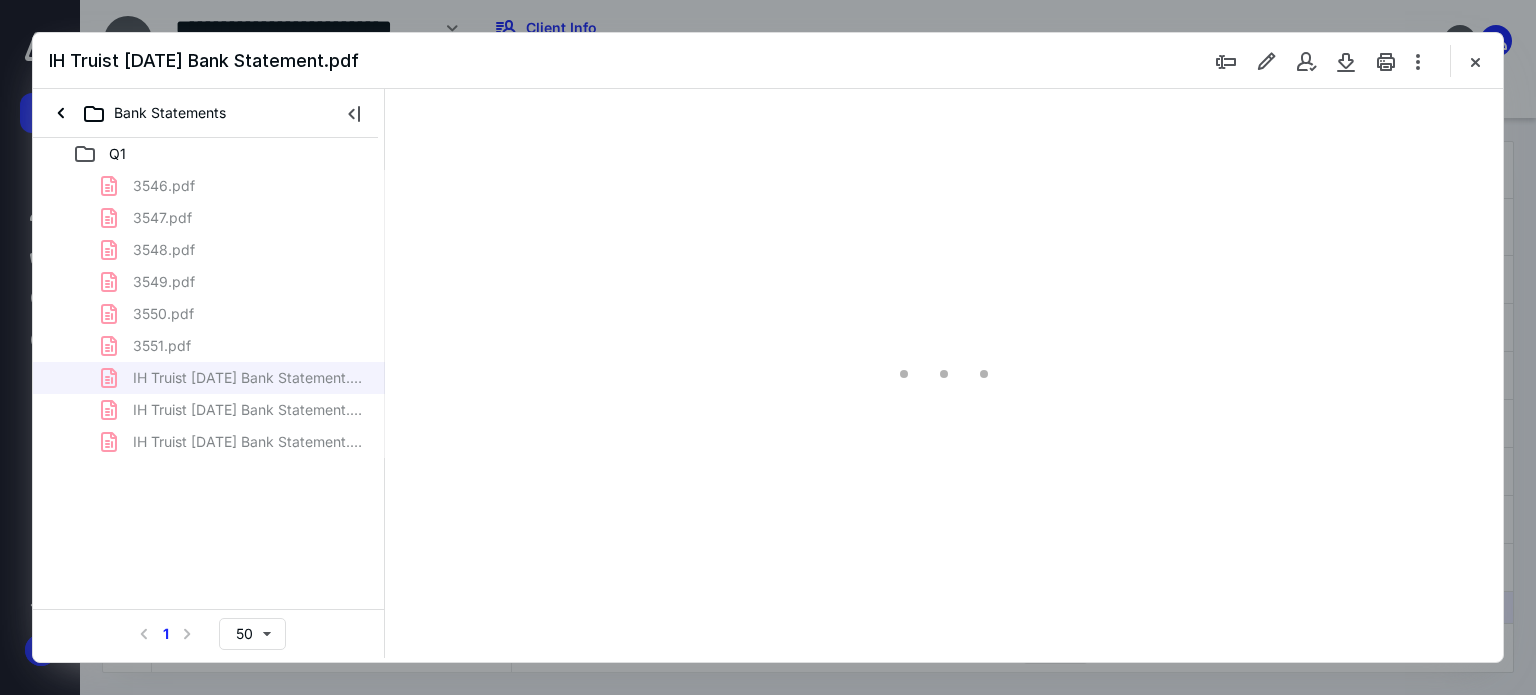 type on "179" 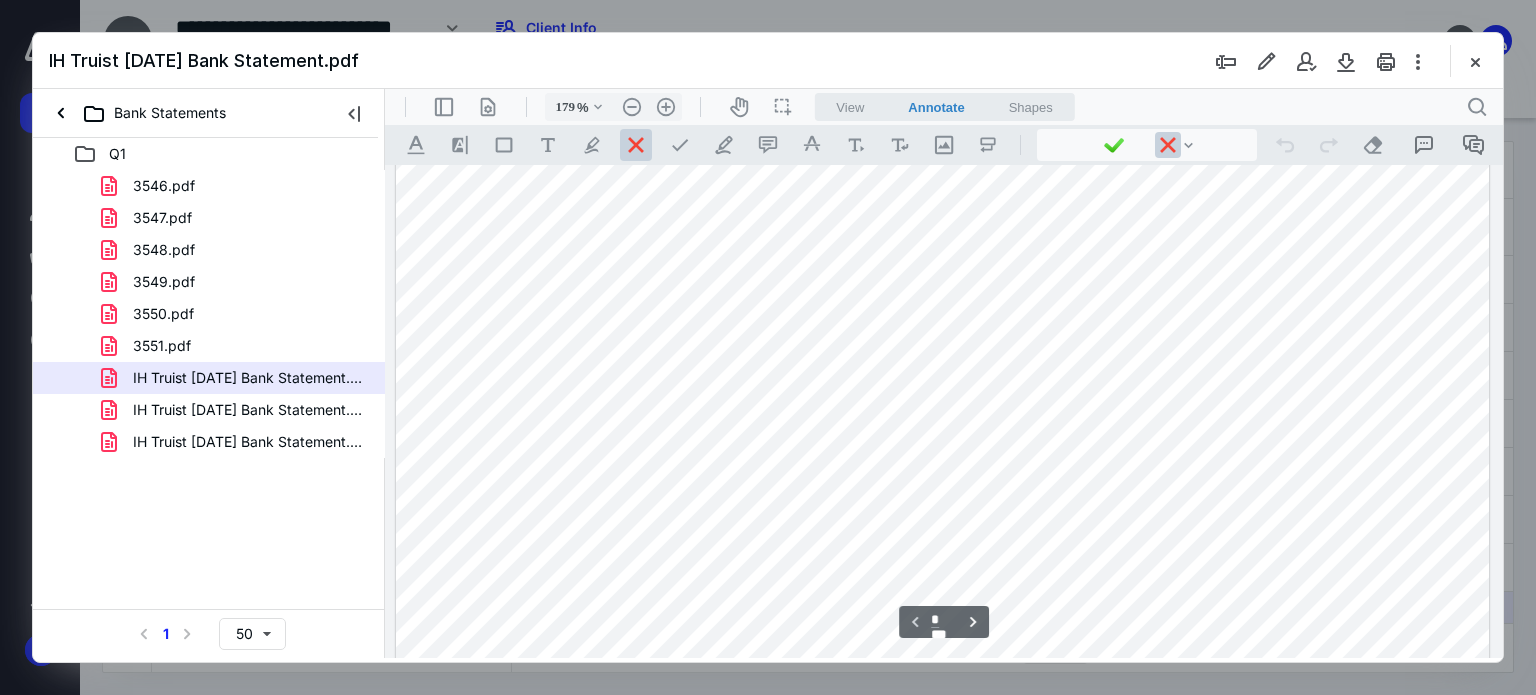 scroll, scrollTop: 683, scrollLeft: 0, axis: vertical 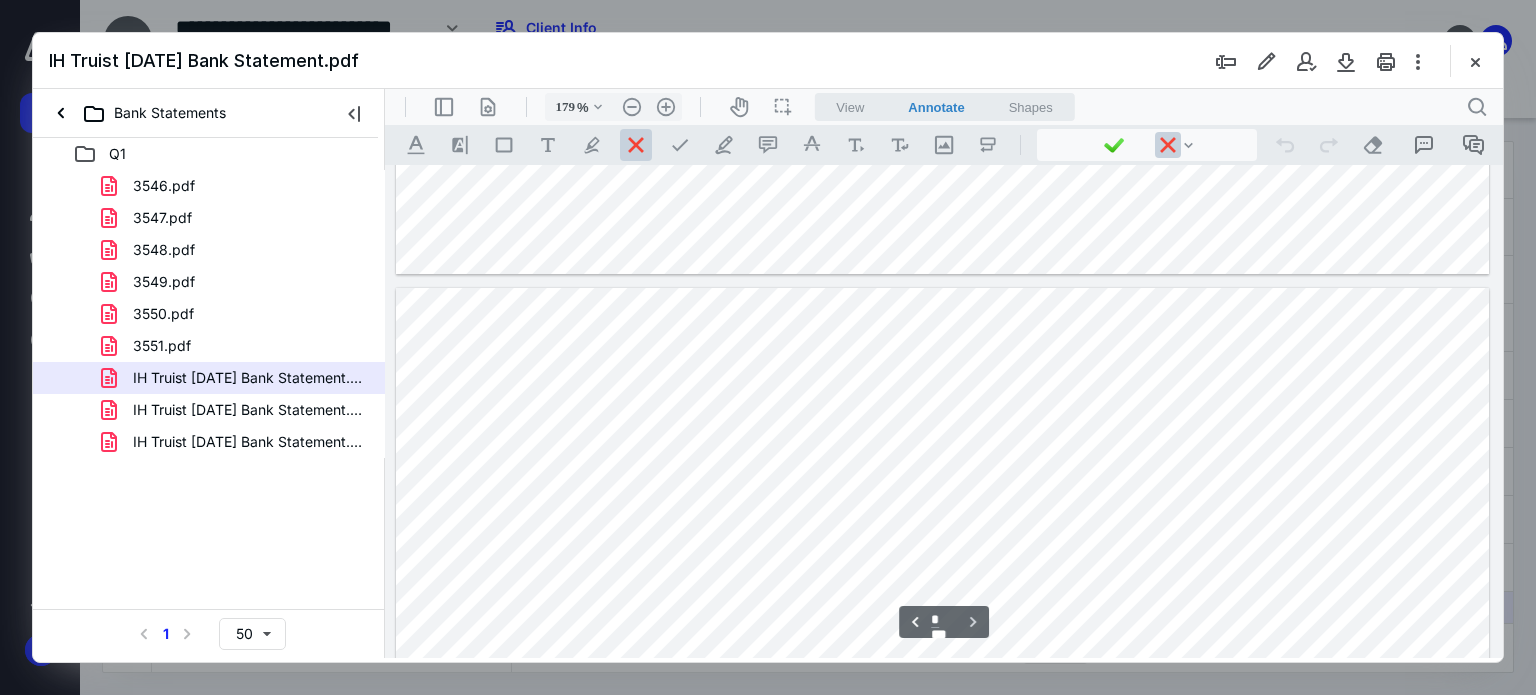 type on "*" 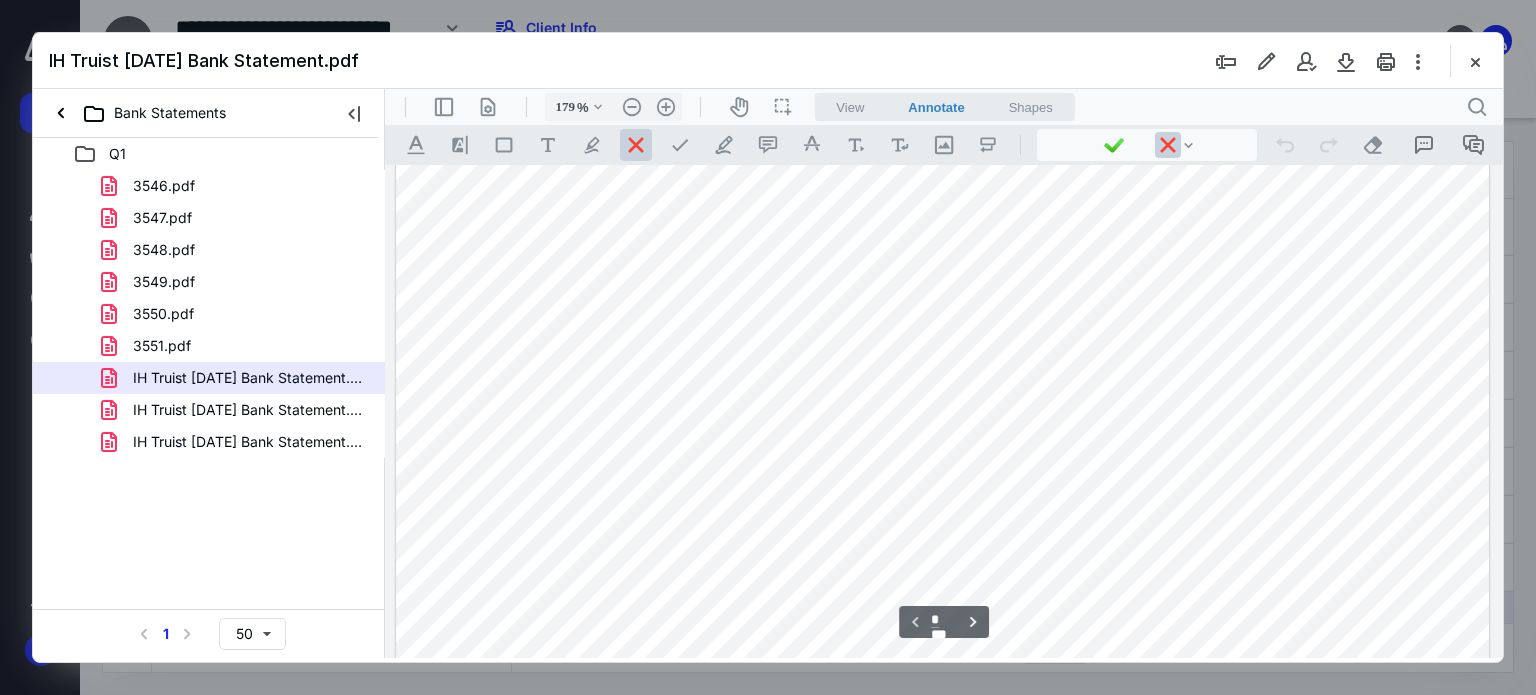 scroll, scrollTop: 783, scrollLeft: 0, axis: vertical 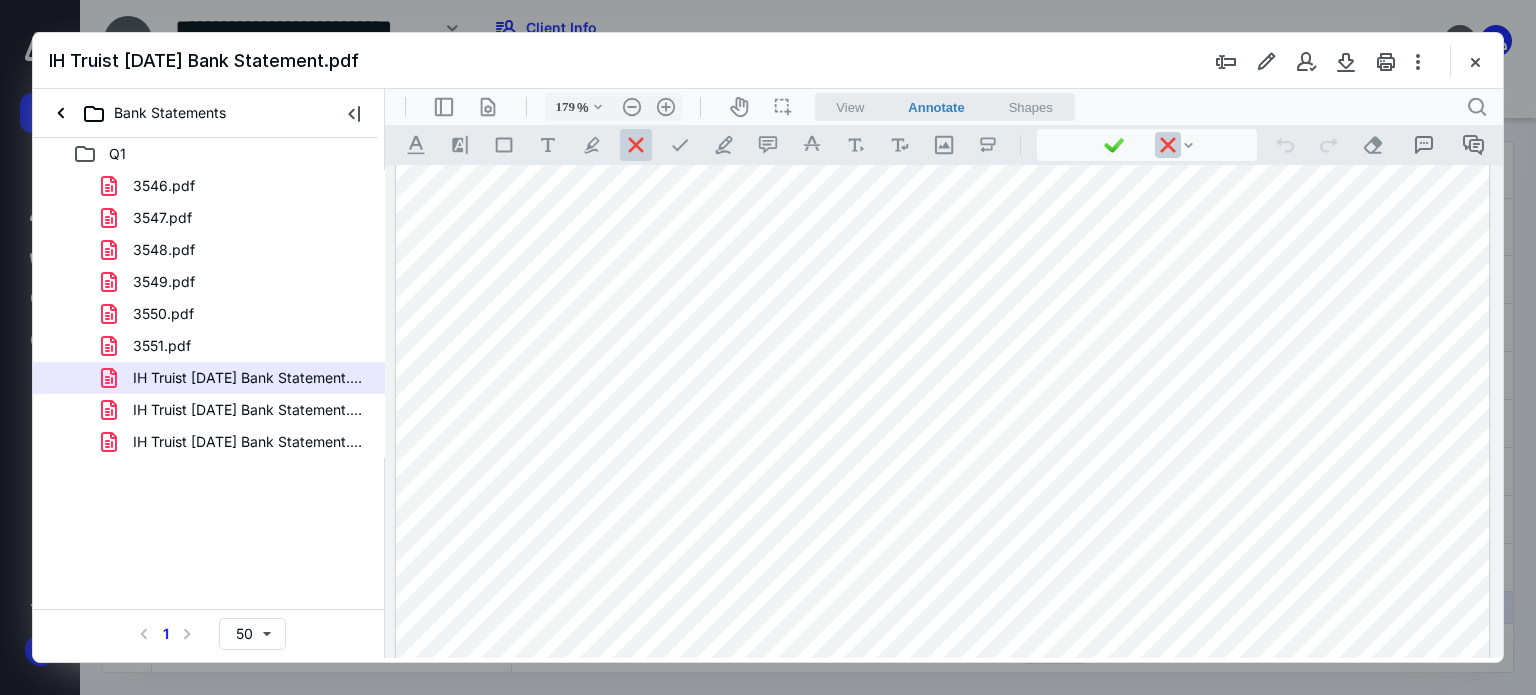 drag, startPoint x: 1477, startPoint y: 56, endPoint x: 424, endPoint y: 403, distance: 1108.701 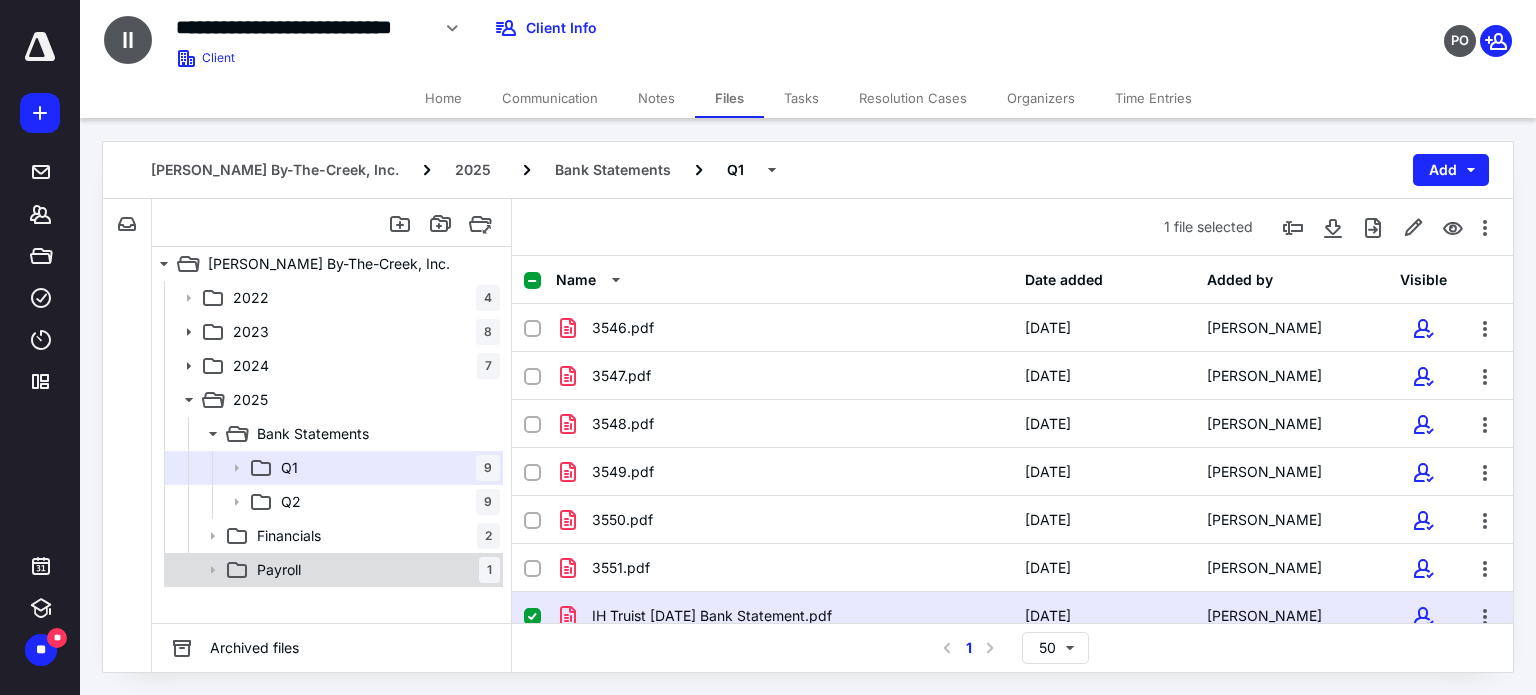 click on "Payroll" at bounding box center [279, 570] 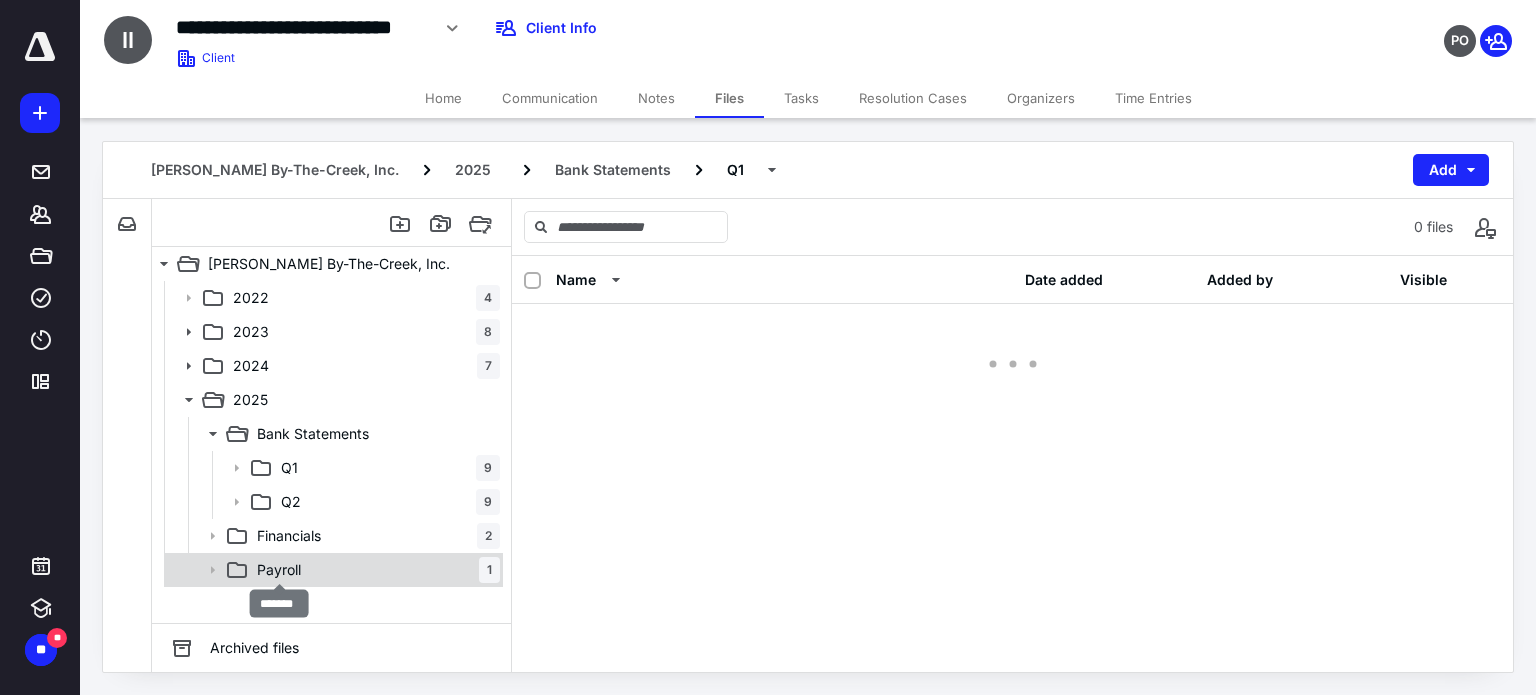 click on "Payroll" at bounding box center [279, 570] 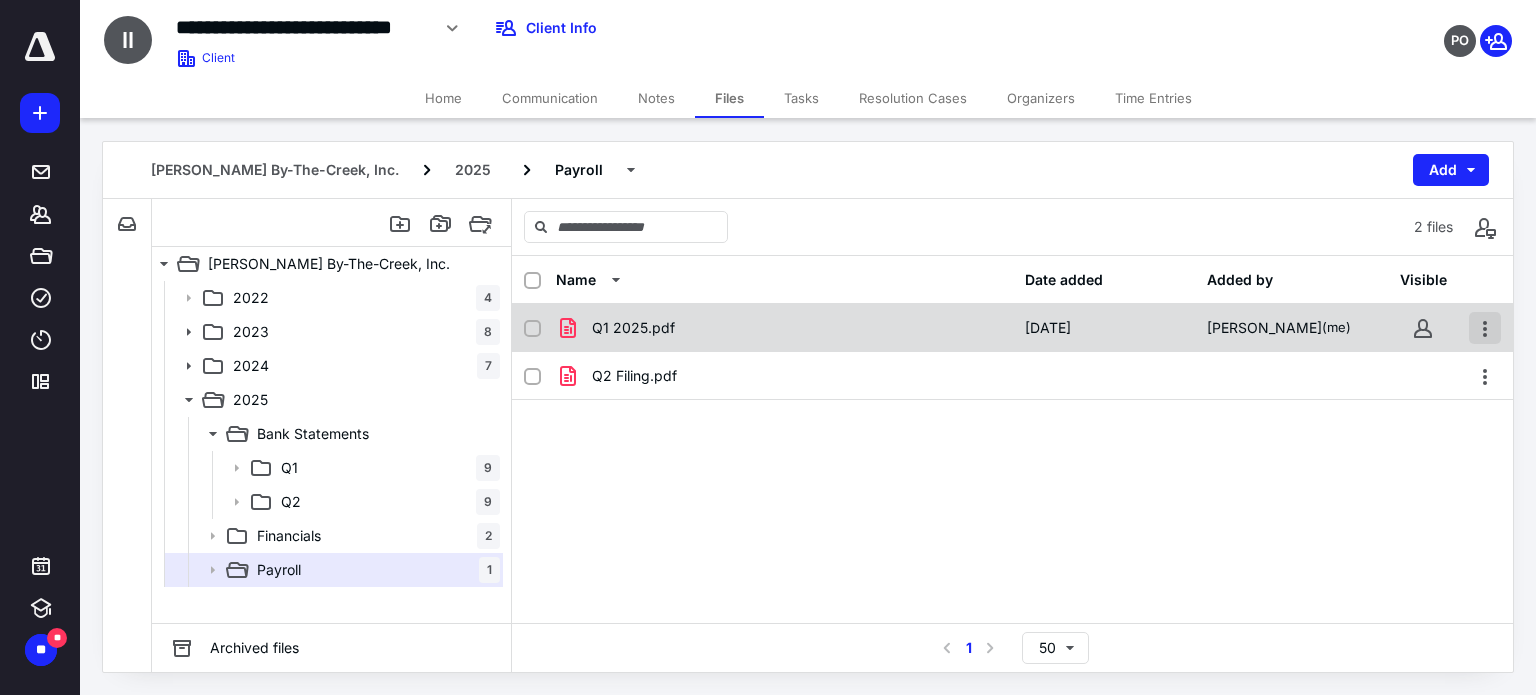 click at bounding box center (1485, 328) 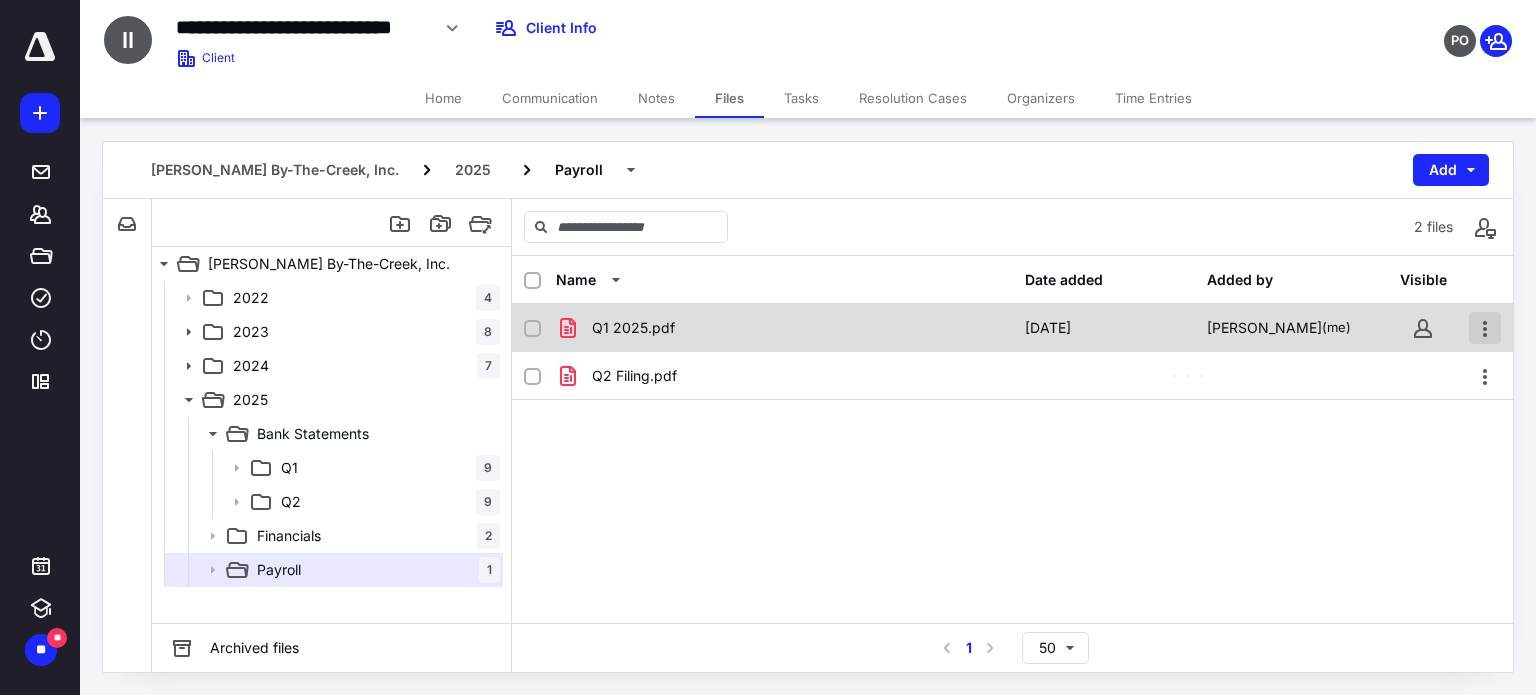 checkbox on "true" 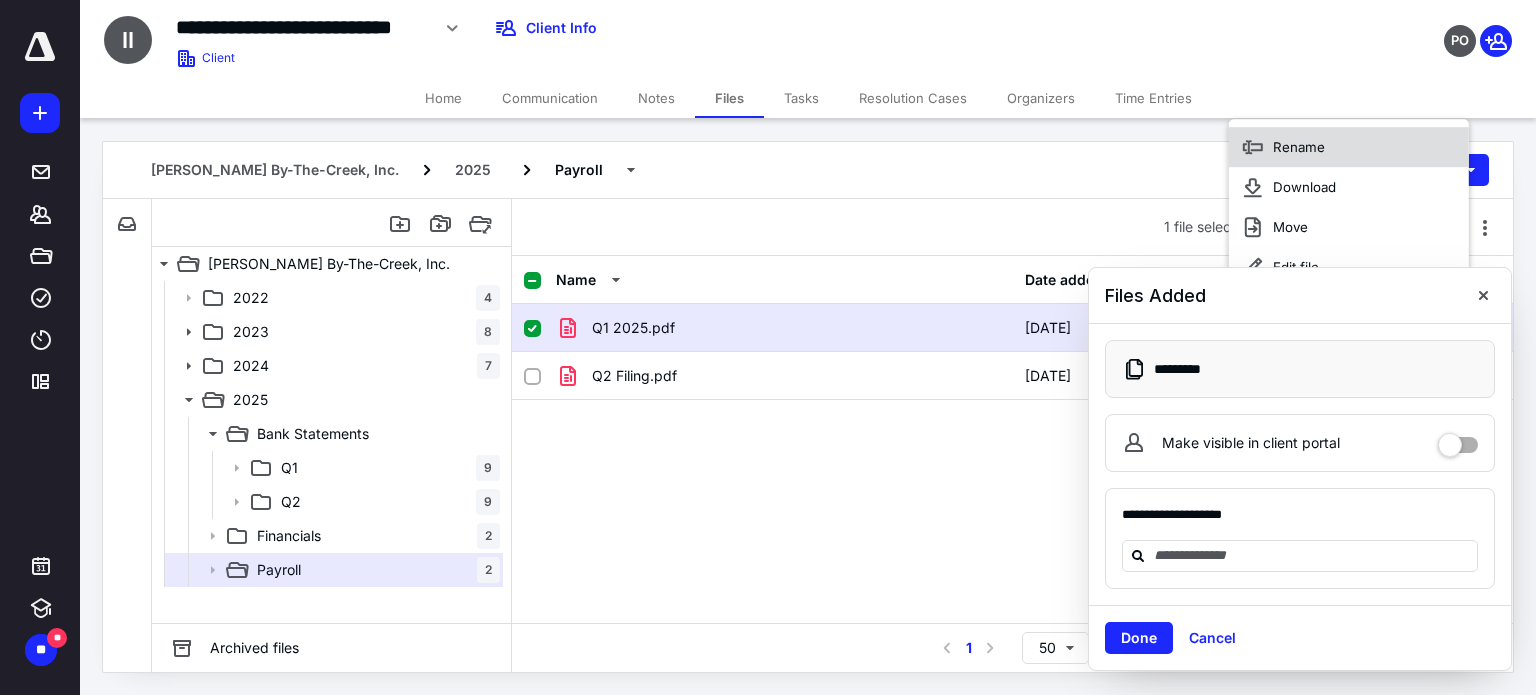 click on "Rename" at bounding box center [1299, 147] 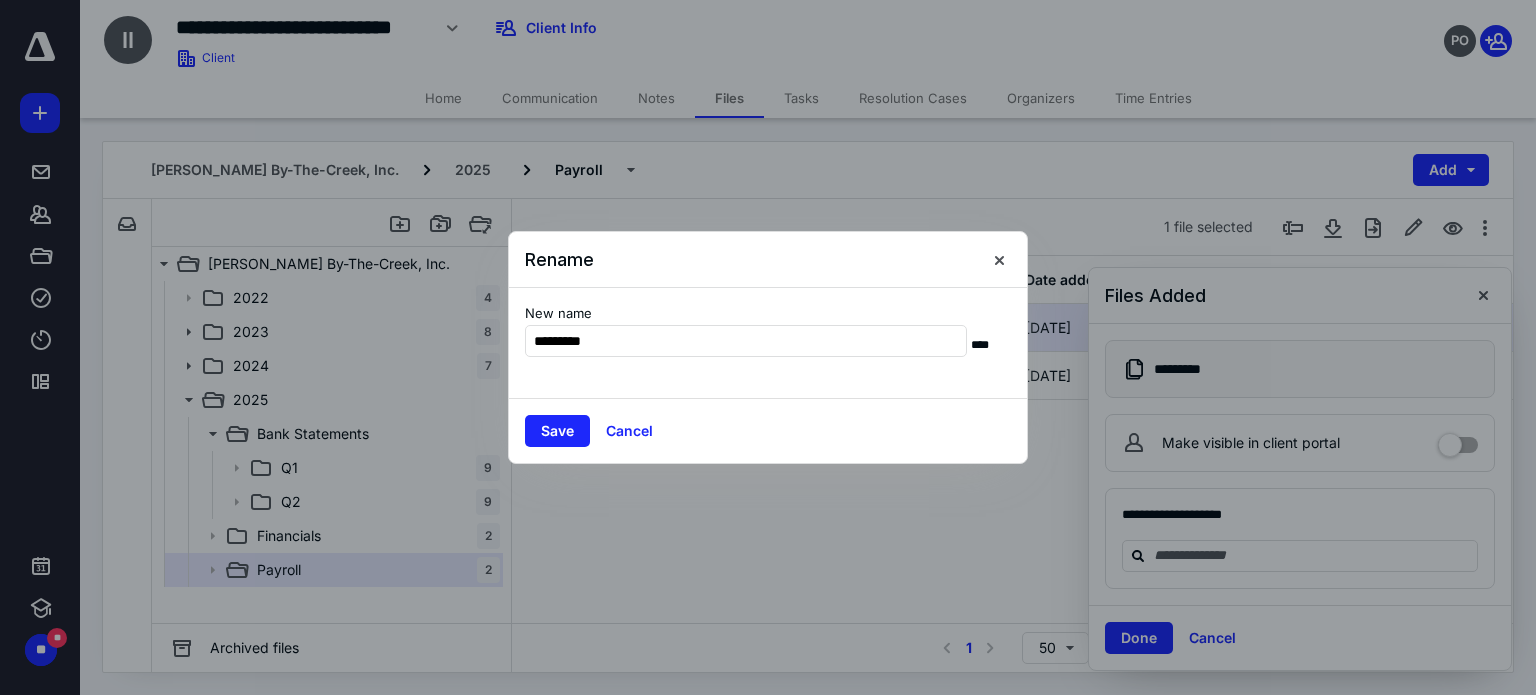 type on "*********" 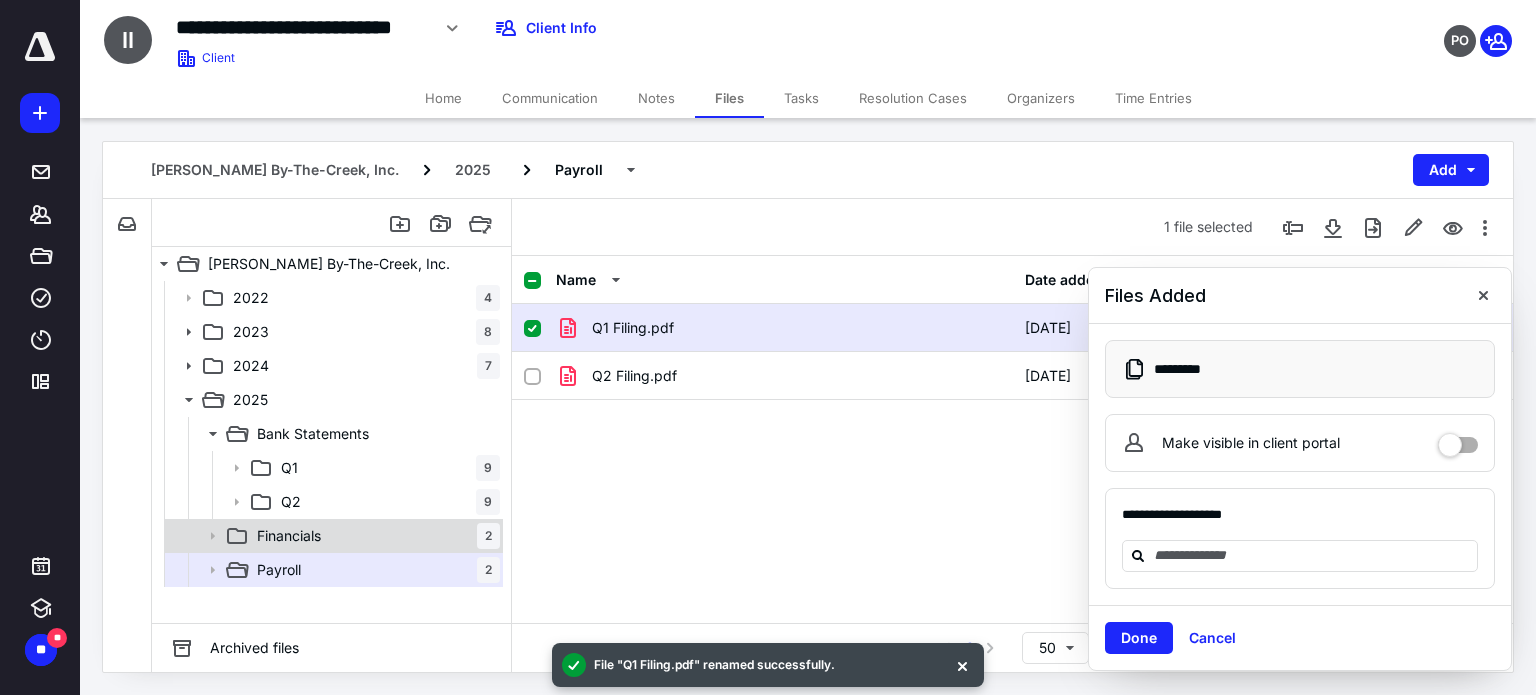 click on "Financials 2" at bounding box center (374, 536) 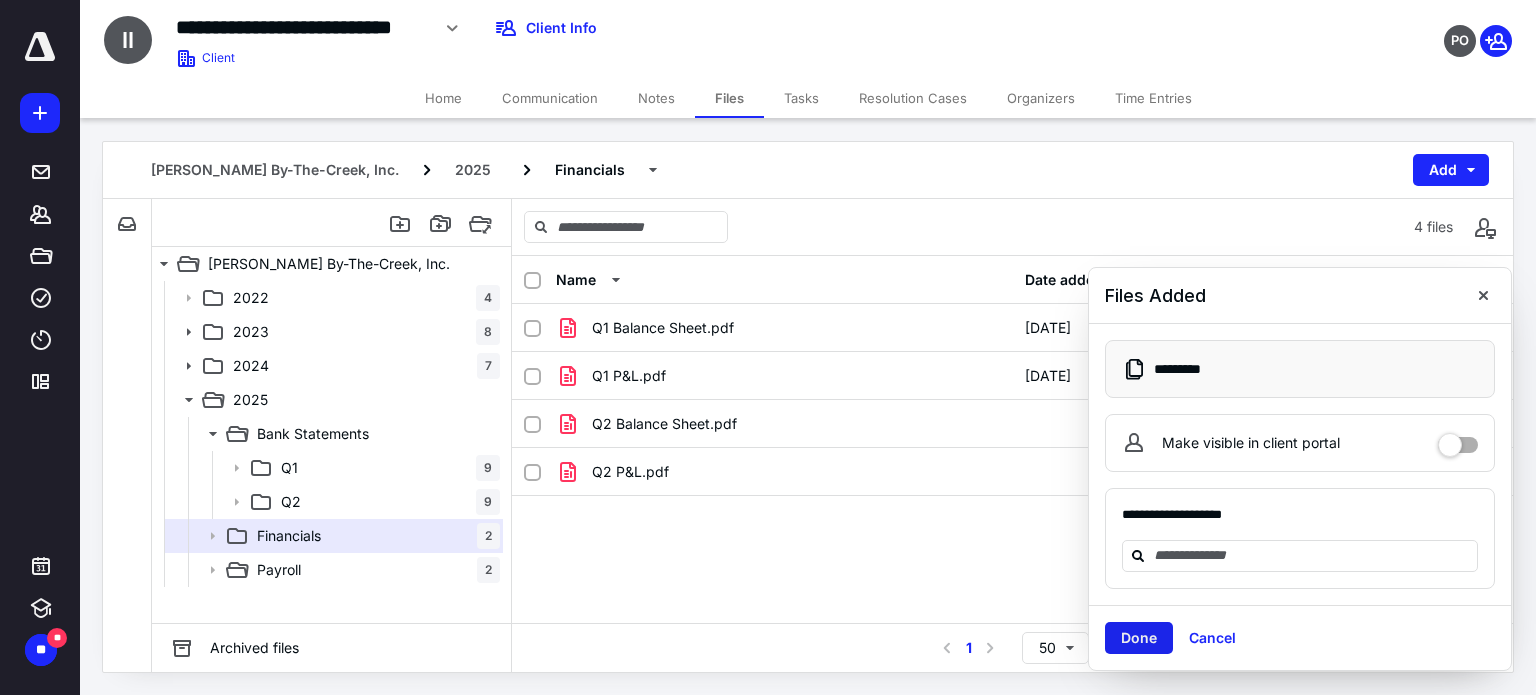 click on "Done" at bounding box center [1139, 638] 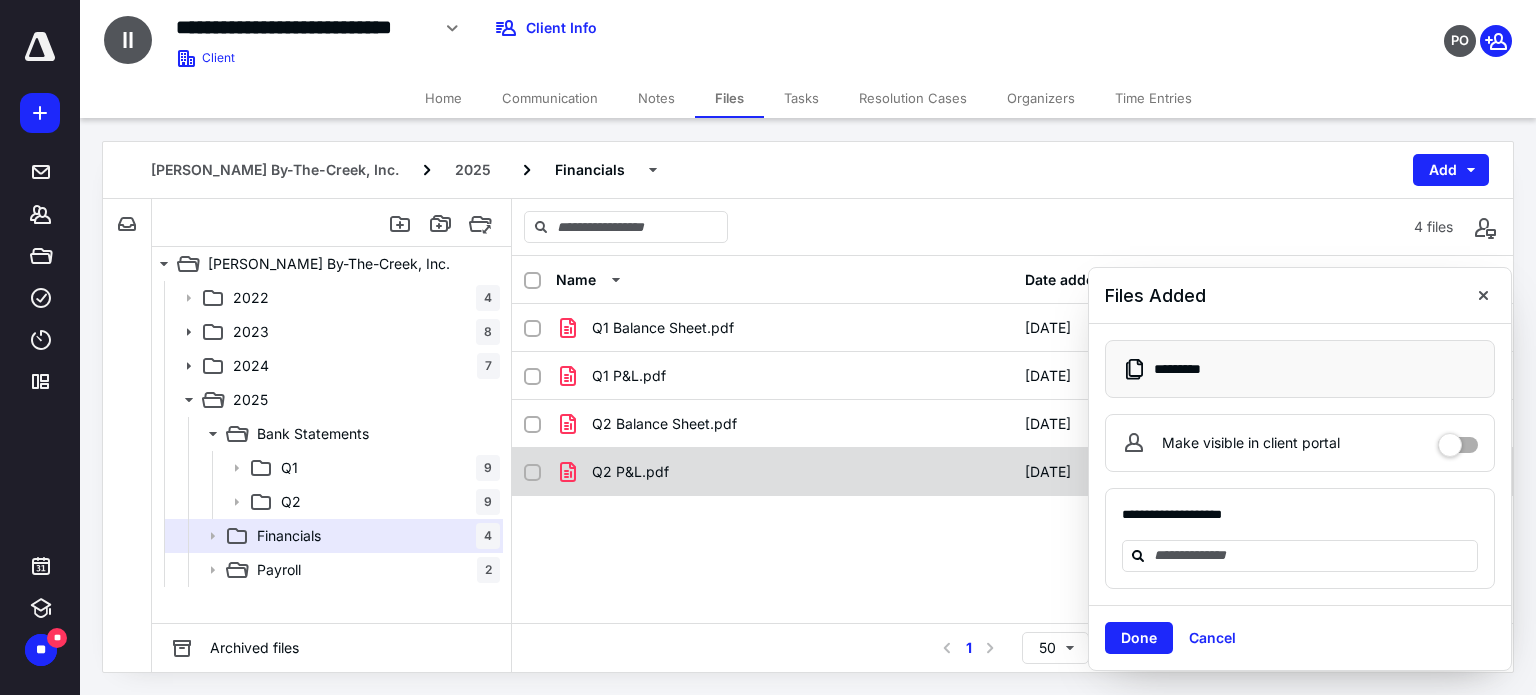drag, startPoint x: 1140, startPoint y: 634, endPoint x: 875, endPoint y: 471, distance: 311.11734 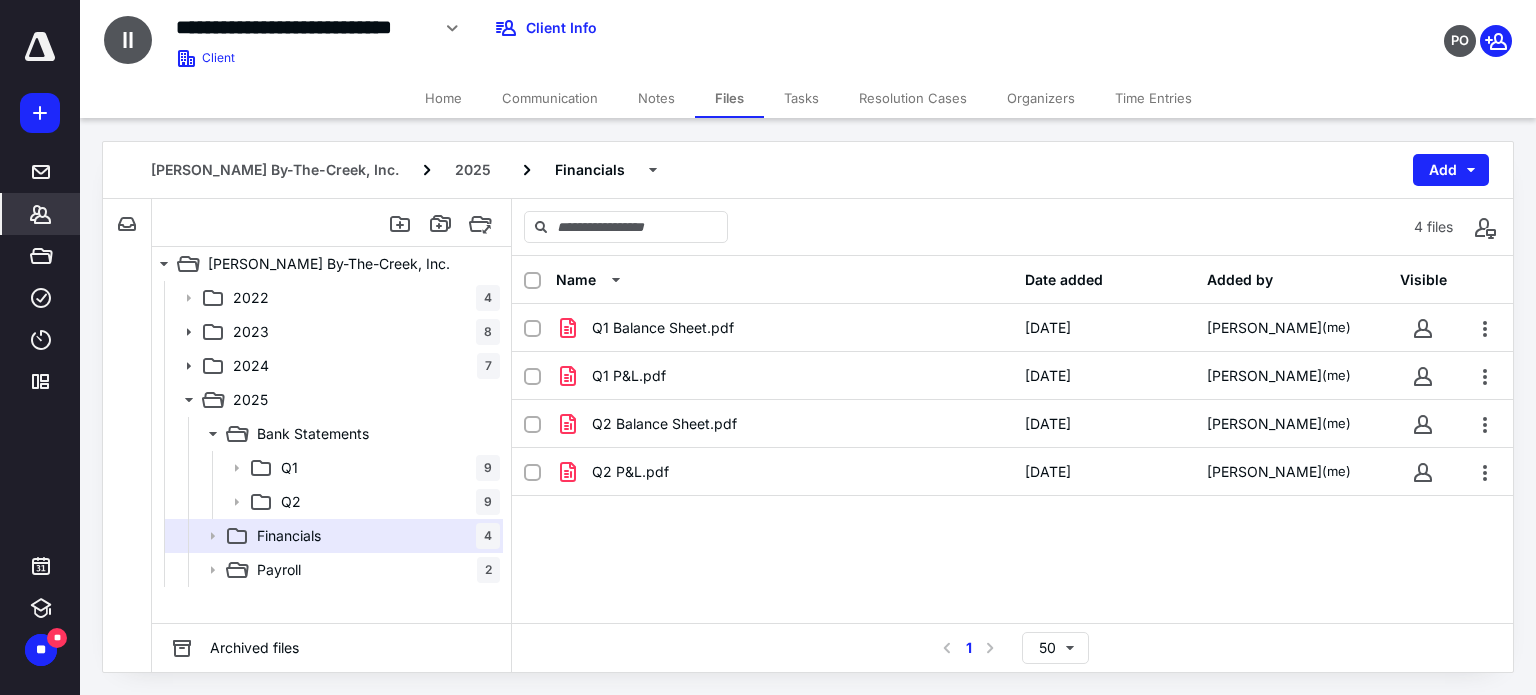 click 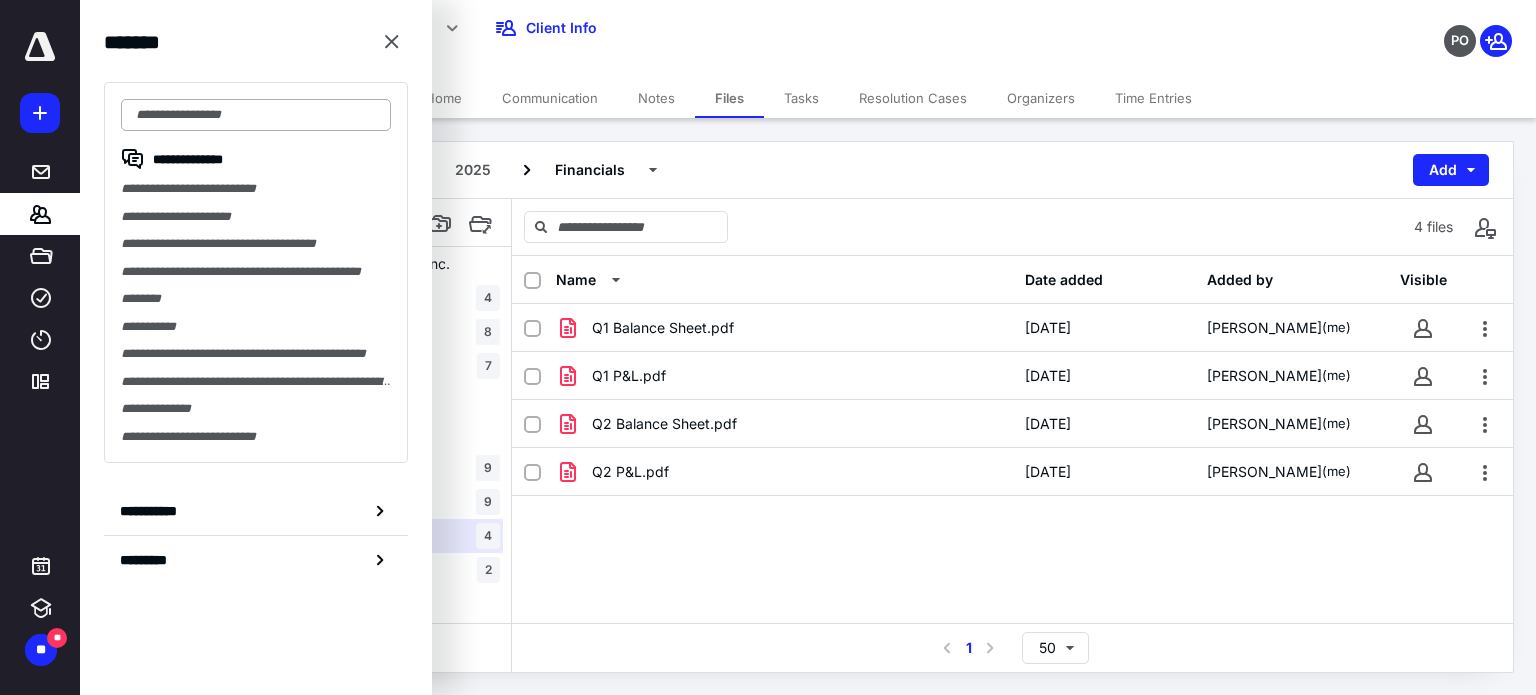 click at bounding box center (256, 115) 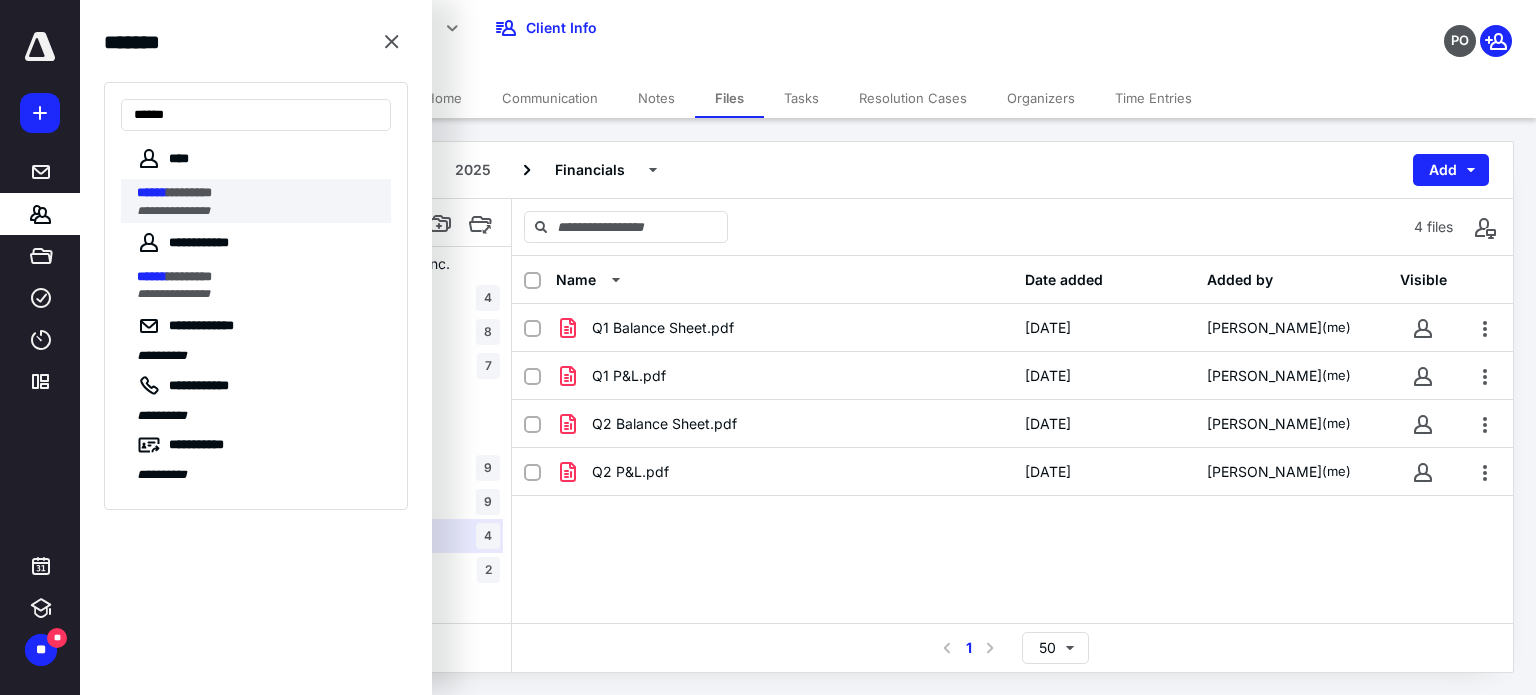 type on "******" 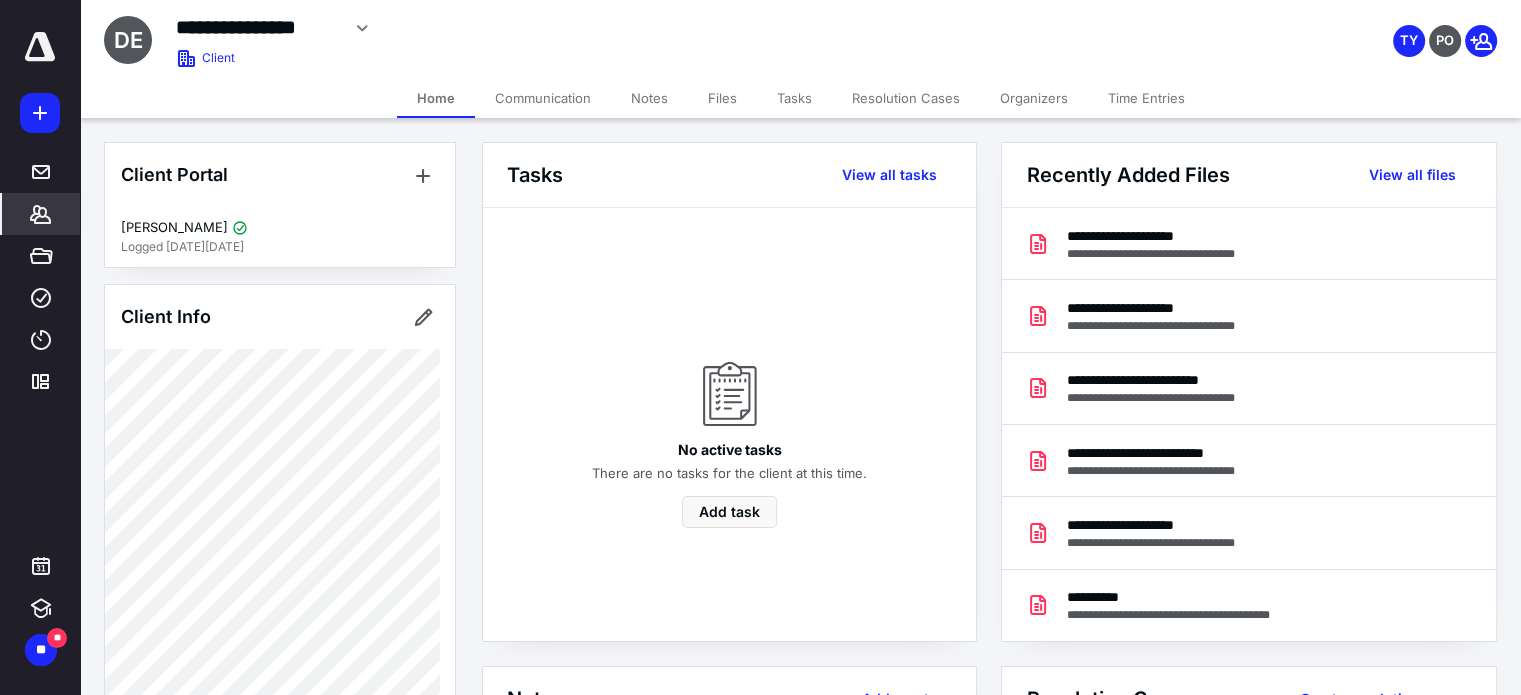 click on "Files" at bounding box center (722, 98) 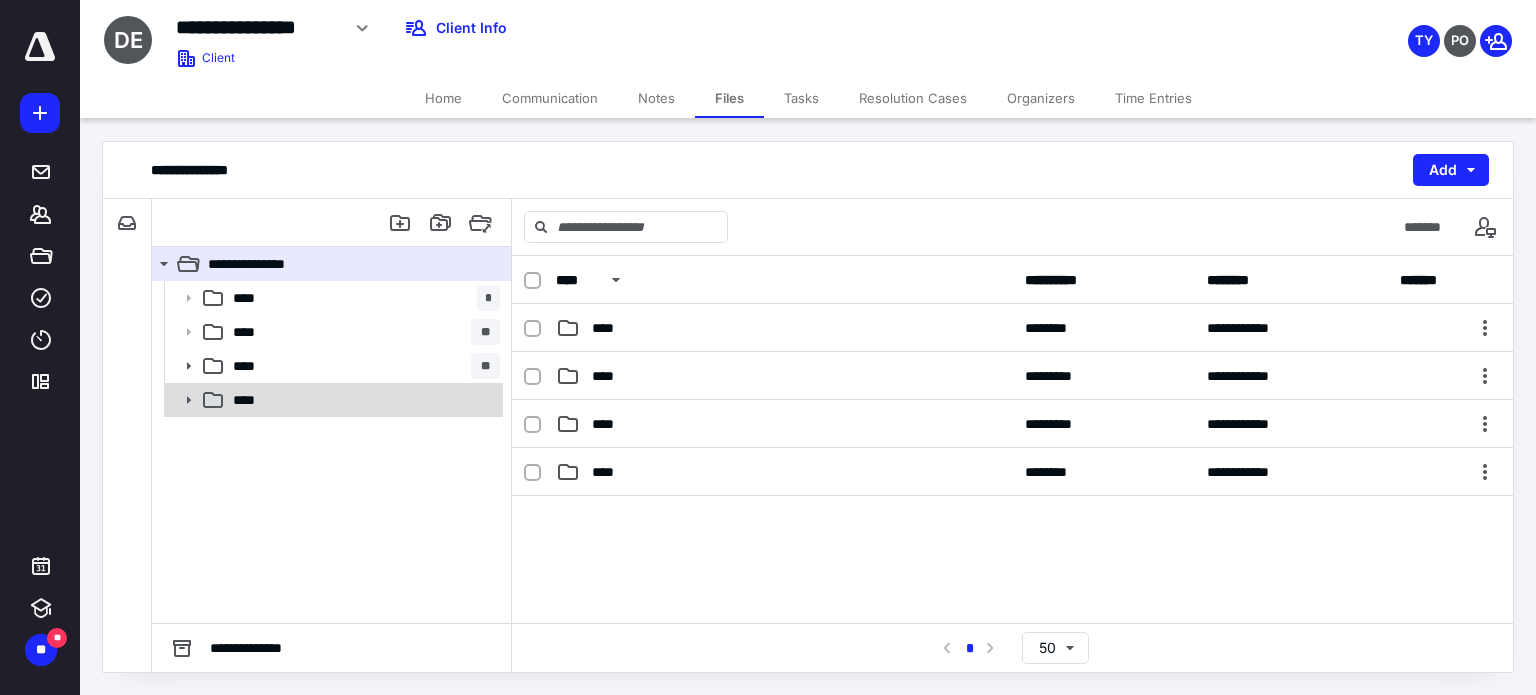 click on "****" at bounding box center [250, 400] 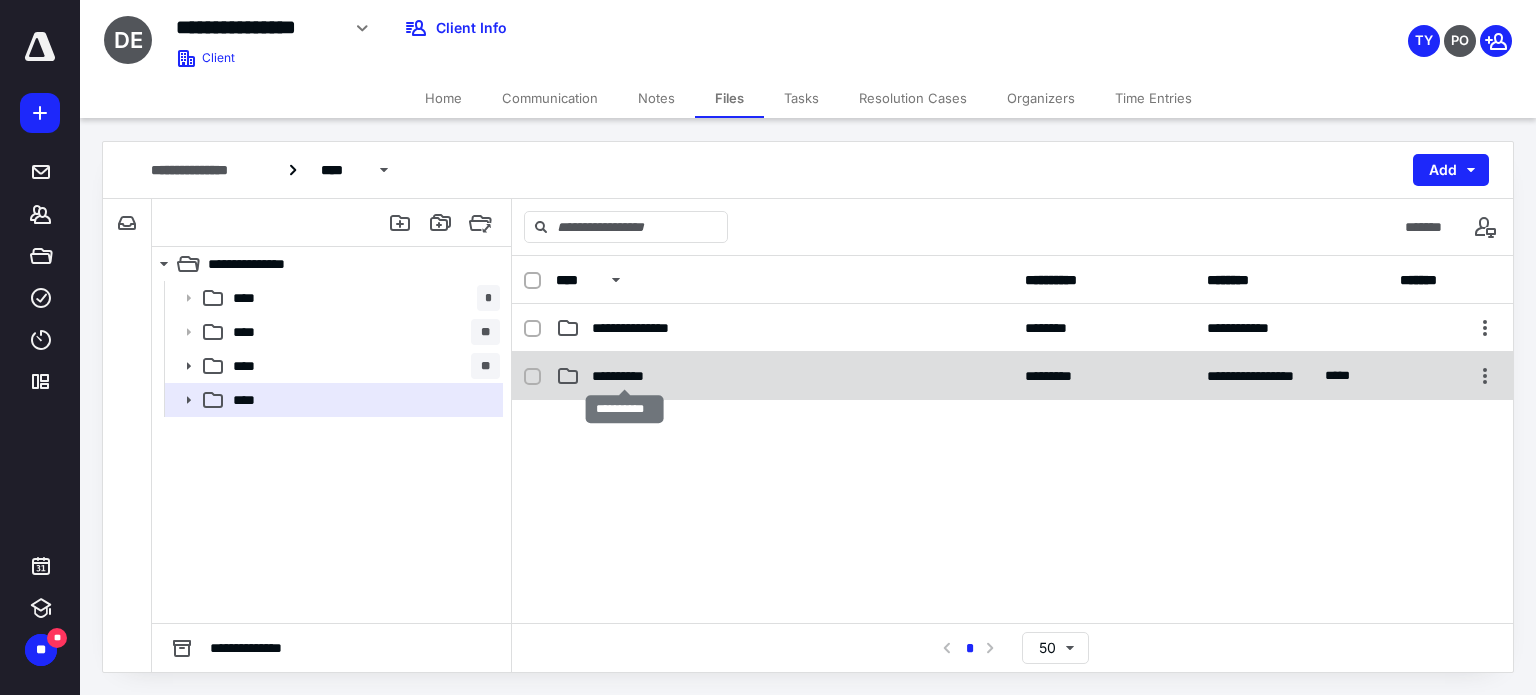 click on "**********" at bounding box center [625, 376] 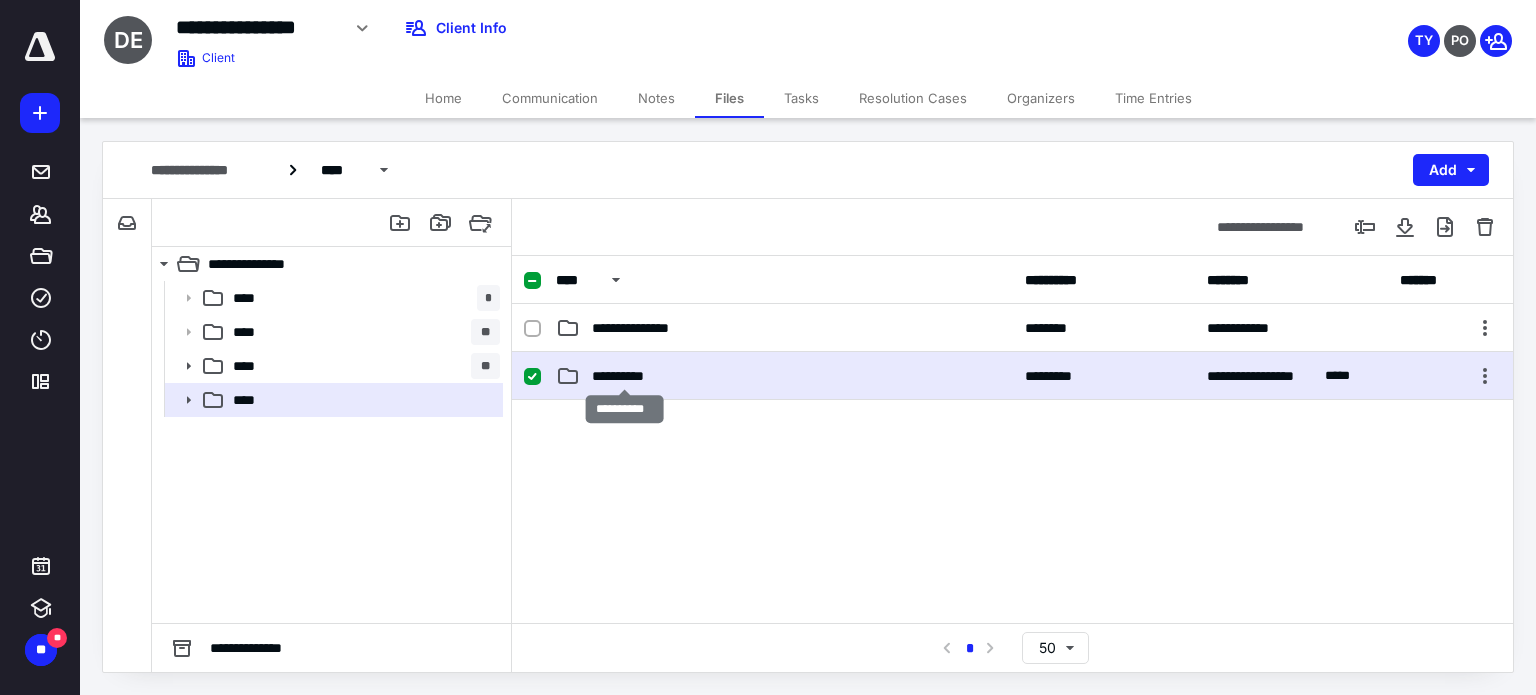 click on "**********" at bounding box center [625, 376] 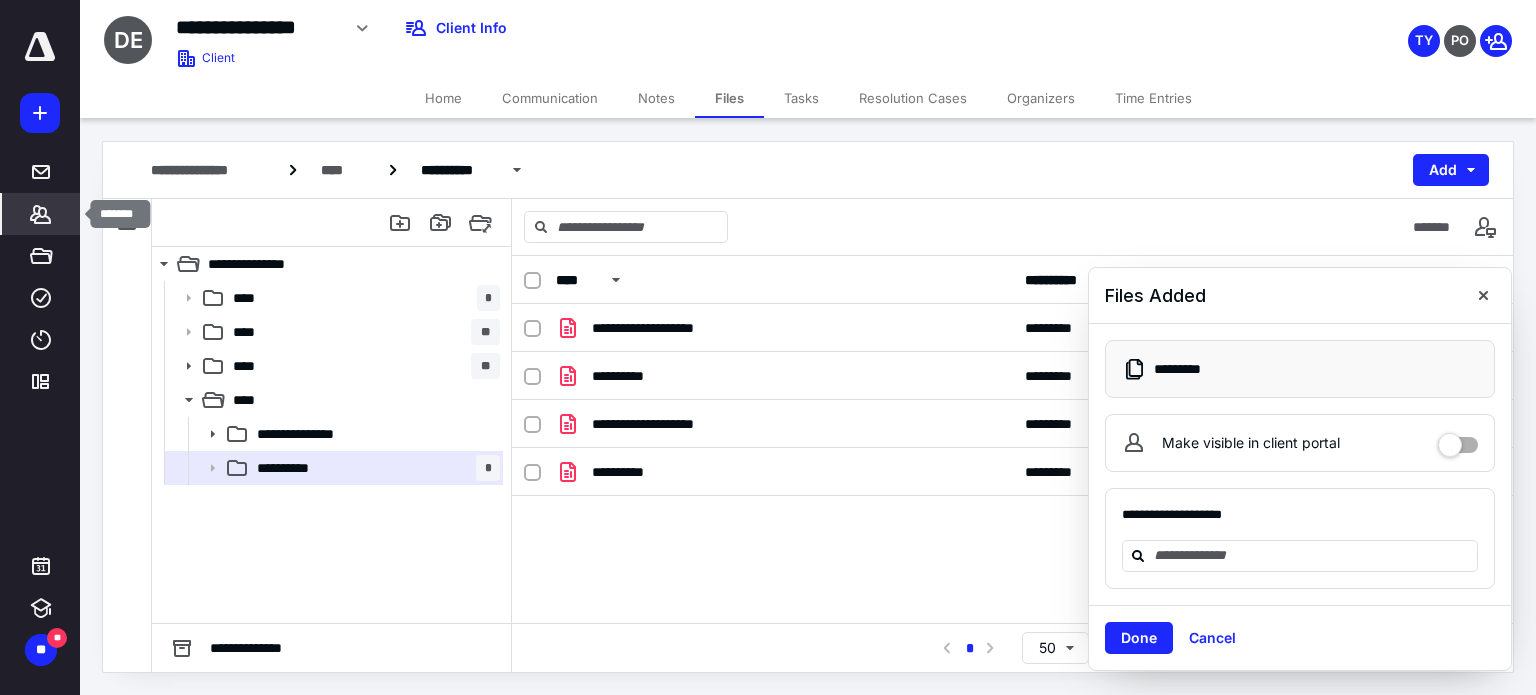 click 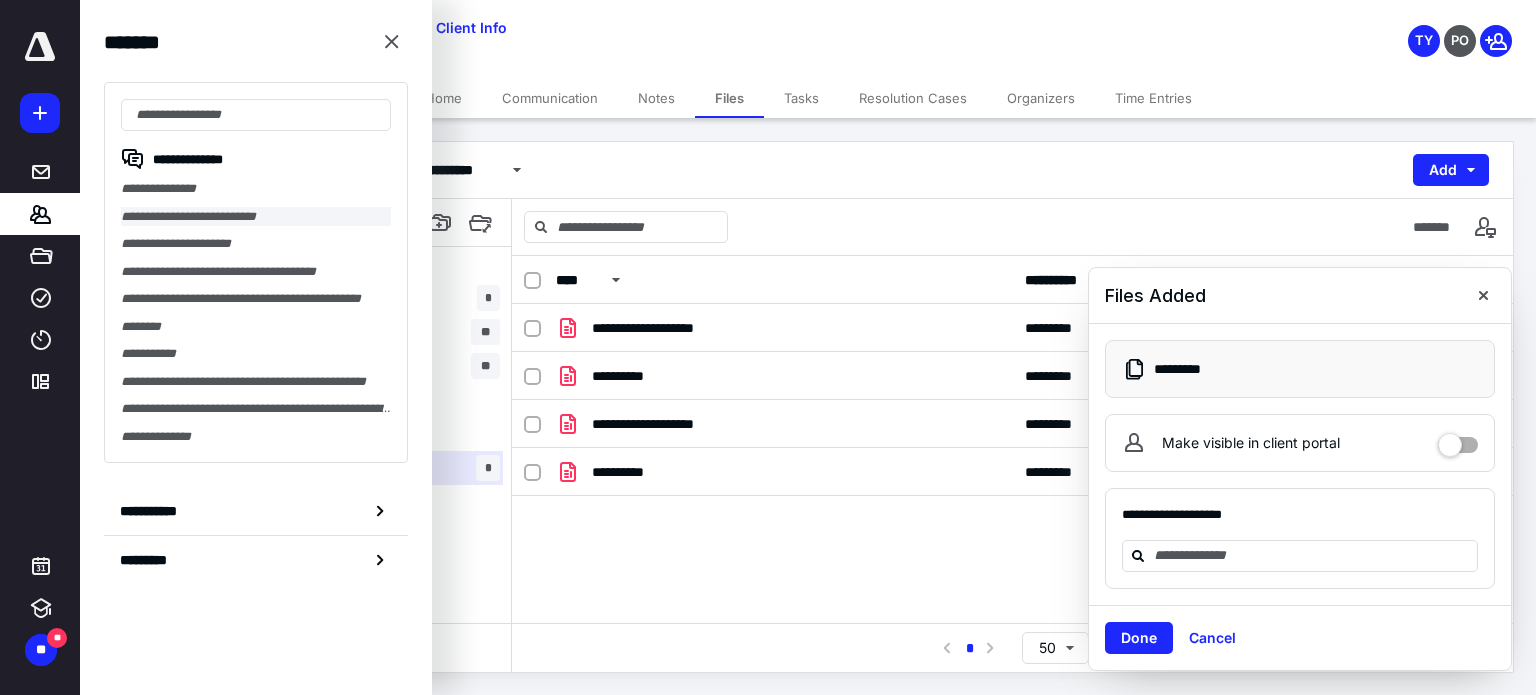 click on "**********" at bounding box center (256, 217) 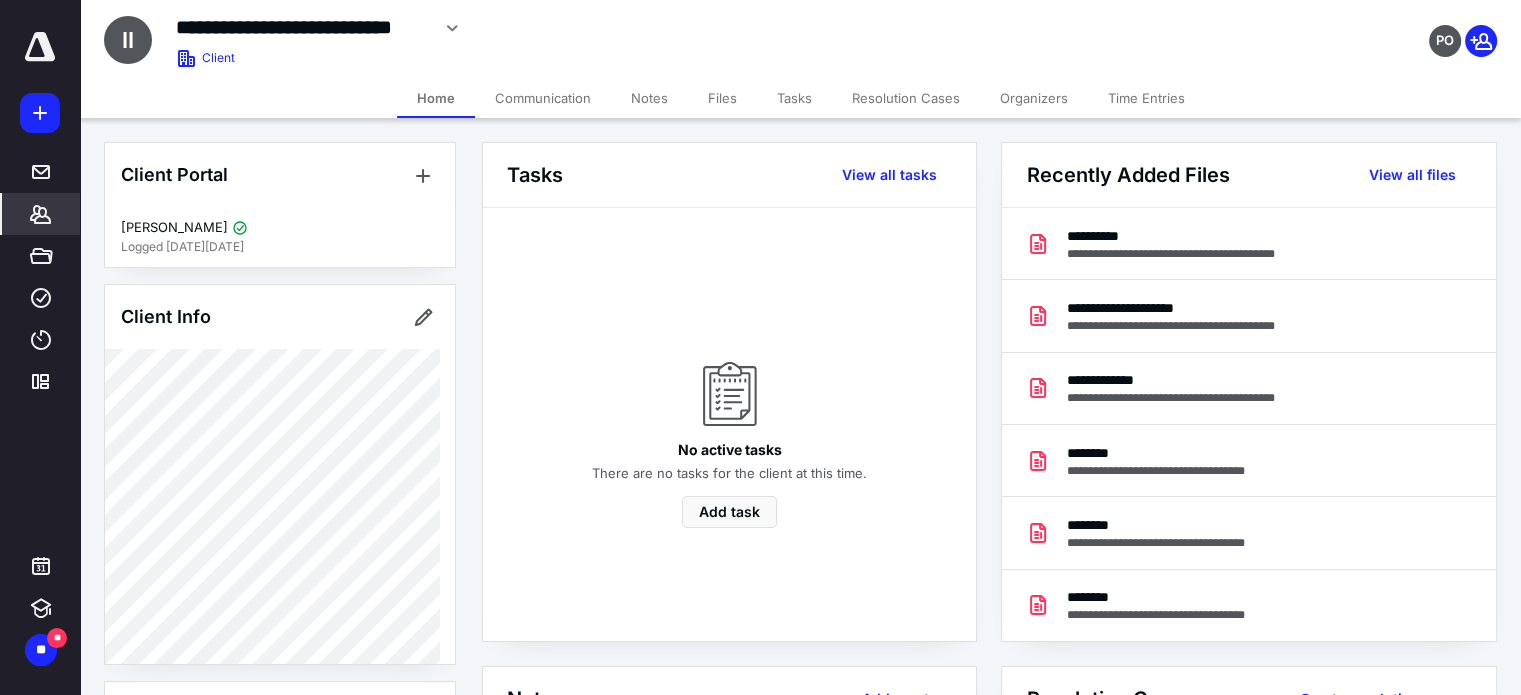 click on "Files" at bounding box center [722, 98] 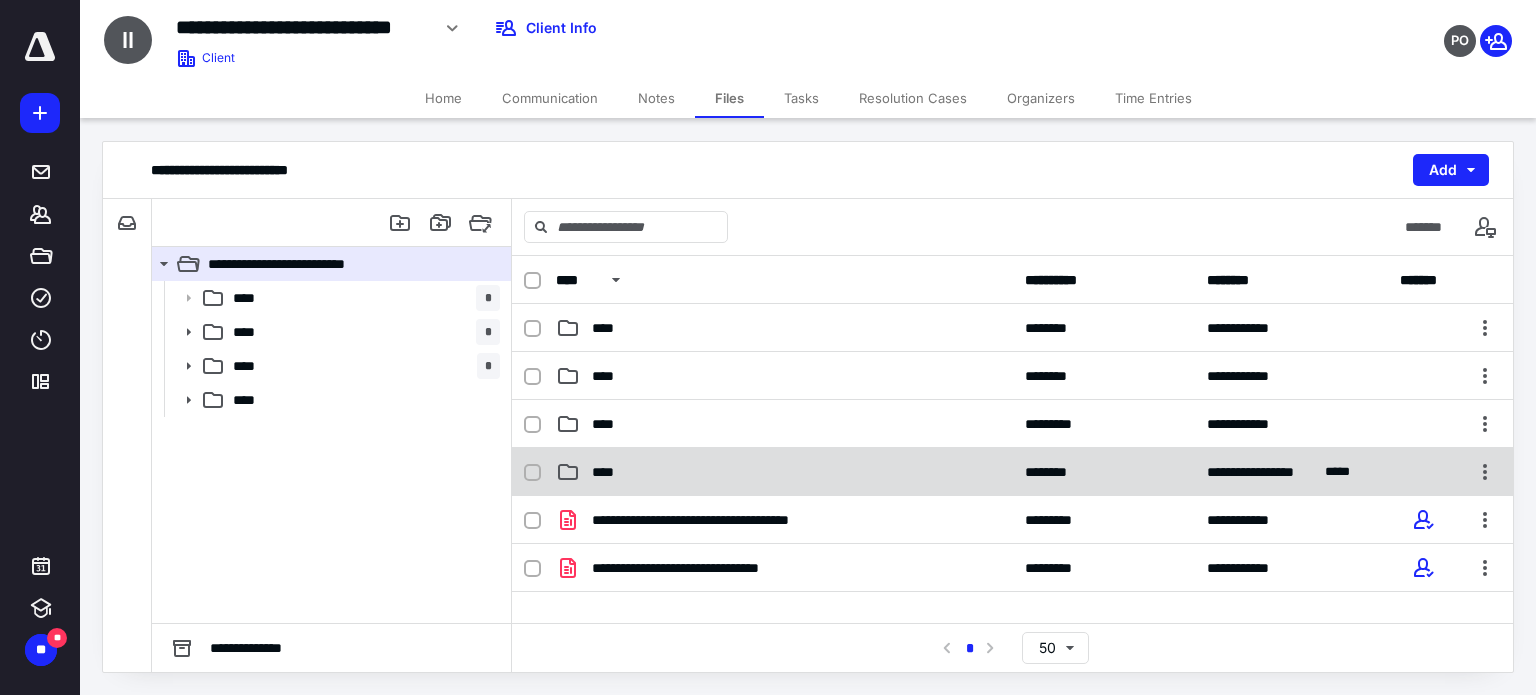 click on "****" at bounding box center (609, 472) 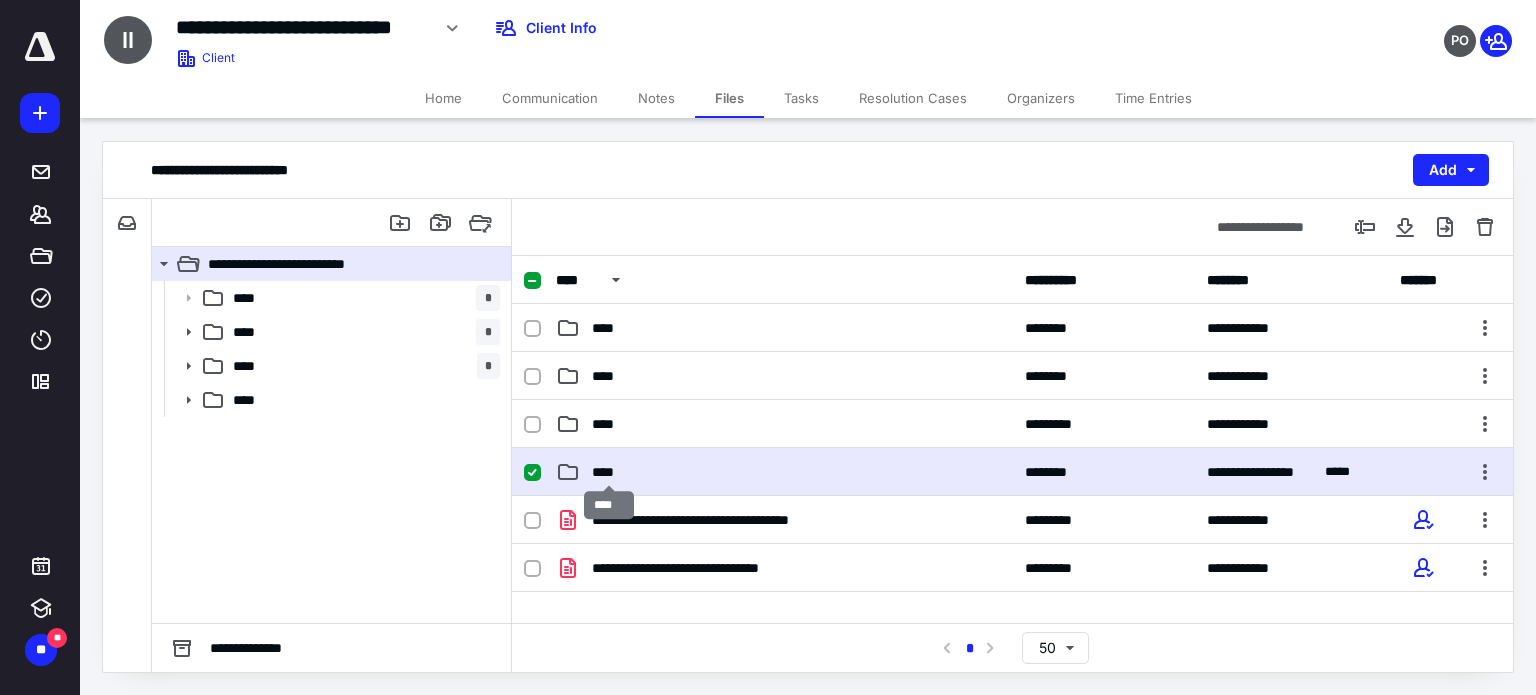 click on "****" at bounding box center [609, 472] 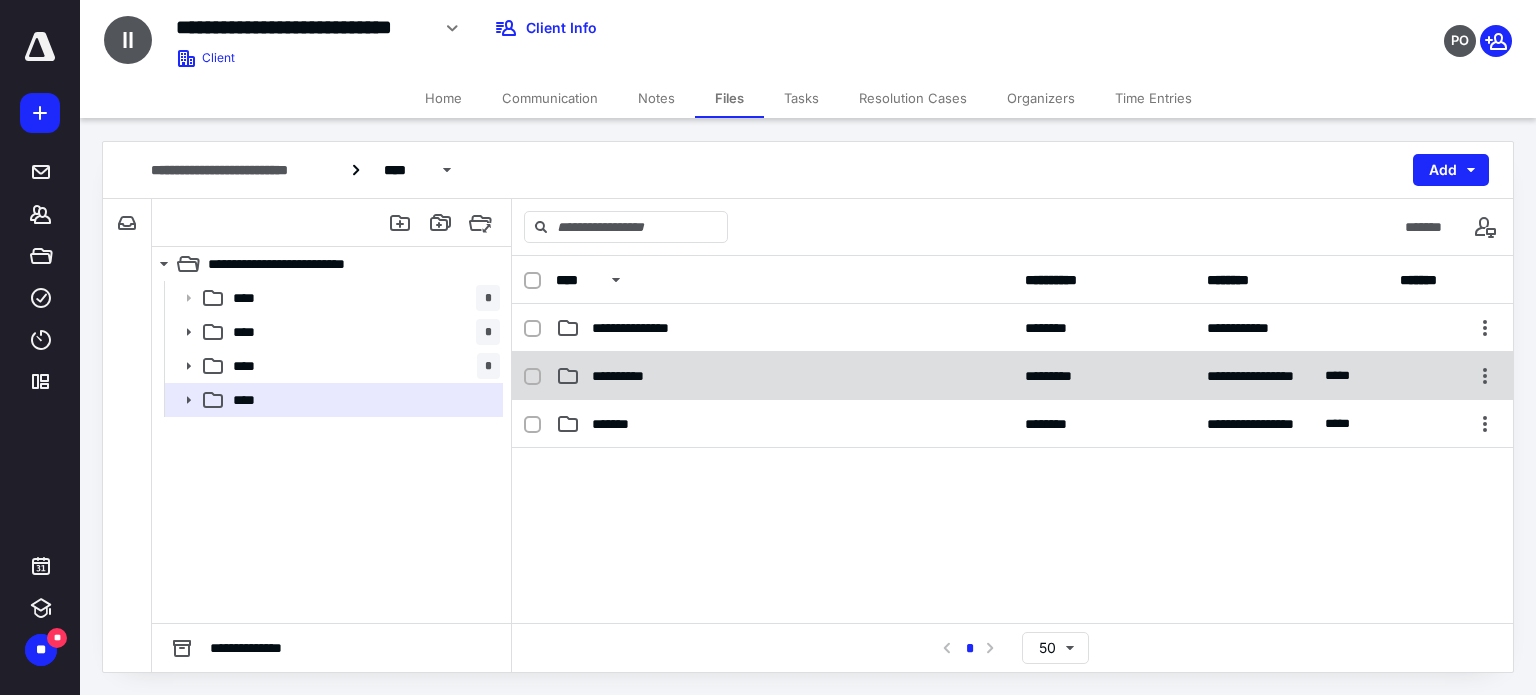 click on "**********" at bounding box center [784, 376] 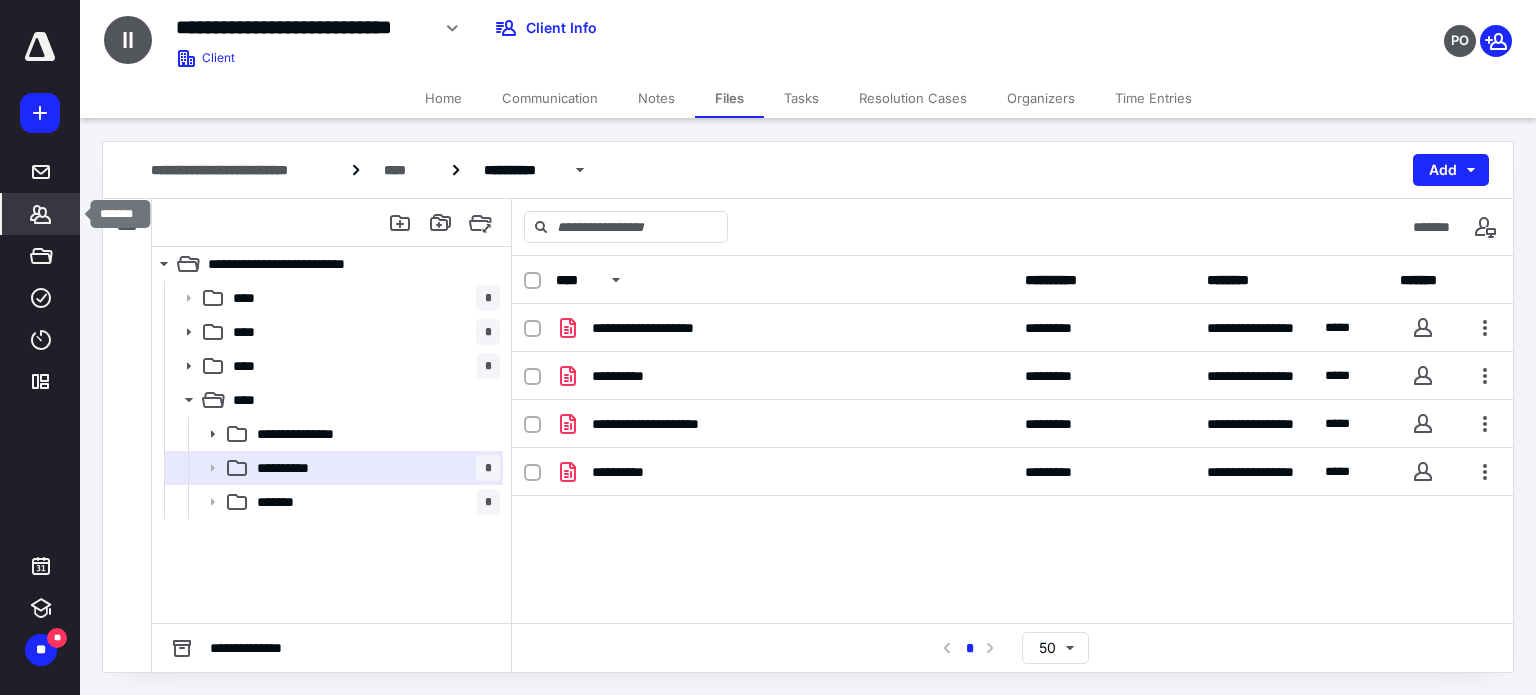 click 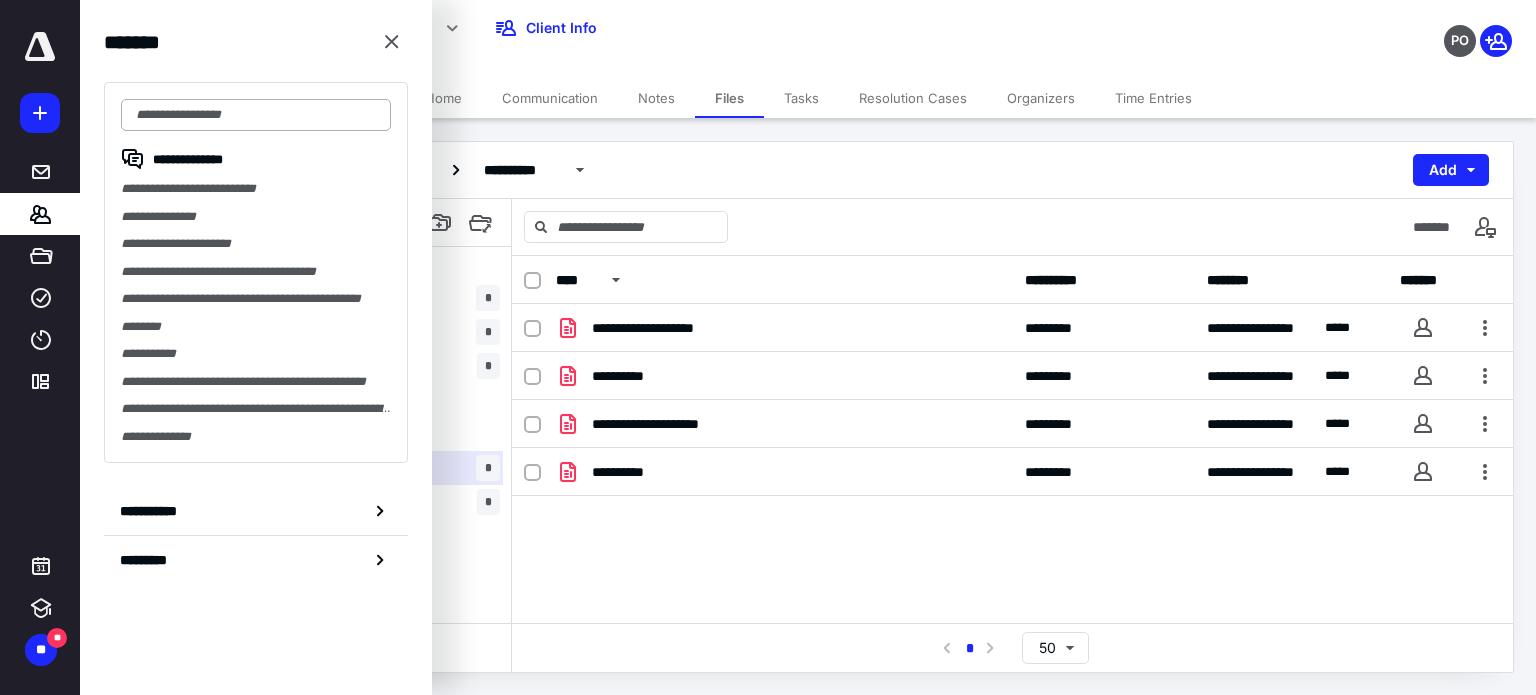 click at bounding box center [256, 115] 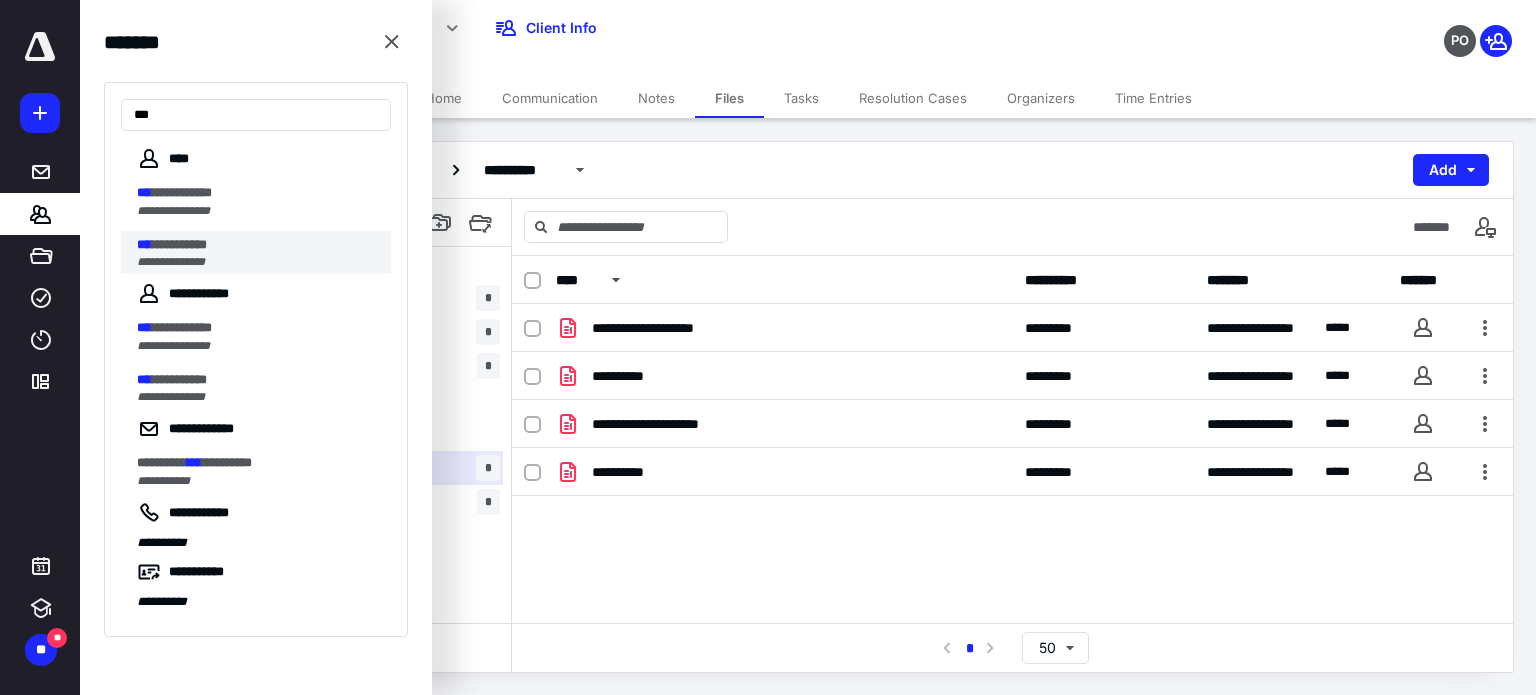 type on "***" 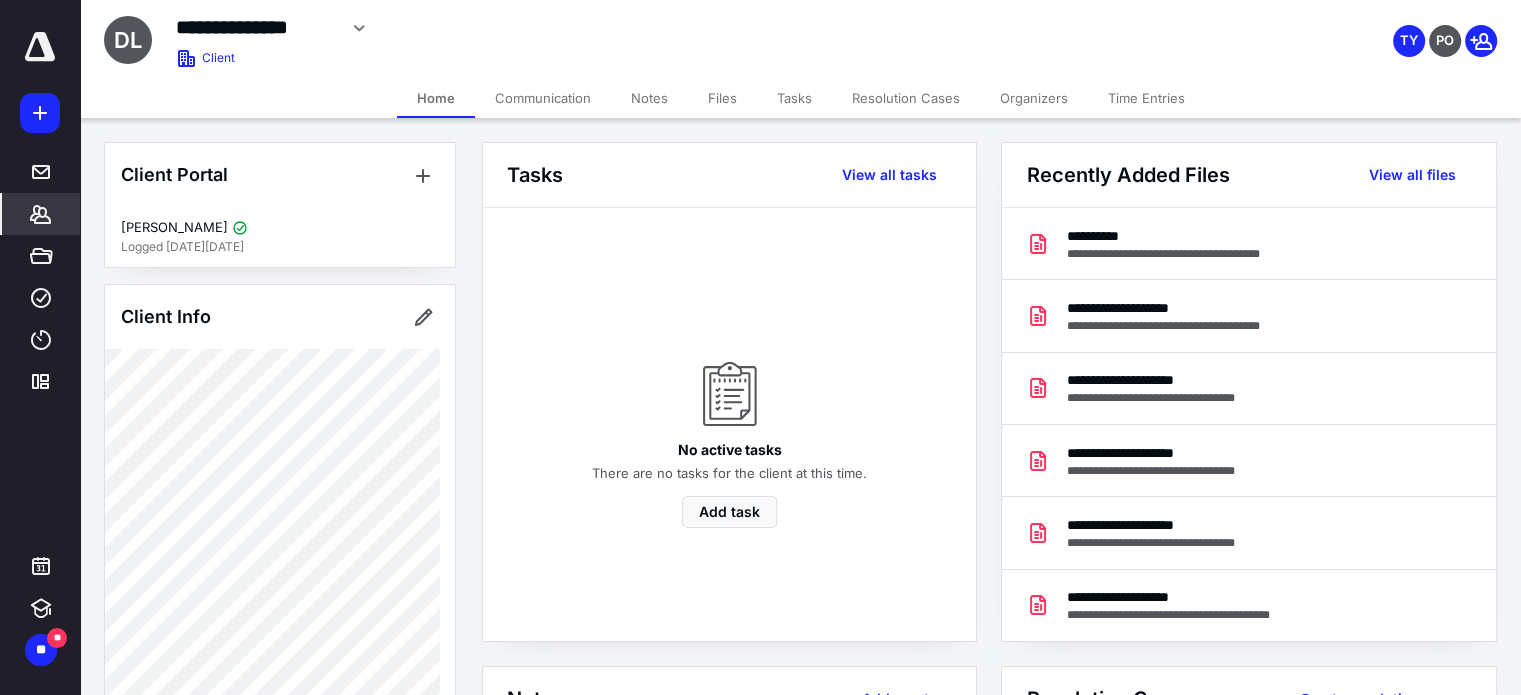 click on "Files" at bounding box center (722, 98) 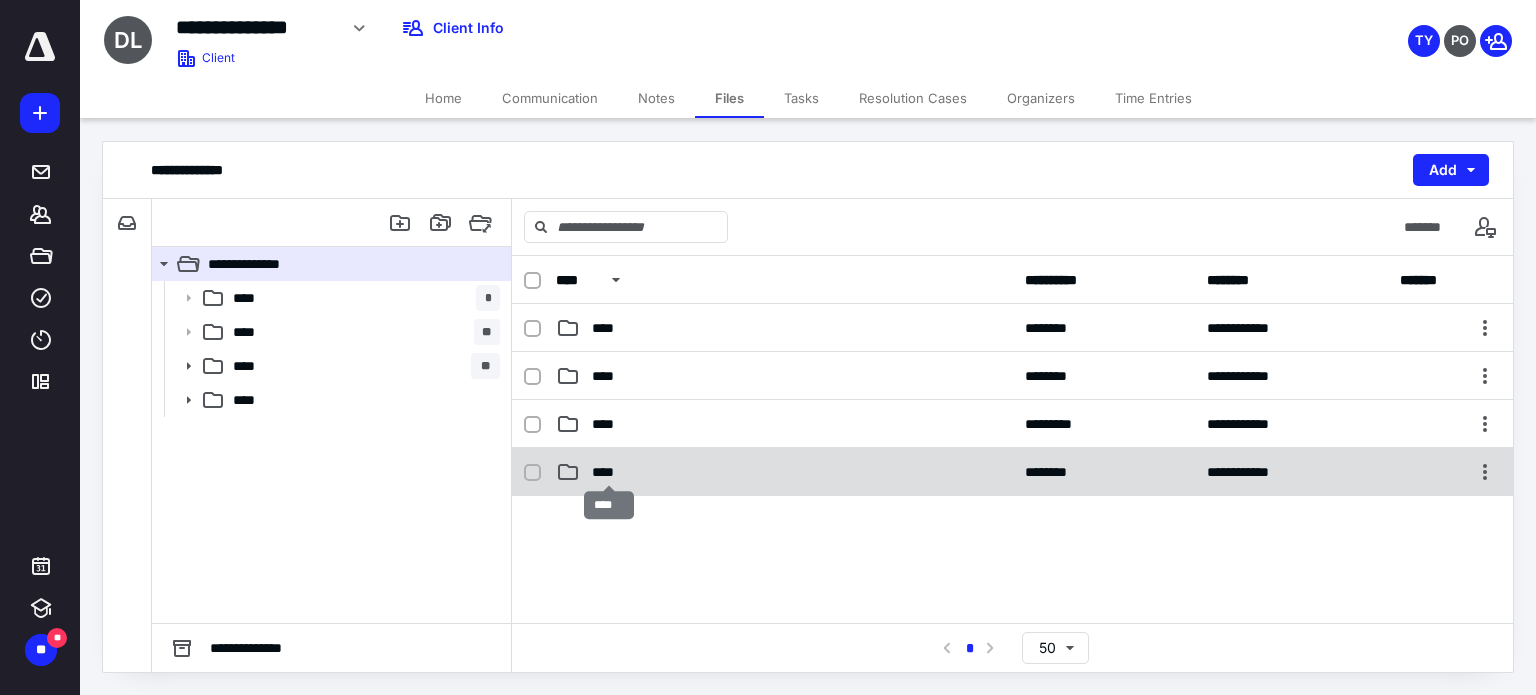 click on "****" at bounding box center (609, 472) 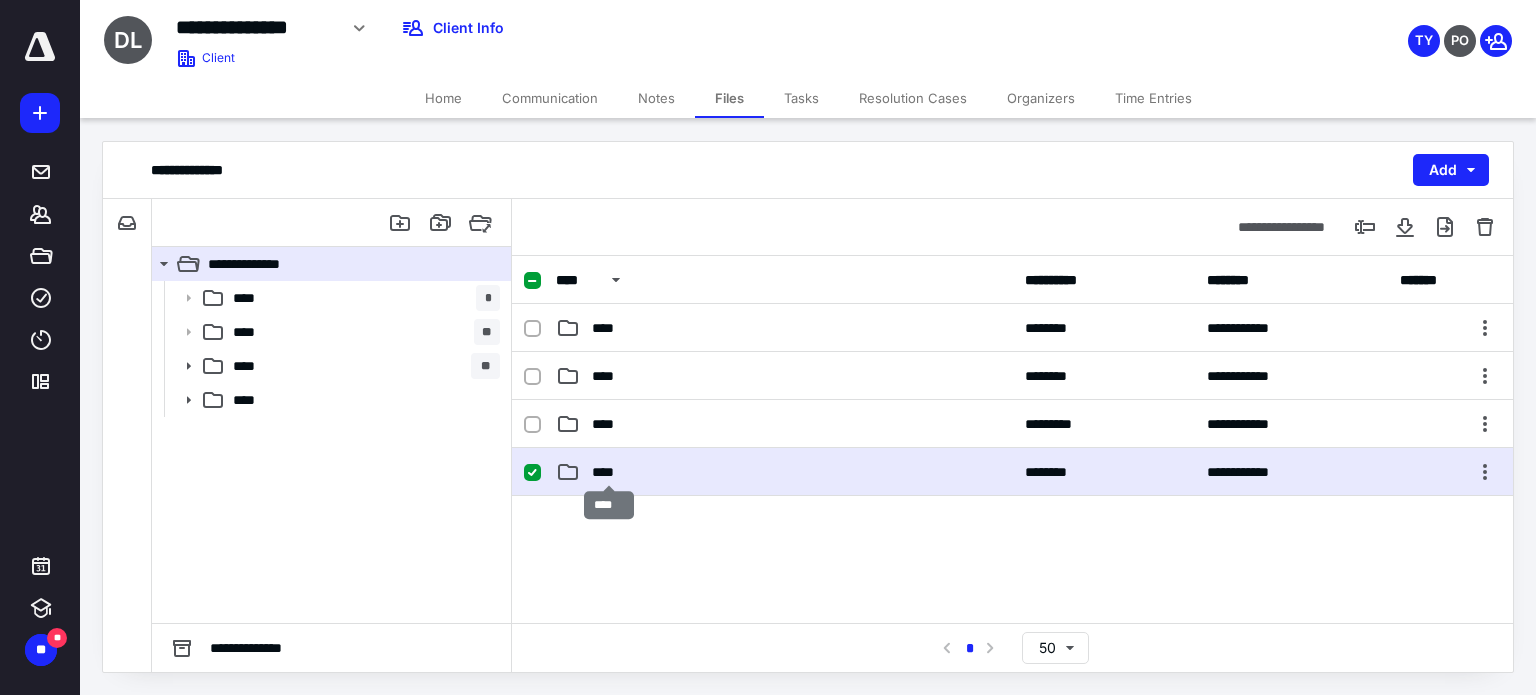 click on "****" at bounding box center (609, 472) 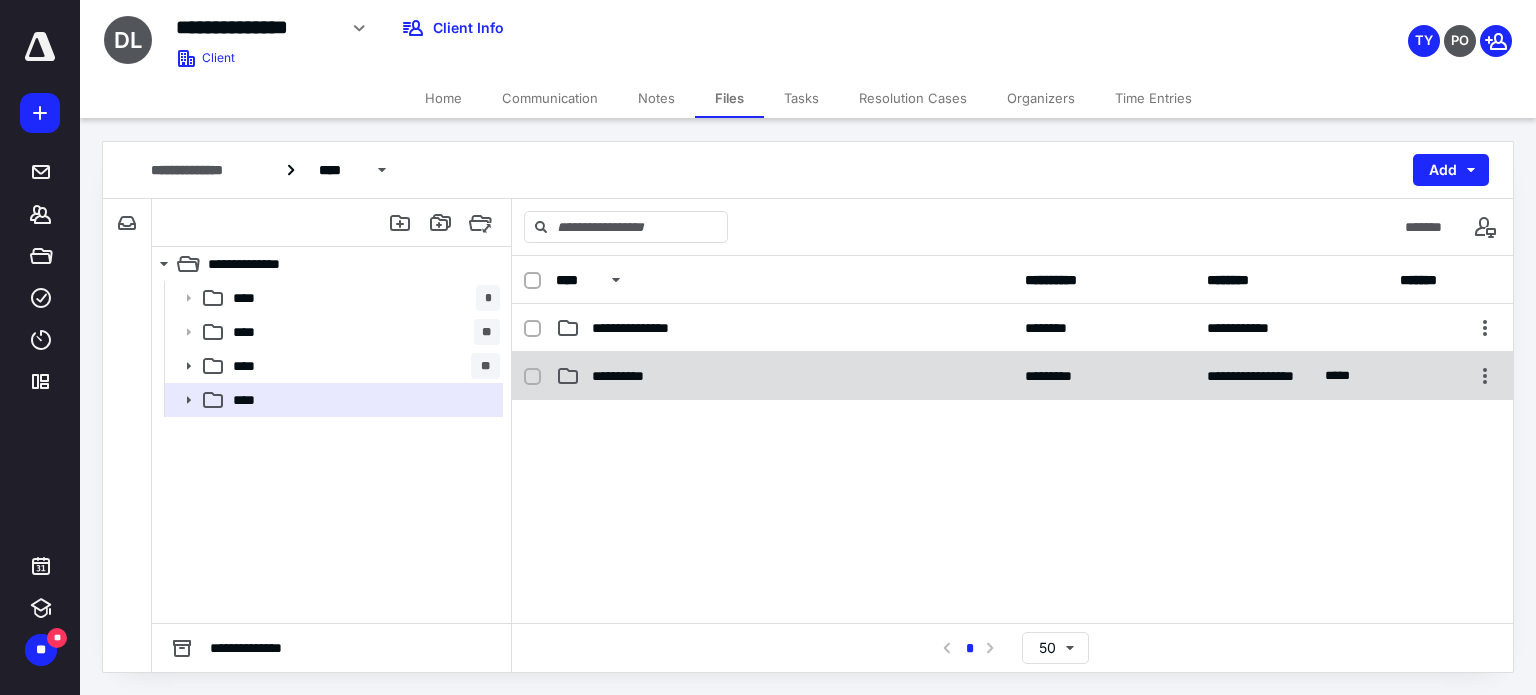 click on "**********" at bounding box center [625, 376] 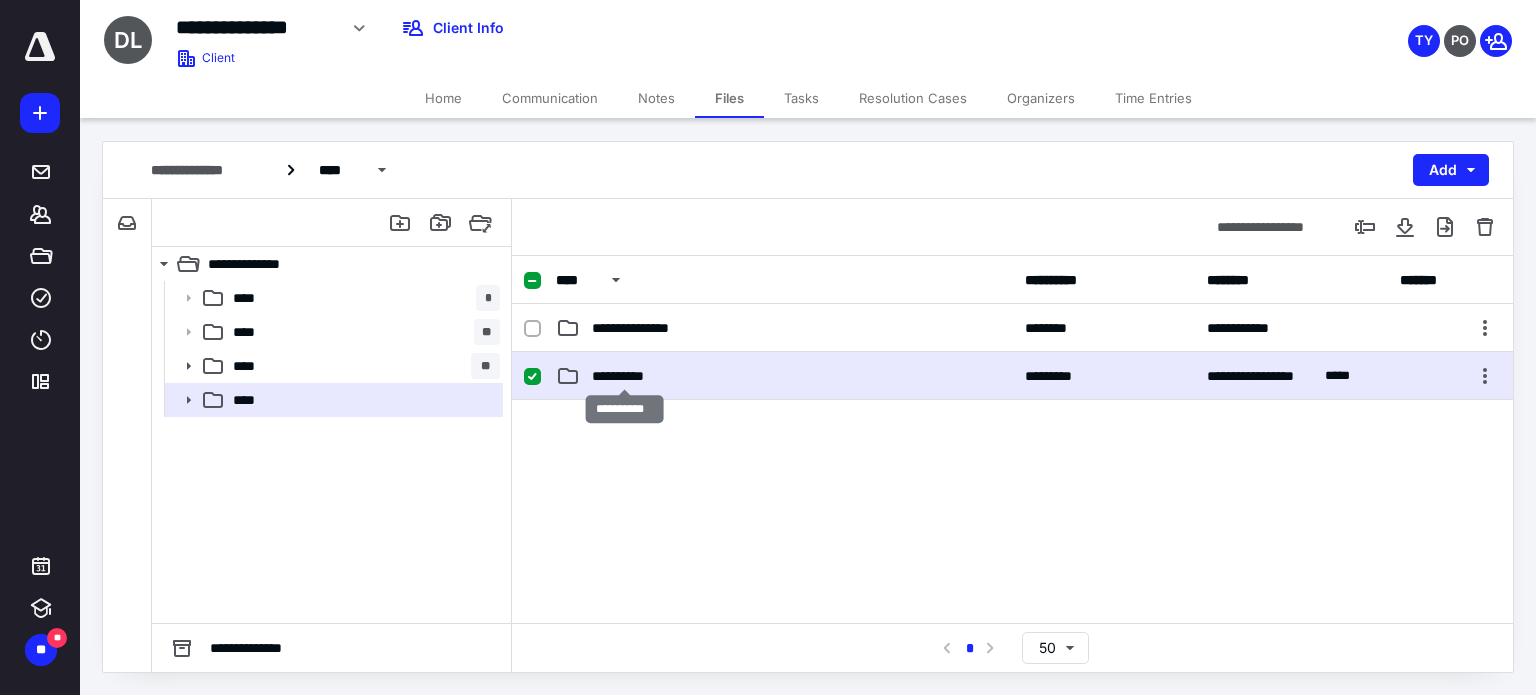 click on "**********" at bounding box center [625, 376] 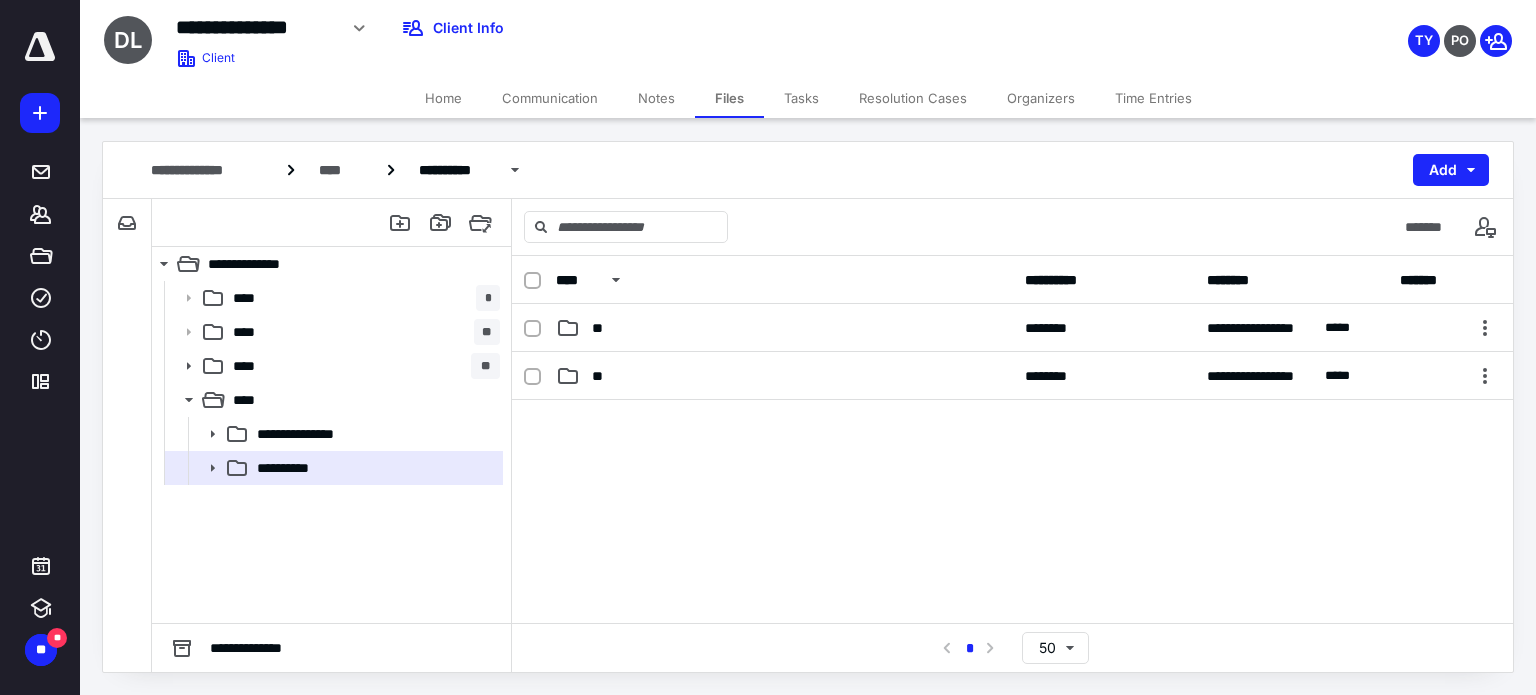 click on "**" at bounding box center [601, 376] 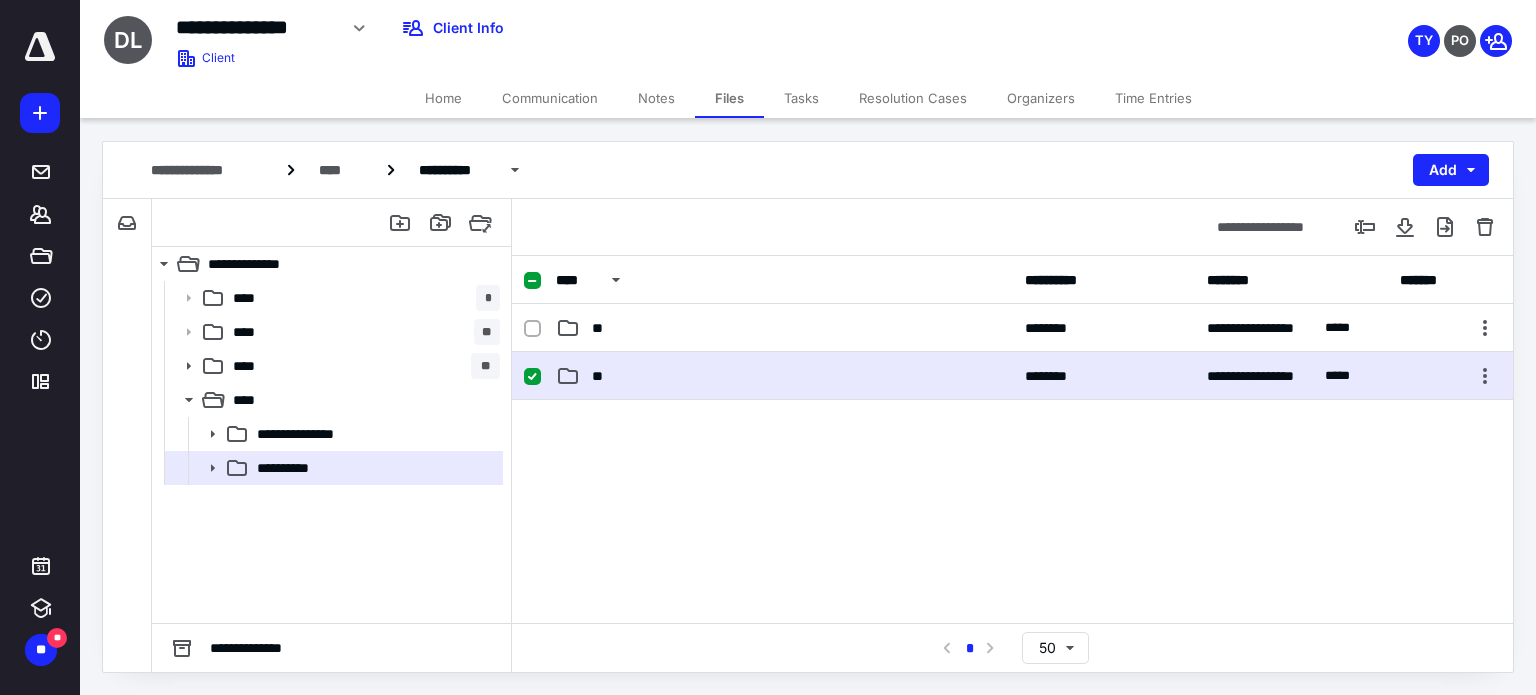click on "**" at bounding box center (601, 376) 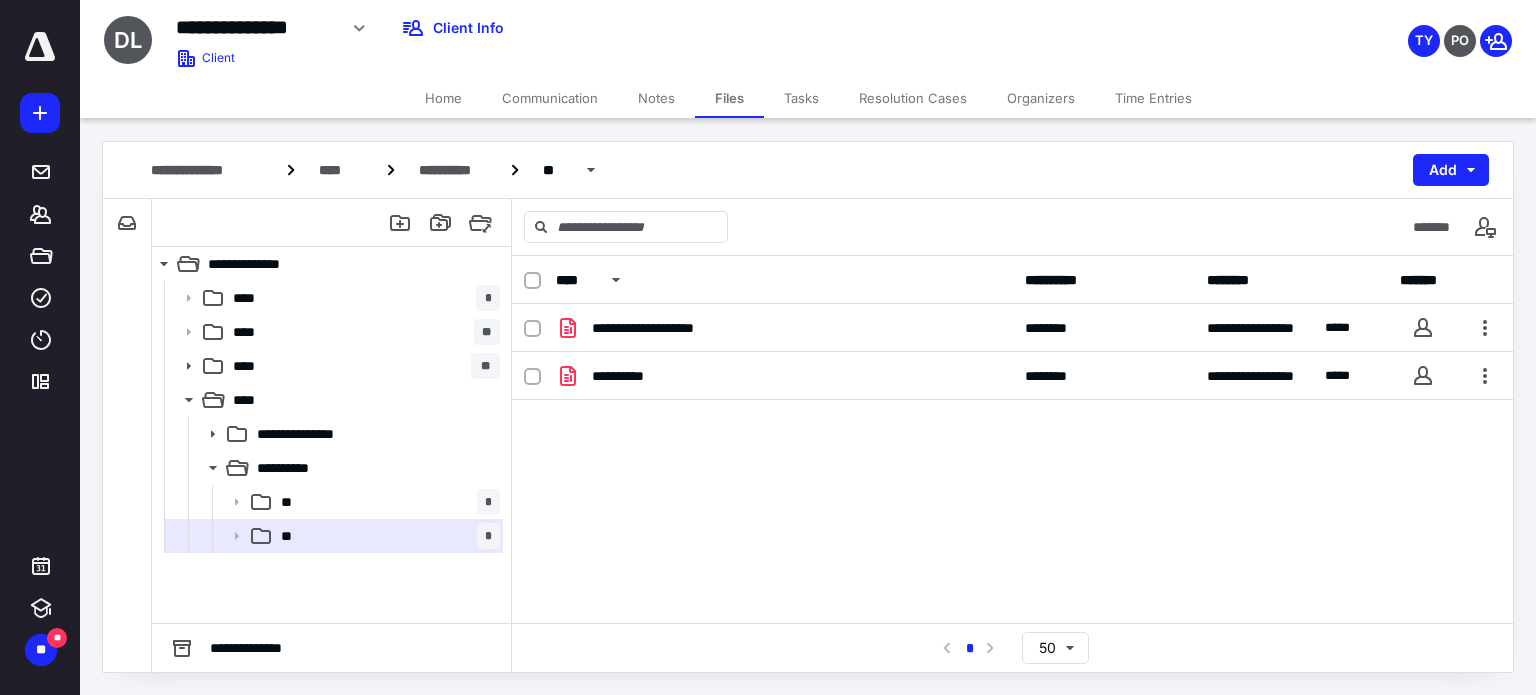 click 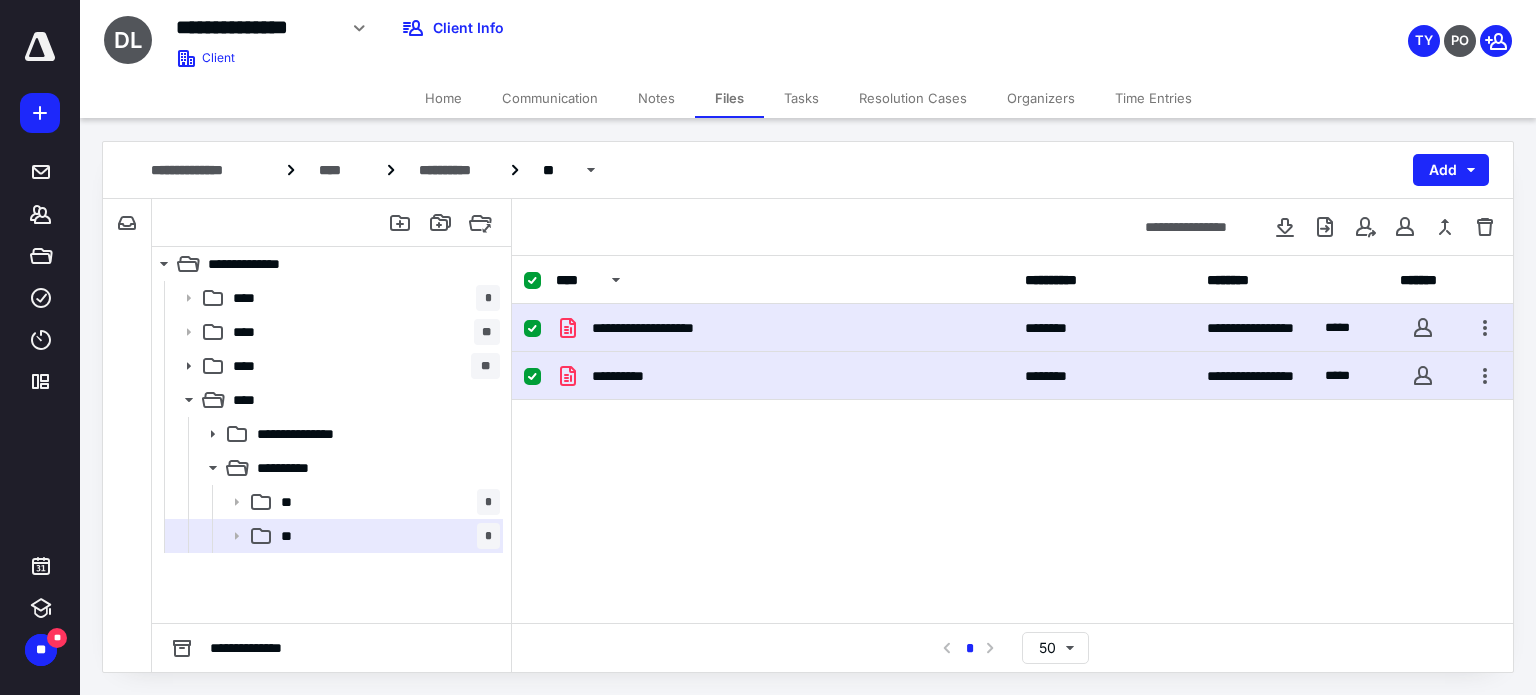 click on "**********" at bounding box center [629, 376] 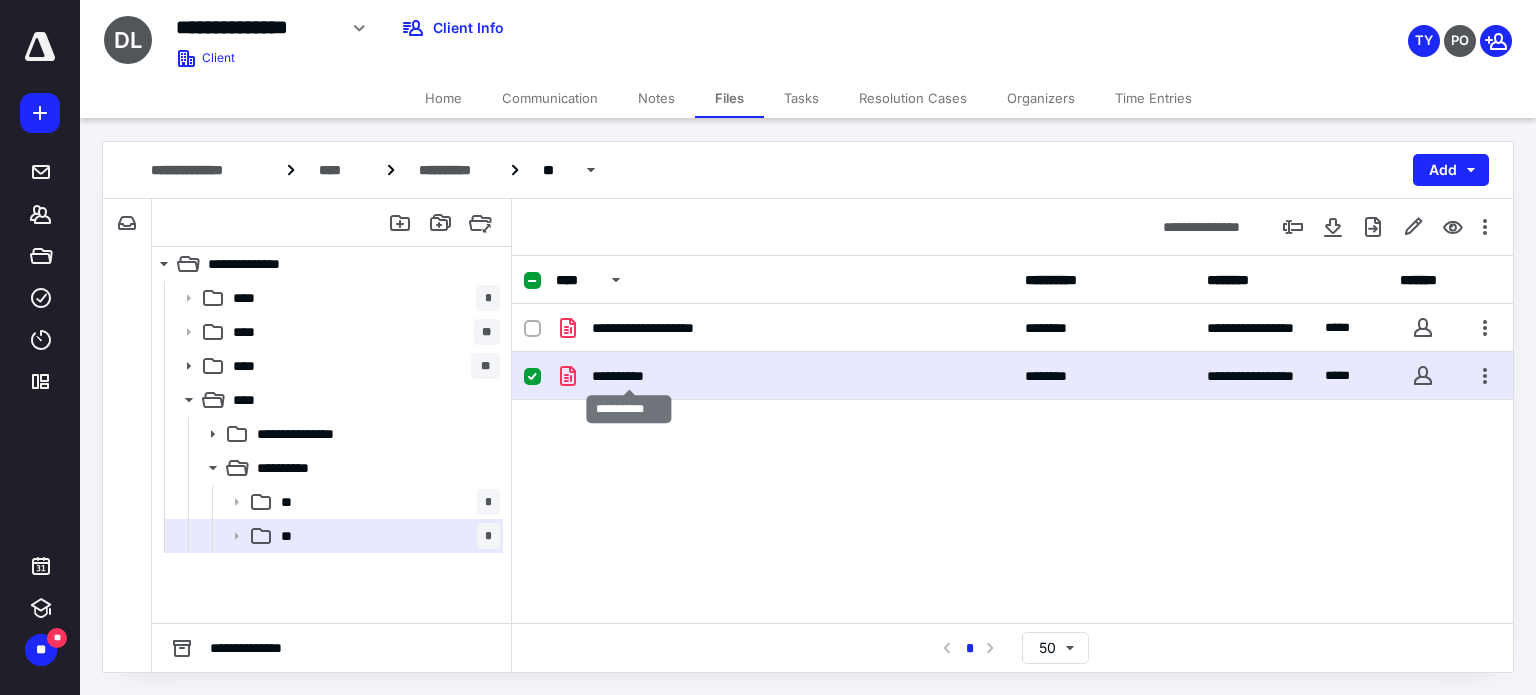 click on "**********" at bounding box center [629, 376] 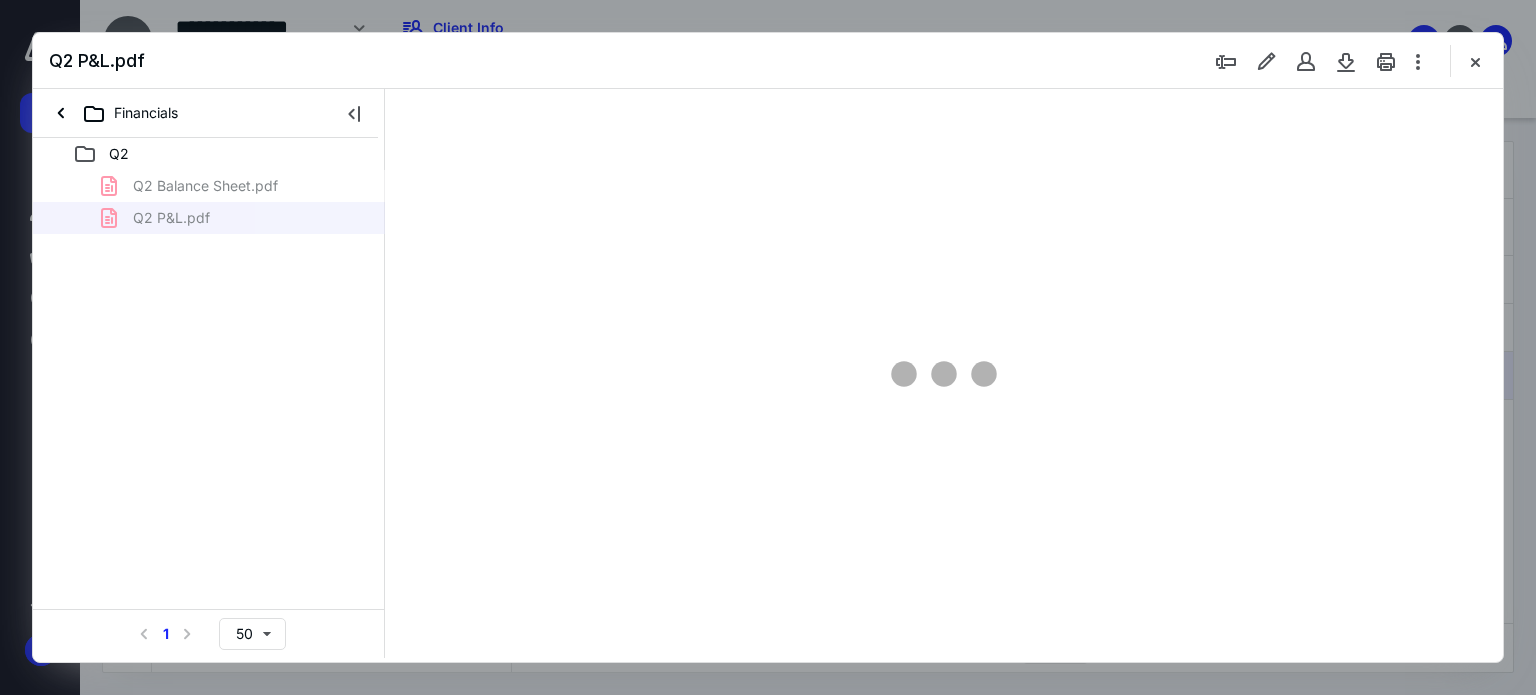 scroll, scrollTop: 0, scrollLeft: 0, axis: both 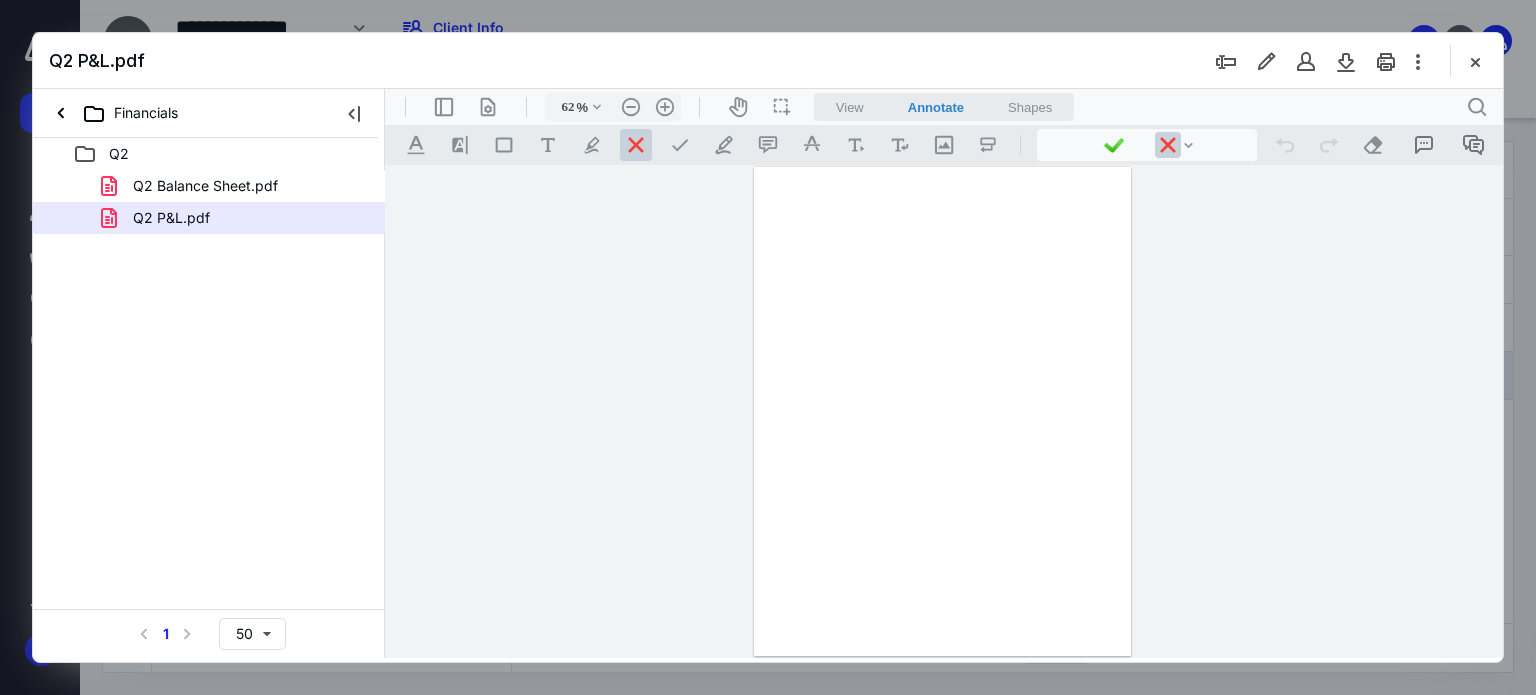 type on "179" 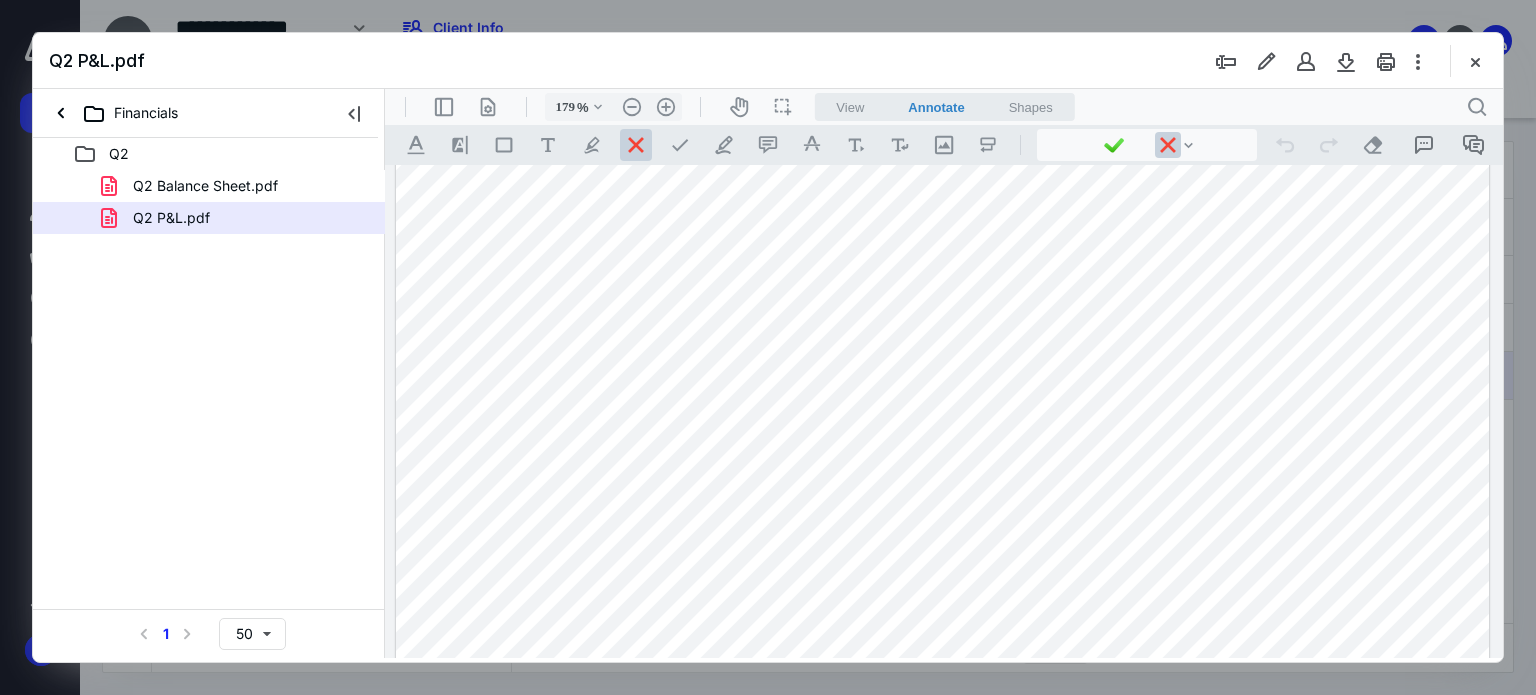 scroll, scrollTop: 300, scrollLeft: 0, axis: vertical 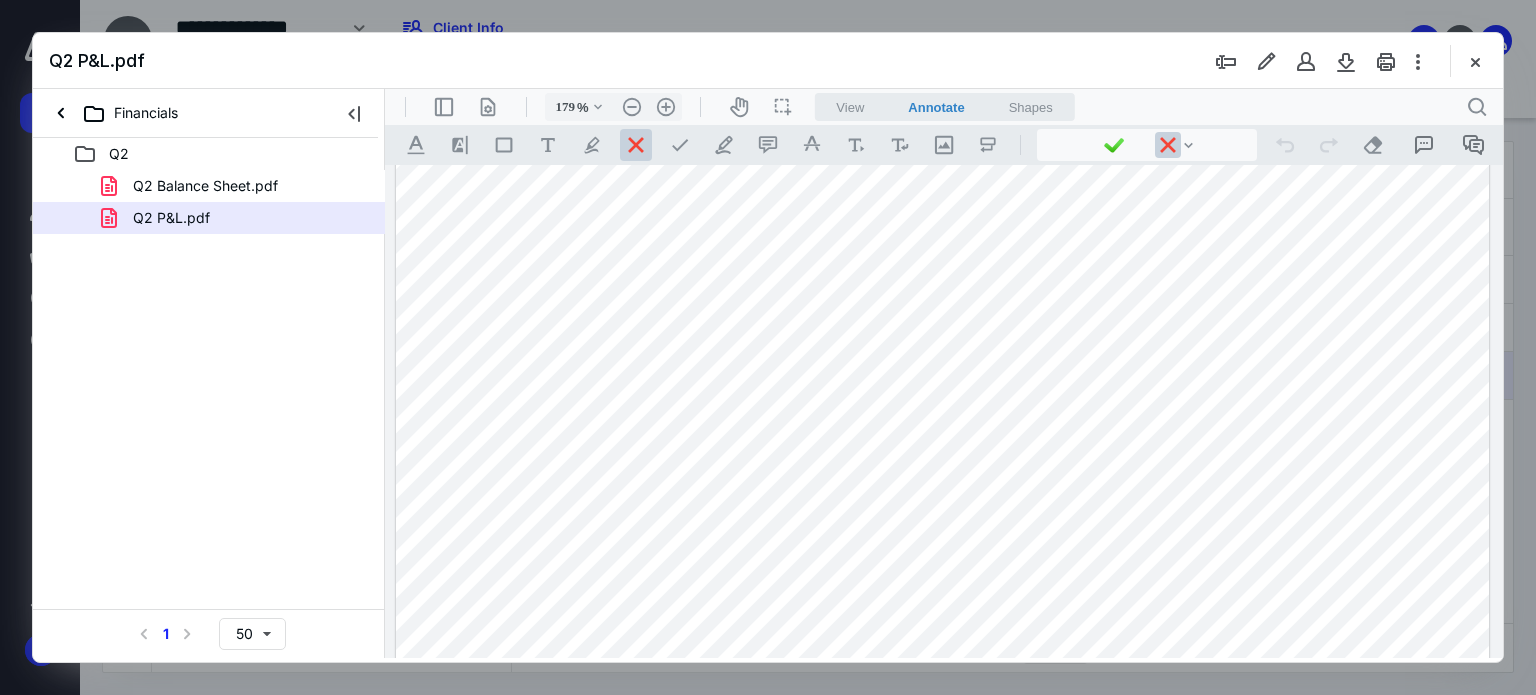 drag, startPoint x: 1478, startPoint y: 61, endPoint x: 875, endPoint y: 297, distance: 647.53766 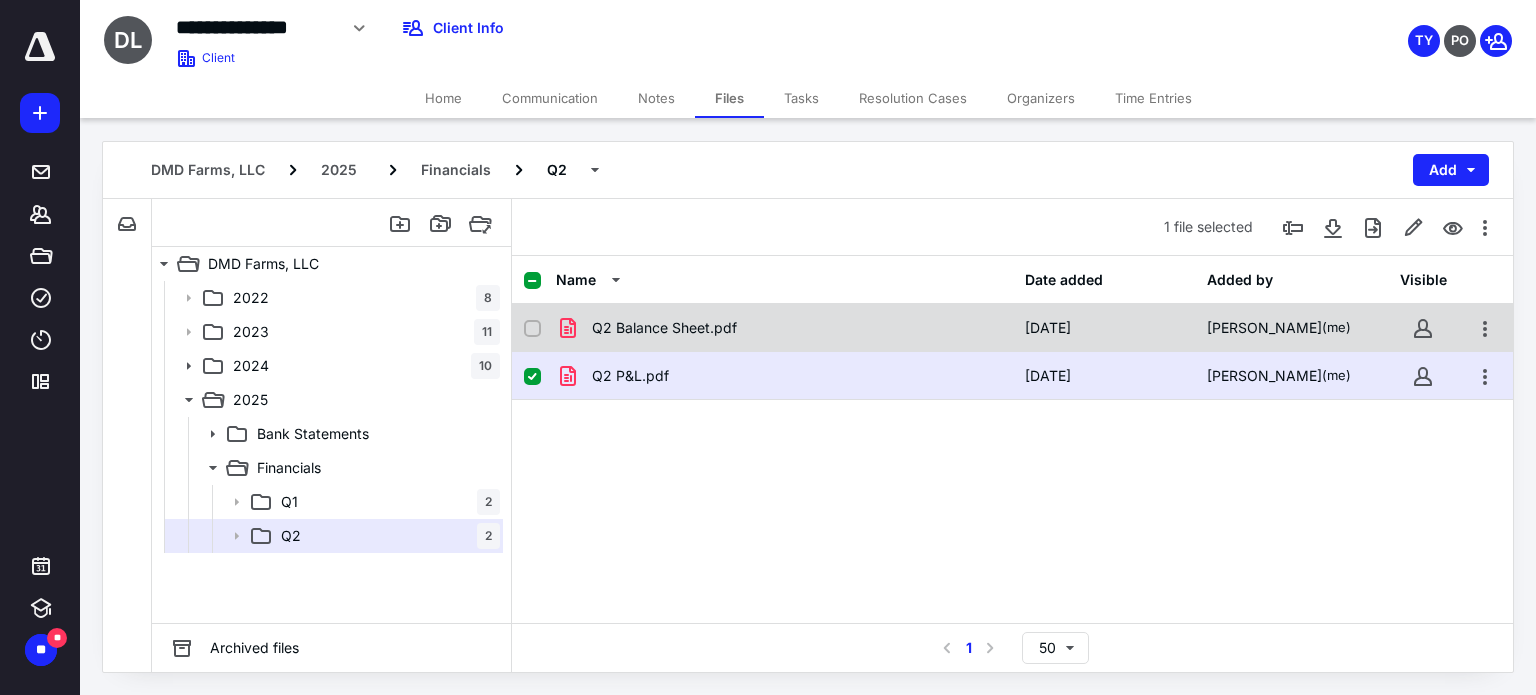 click at bounding box center (532, 329) 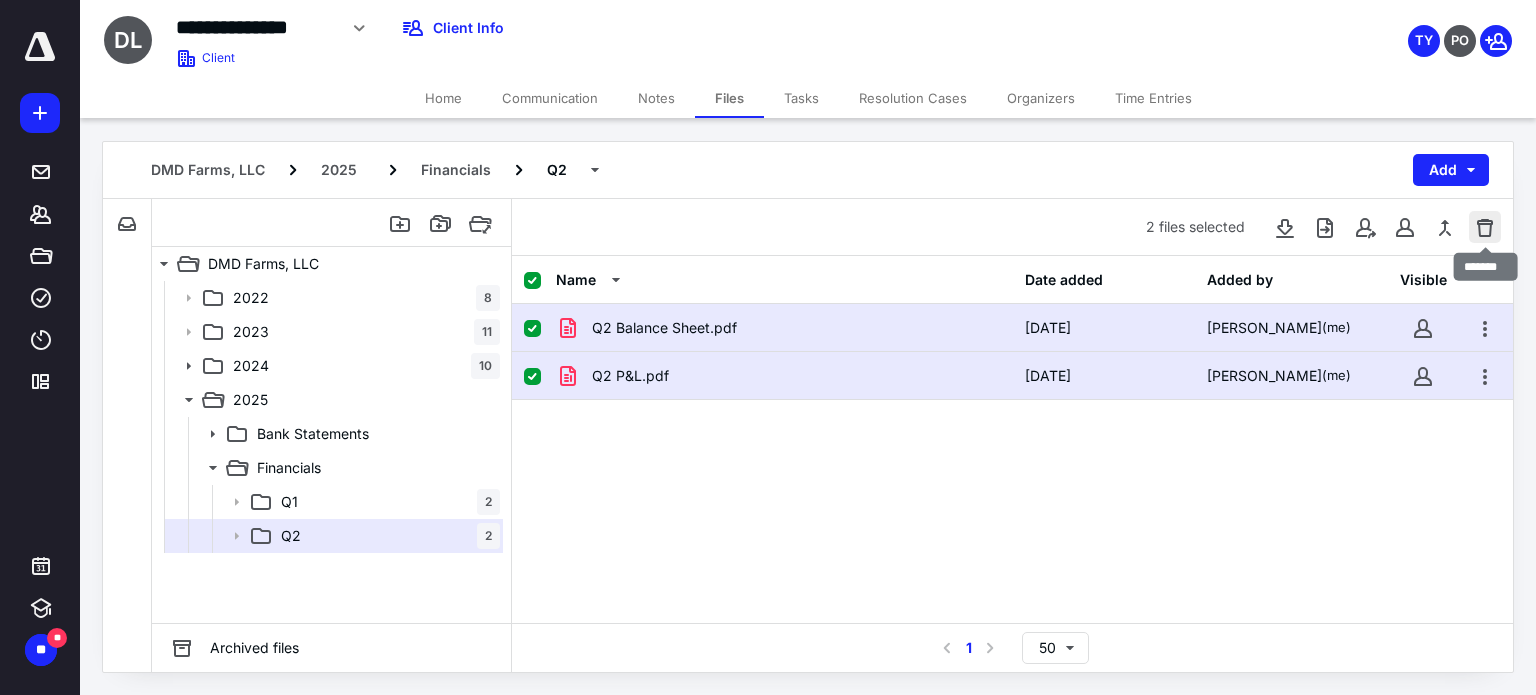 click at bounding box center (1485, 227) 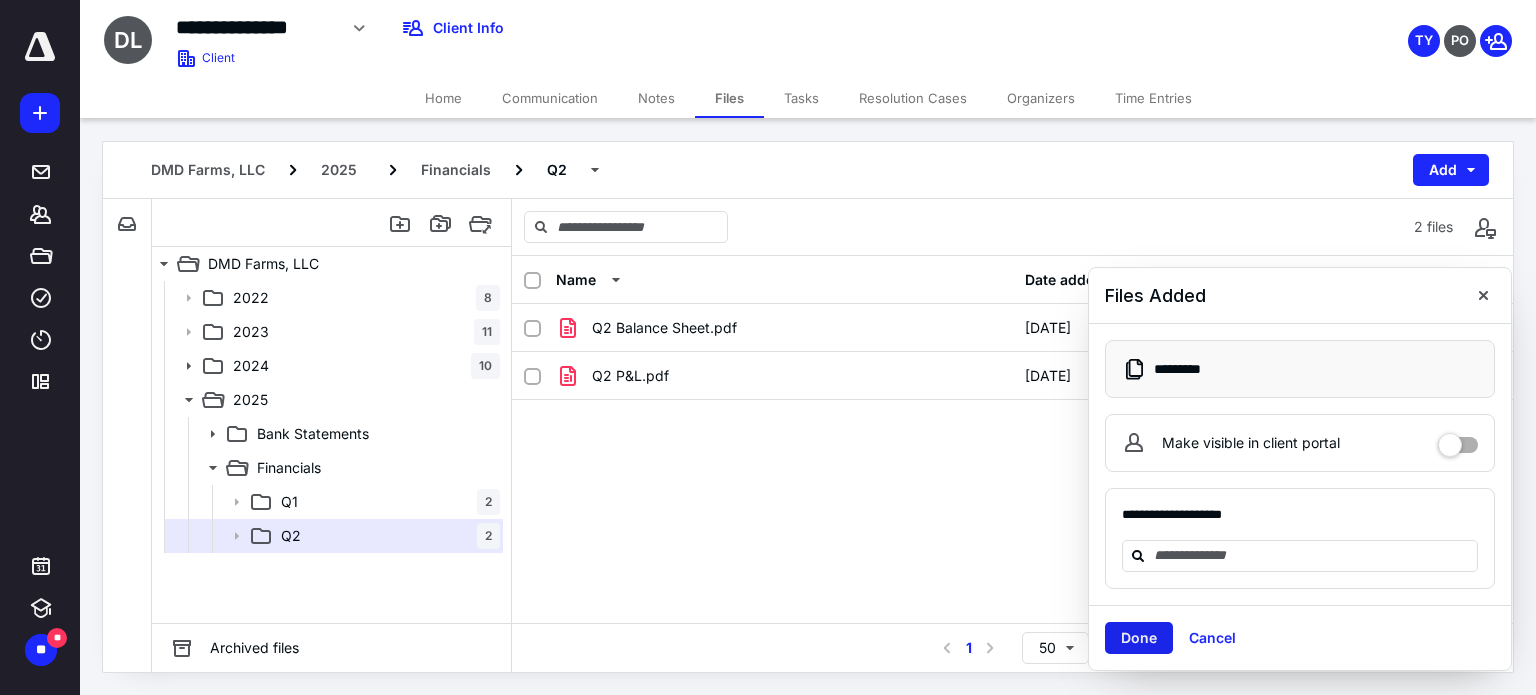 click on "Done" at bounding box center [1139, 638] 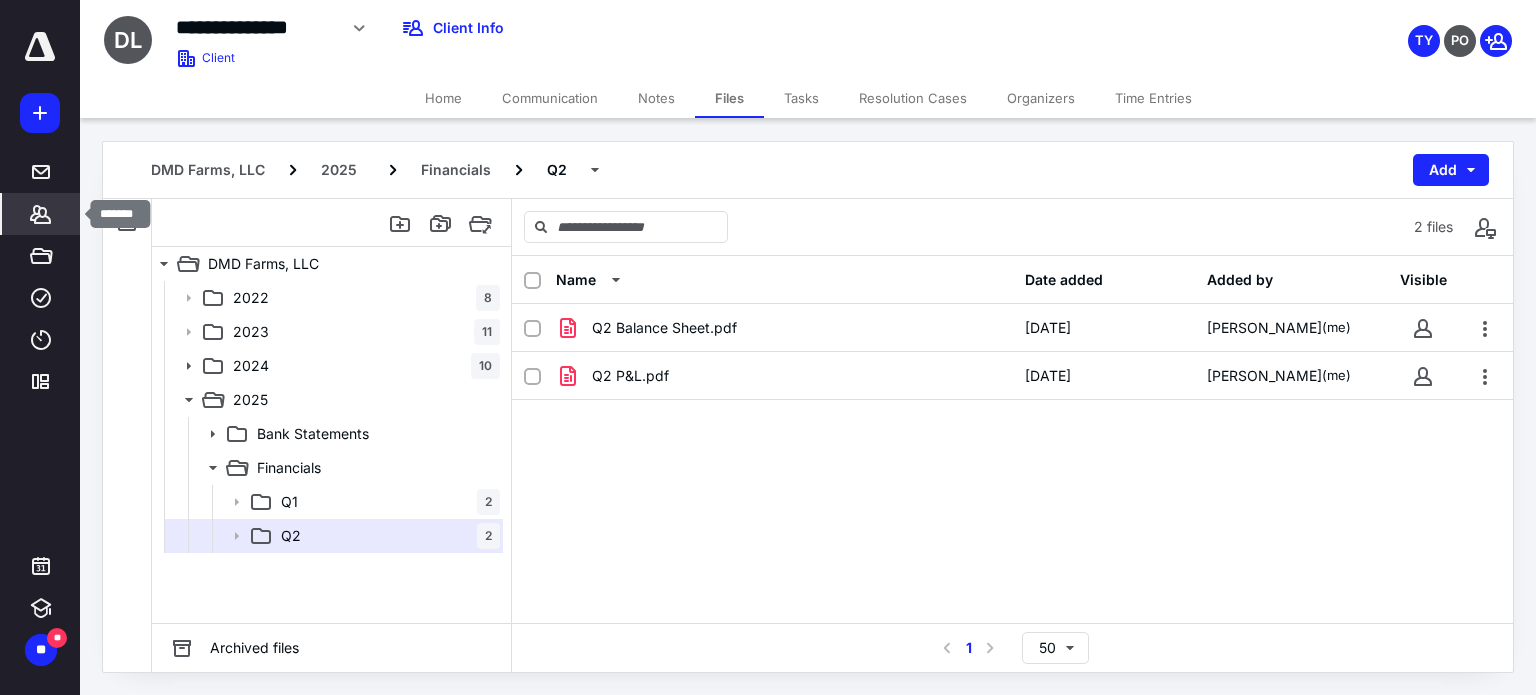 click 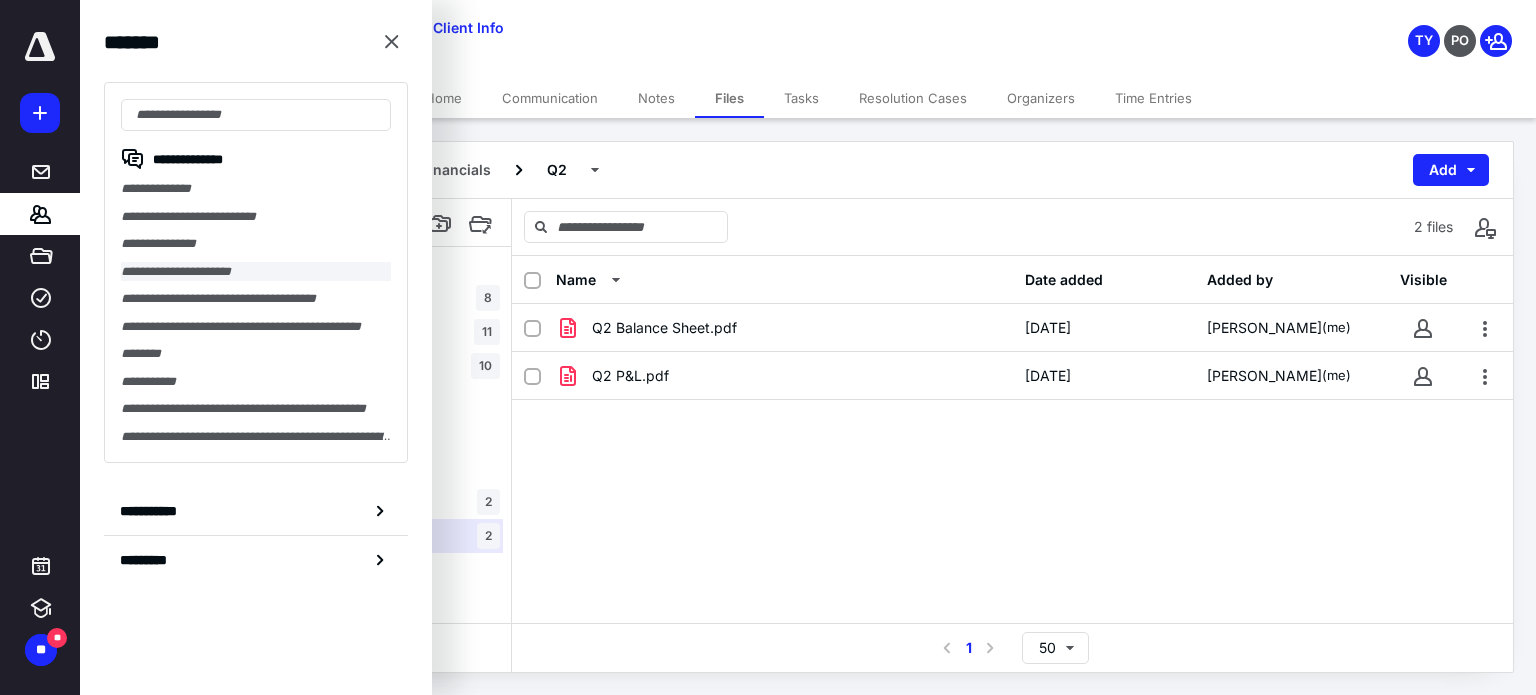 click on "**********" at bounding box center [256, 272] 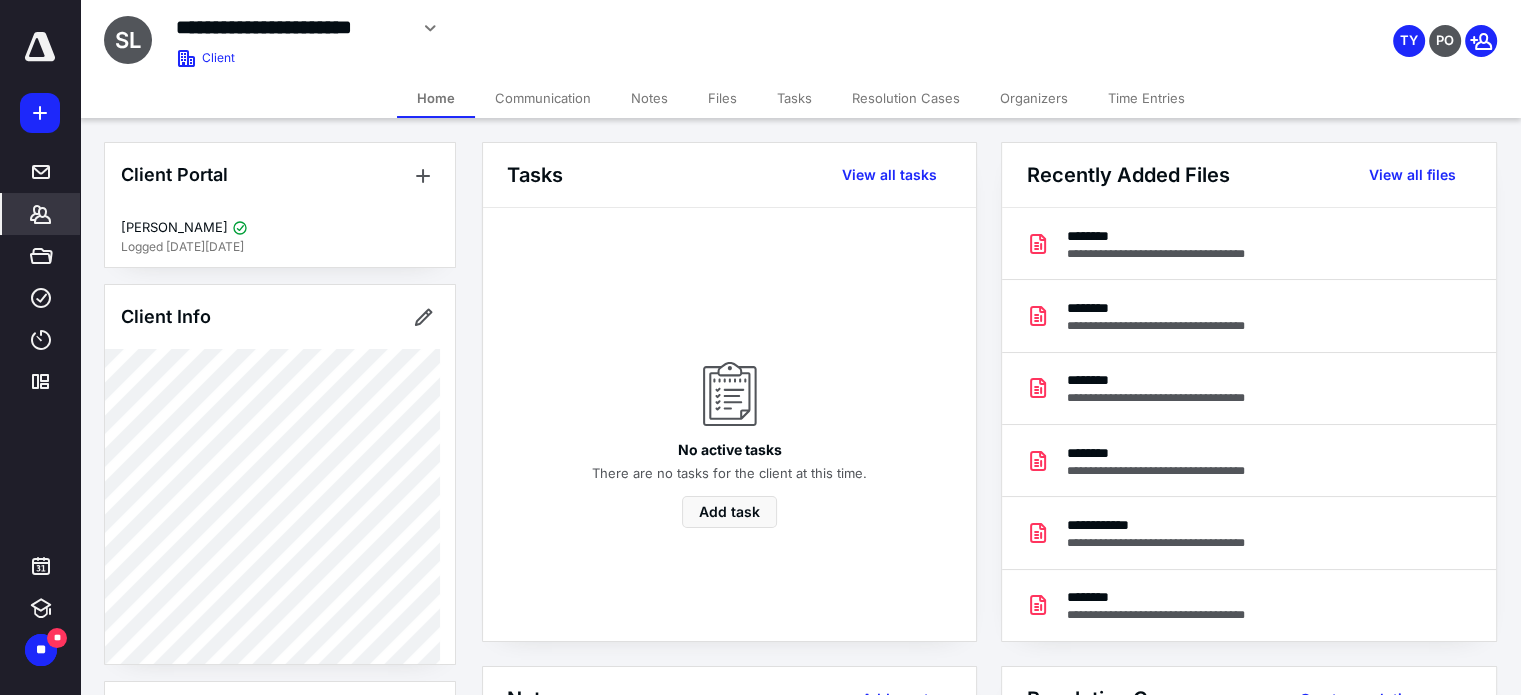 click on "Files" at bounding box center [722, 98] 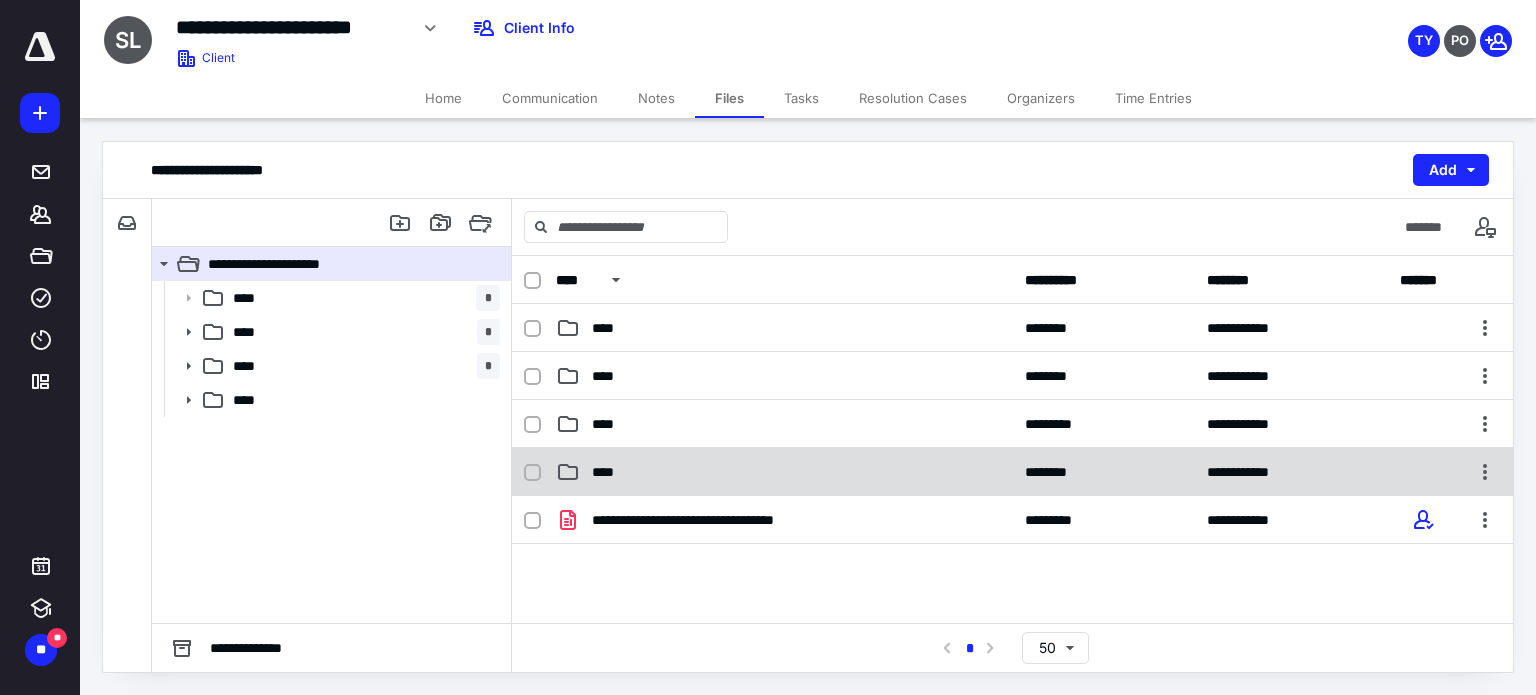 click on "**********" at bounding box center [1012, 472] 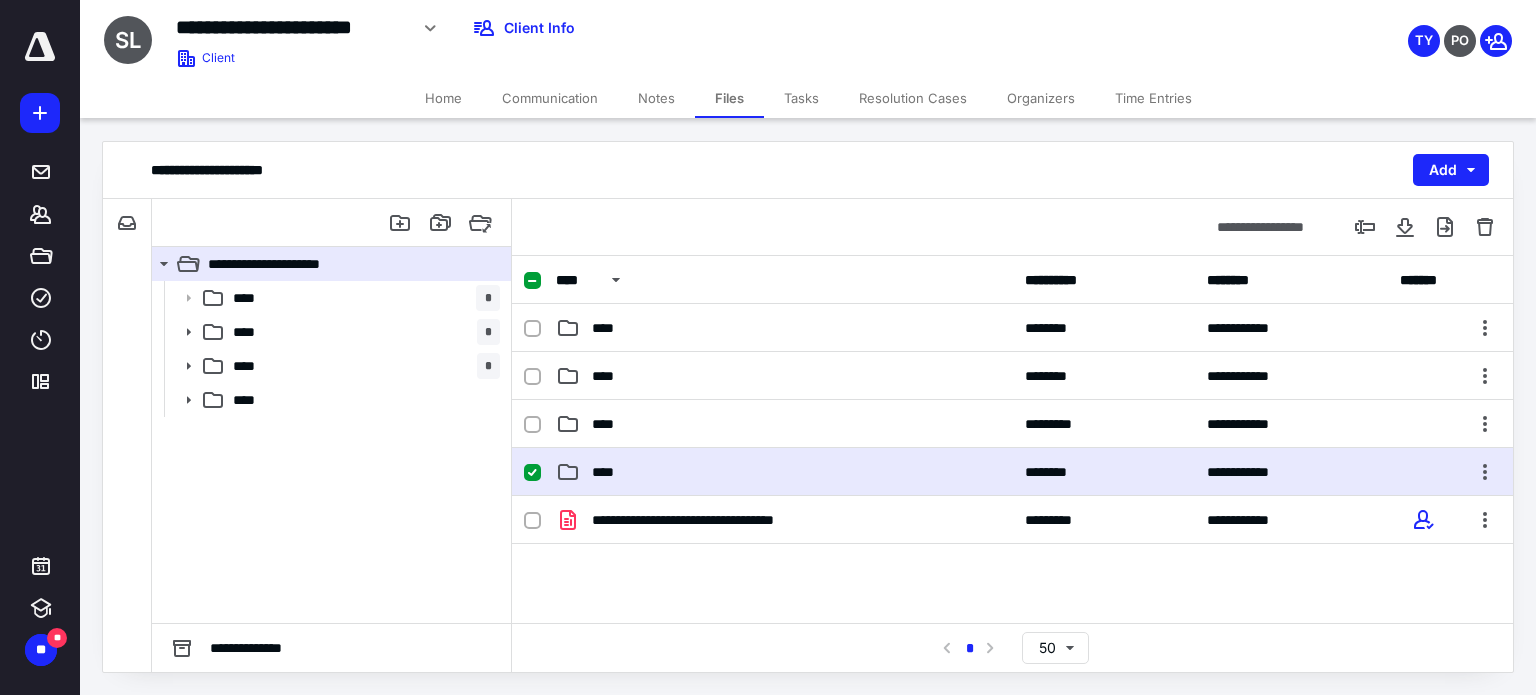 click on "**********" at bounding box center (1012, 472) 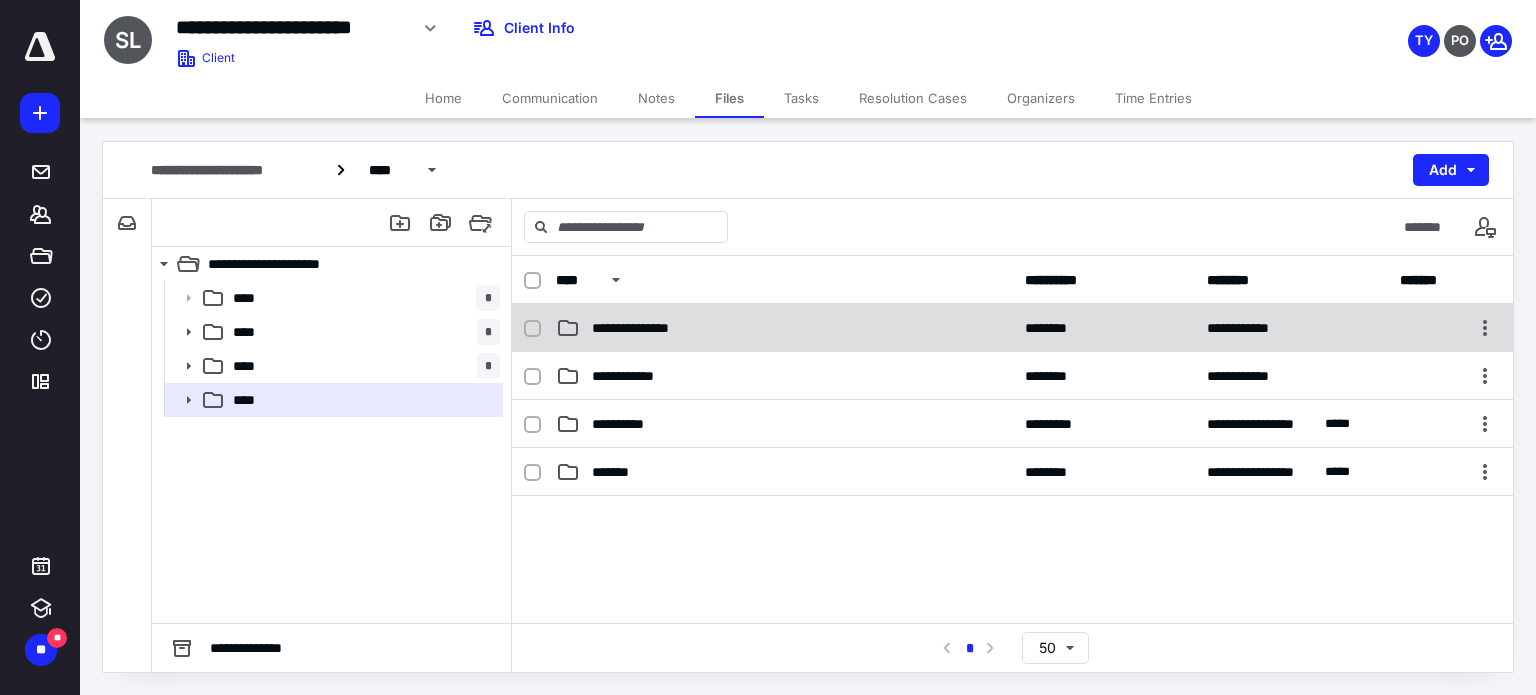 click on "**********" at bounding box center (648, 328) 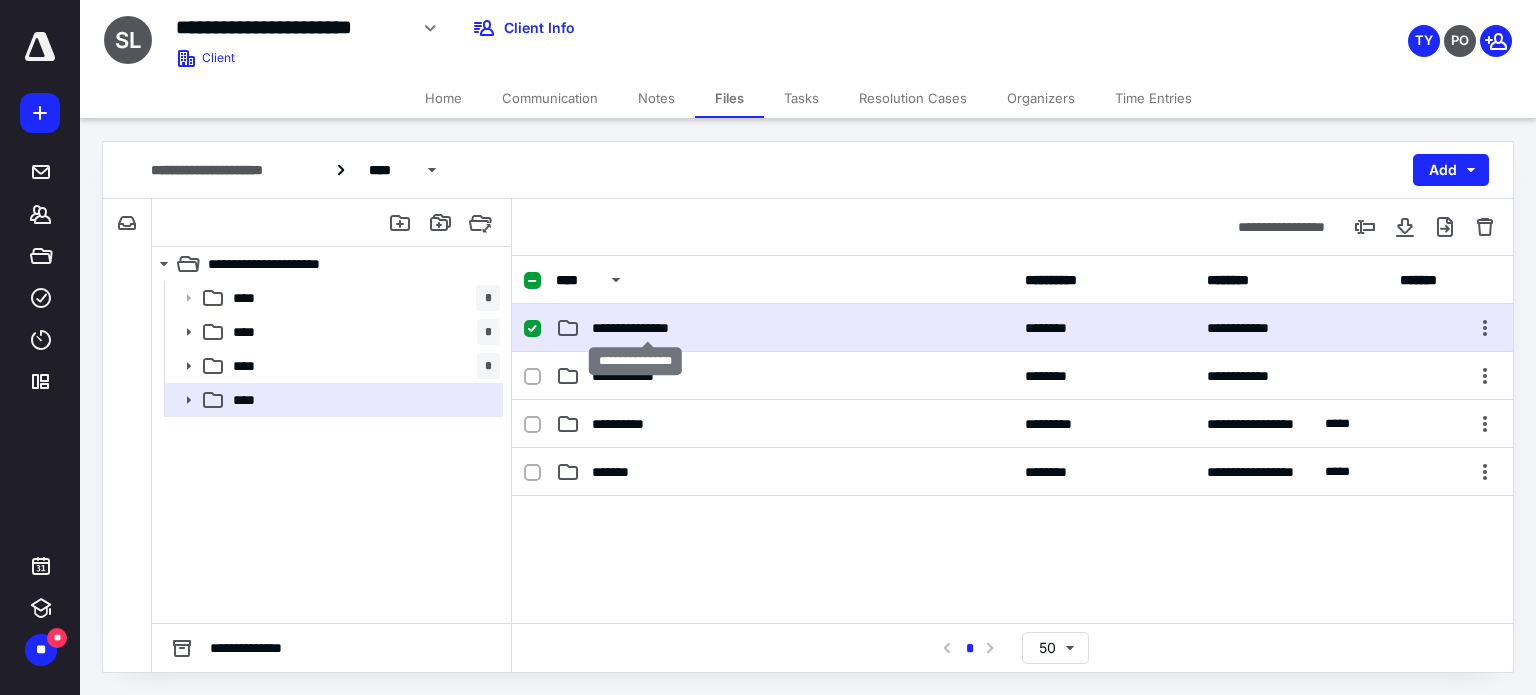 click on "**********" at bounding box center (648, 328) 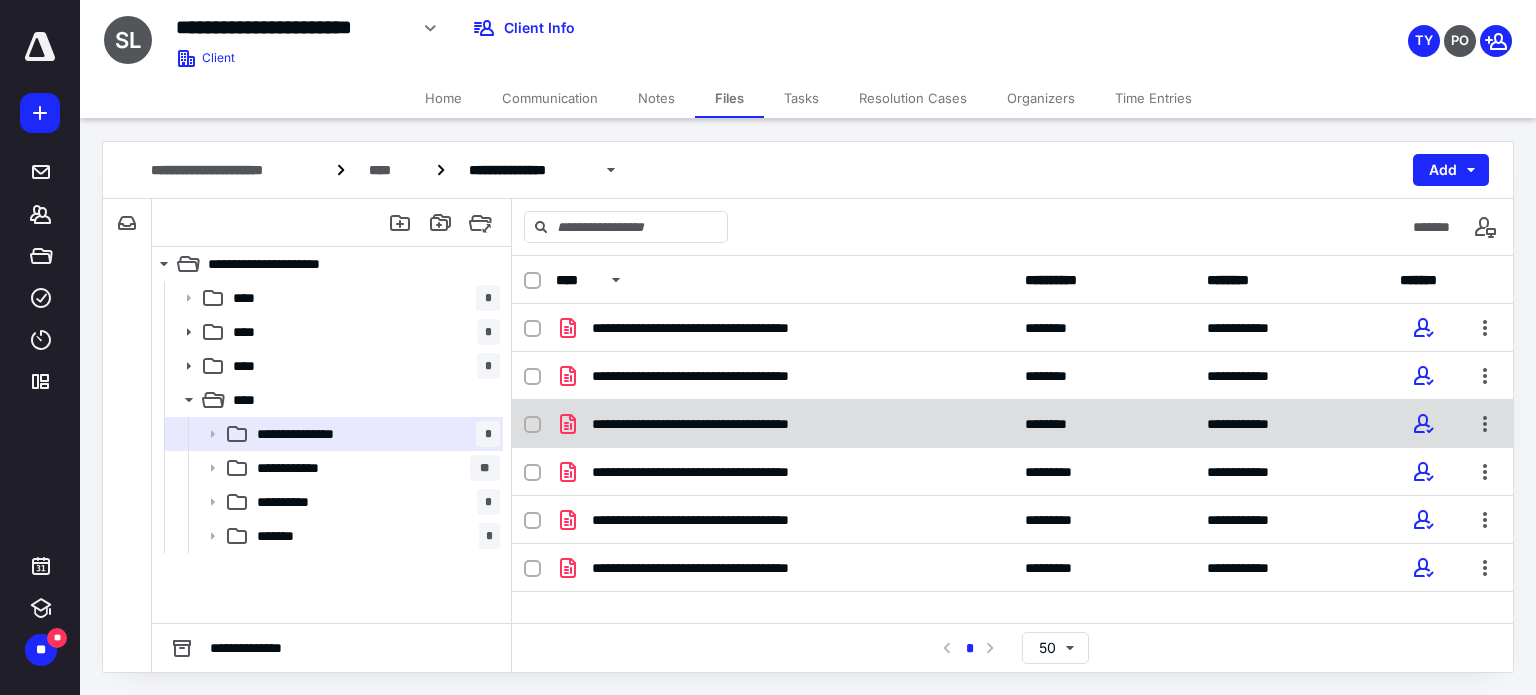 click on "**********" at bounding box center (1012, 424) 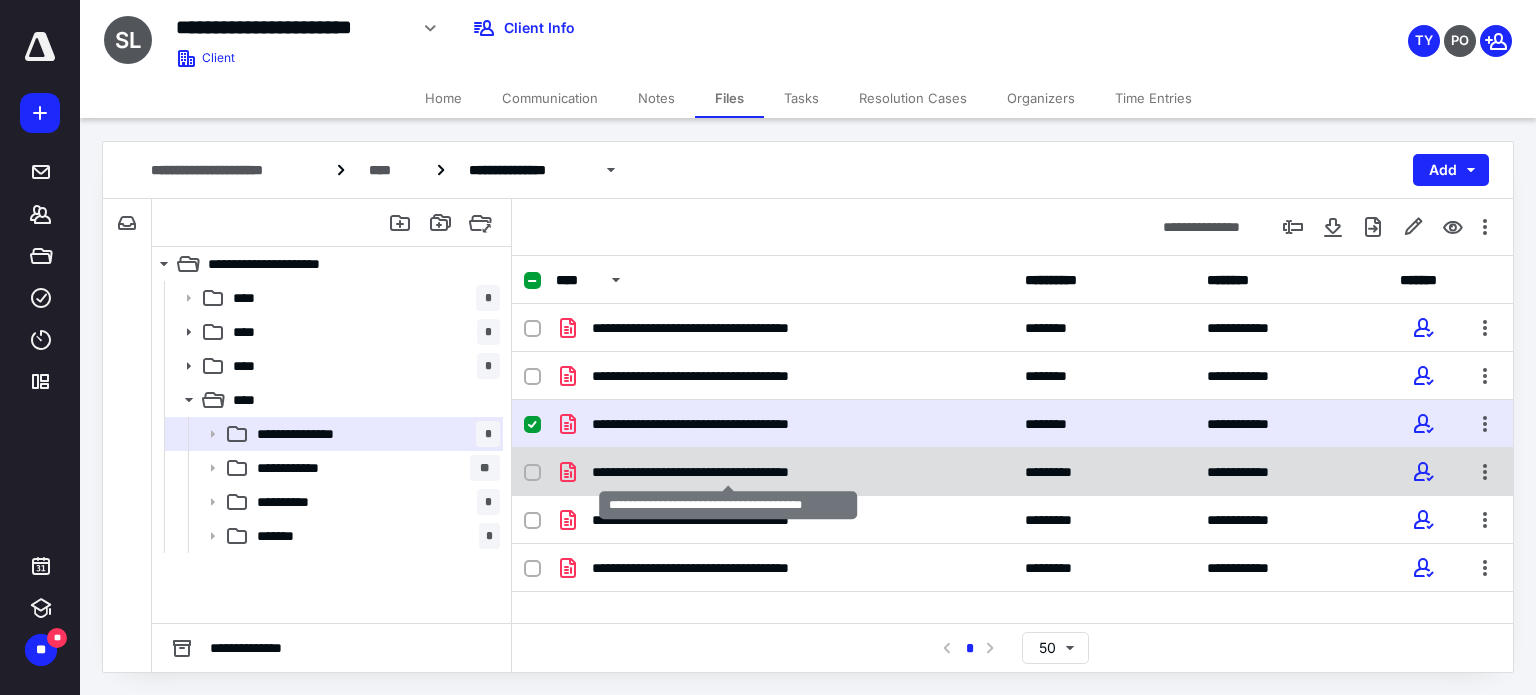 click on "**********" at bounding box center (729, 472) 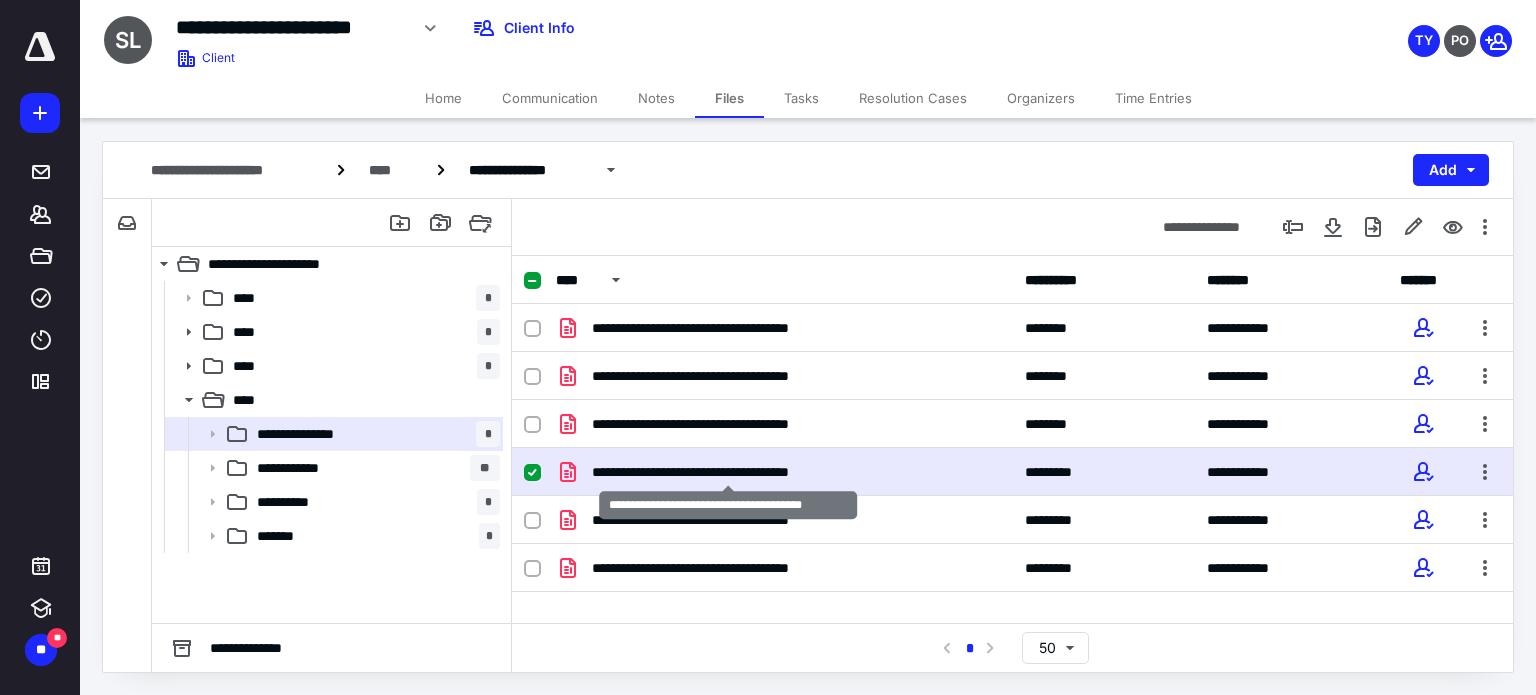 click on "**********" at bounding box center [729, 472] 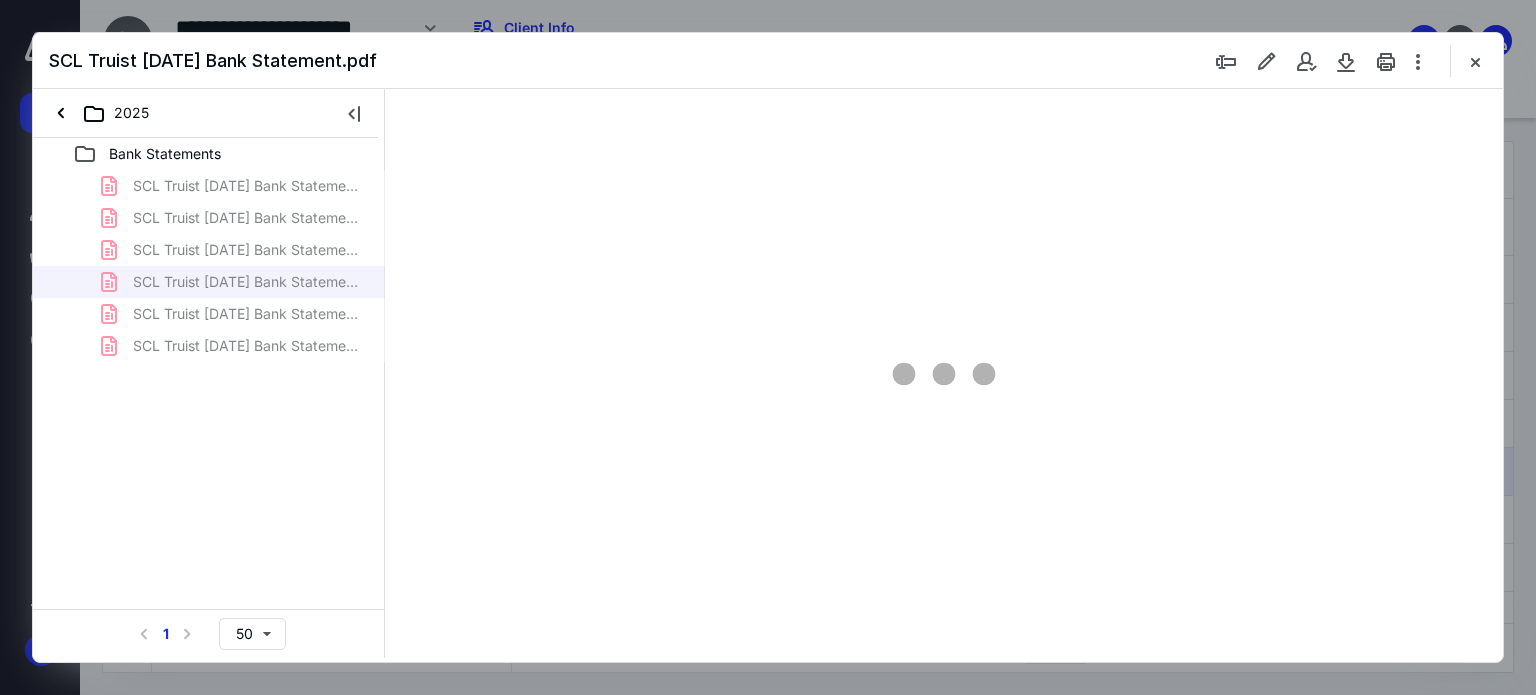 scroll, scrollTop: 0, scrollLeft: 0, axis: both 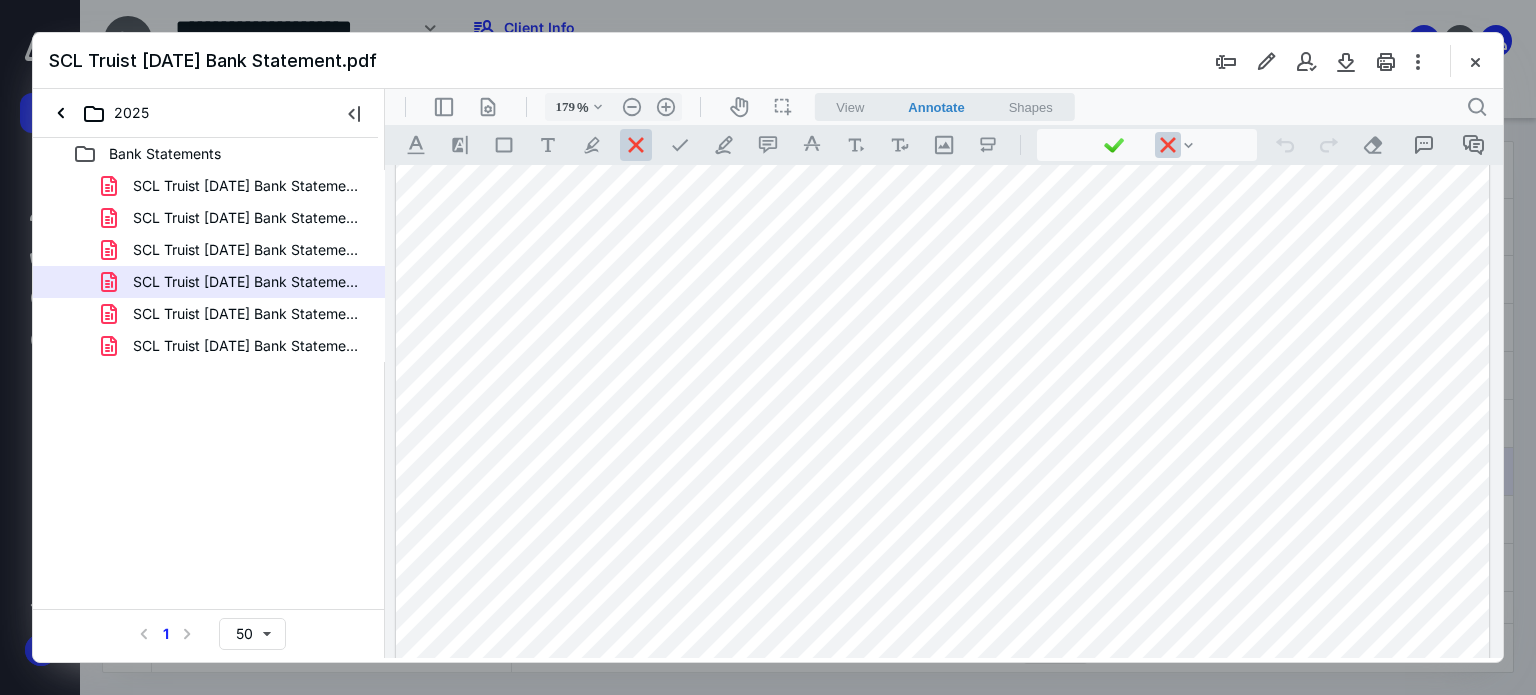 drag, startPoint x: 1105, startPoint y: 139, endPoint x: 1448, endPoint y: 519, distance: 511.90723 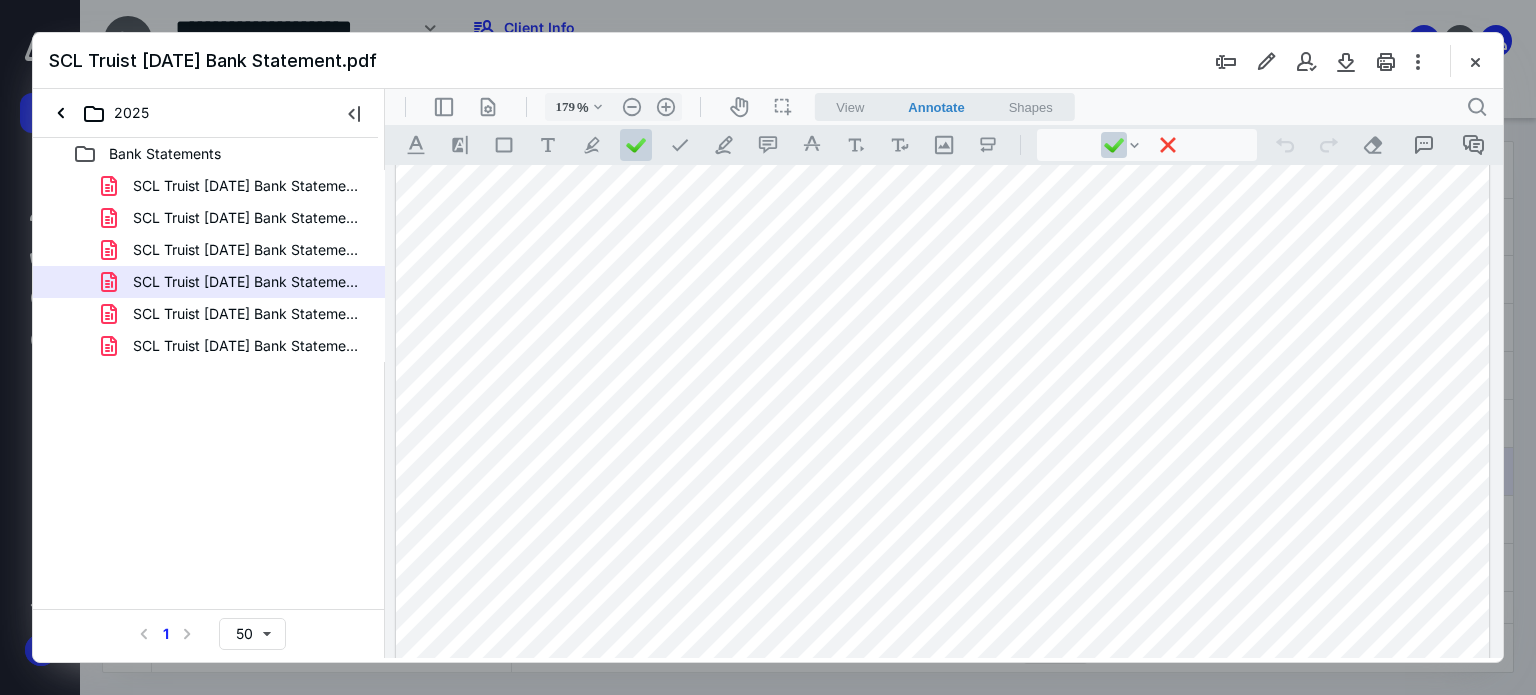 click at bounding box center [943, 297] 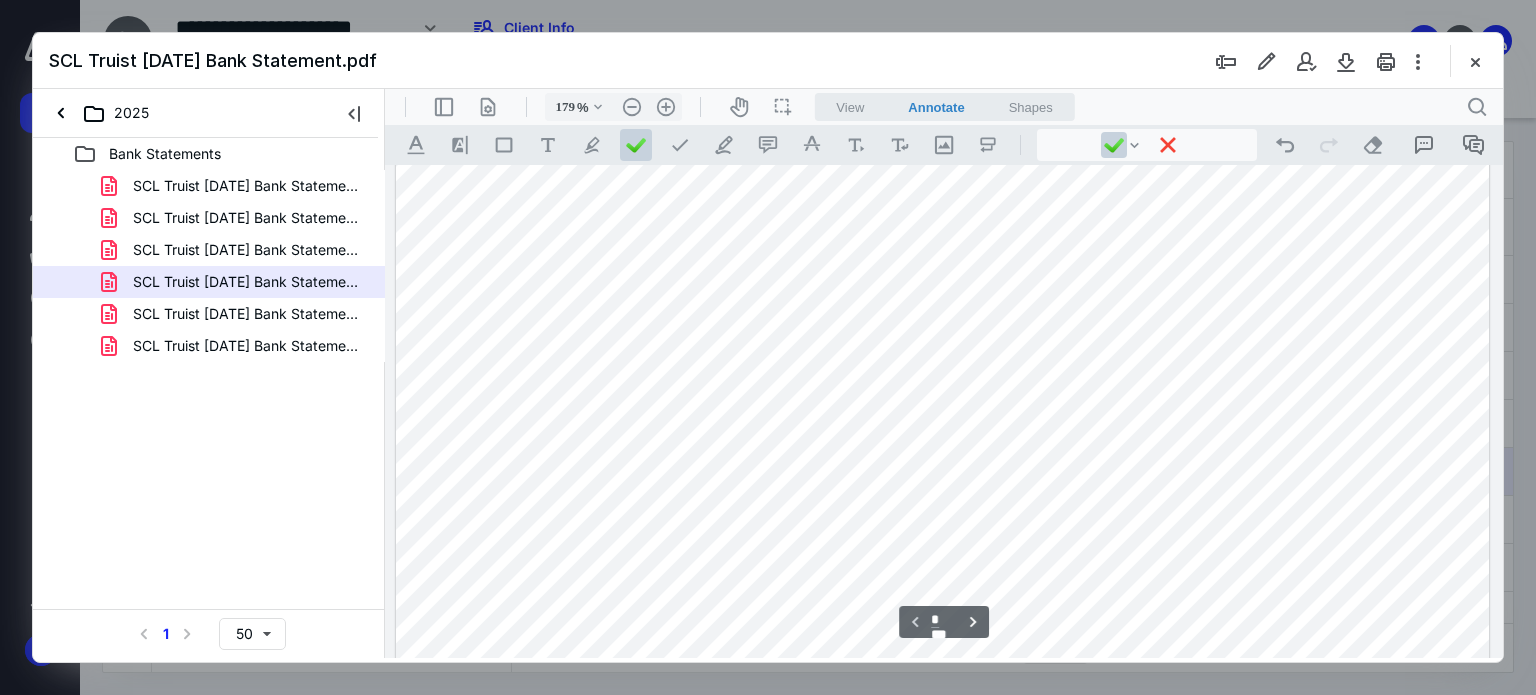 scroll, scrollTop: 883, scrollLeft: 0, axis: vertical 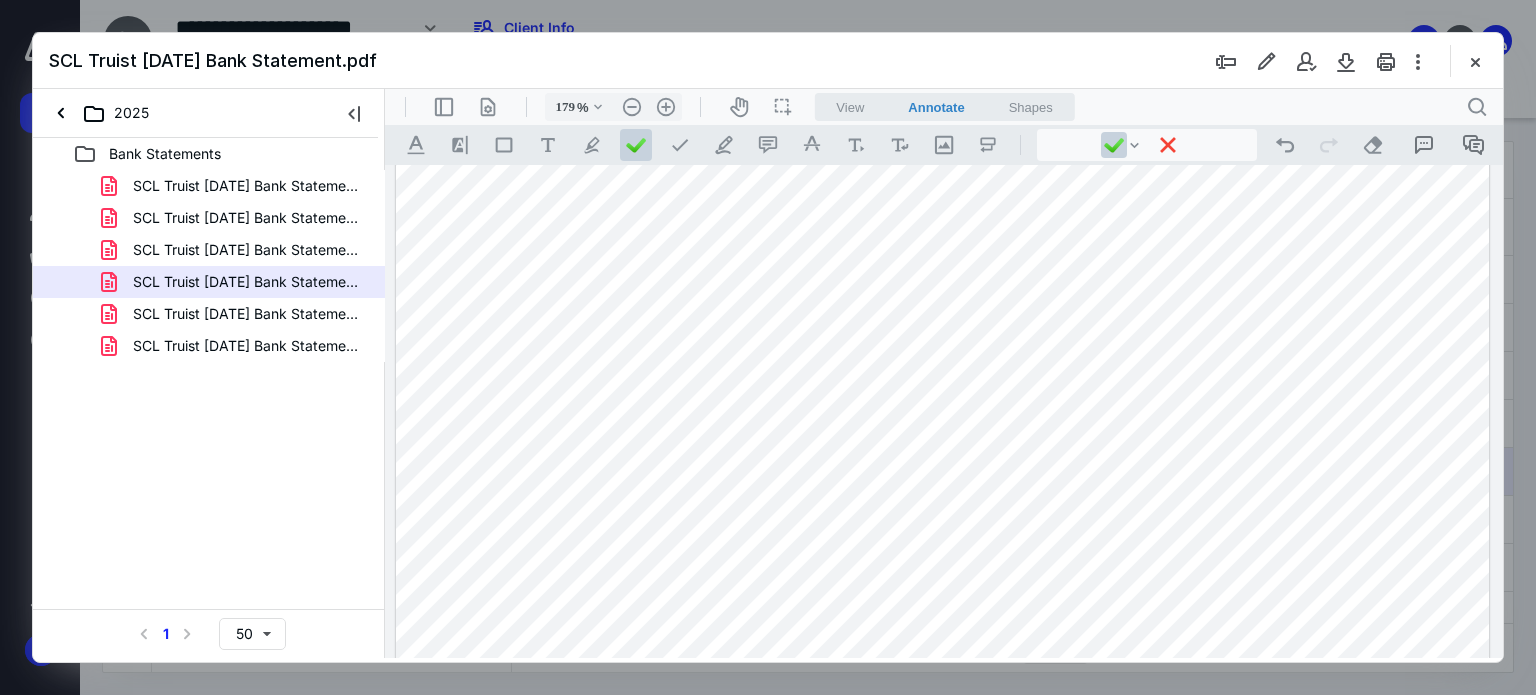 click at bounding box center [943, -3] 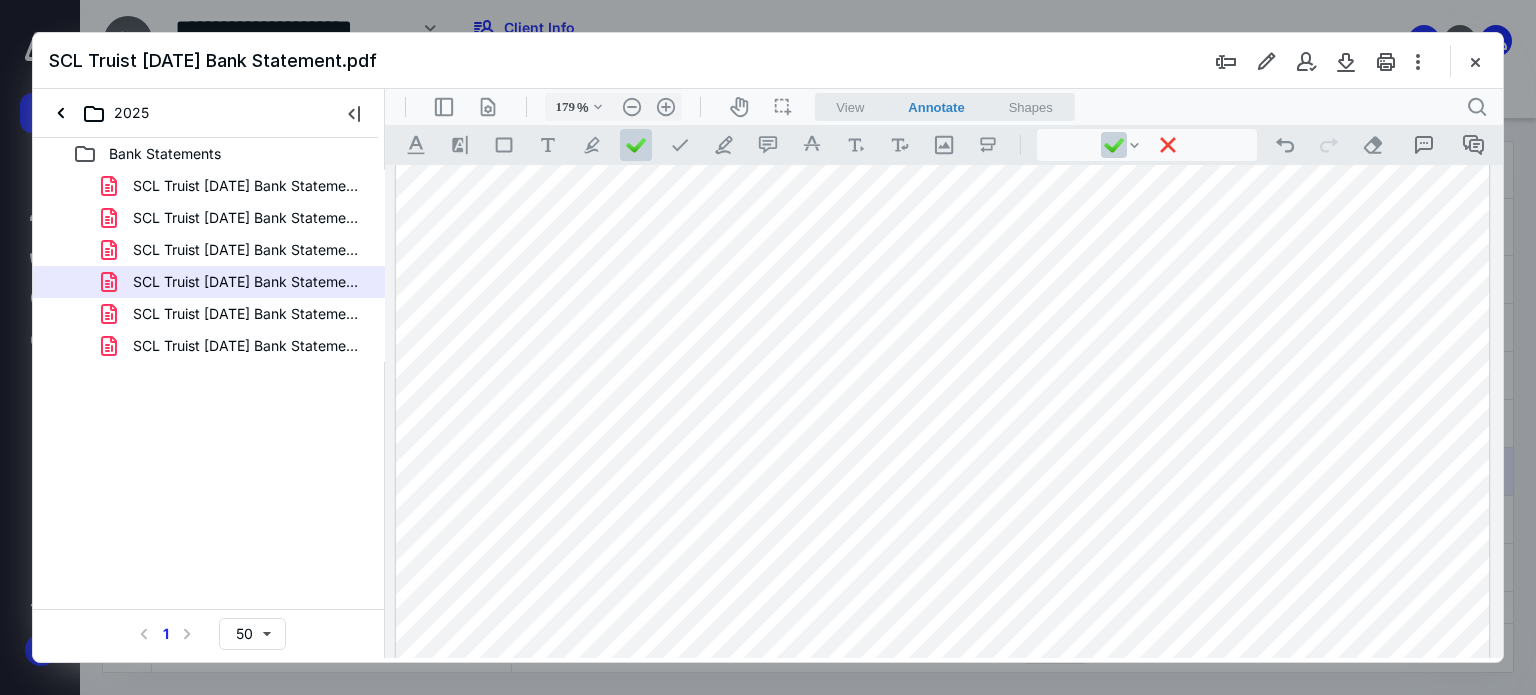 click at bounding box center (943, -3) 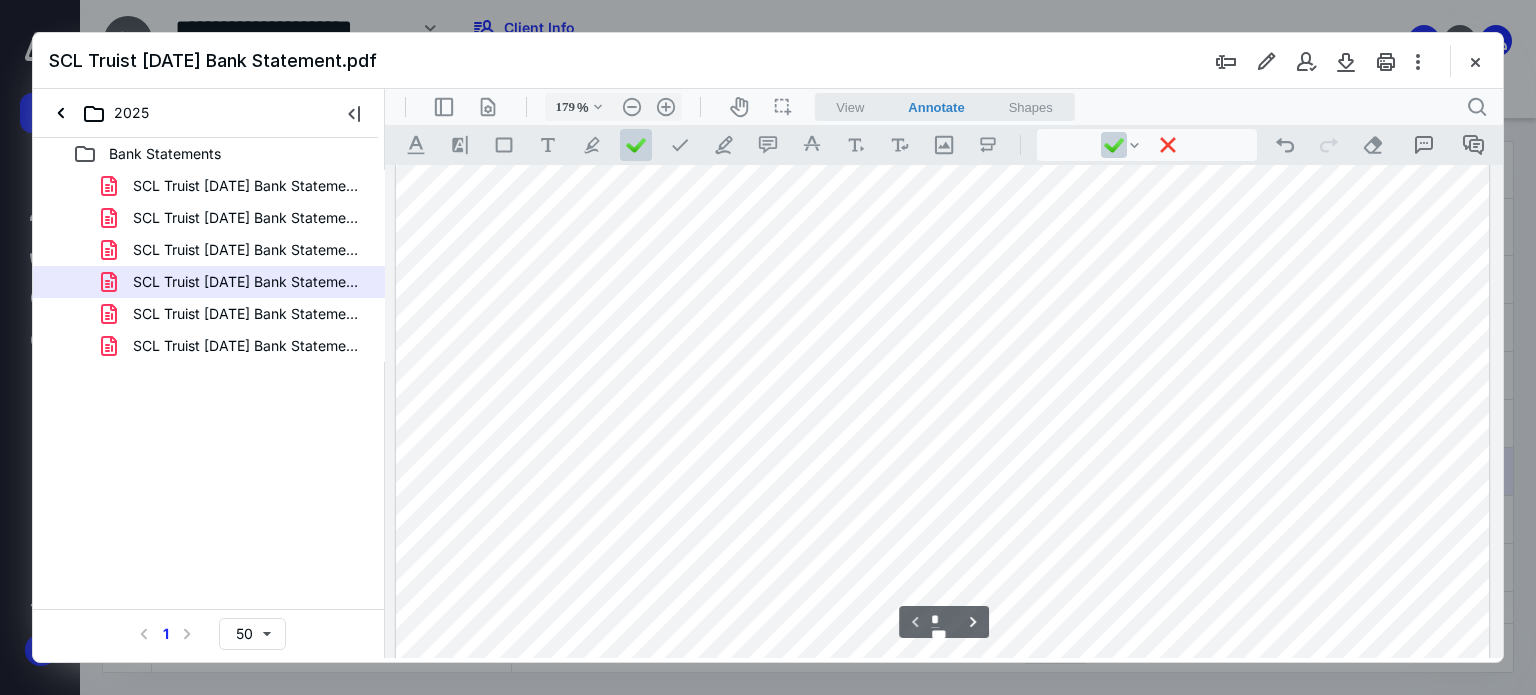 scroll, scrollTop: 583, scrollLeft: 0, axis: vertical 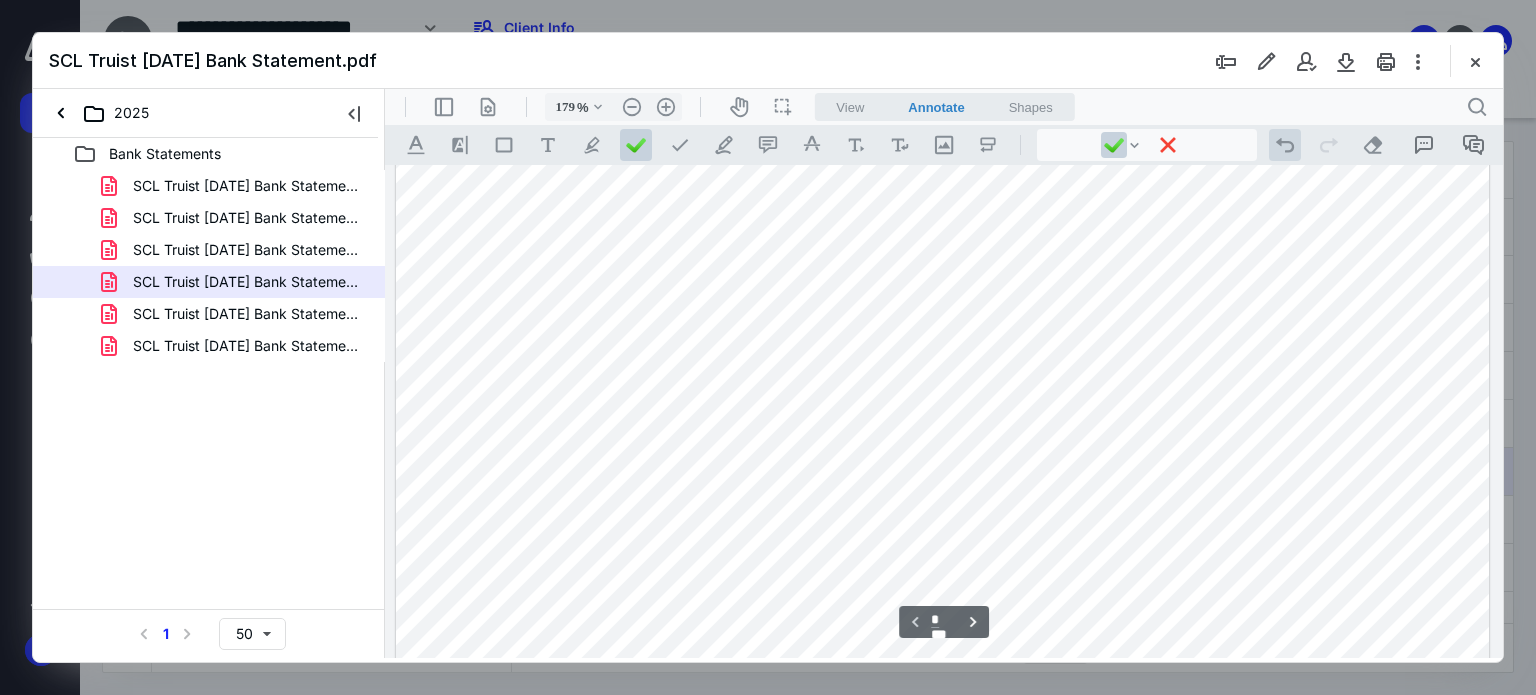 click on ".cls-1{fill:#abb0c4;} icon - operation - undo" at bounding box center [1285, 145] 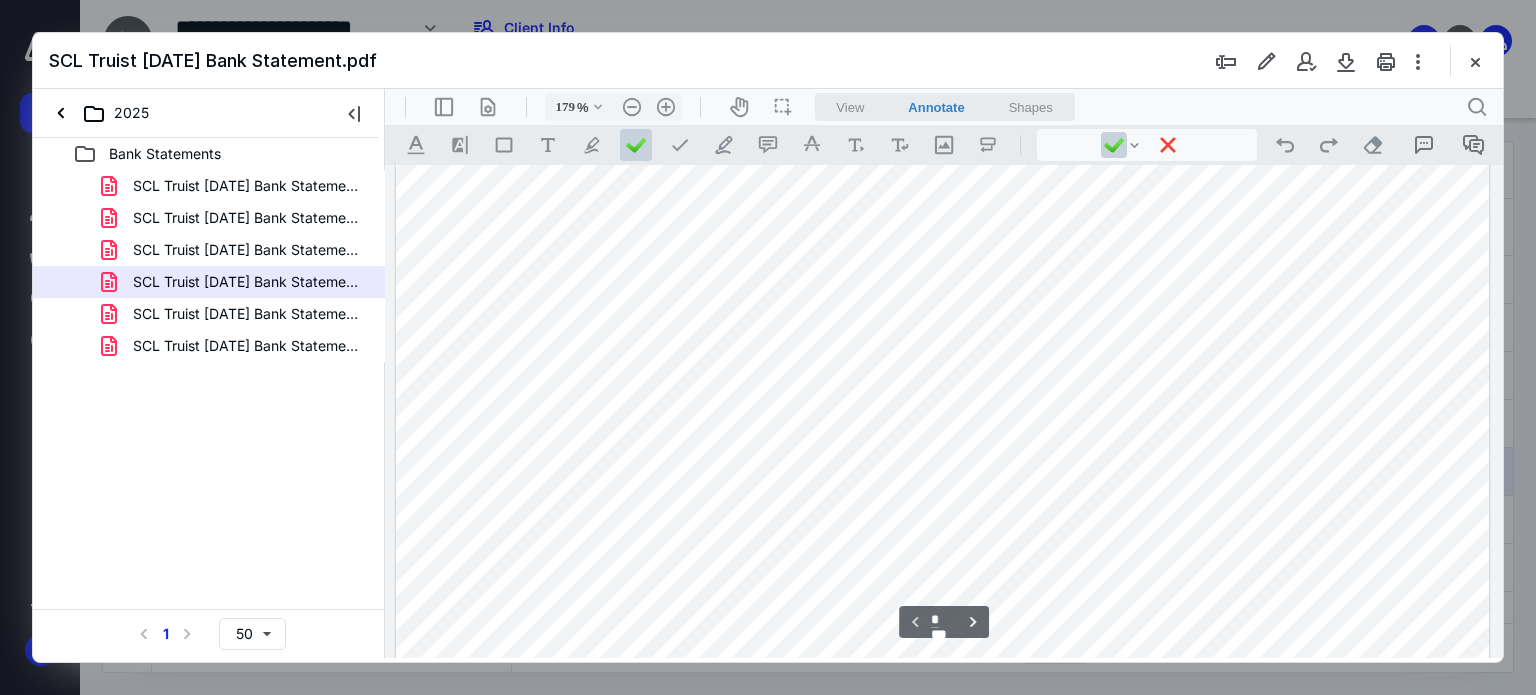 scroll, scrollTop: 783, scrollLeft: 0, axis: vertical 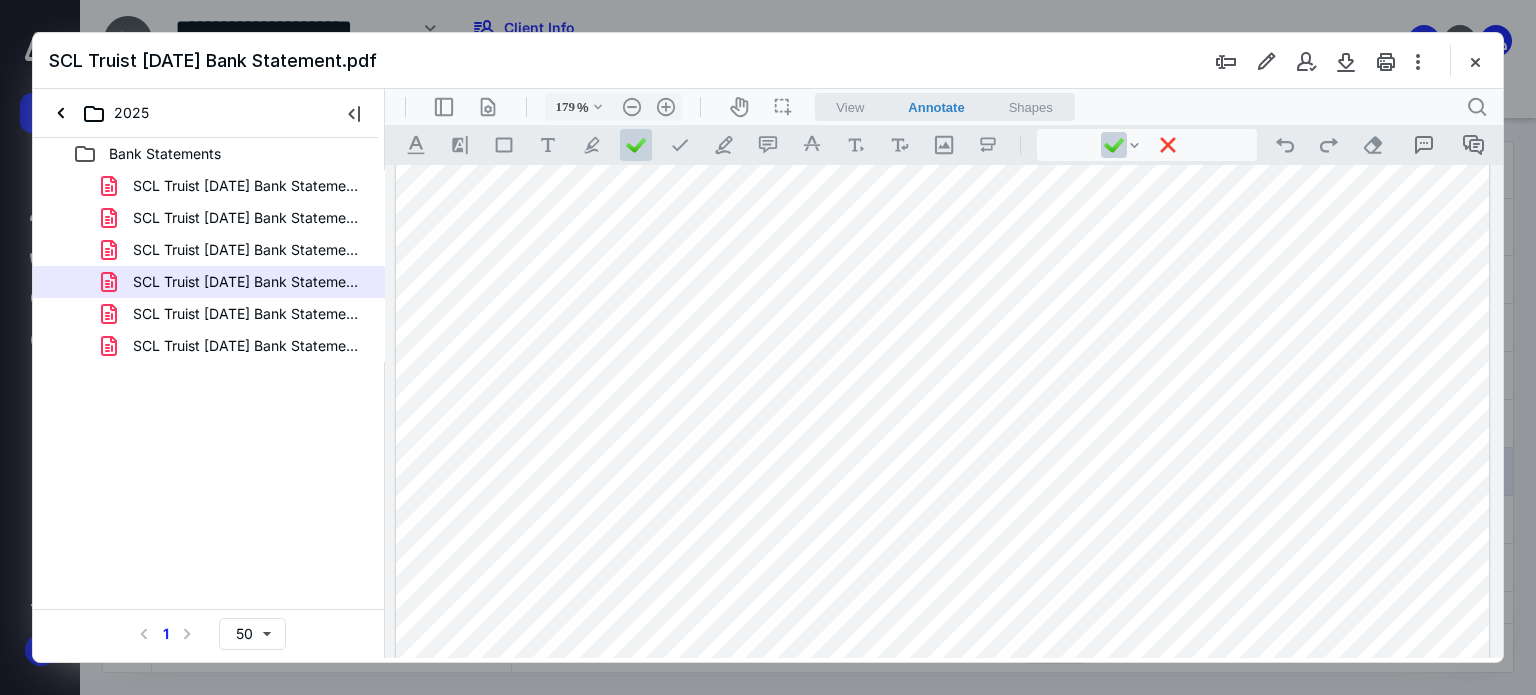 click at bounding box center [943, 97] 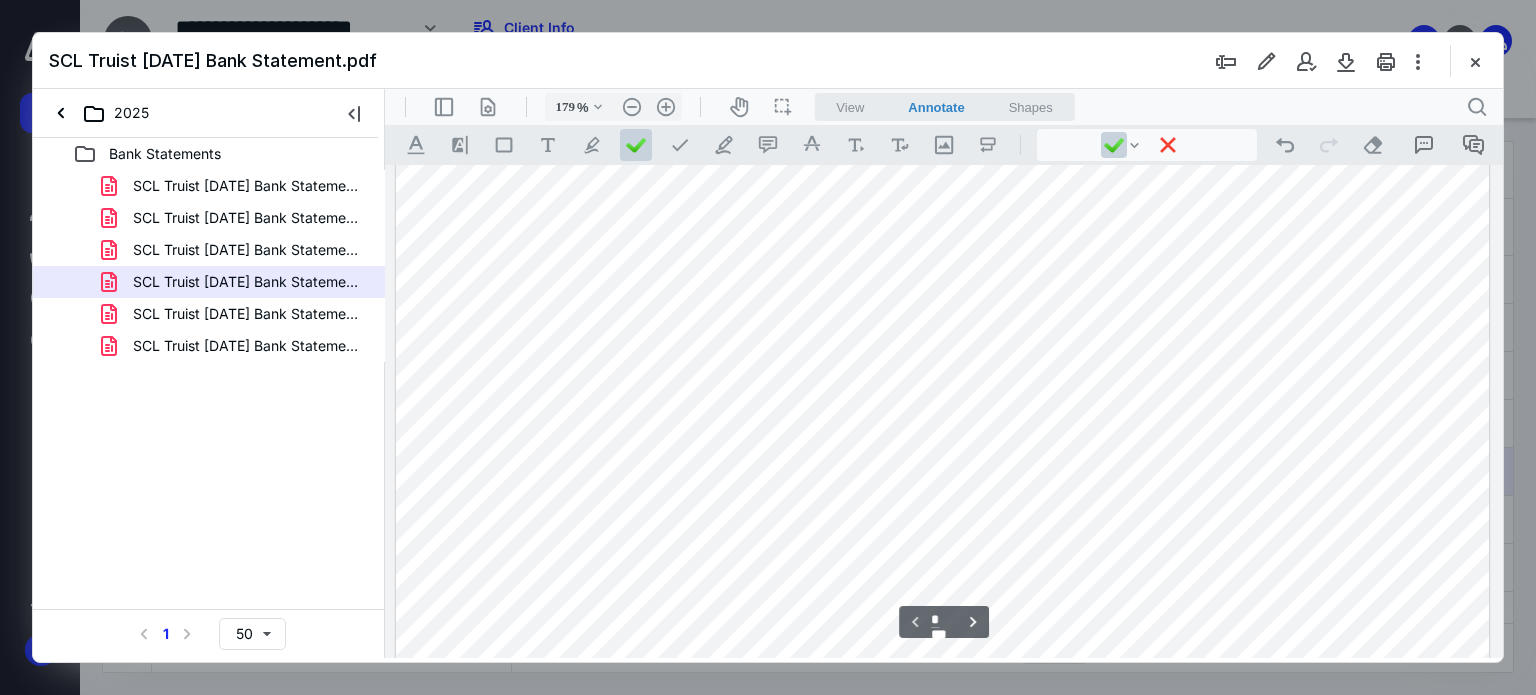 scroll, scrollTop: 583, scrollLeft: 0, axis: vertical 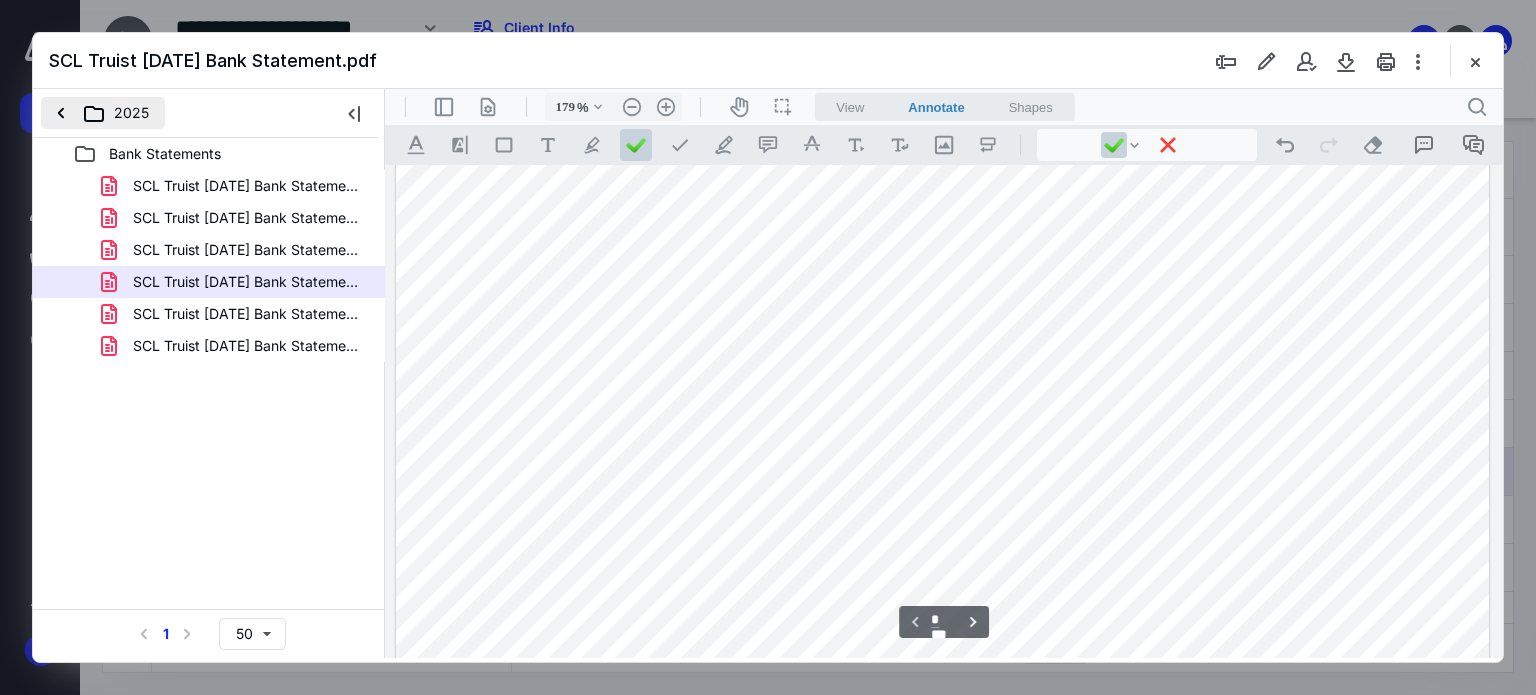 click on "2025" at bounding box center (103, 113) 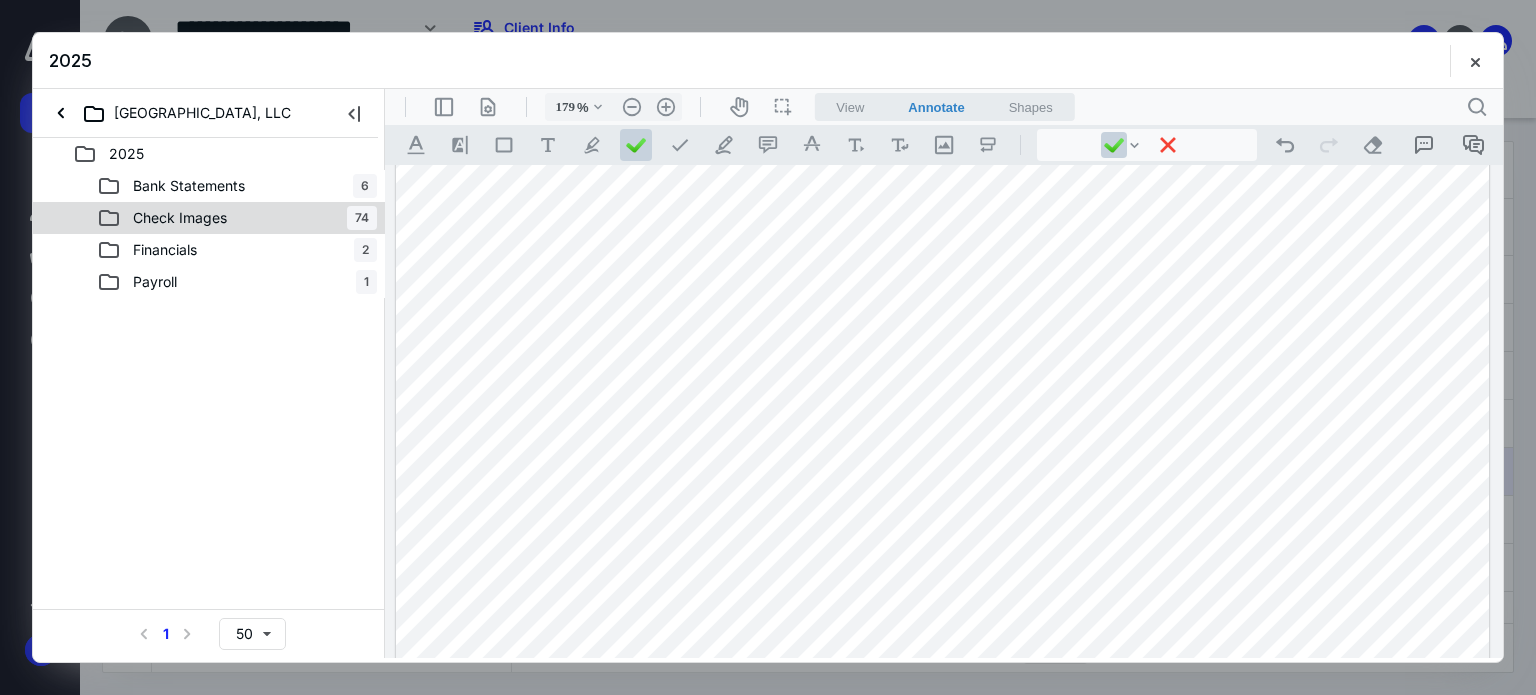 click on "Check Images" at bounding box center [180, 218] 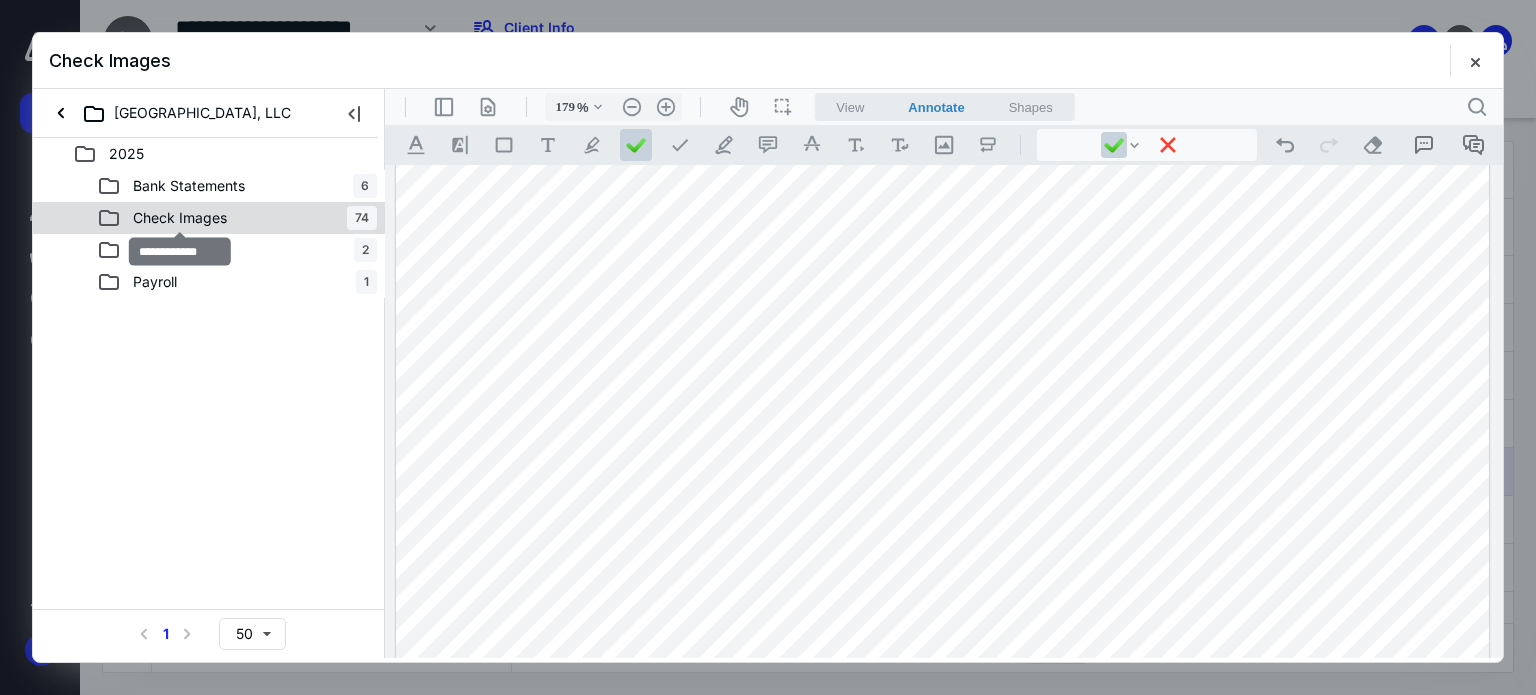 click on "Check Images" at bounding box center (180, 218) 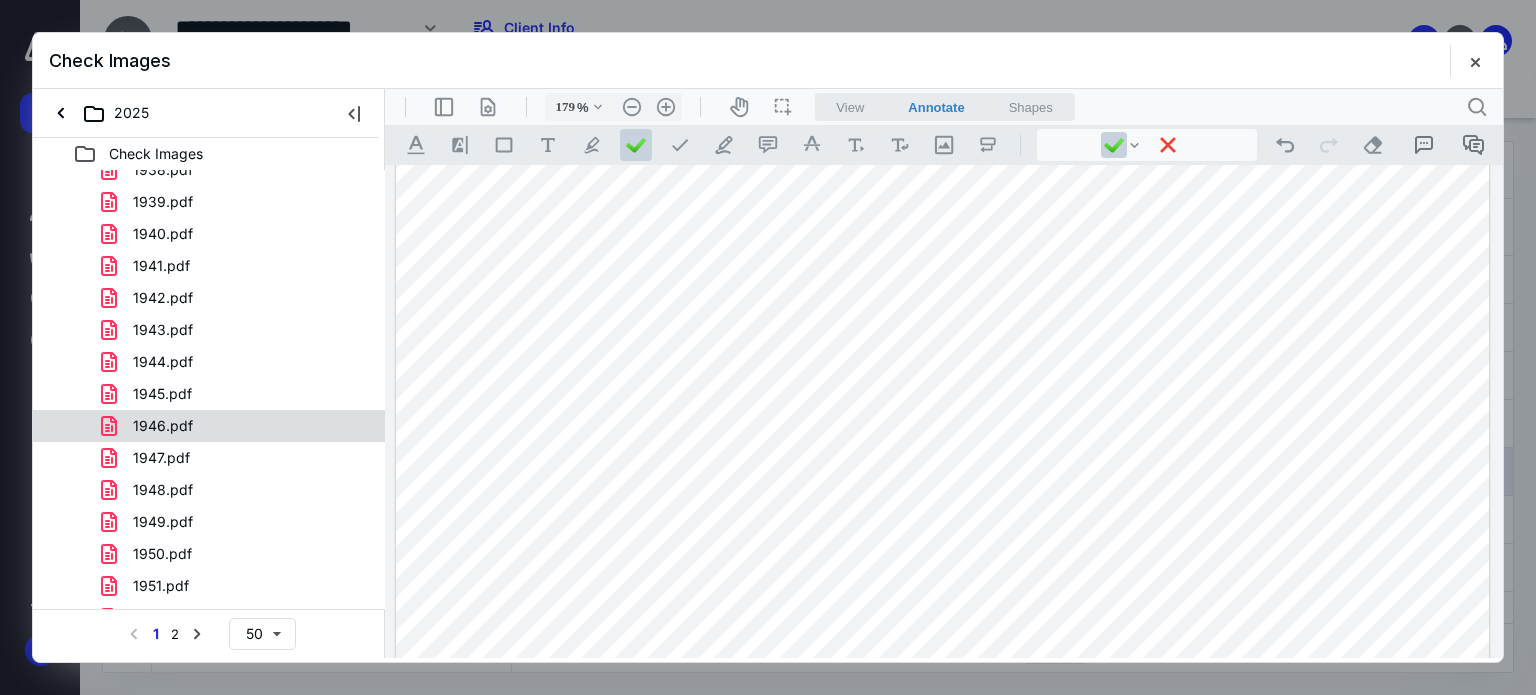 scroll, scrollTop: 500, scrollLeft: 0, axis: vertical 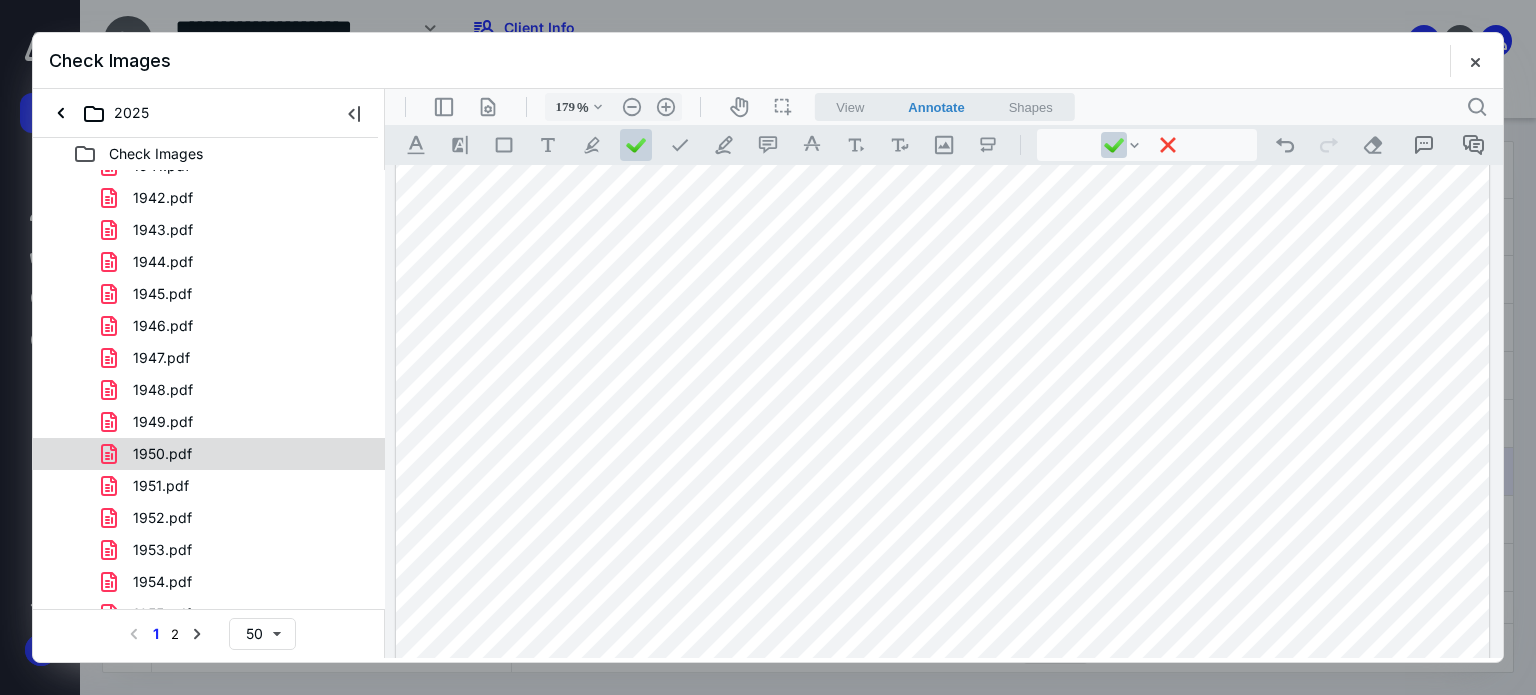 click on "1950.pdf" at bounding box center (237, 454) 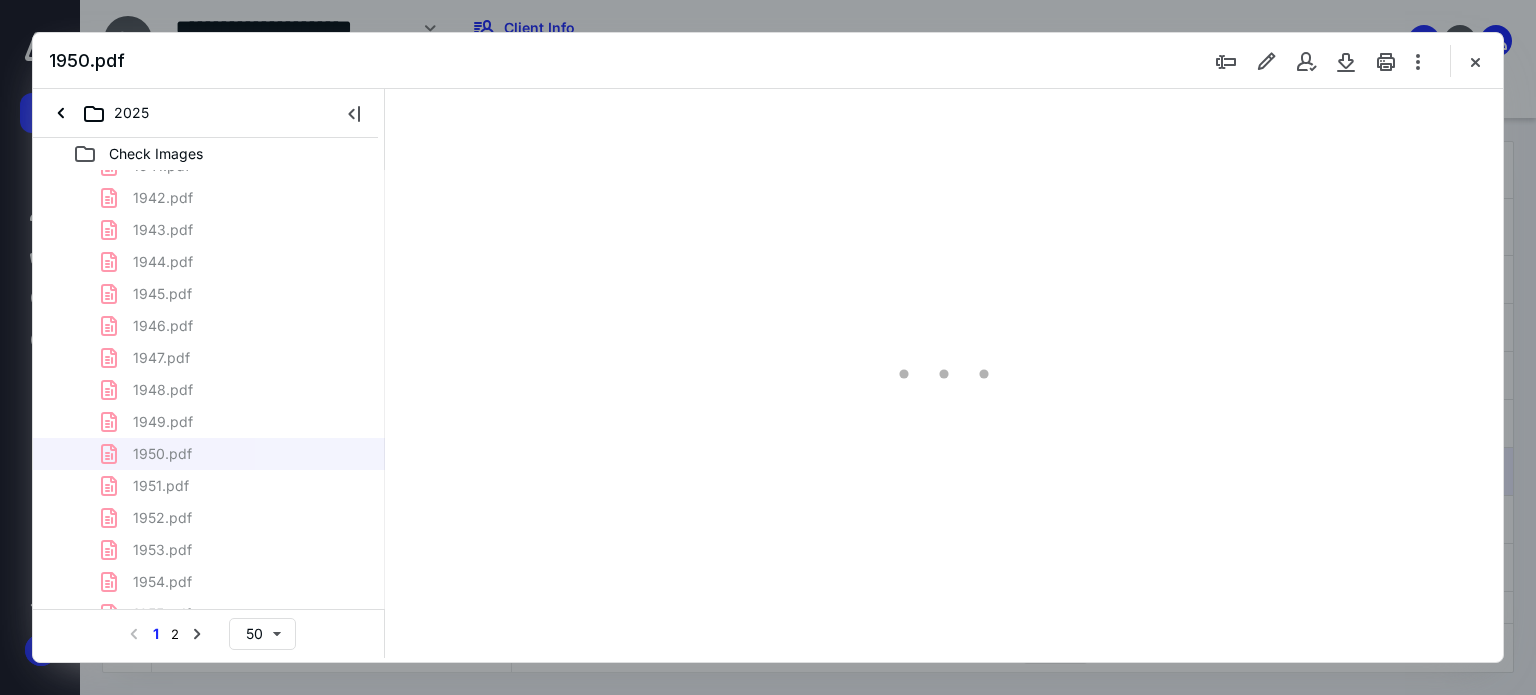 type on "178" 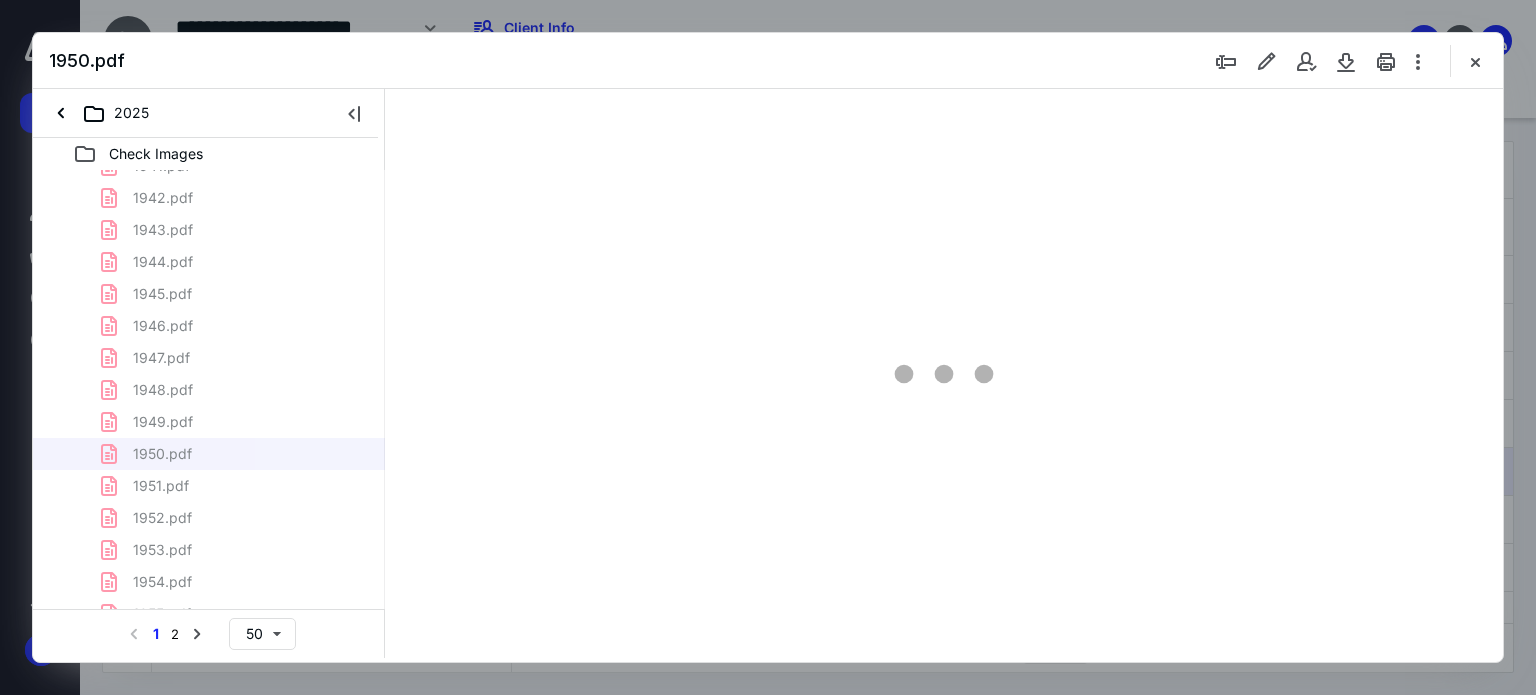 scroll, scrollTop: 0, scrollLeft: 0, axis: both 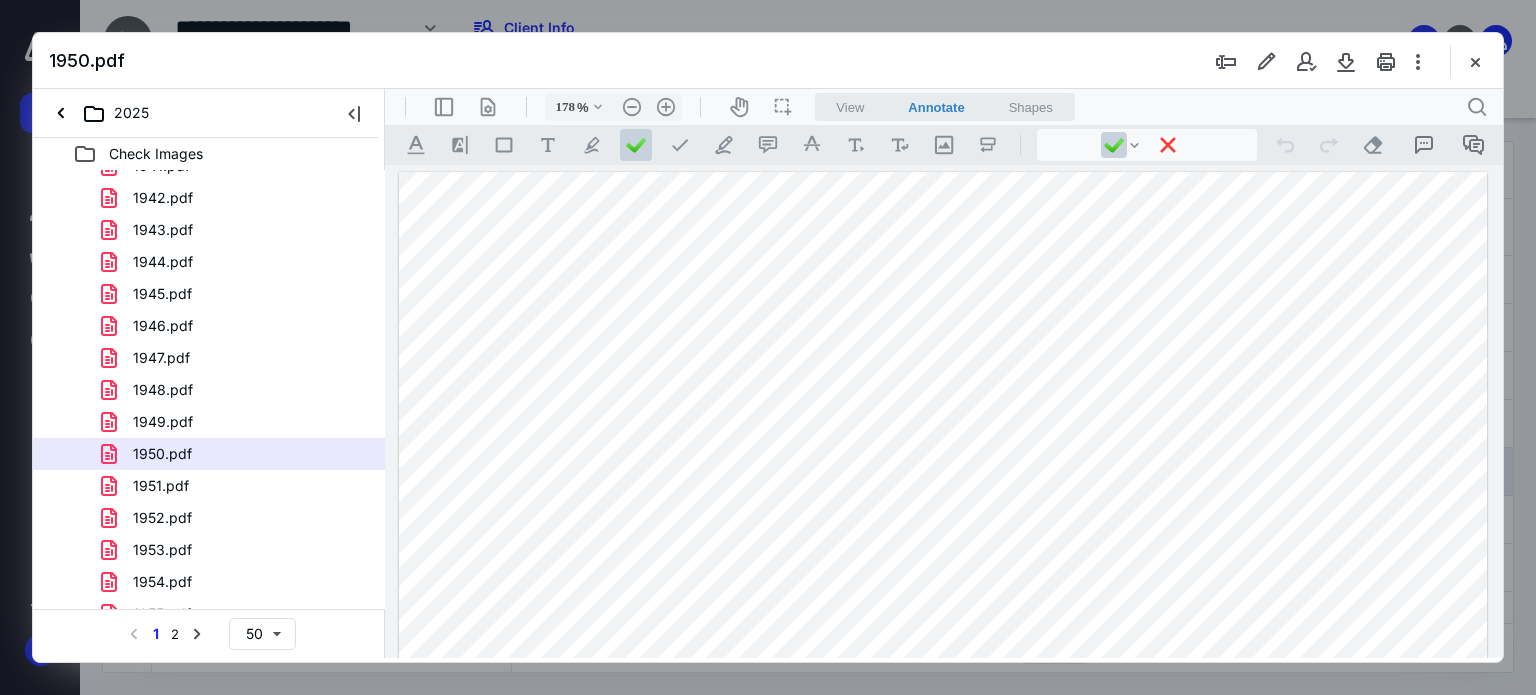 drag, startPoint x: 1472, startPoint y: 59, endPoint x: 1428, endPoint y: 68, distance: 44.911022 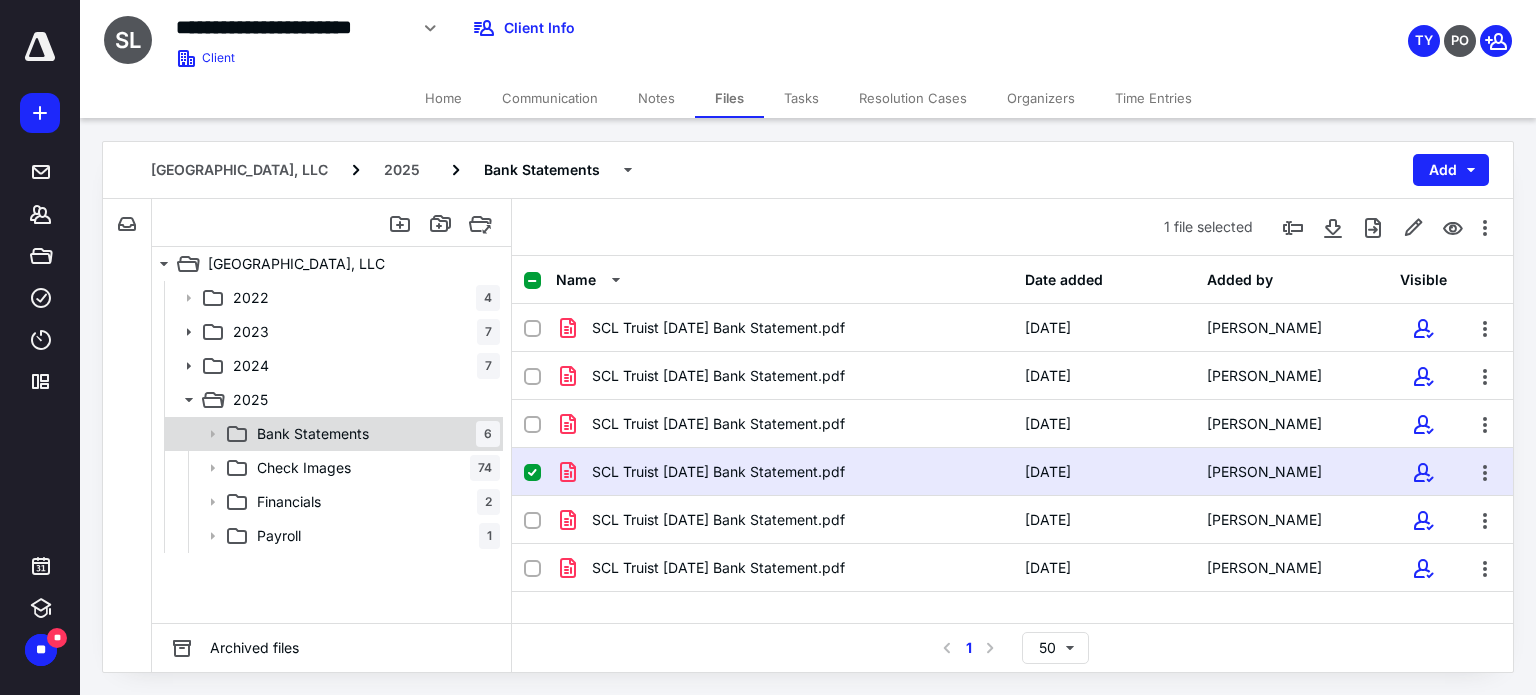 click on "Bank Statements 6" at bounding box center (374, 434) 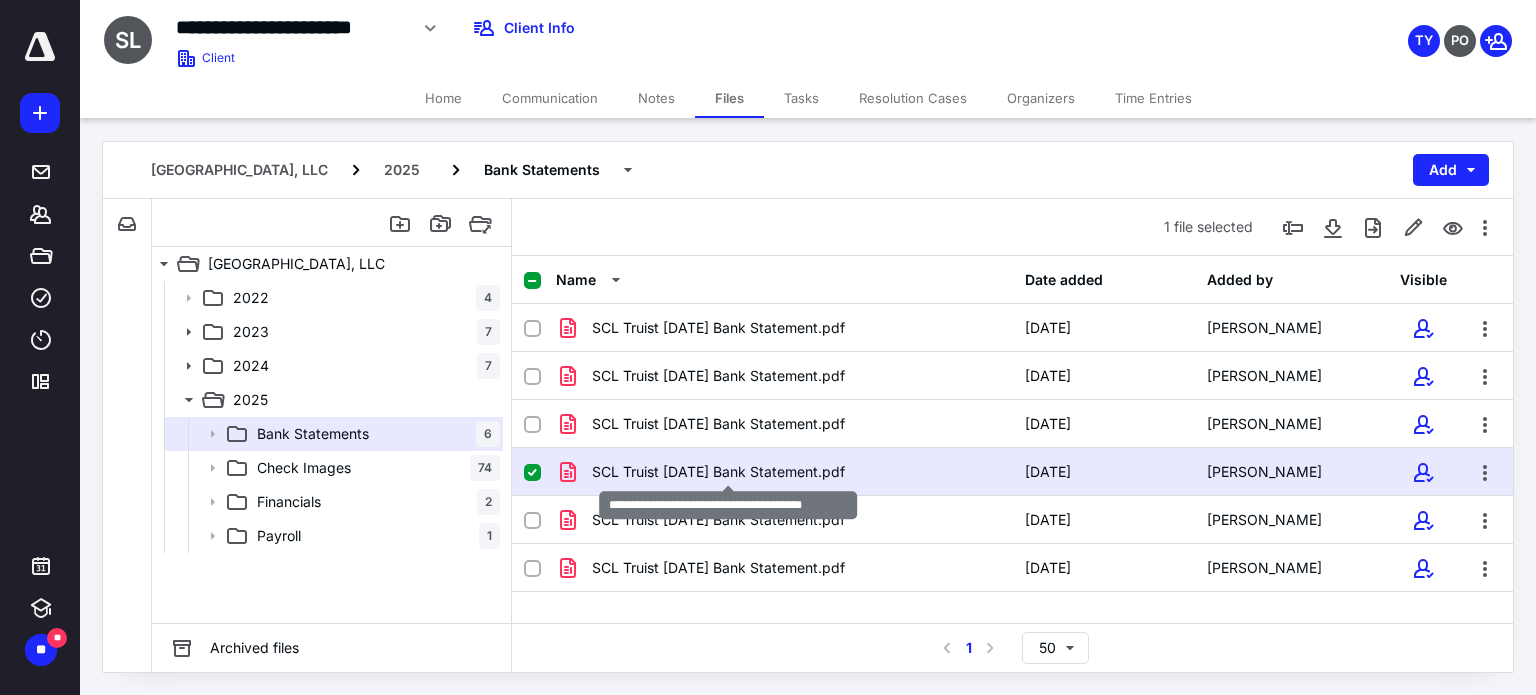 click on "SCL Truist [DATE] Bank Statement.pdf" at bounding box center [718, 472] 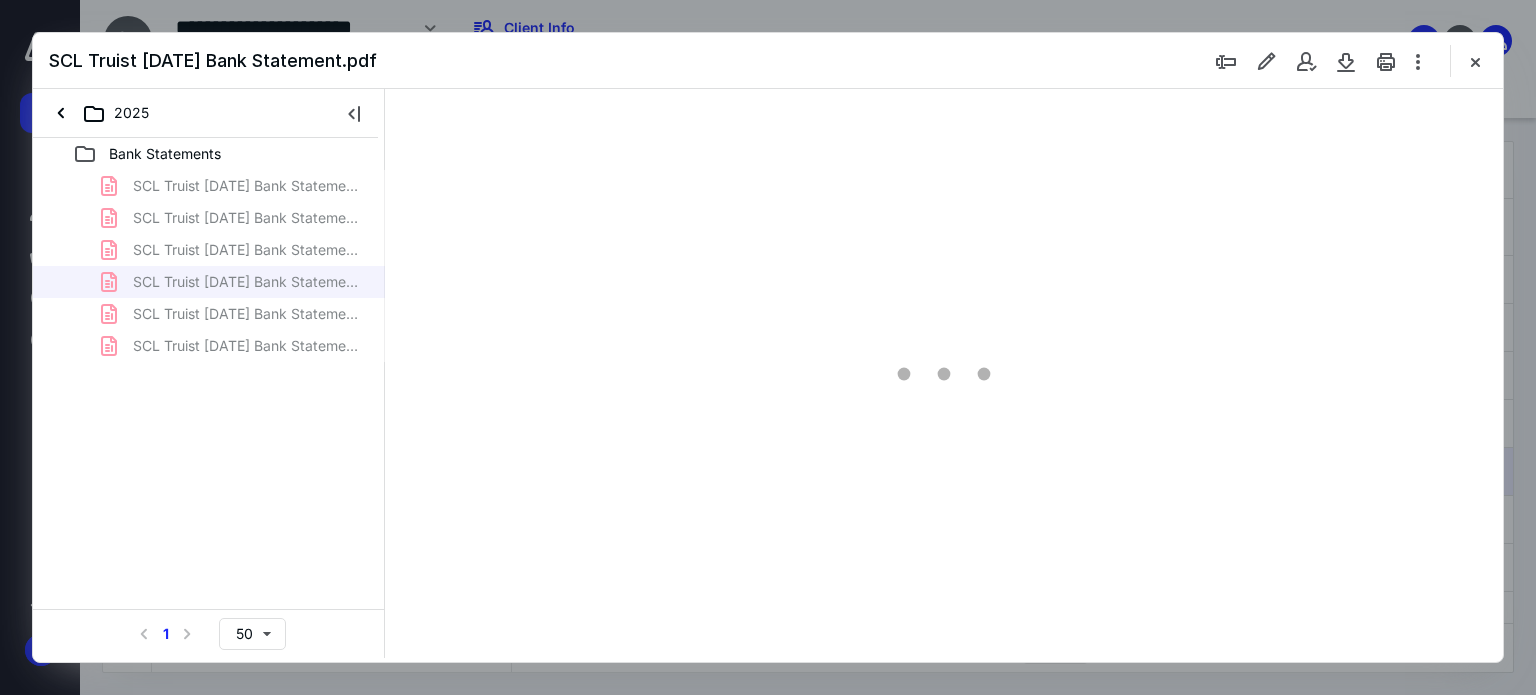 scroll, scrollTop: 0, scrollLeft: 0, axis: both 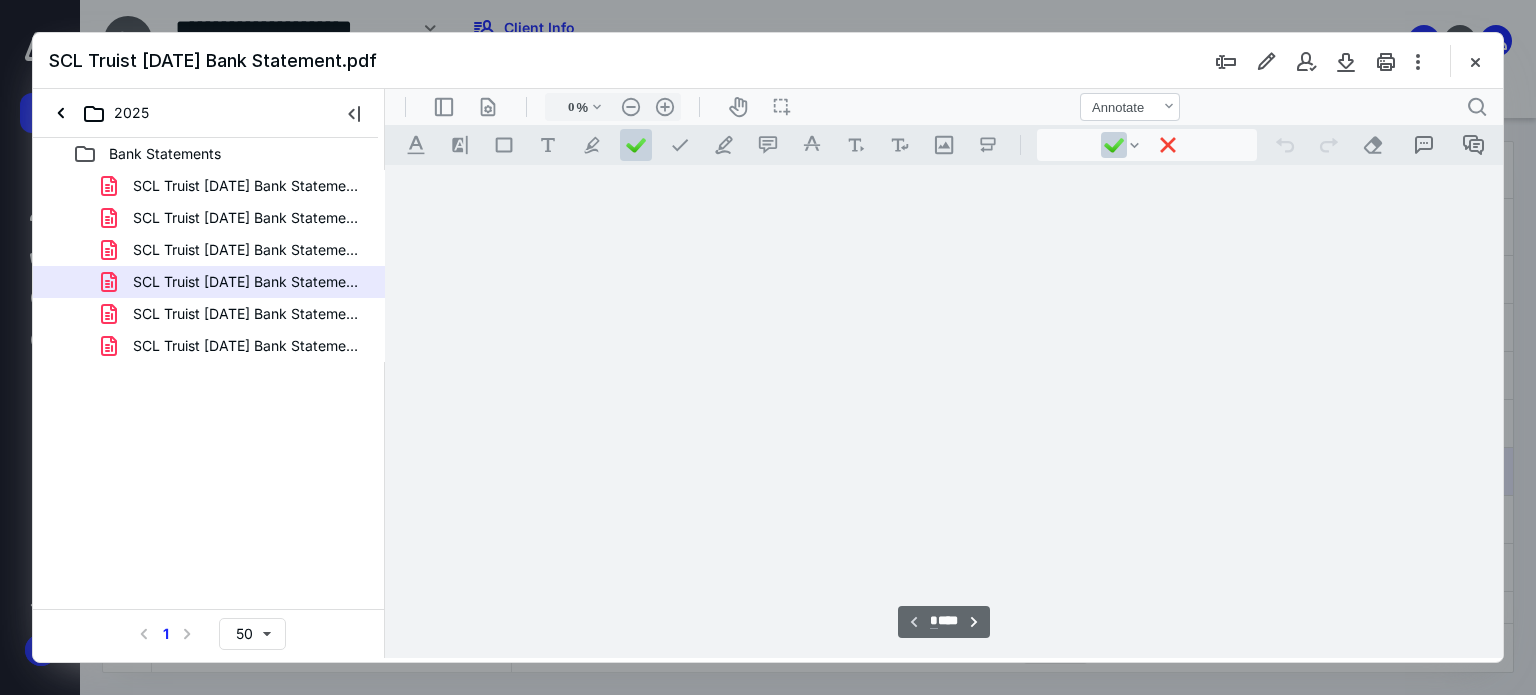 type on "179" 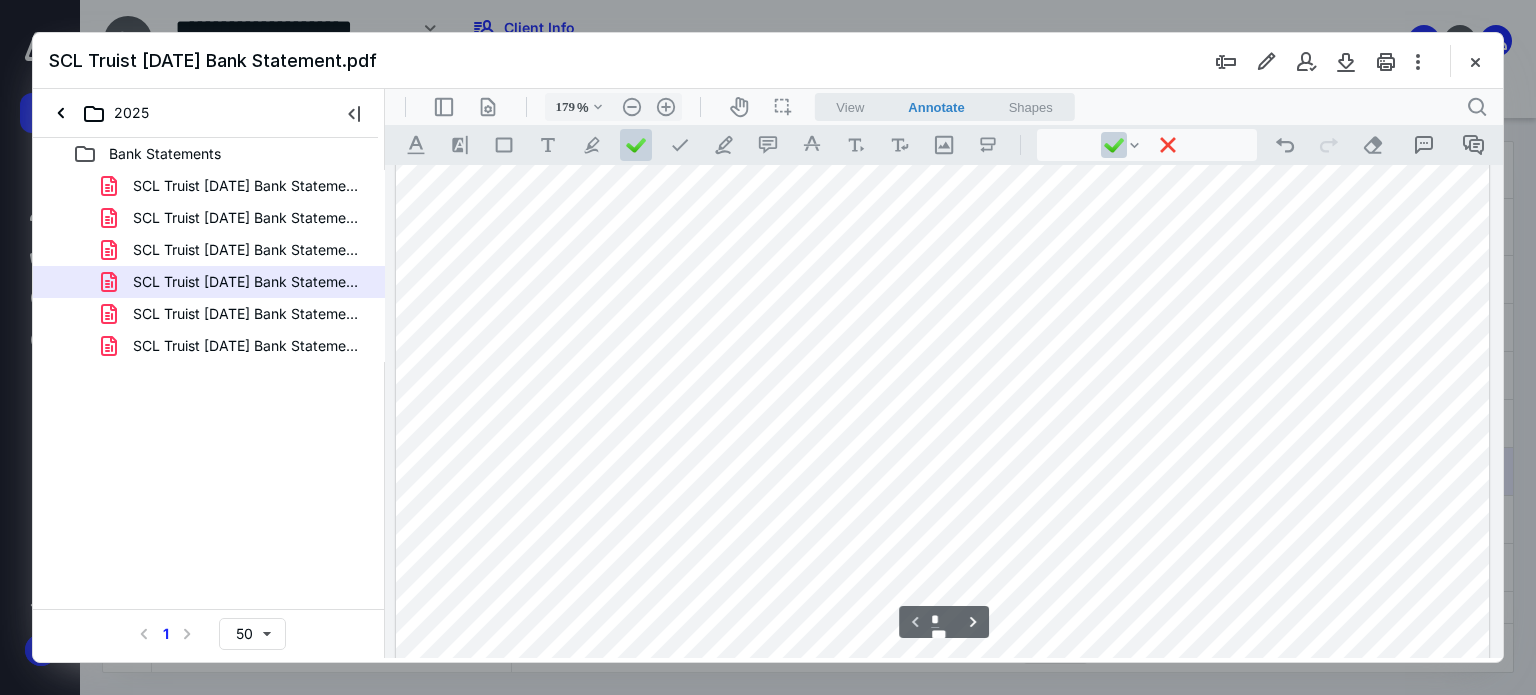 scroll, scrollTop: 583, scrollLeft: 0, axis: vertical 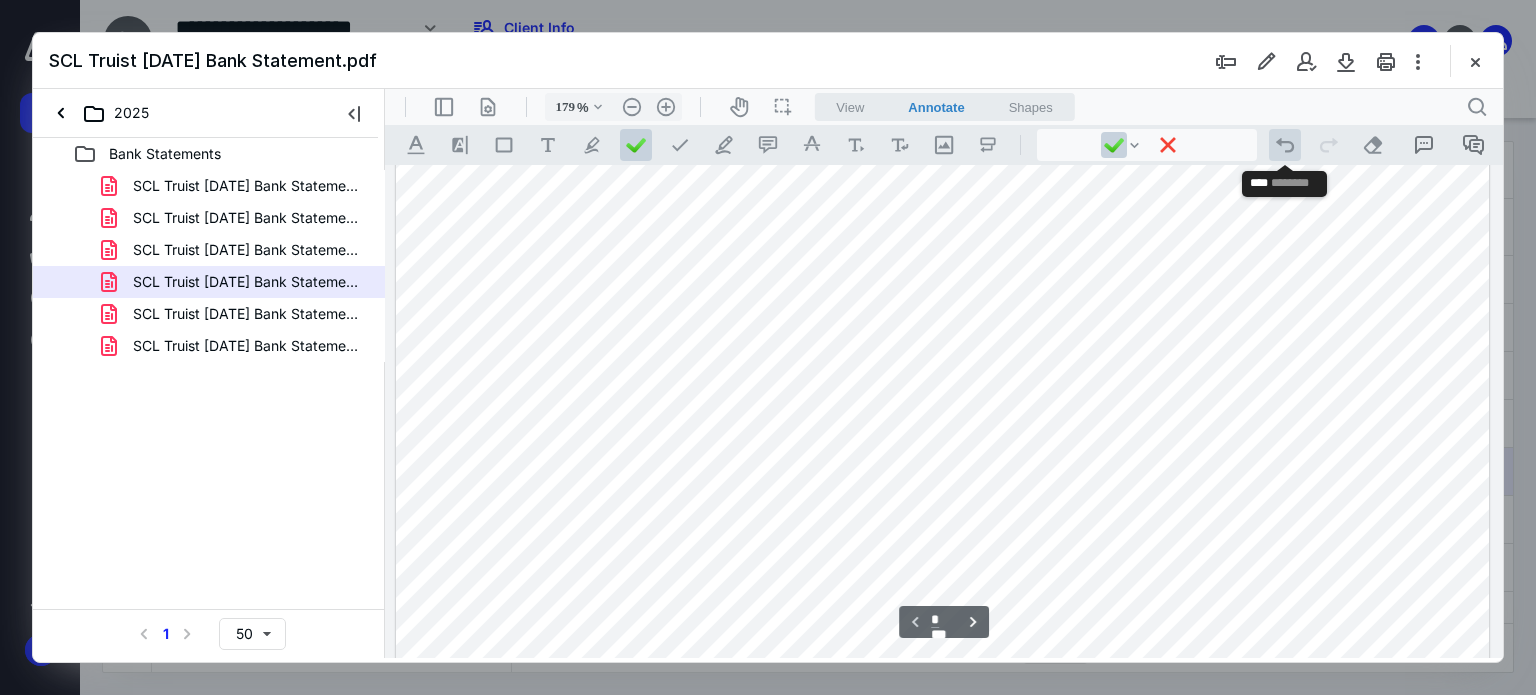 click on ".cls-1{fill:#abb0c4;} icon - operation - undo" at bounding box center [1285, 145] 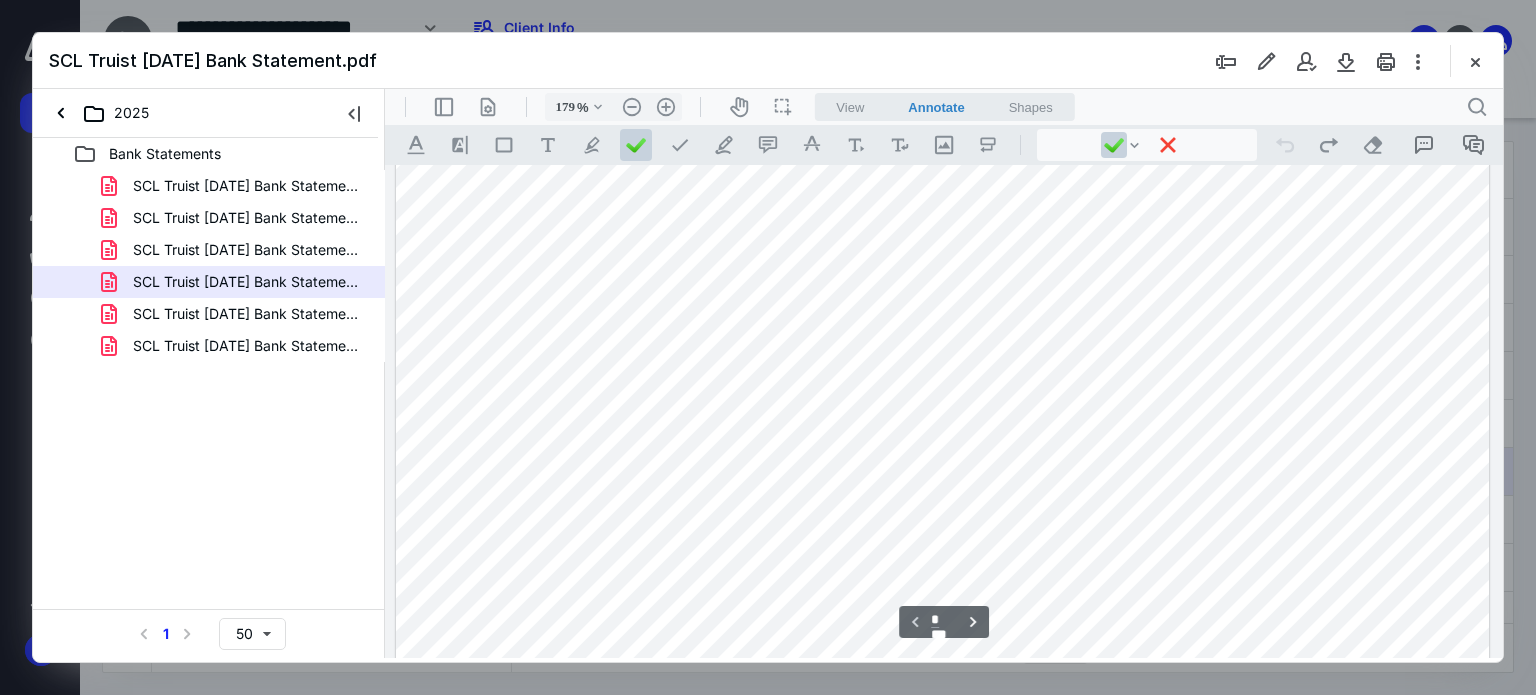 scroll, scrollTop: 400, scrollLeft: 0, axis: vertical 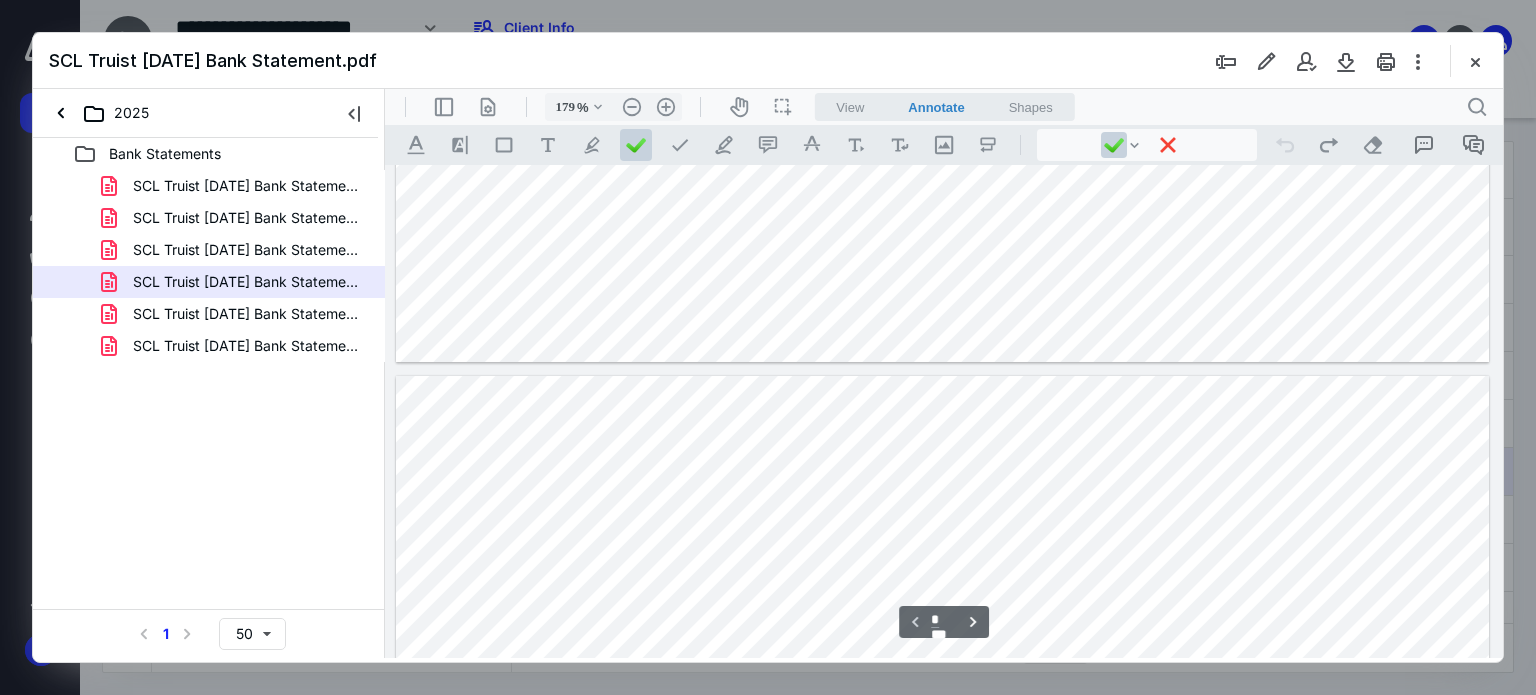 type on "*" 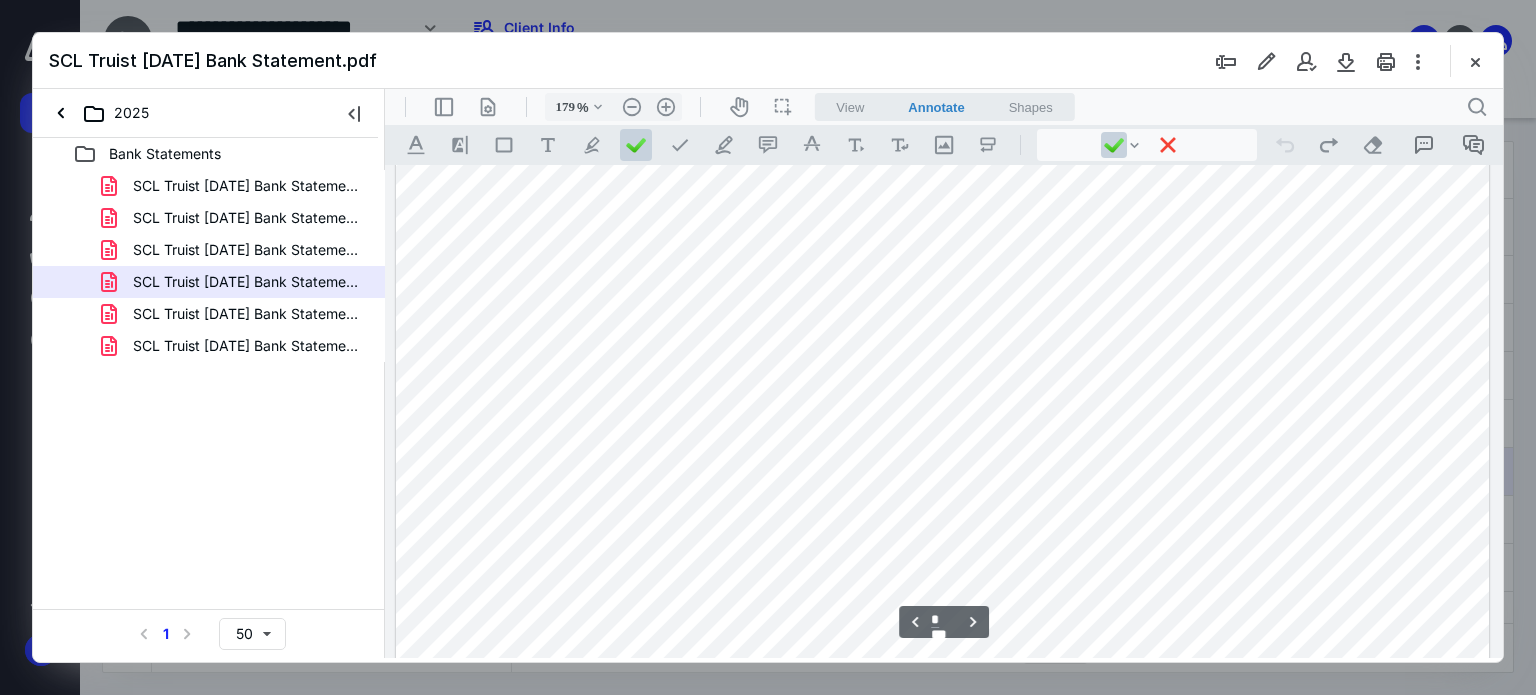 scroll, scrollTop: 1800, scrollLeft: 0, axis: vertical 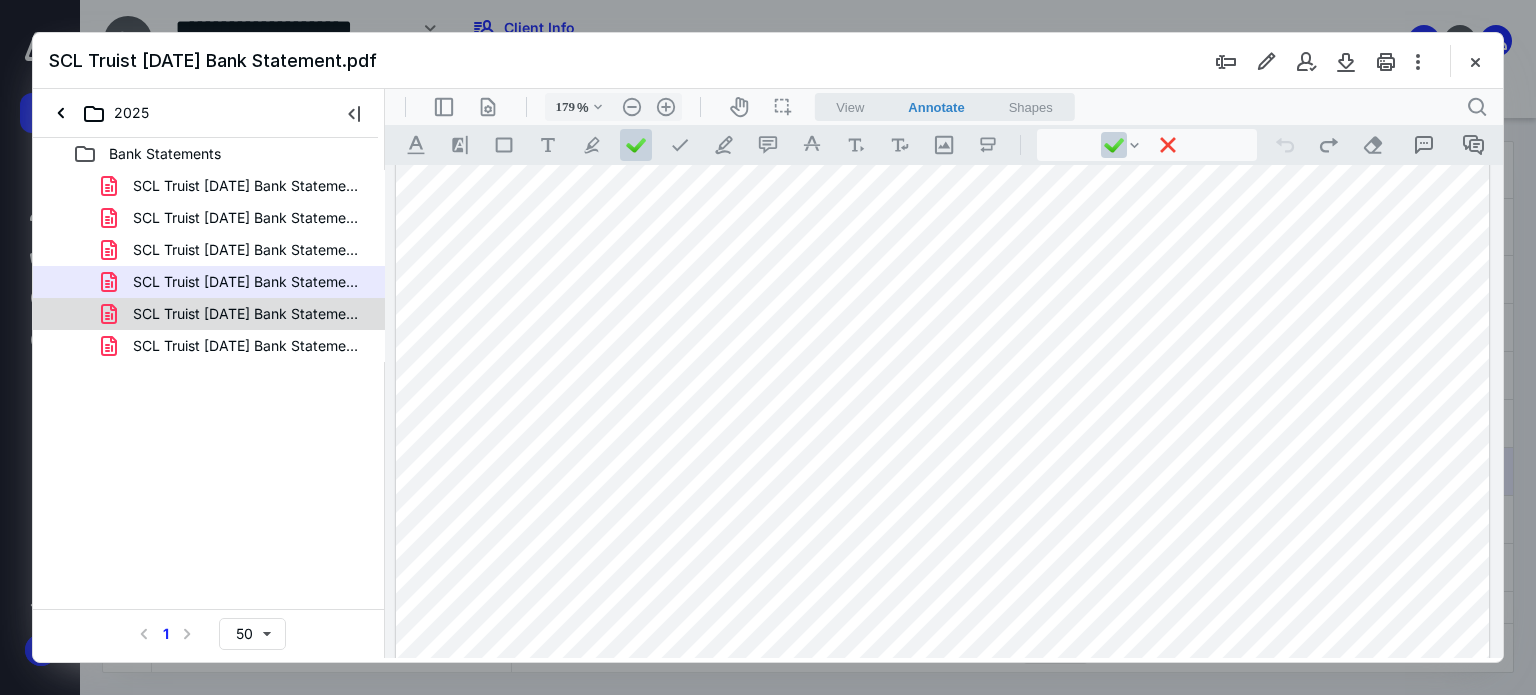 click on "SCL Truist [DATE] Bank Statement.pdf" at bounding box center (249, 314) 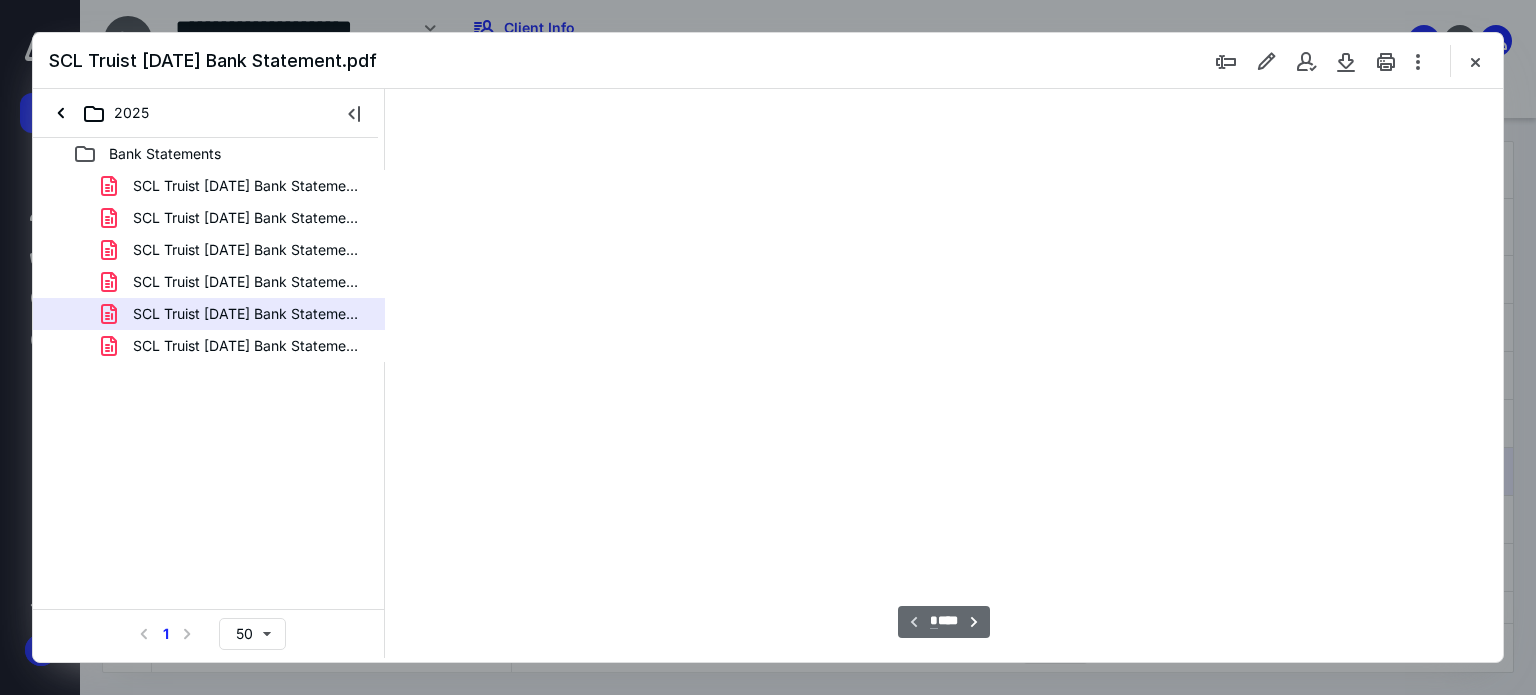 type on "179" 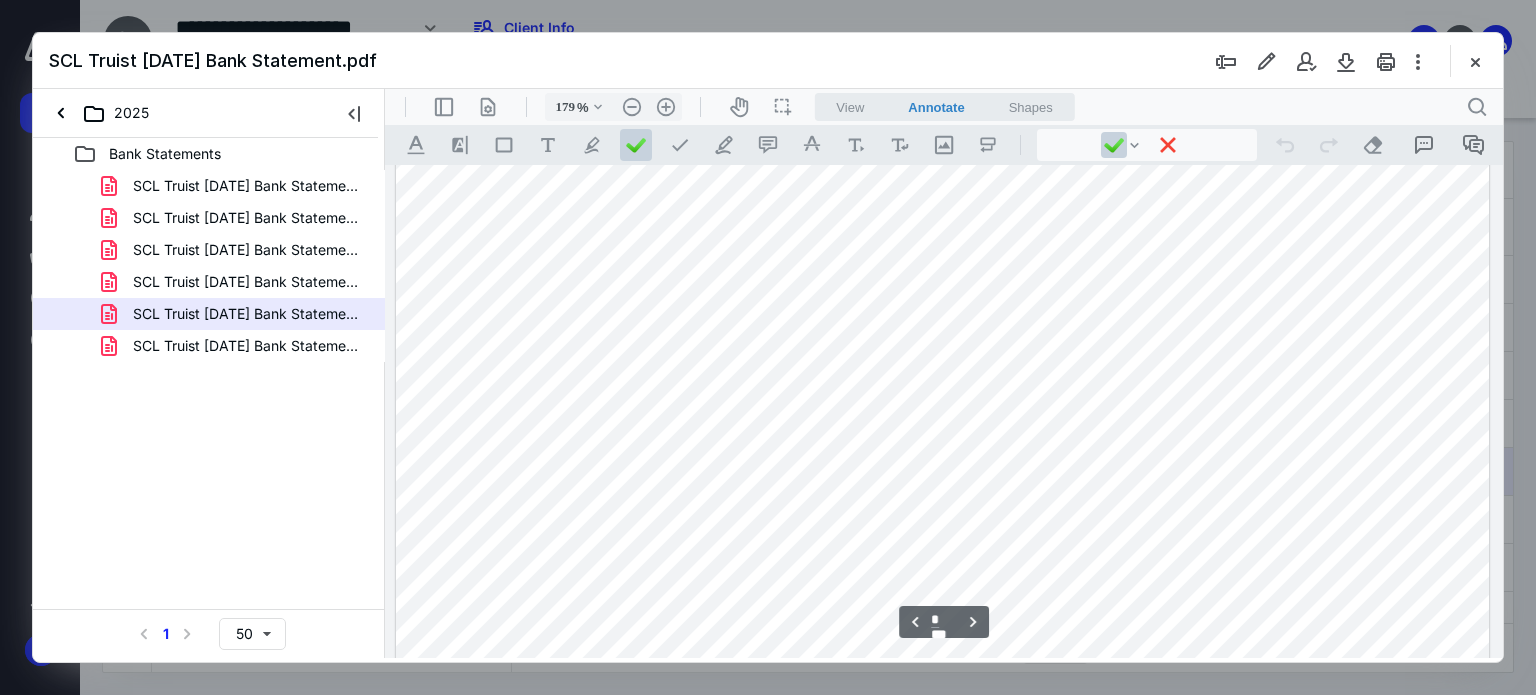 scroll, scrollTop: 1683, scrollLeft: 0, axis: vertical 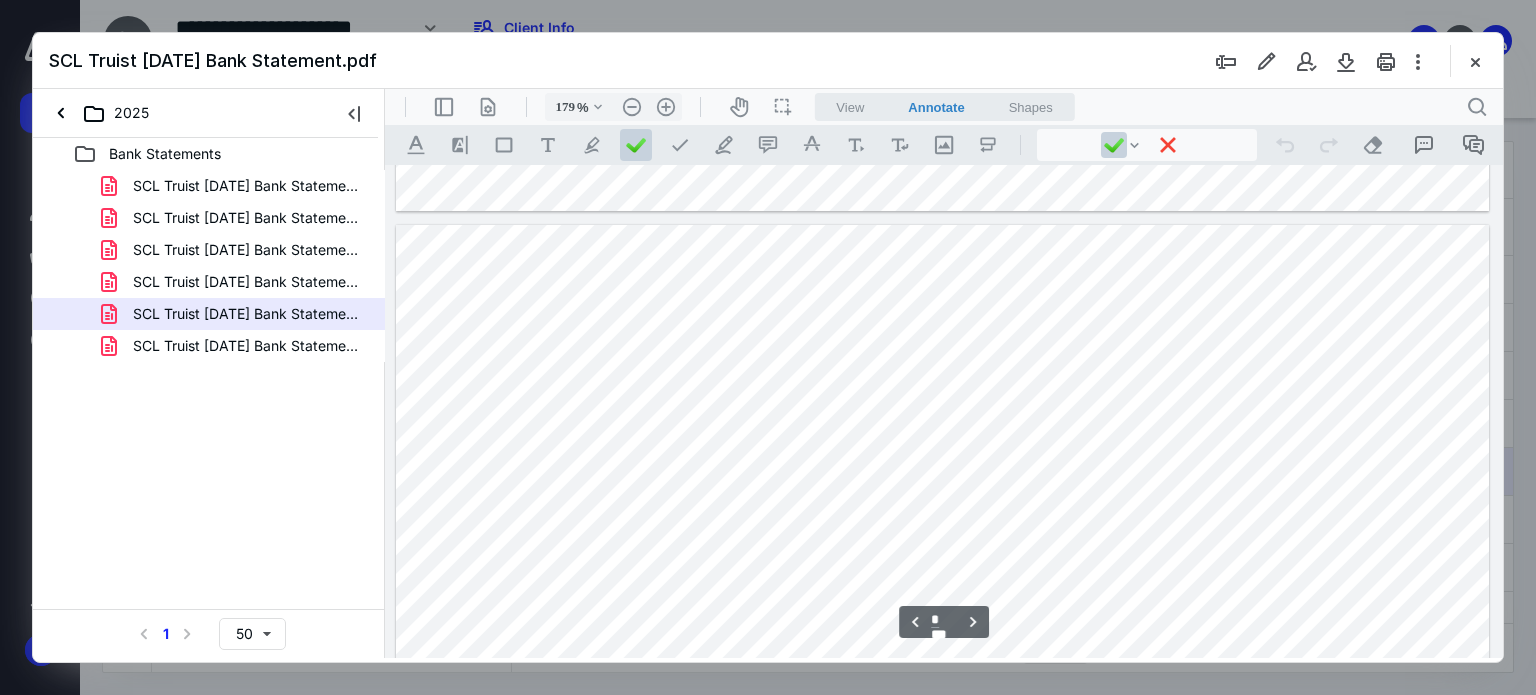 type on "*" 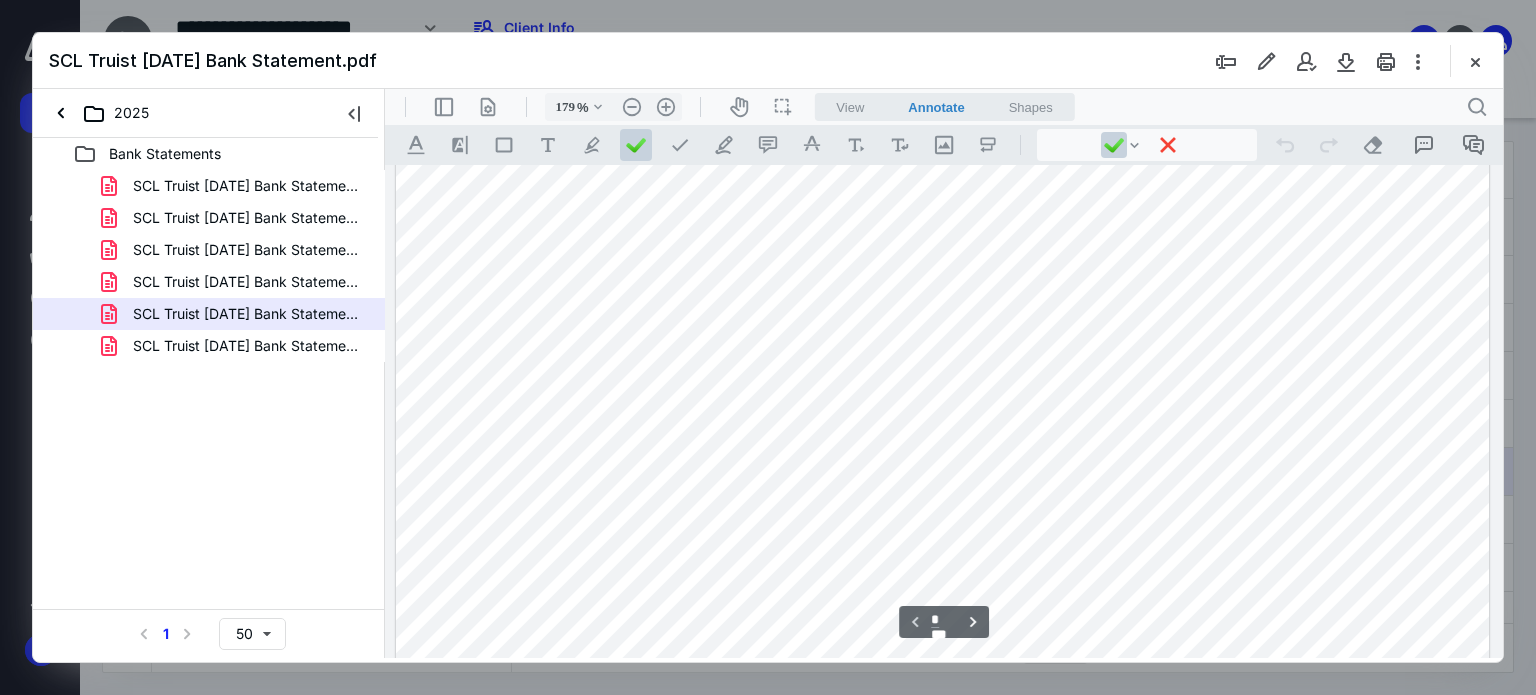 scroll, scrollTop: 783, scrollLeft: 0, axis: vertical 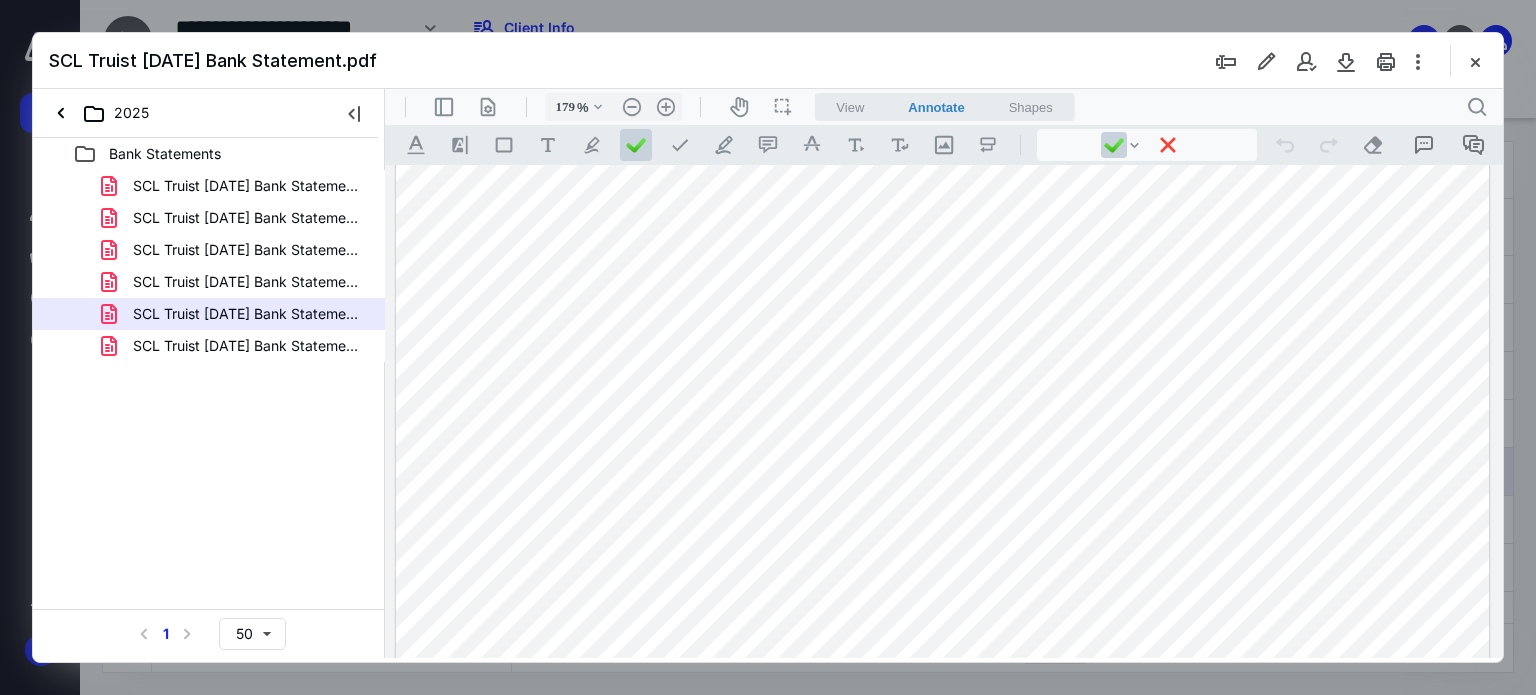 click at bounding box center (943, 97) 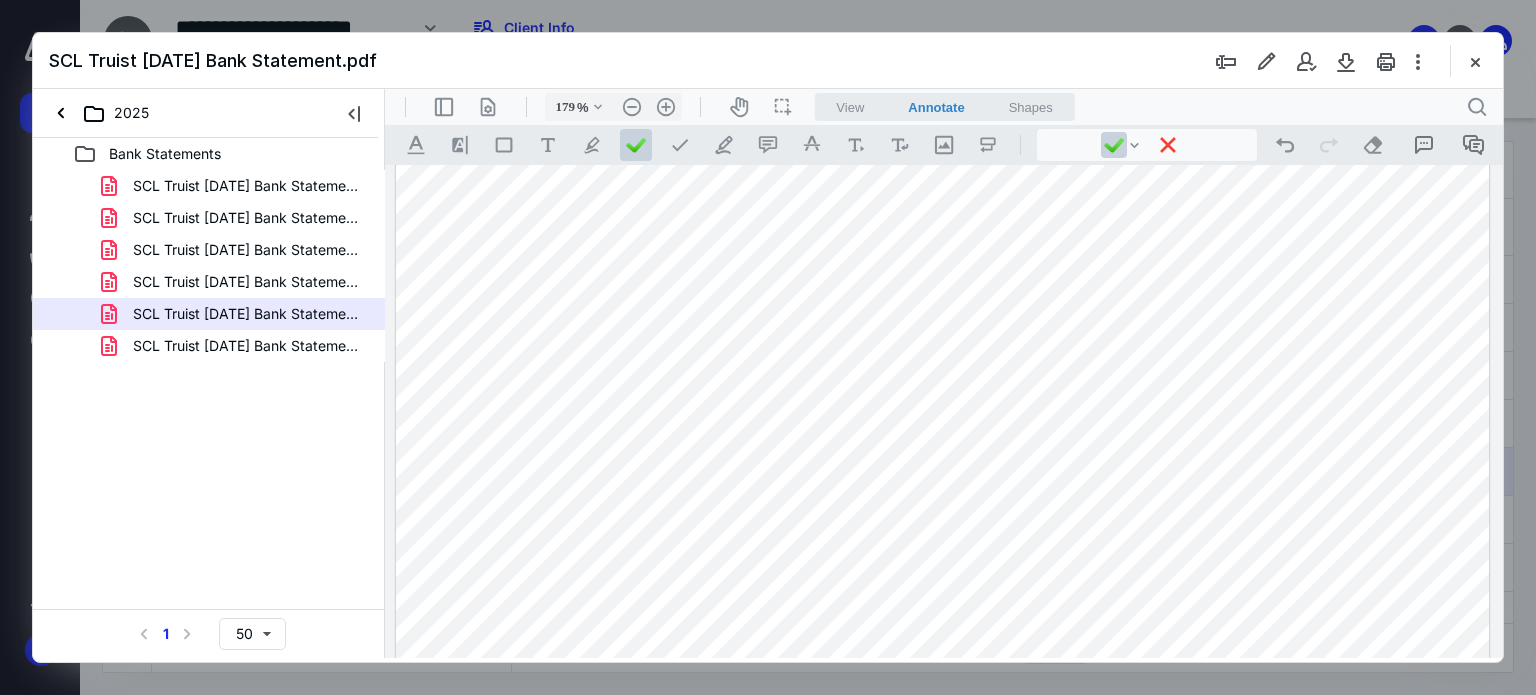 click at bounding box center (943, 97) 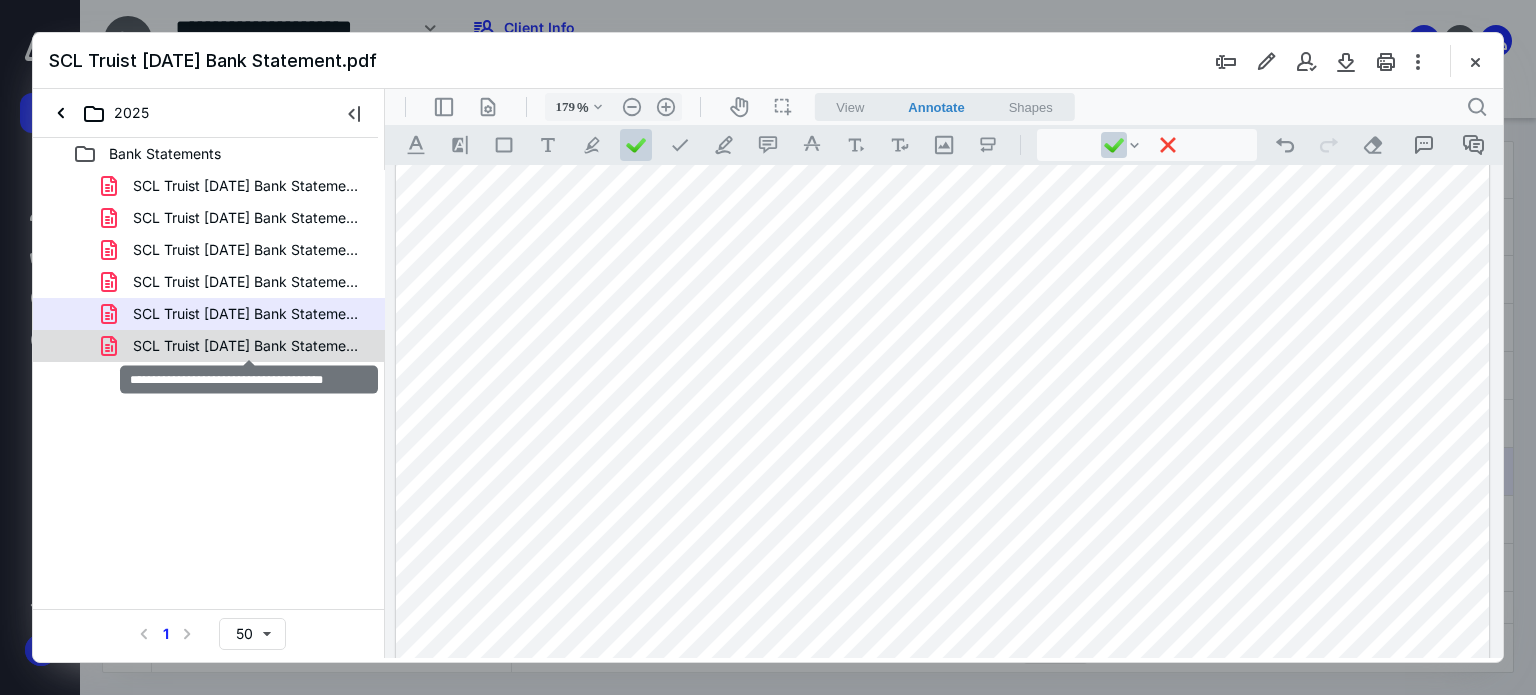 click on "SCL Truist [DATE] Bank Statement.pdf" at bounding box center [249, 346] 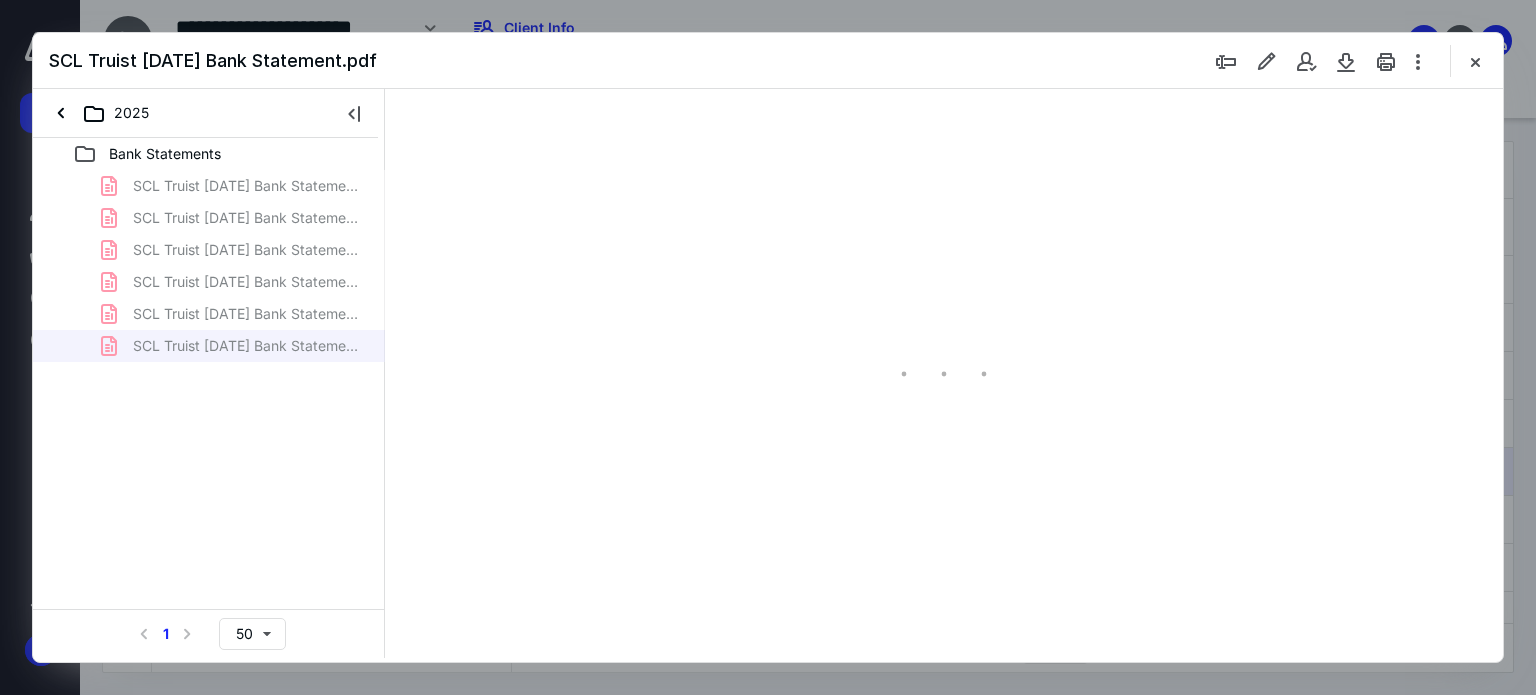 click on "SCL Truist [DATE] Bank Statement.pdf SCL Truist [DATE] Bank Statement.pdf SCL Truist [DATE] Bank Statement.pdf SCL Truist [DATE] Bank Statement.pdf SCL Truist [DATE] Bank Statement.pdf SCL Truist [DATE] Bank Statement.pdf" at bounding box center [209, 266] 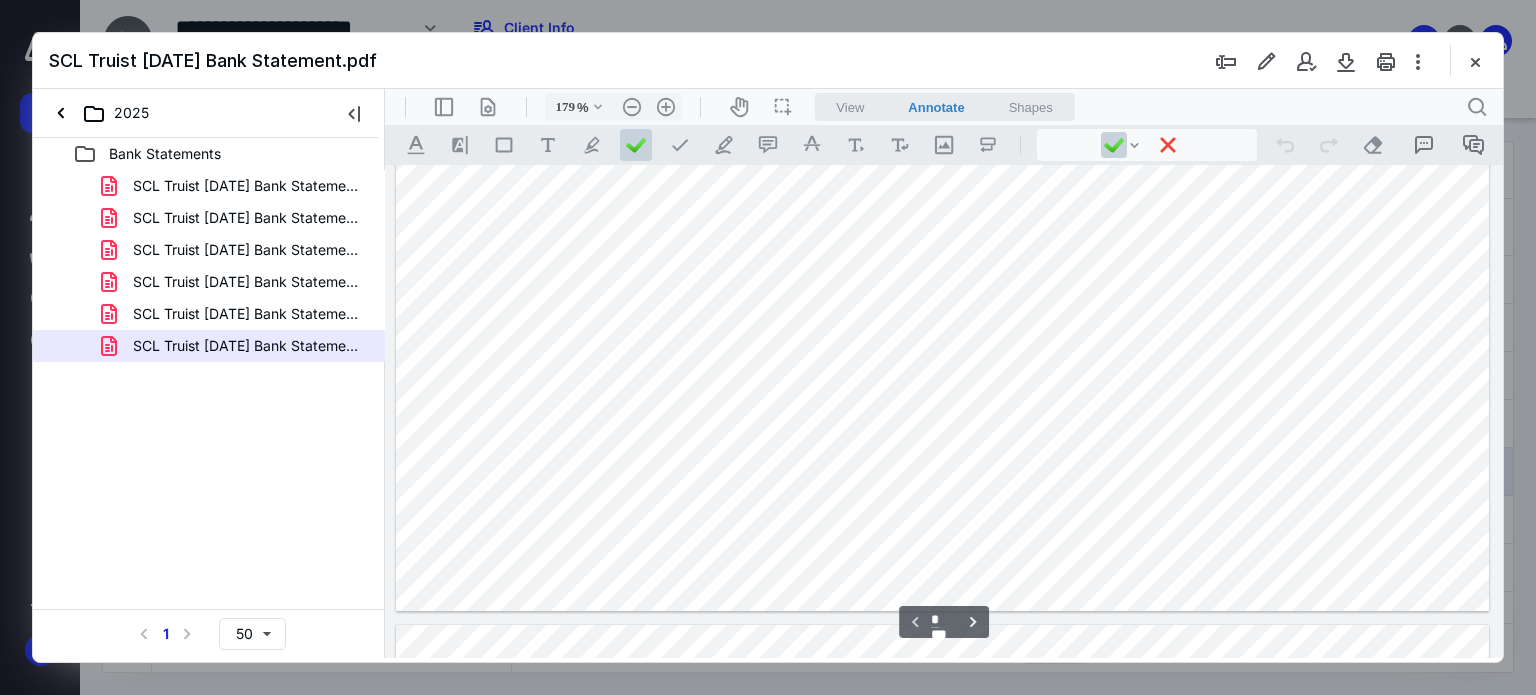 scroll, scrollTop: 983, scrollLeft: 0, axis: vertical 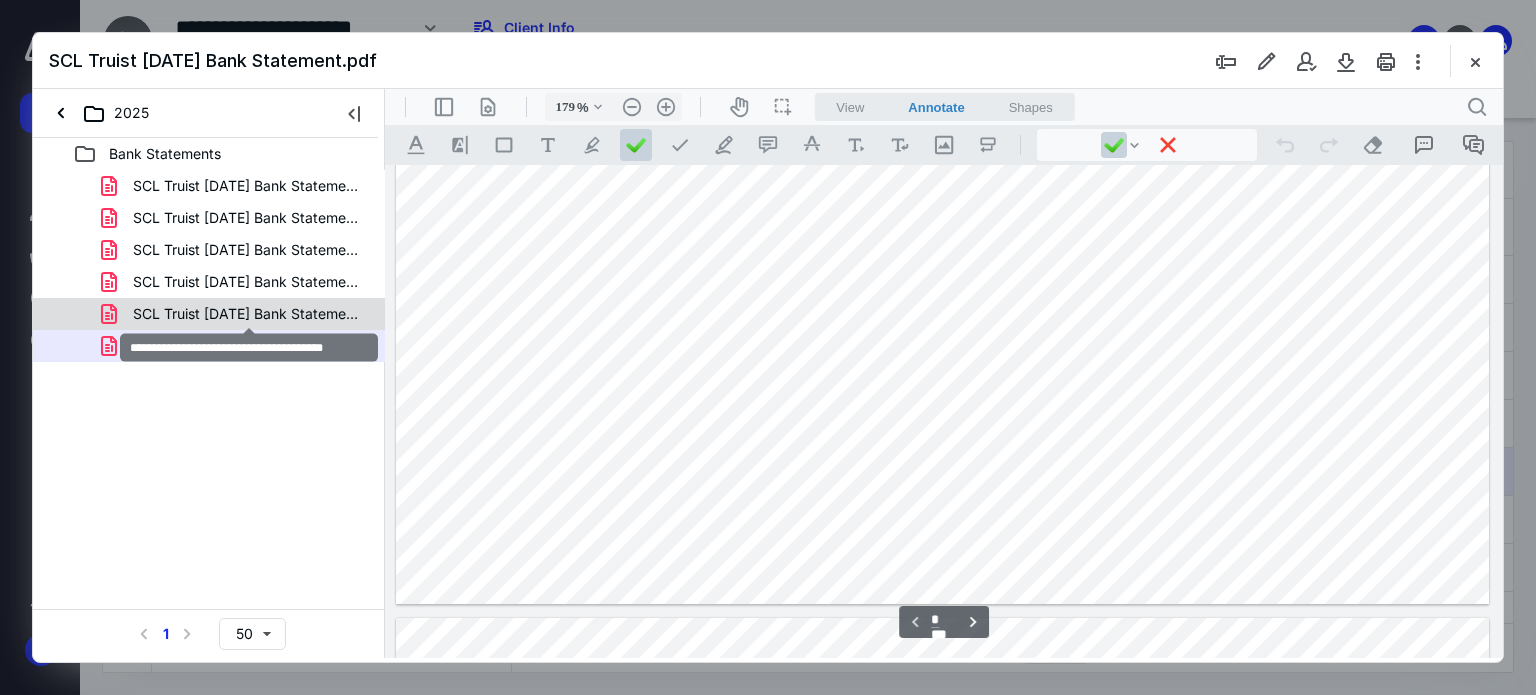 click on "SCL Truist [DATE] Bank Statement.pdf" at bounding box center [249, 314] 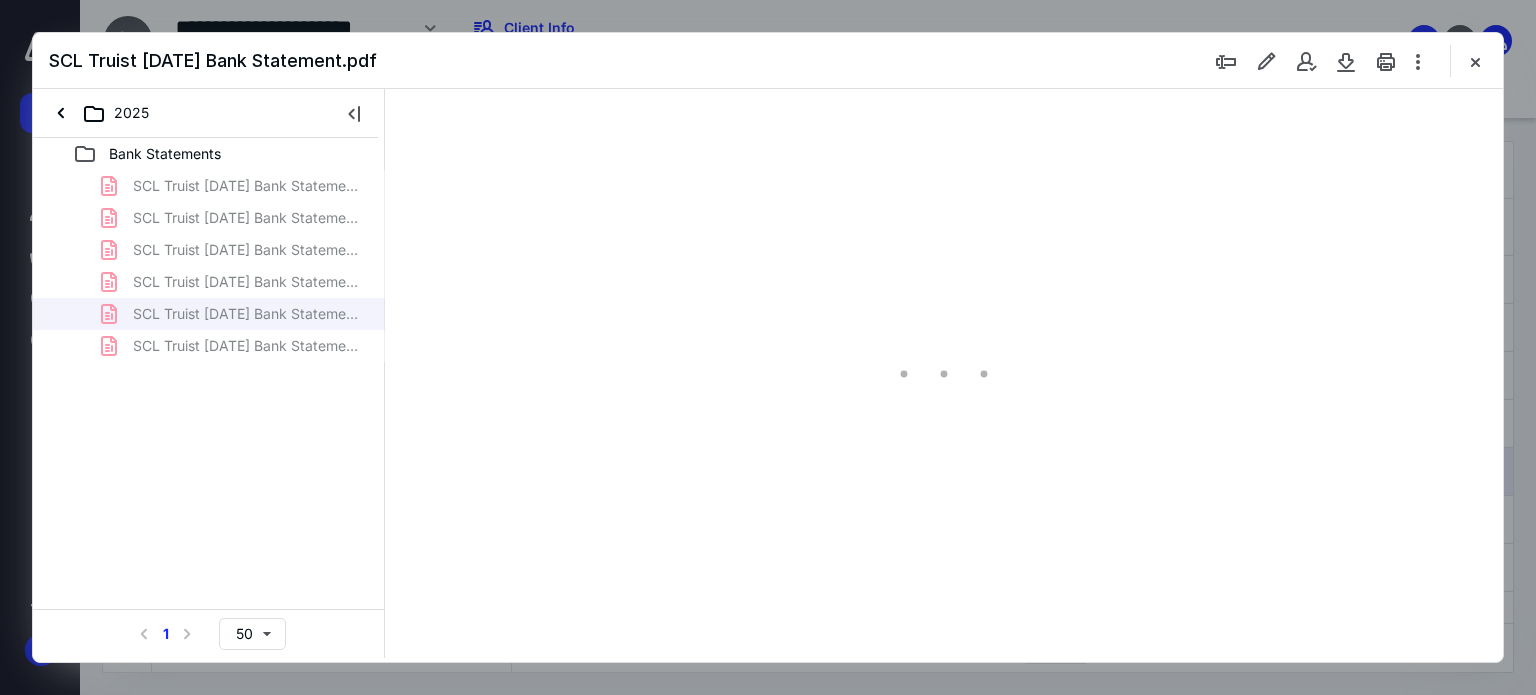 scroll, scrollTop: 83, scrollLeft: 0, axis: vertical 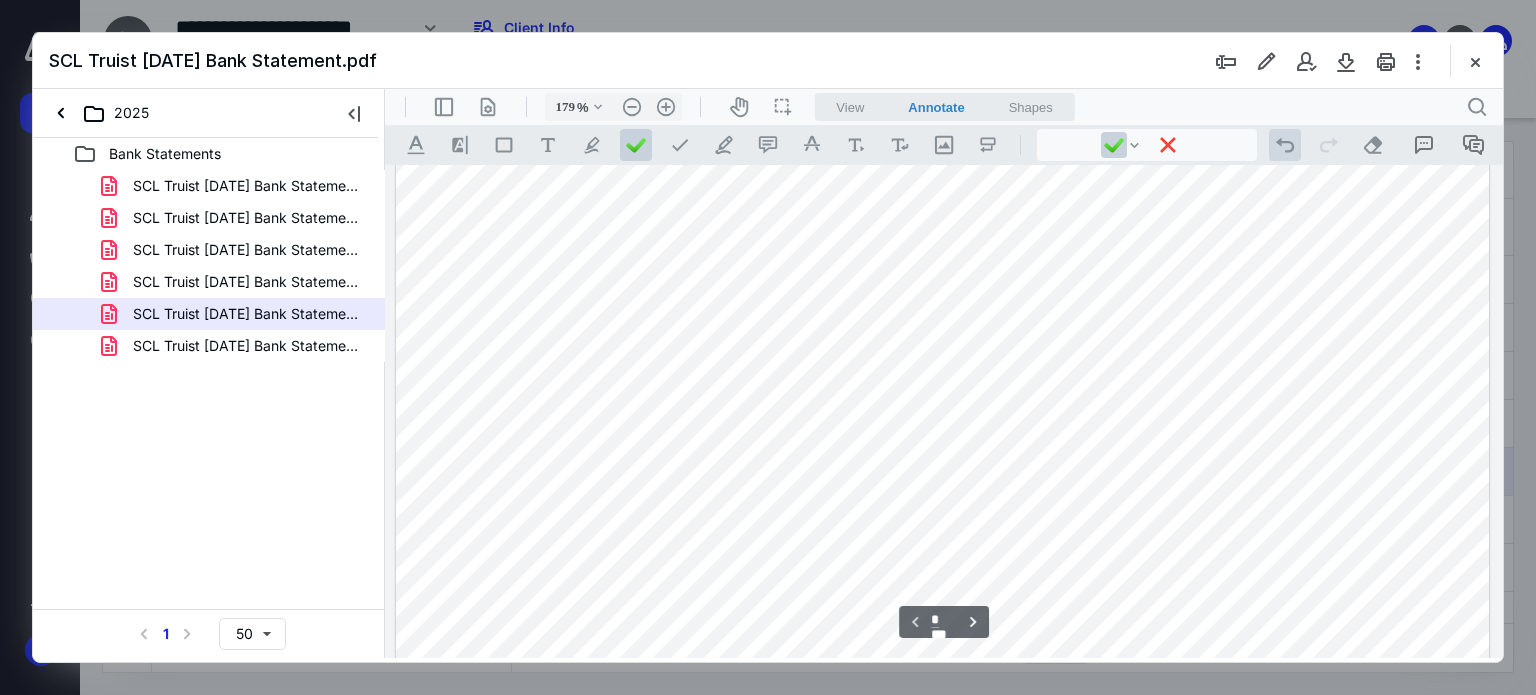 click on ".cls-1{fill:#abb0c4;} icon - operation - undo" at bounding box center [1285, 145] 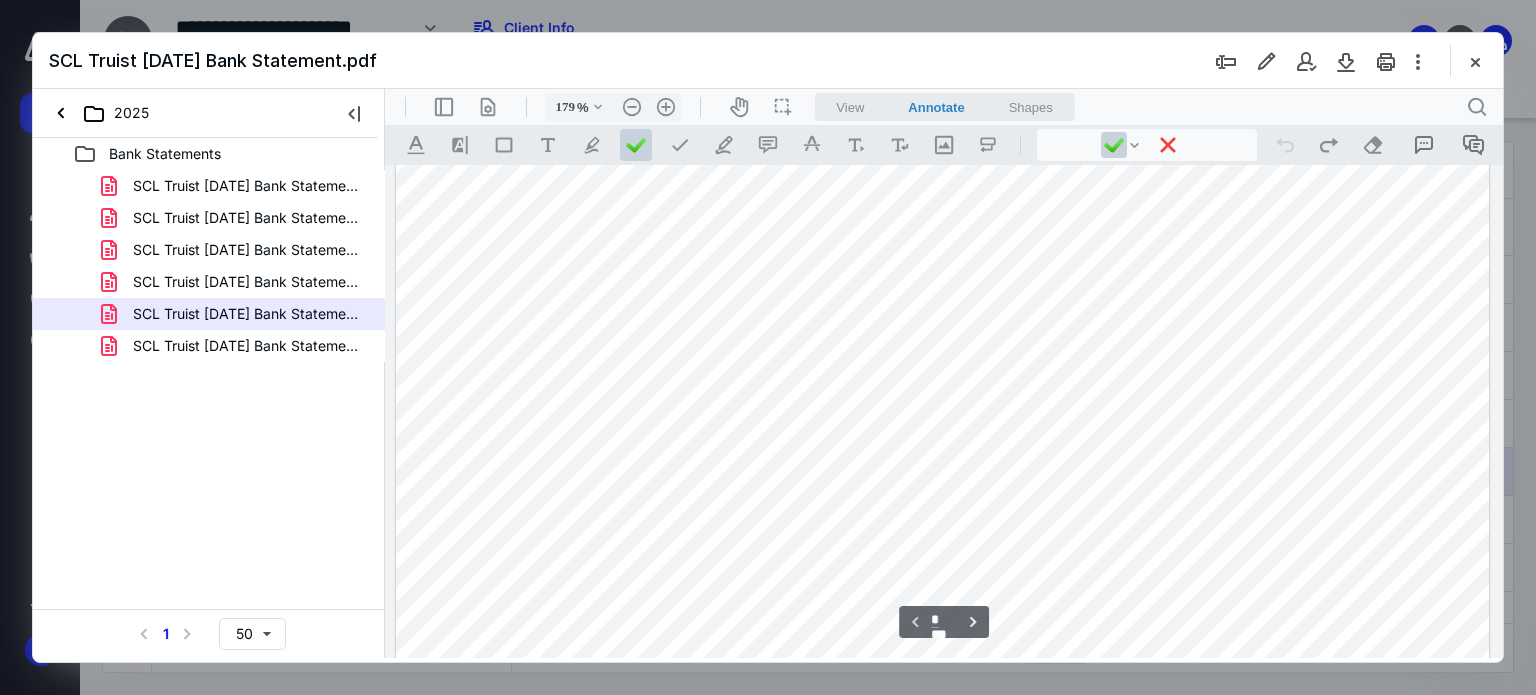 scroll, scrollTop: 583, scrollLeft: 0, axis: vertical 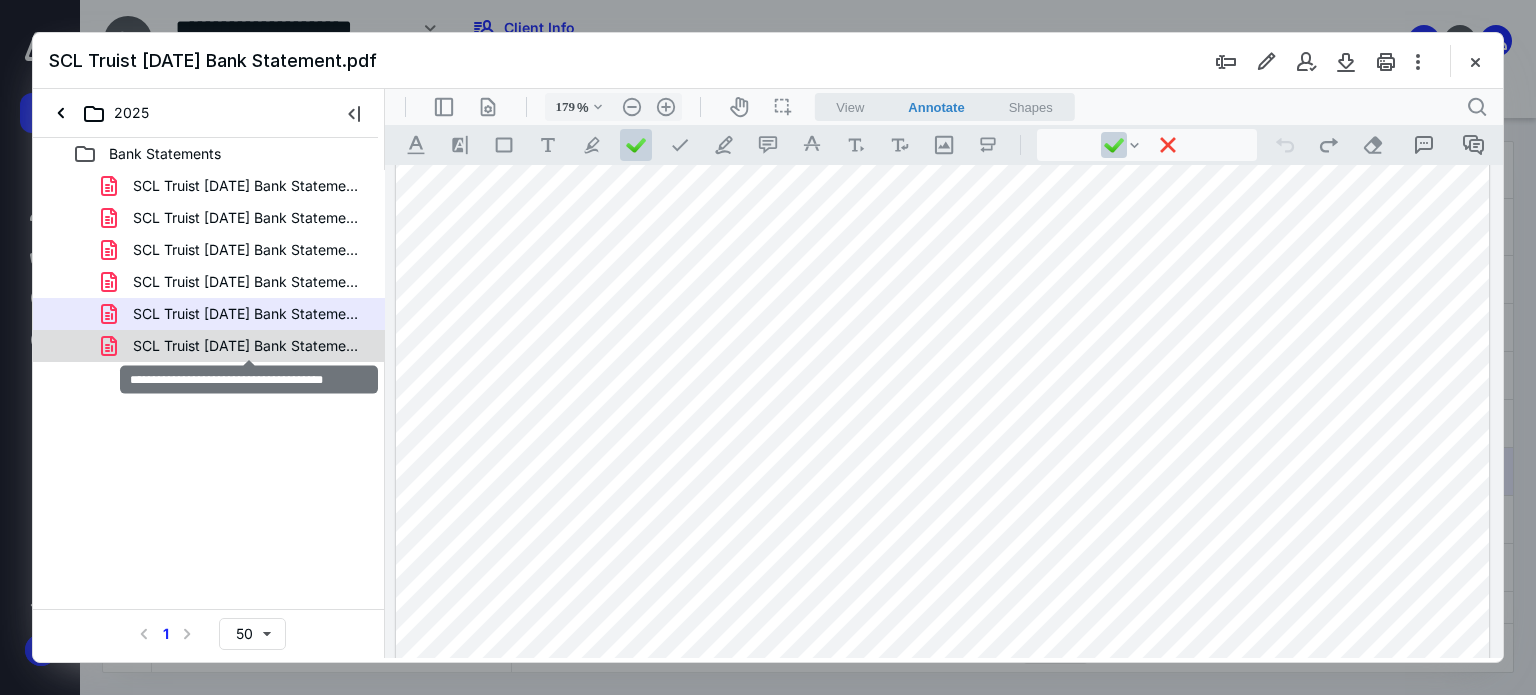 click on "SCL Truist [DATE] Bank Statement.pdf" at bounding box center (249, 346) 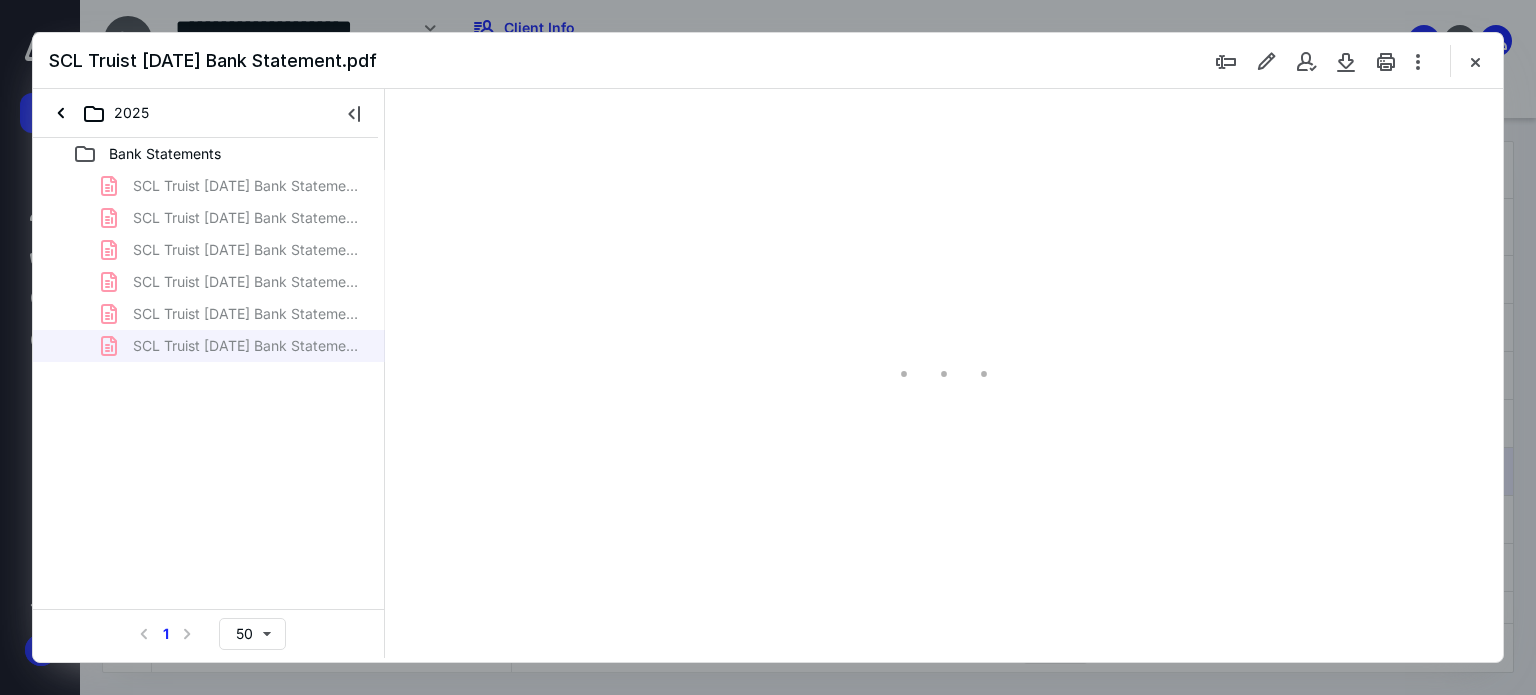 type on "179" 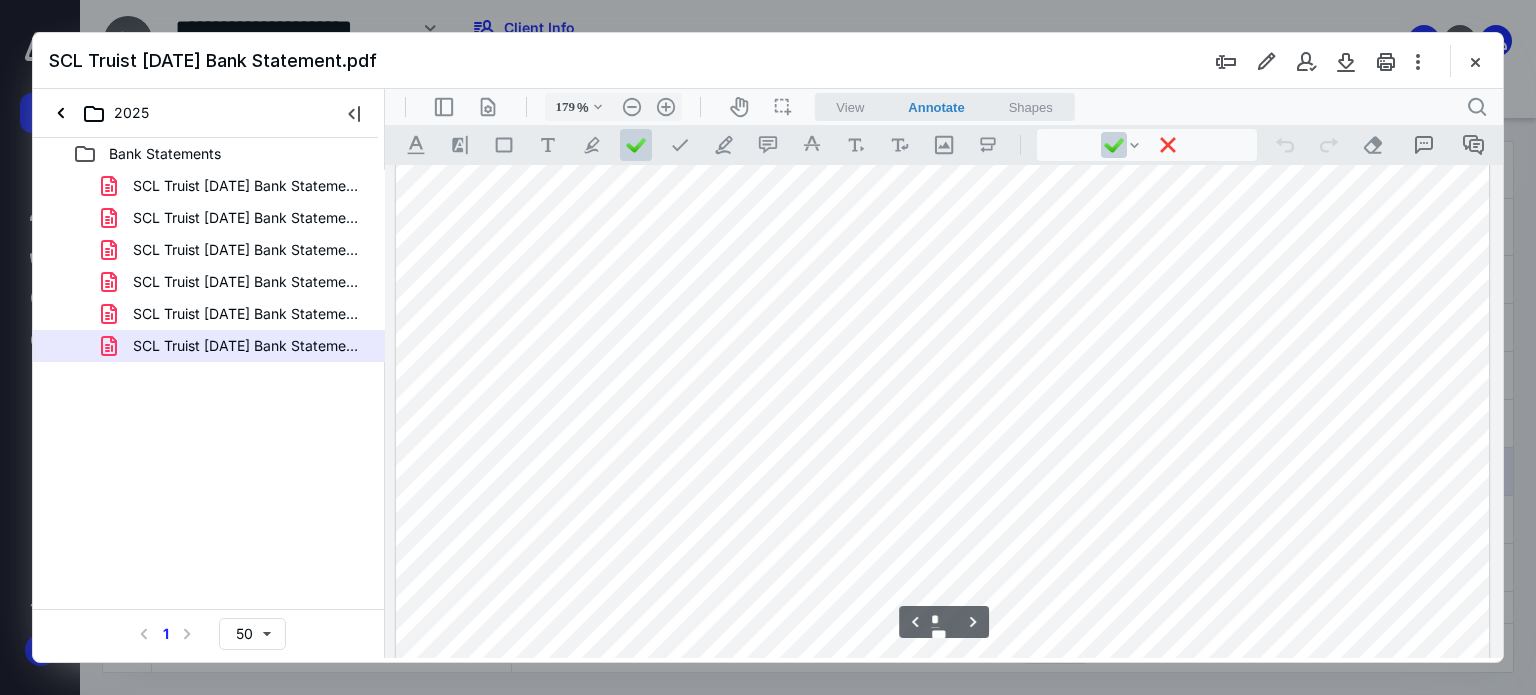 scroll, scrollTop: 1683, scrollLeft: 0, axis: vertical 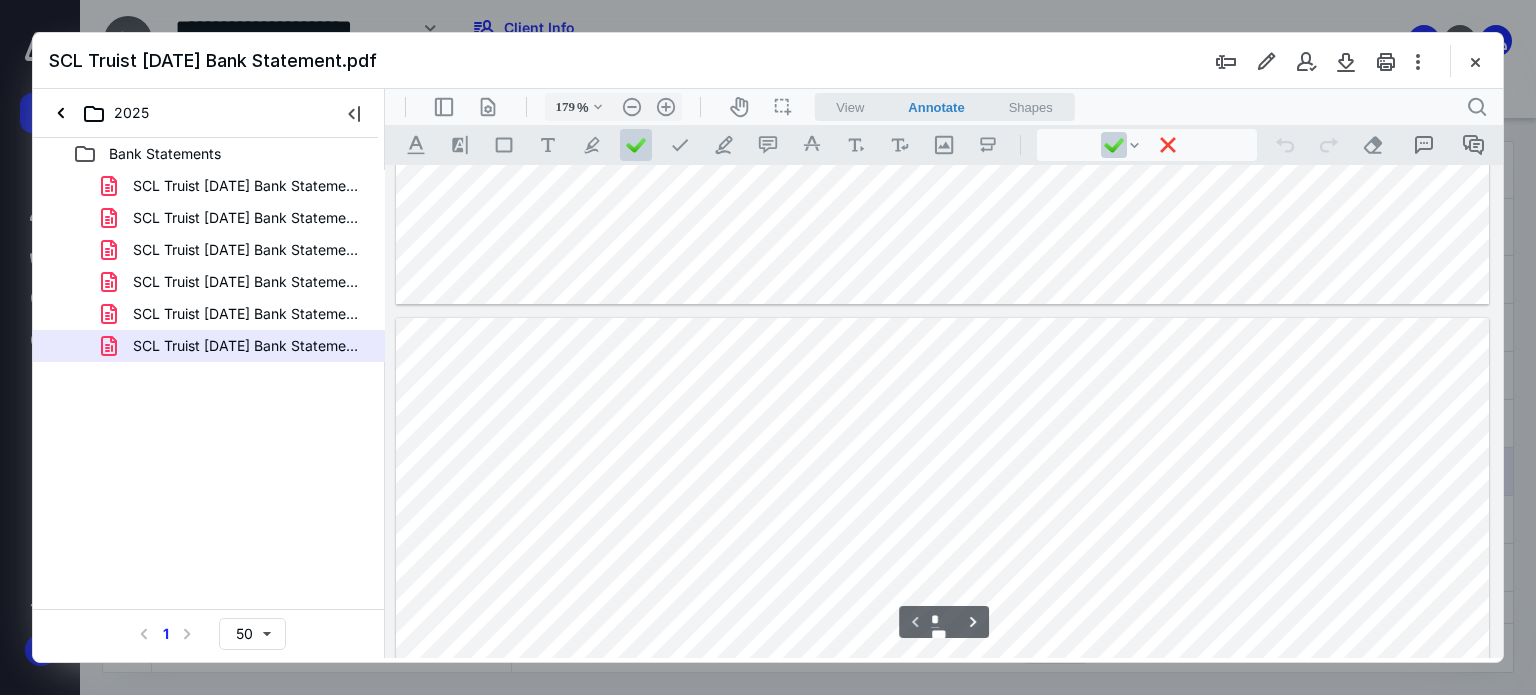 type on "*" 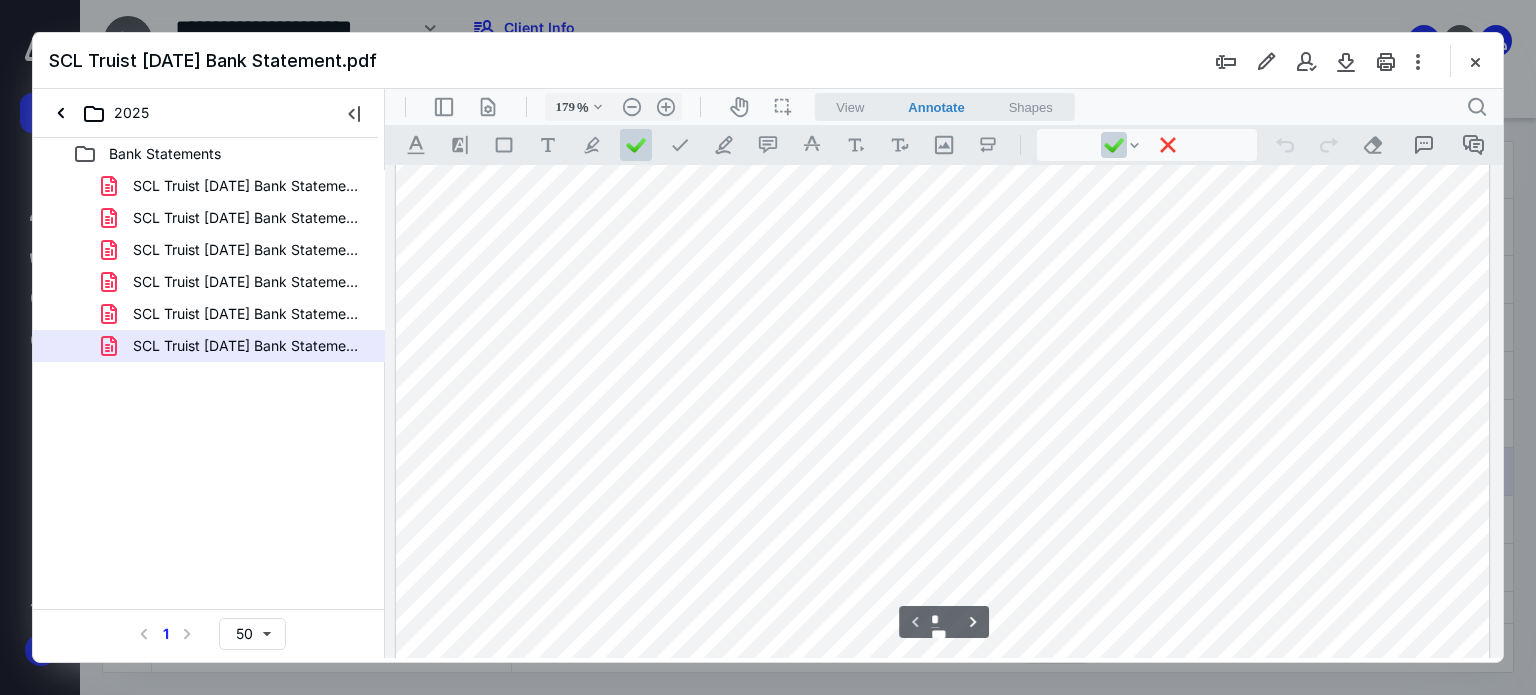 scroll, scrollTop: 483, scrollLeft: 0, axis: vertical 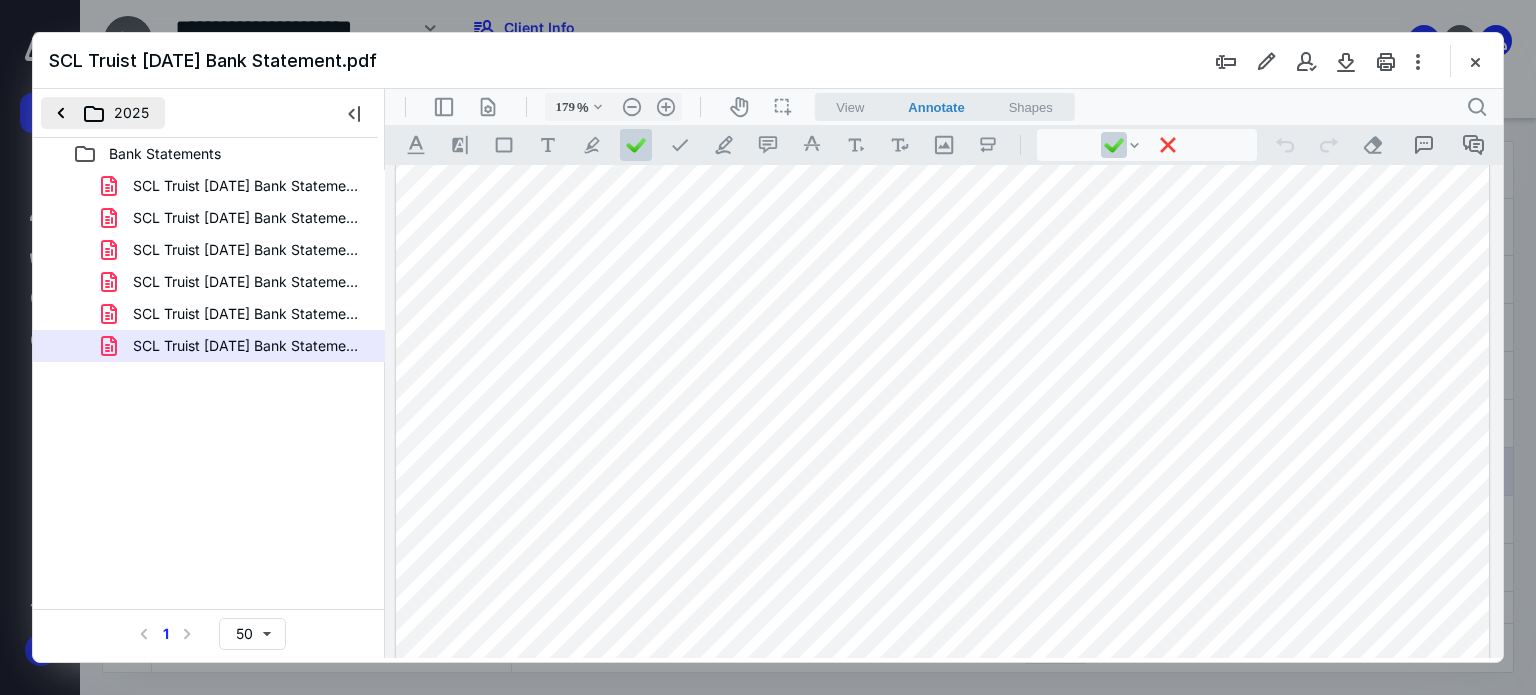click on "2025" at bounding box center (103, 113) 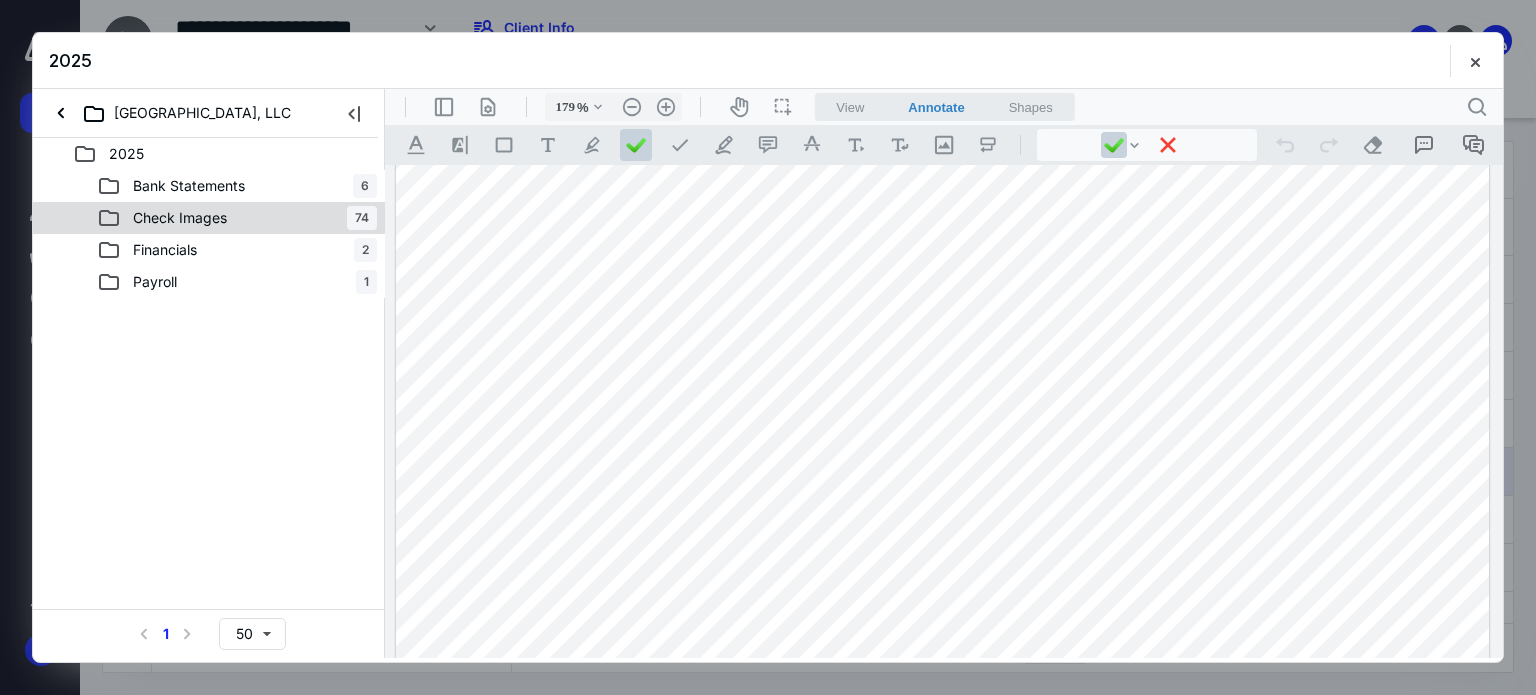 click on "Check Images 74" at bounding box center [237, 218] 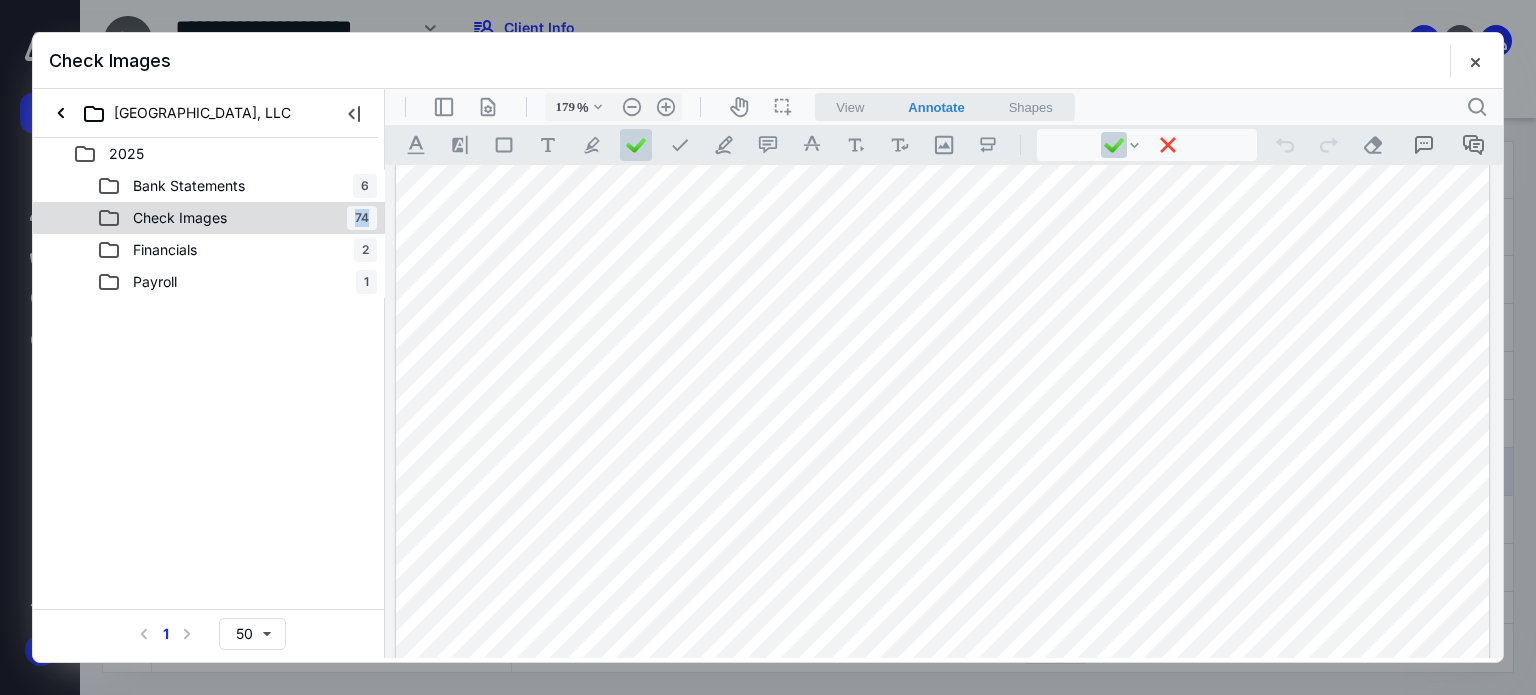click on "Check Images 74" at bounding box center [237, 218] 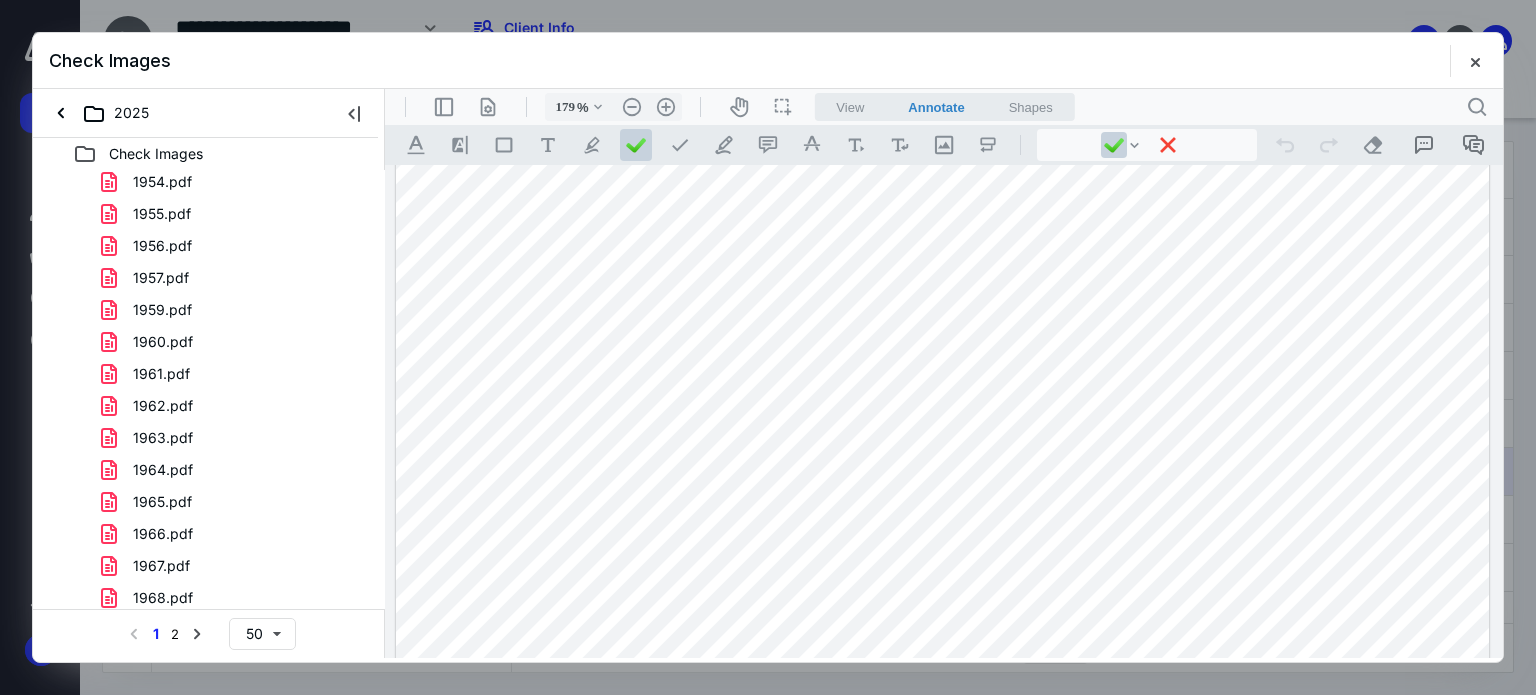 scroll, scrollTop: 1160, scrollLeft: 0, axis: vertical 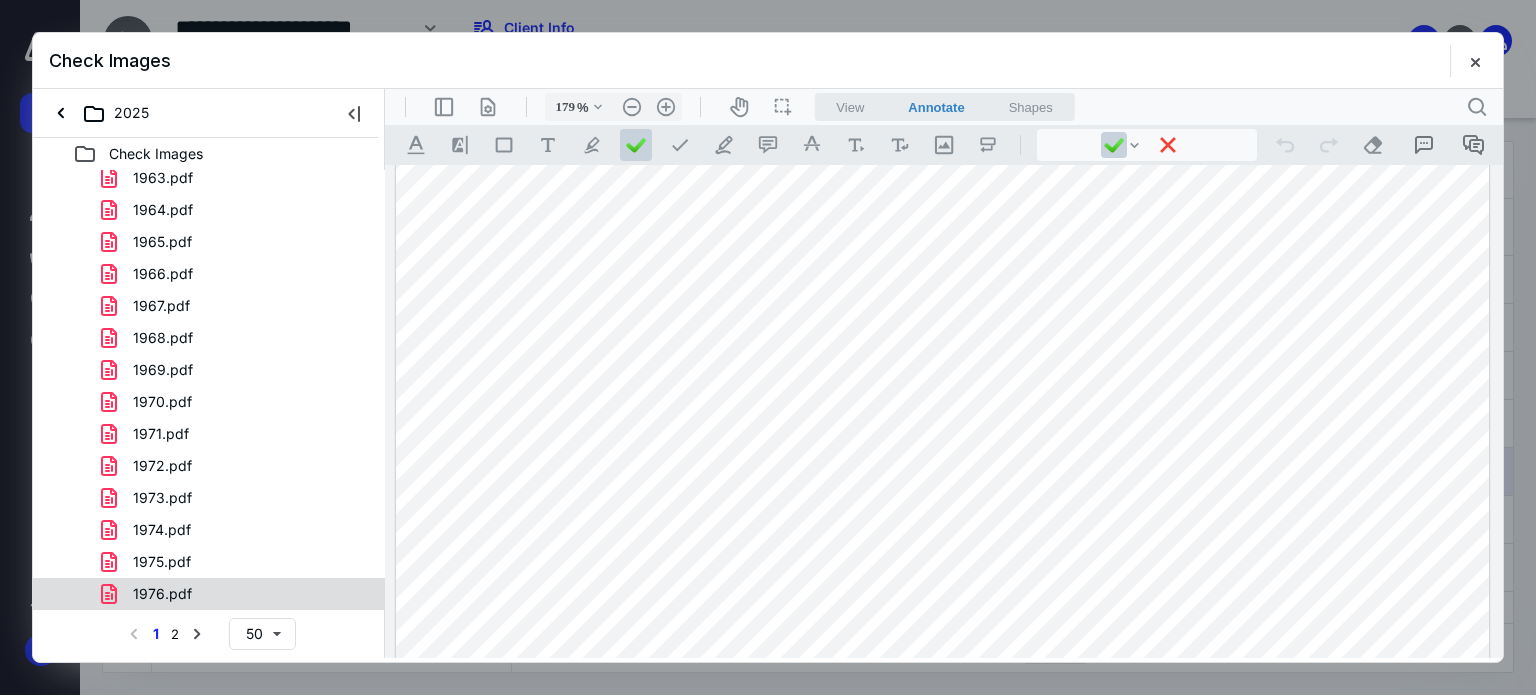 click on "1976.pdf" at bounding box center [237, 594] 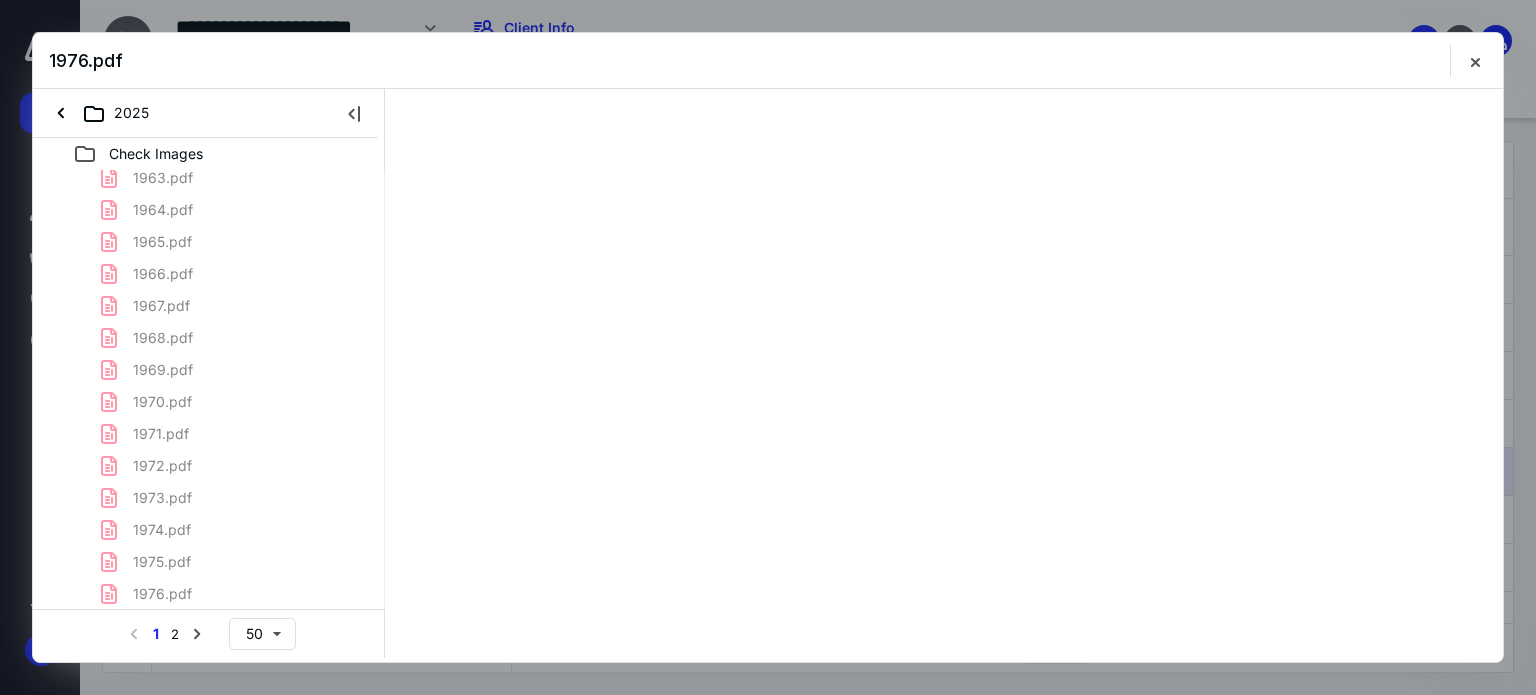 click on "1922.pdf 1926.pdf 1928.pdf 1929.pdf 1930.pdf 1931.pdf 1932.pdf 1933.pdf 1934.pdf 1935.pdf 1936.pdf 1937.pdf 1938.pdf 1939.pdf 1940.pdf 1941.pdf 1942.pdf 1943.pdf 1944.pdf 1945.pdf 1946.pdf 1947.pdf 1948.pdf 1949.pdf 1950.pdf 1951.pdf 1952.pdf 1953.pdf 1954.pdf 1955.pdf 1956.pdf 1957.pdf 1959.pdf 1960.pdf 1961.pdf 1962.pdf 1963.pdf 1964.pdf 1965.pdf 1966.pdf 1967.pdf 1968.pdf 1969.pdf 1970.pdf 1971.pdf 1972.pdf 1973.pdf 1974.pdf 1975.pdf 1976.pdf" at bounding box center [209, -190] 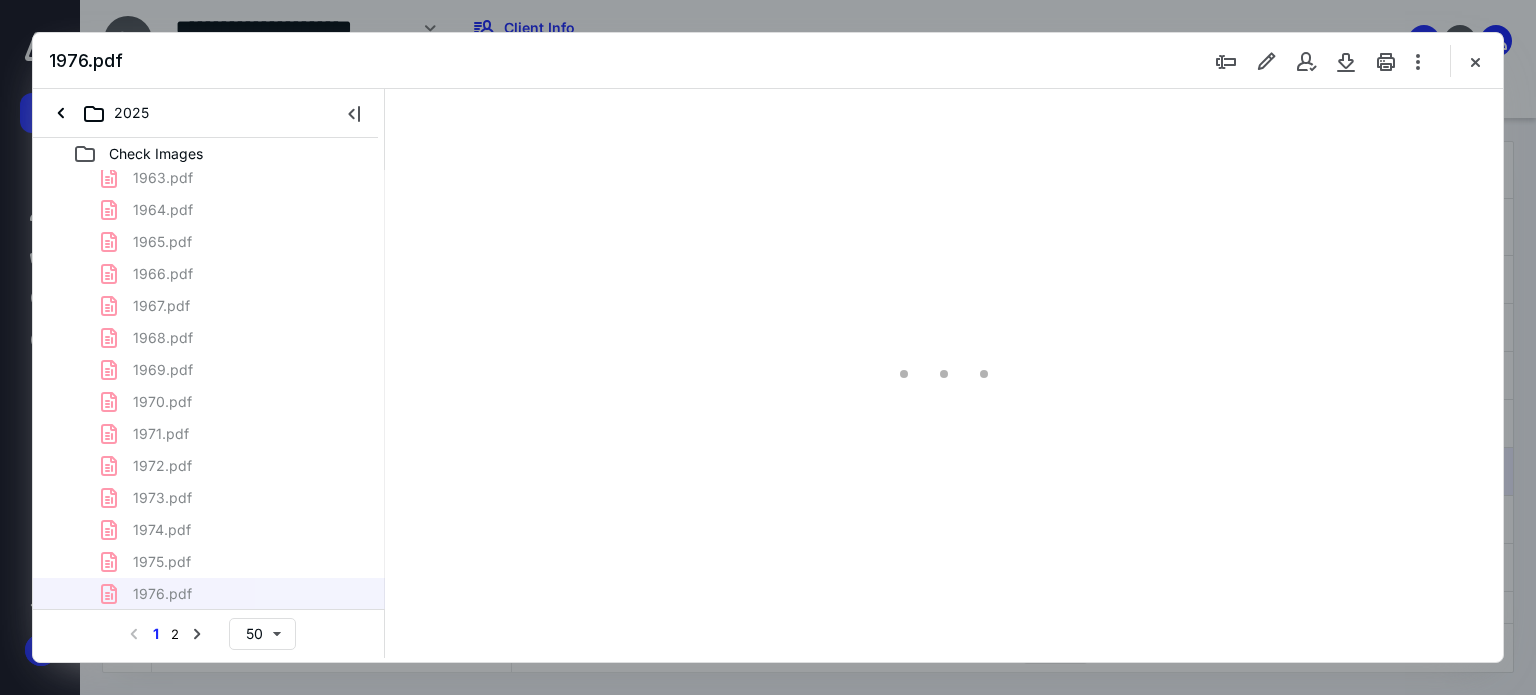 scroll, scrollTop: 0, scrollLeft: 0, axis: both 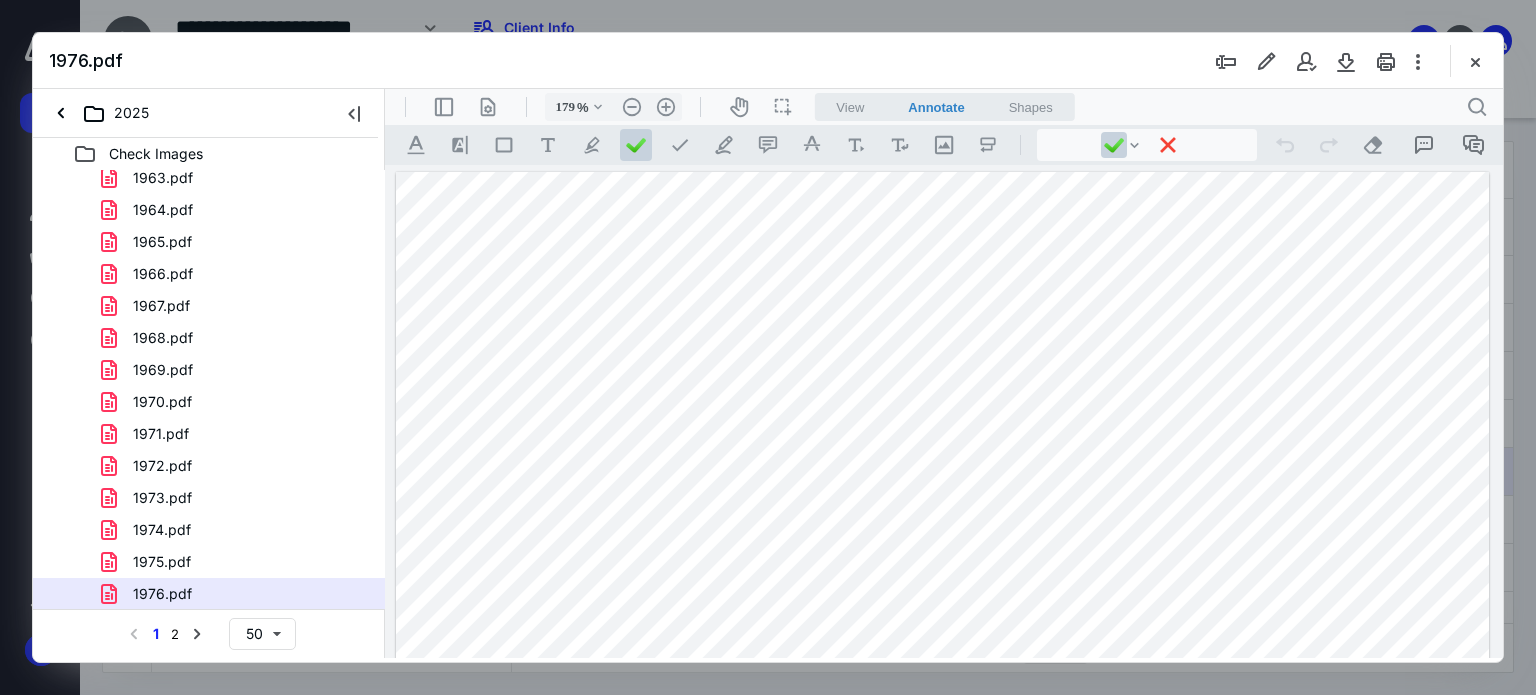 click on "1975.pdf" at bounding box center [237, 562] 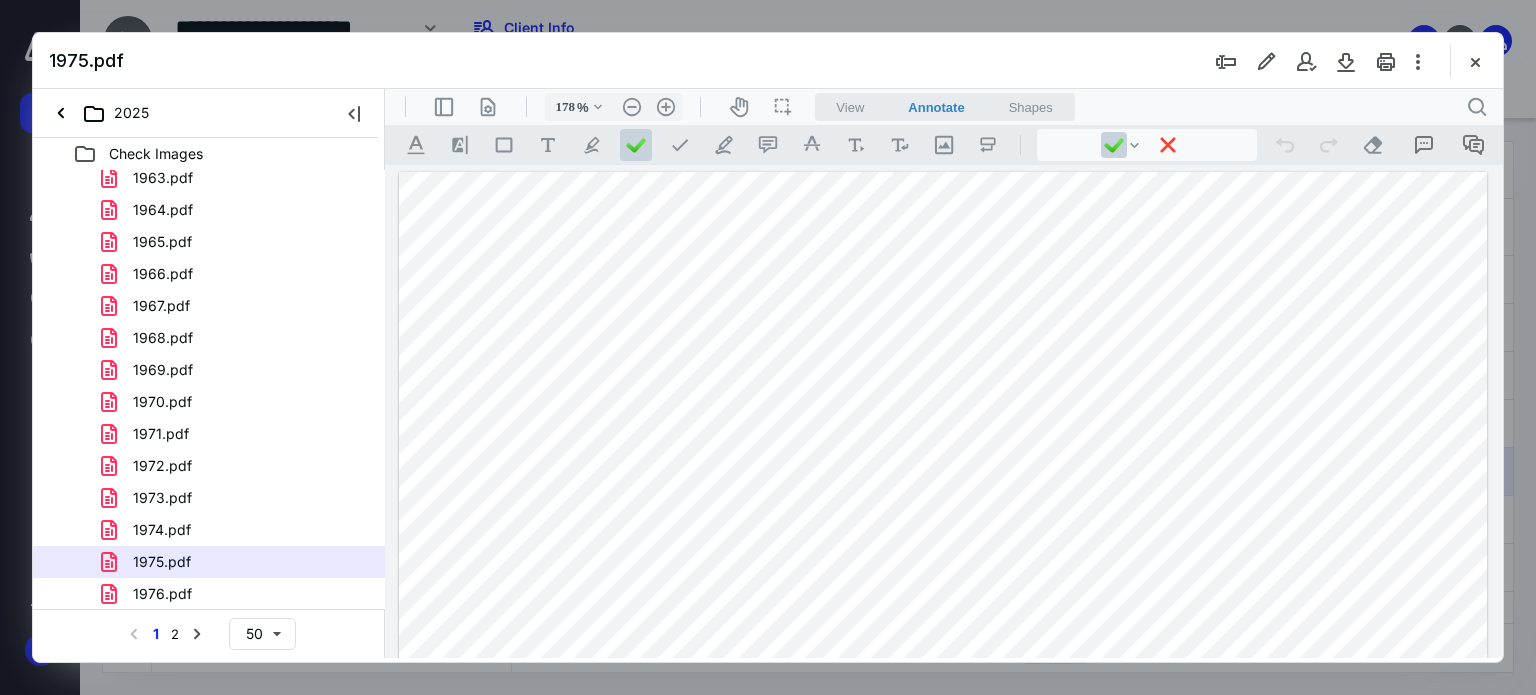 click on "1974.pdf" at bounding box center [237, 530] 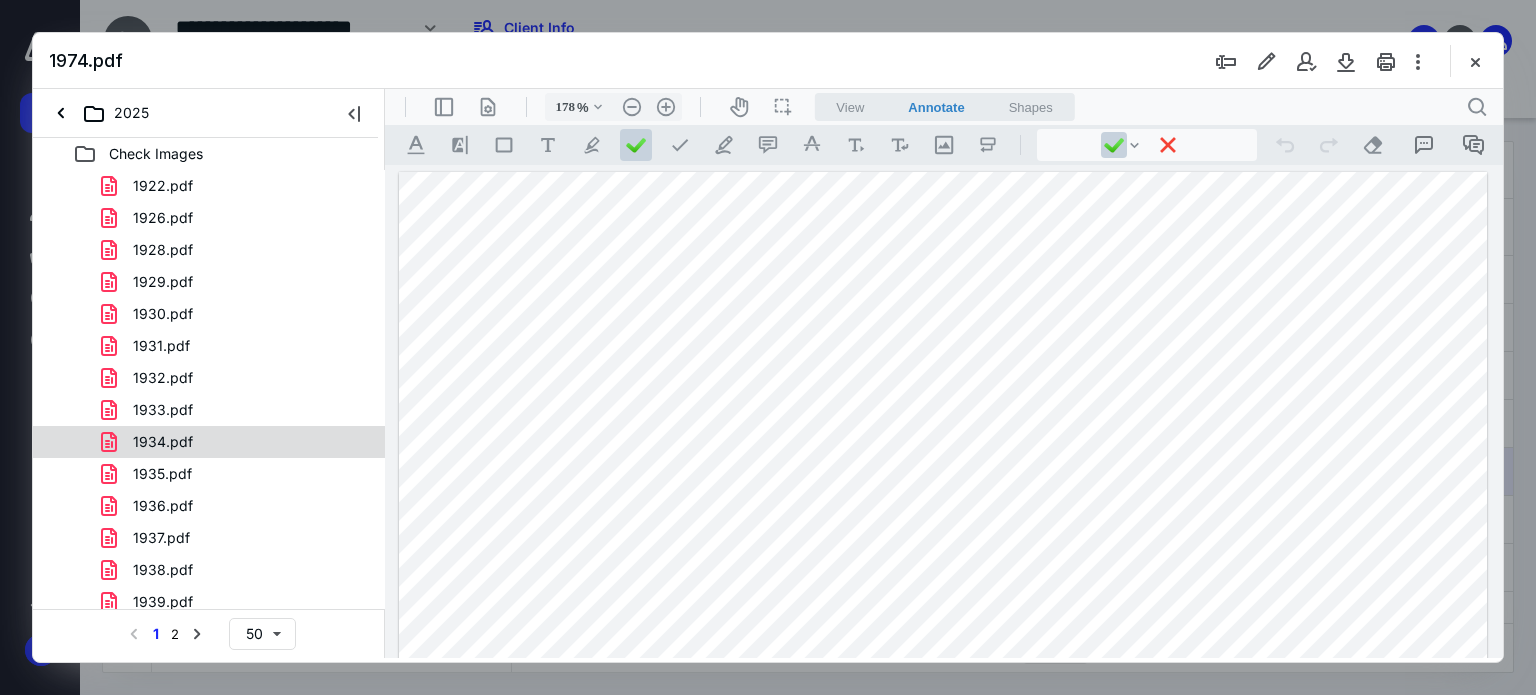 scroll, scrollTop: 0, scrollLeft: 0, axis: both 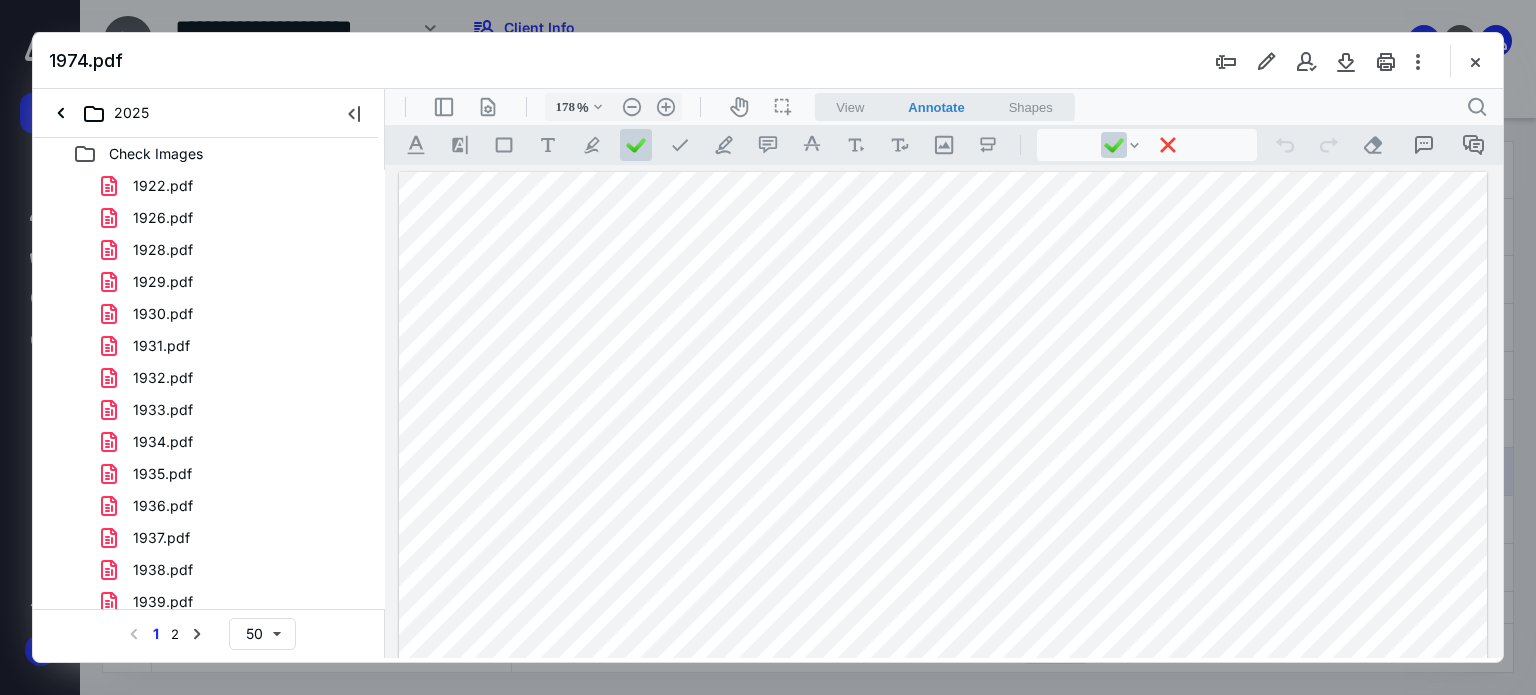 click on "Check Images" at bounding box center [209, 154] 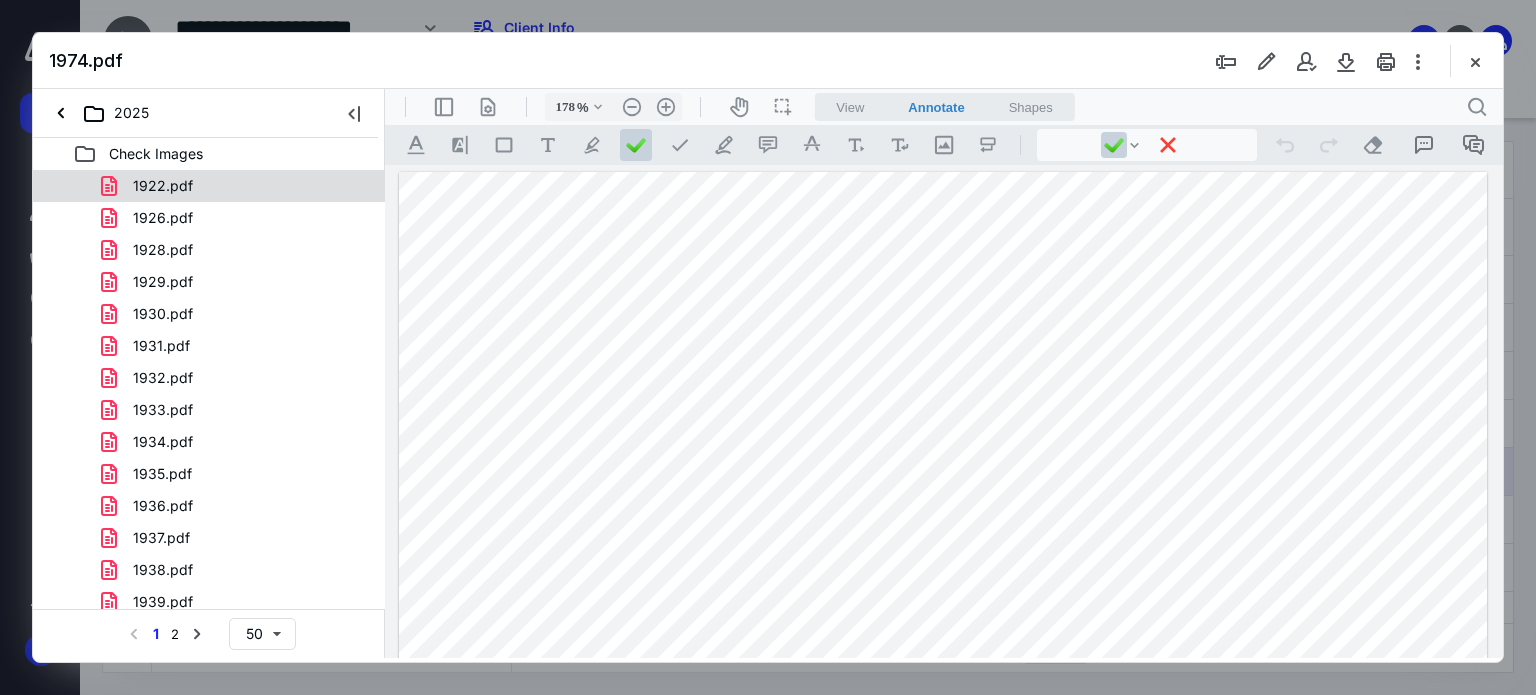 click on "1922.pdf" at bounding box center [163, 186] 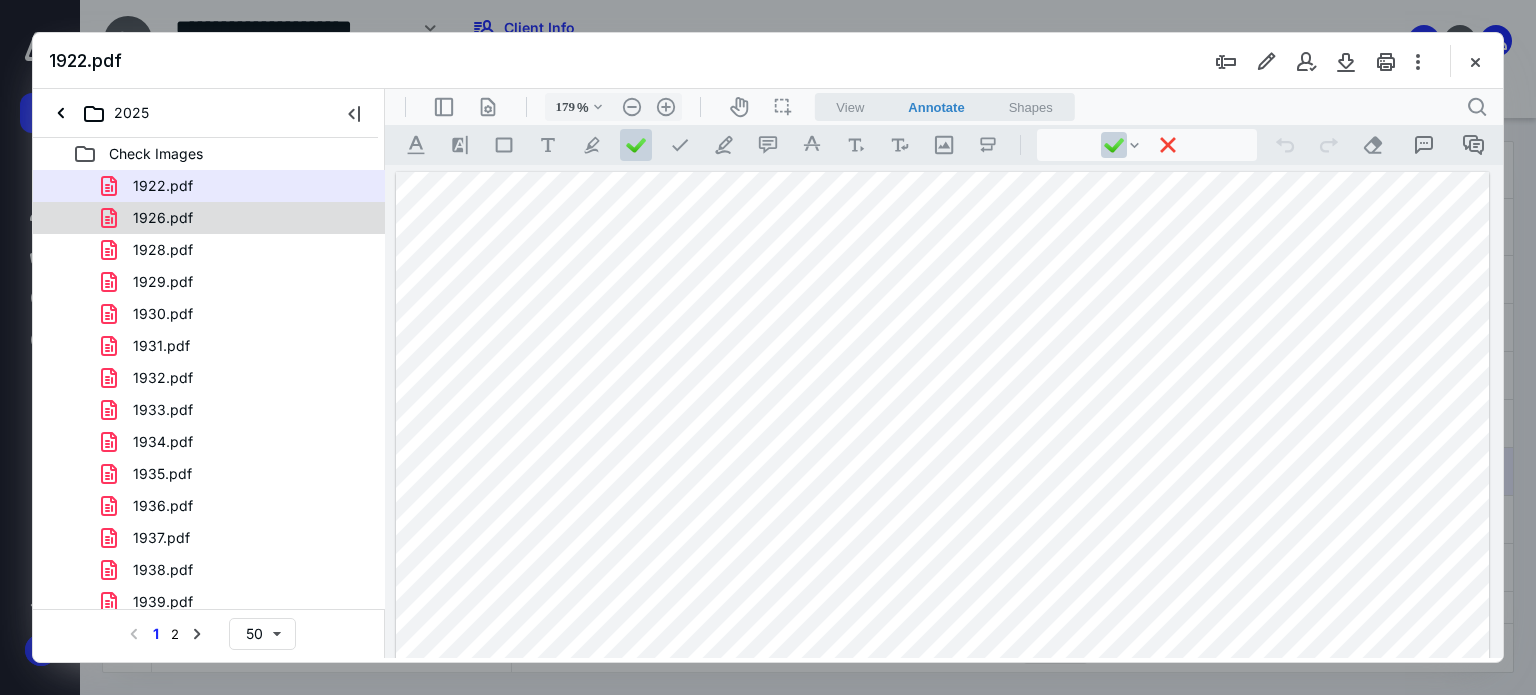 click on "1926.pdf" at bounding box center [163, 218] 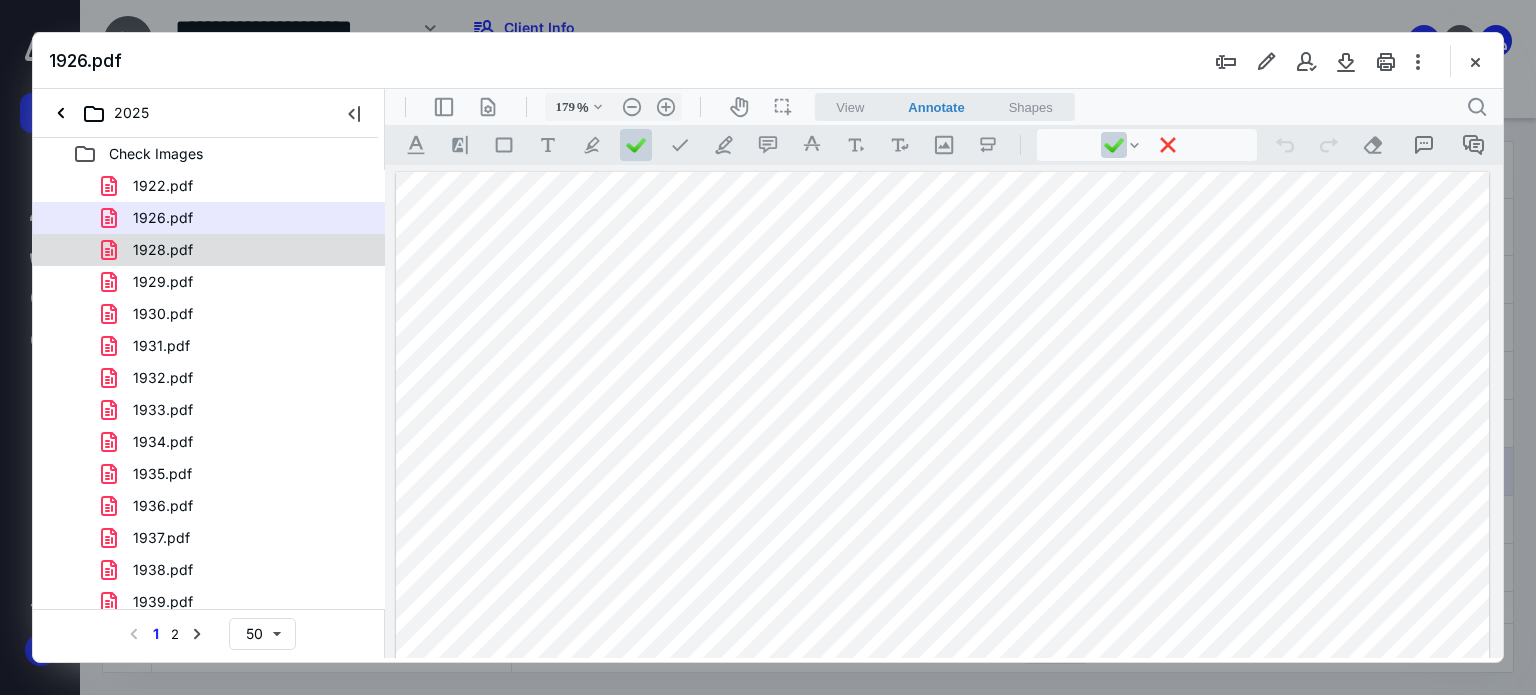click on "1928.pdf" at bounding box center [163, 250] 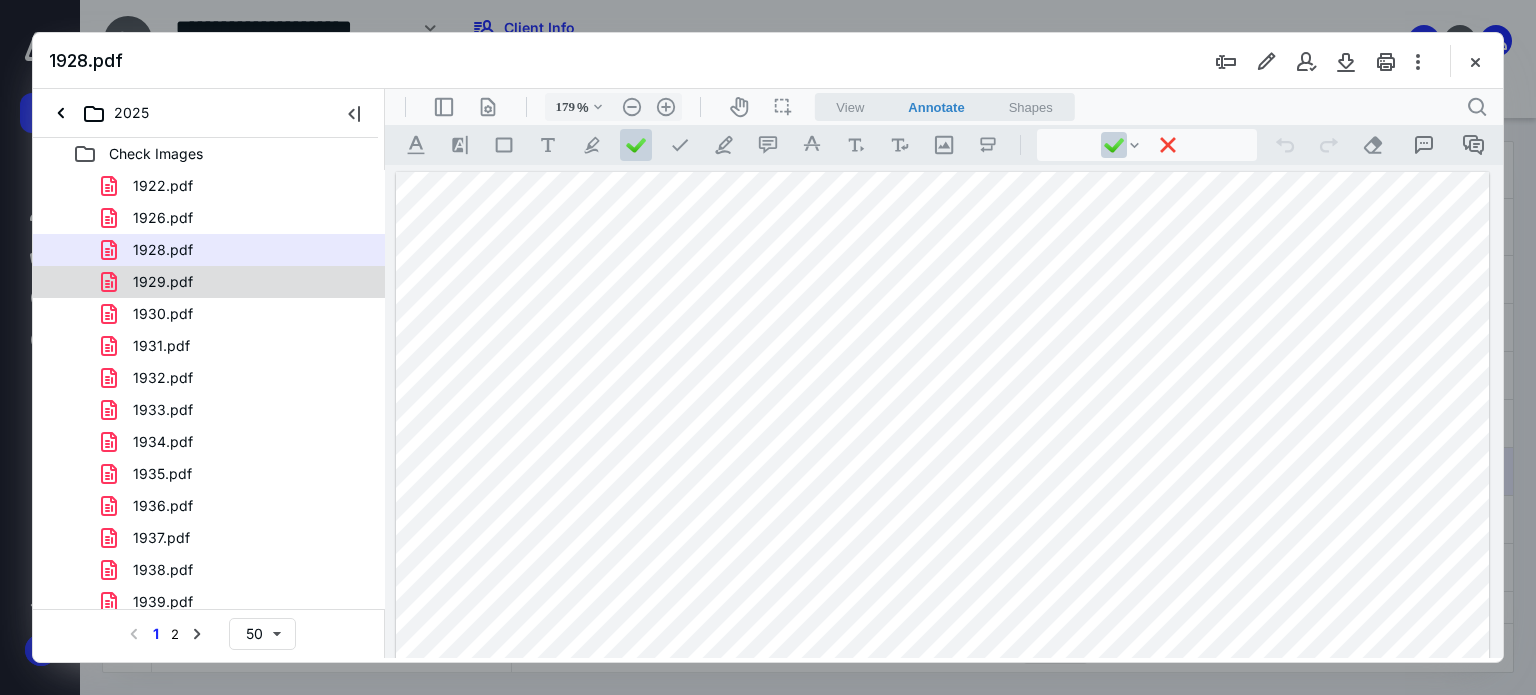 click on "1929.pdf" at bounding box center (163, 282) 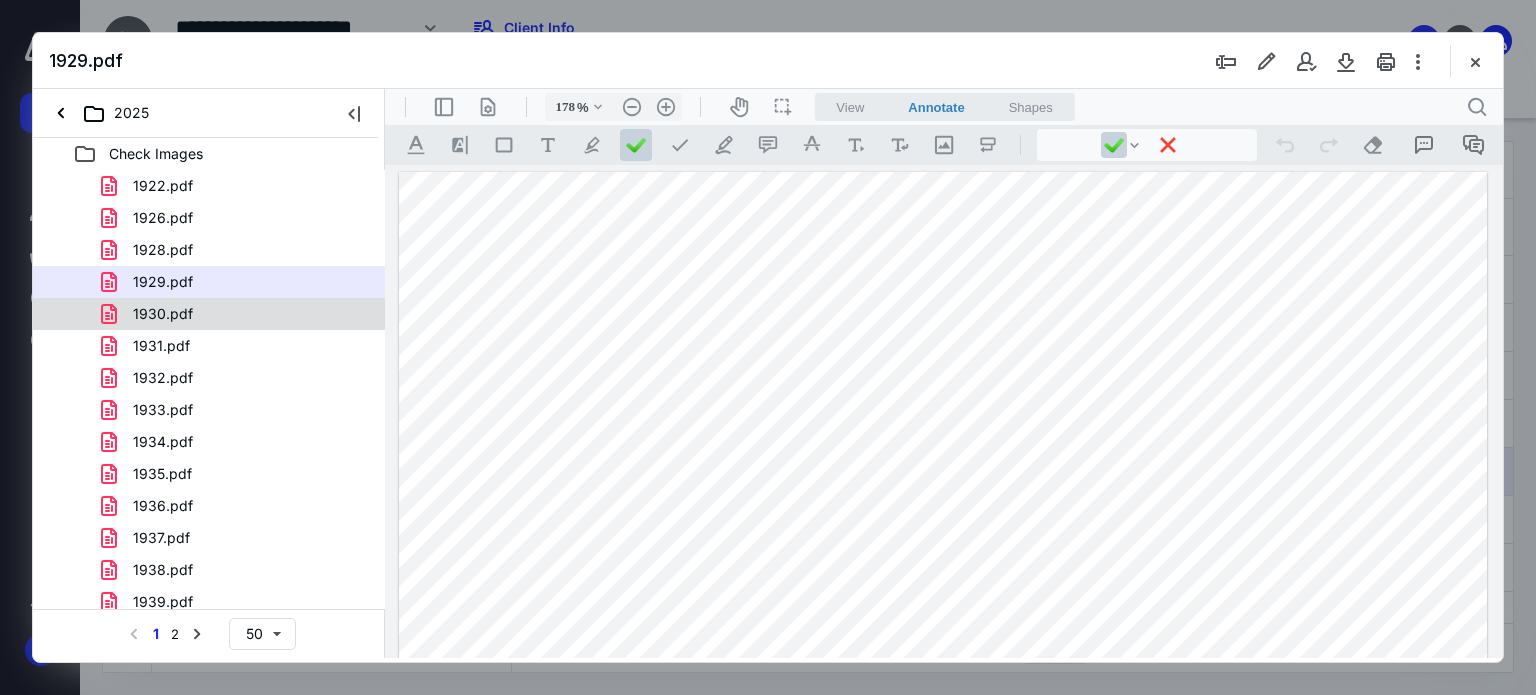 click on "1930.pdf" at bounding box center [163, 314] 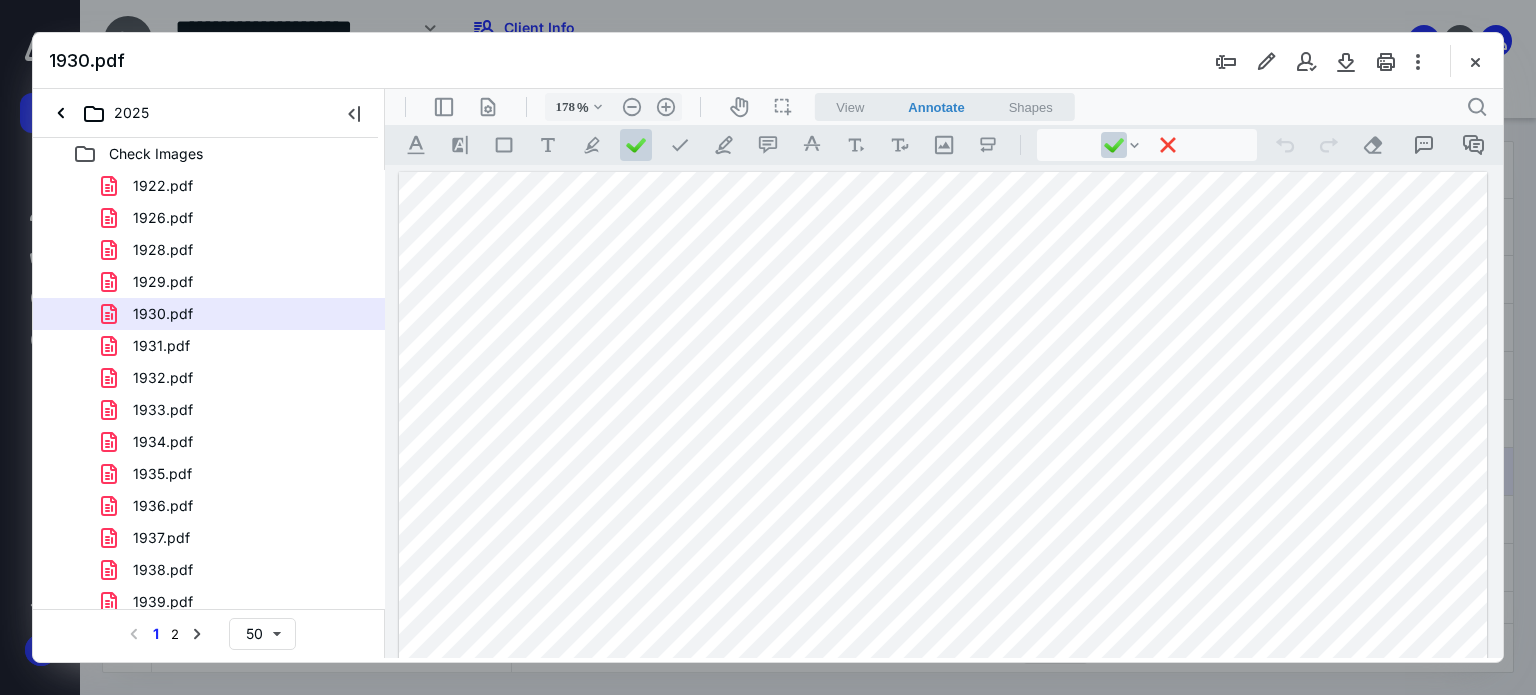 click on "1931.pdf" at bounding box center (161, 346) 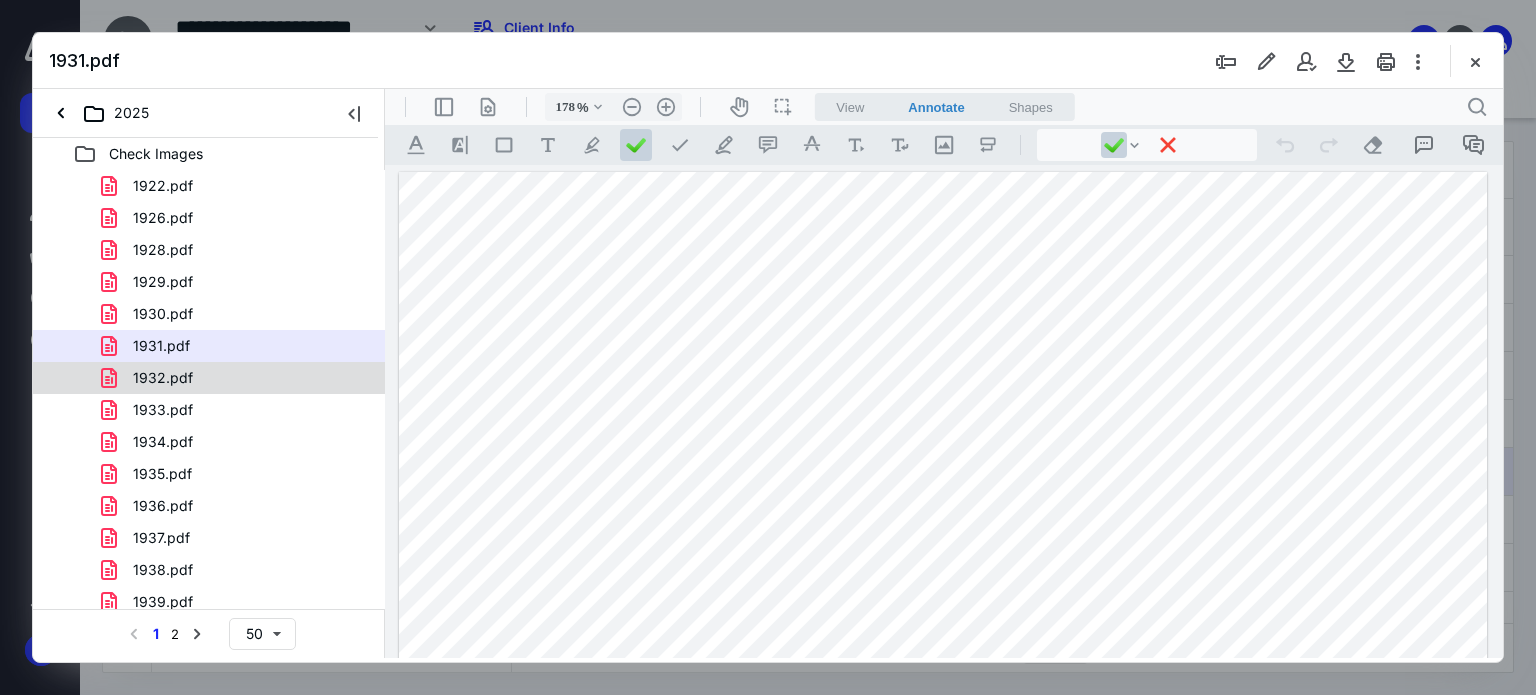 click on "1932.pdf" at bounding box center [163, 378] 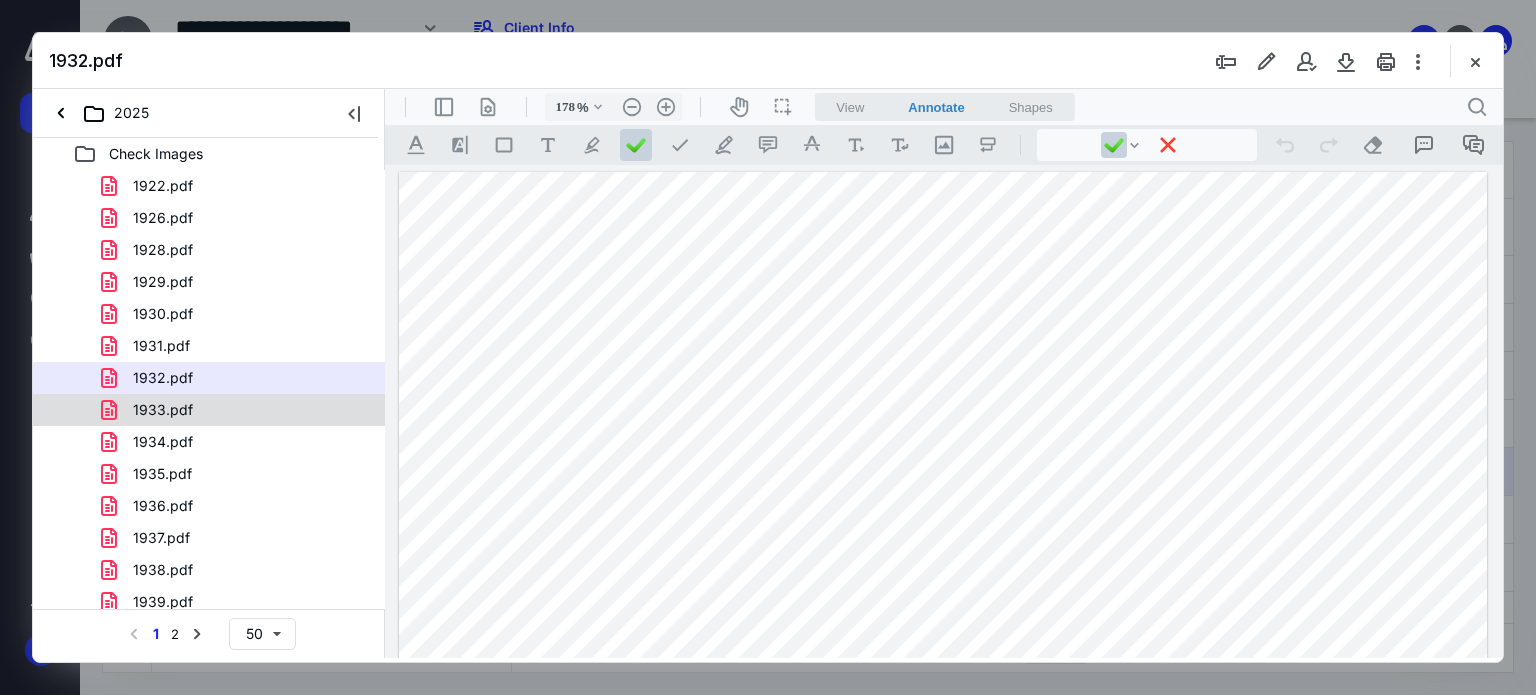 click on "1933.pdf" at bounding box center (163, 410) 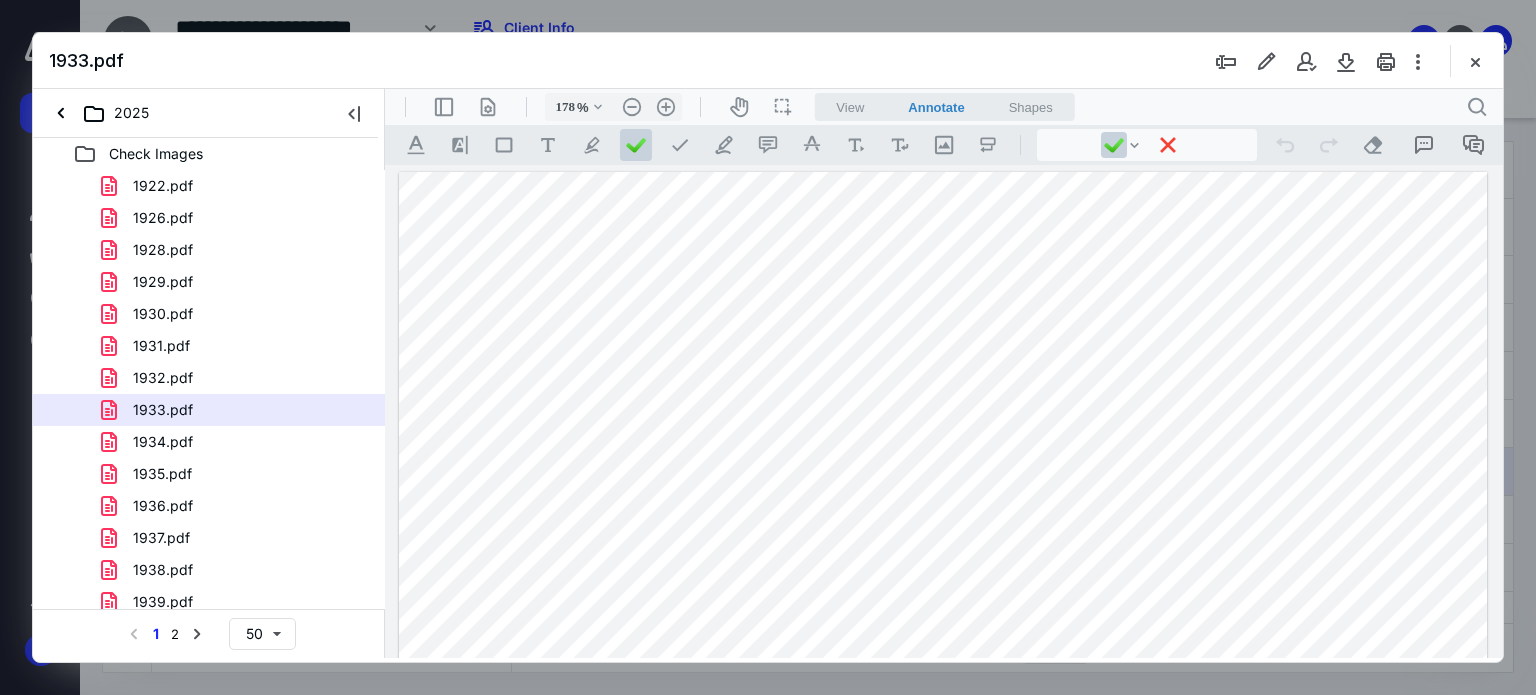 click on "1934.pdf" at bounding box center [163, 442] 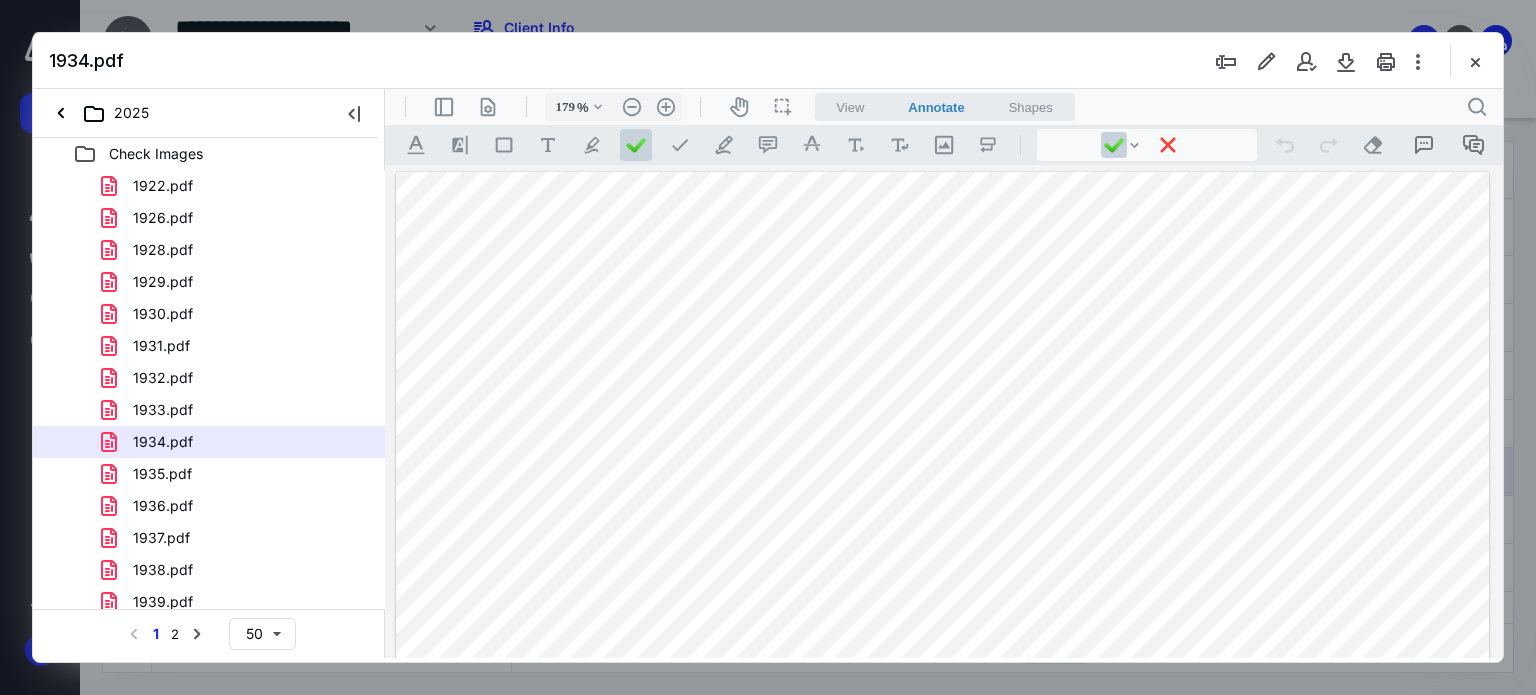 click on "1935.pdf" at bounding box center [162, 474] 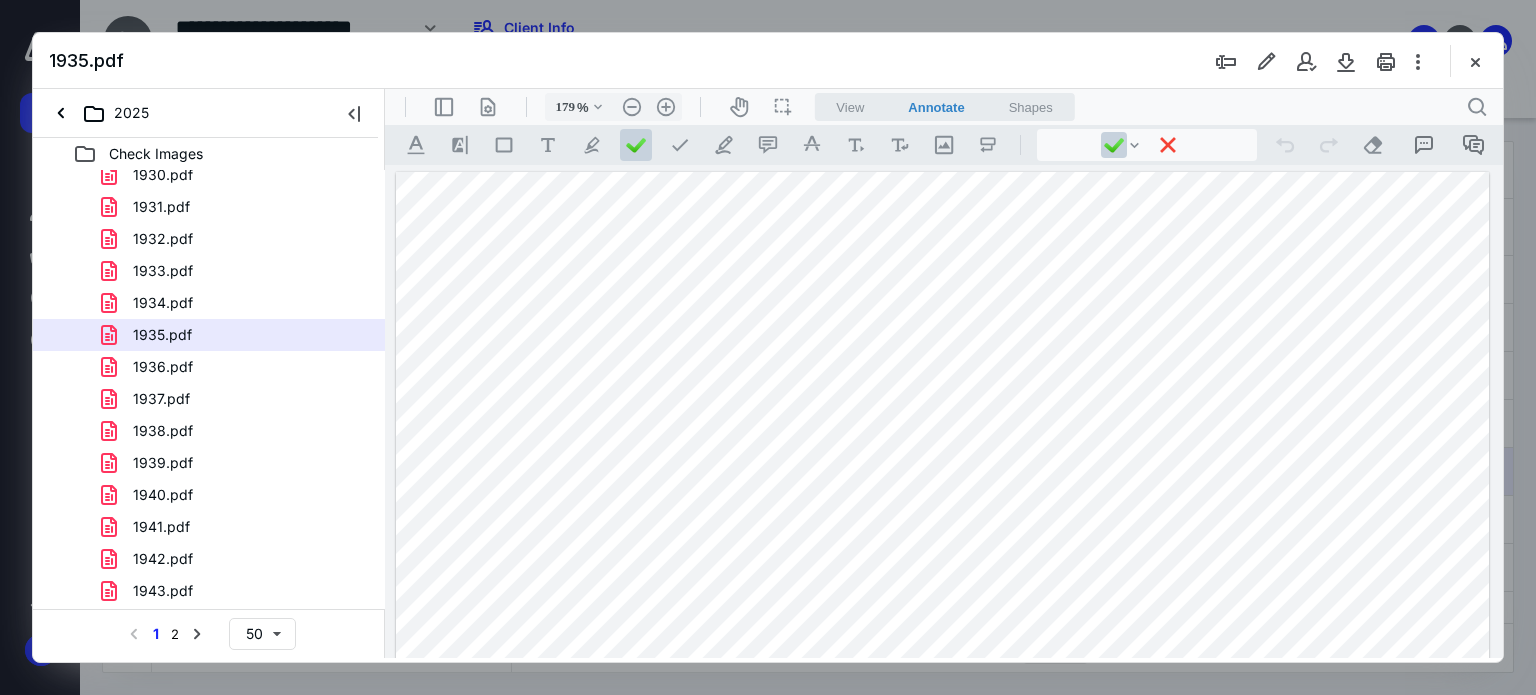 scroll, scrollTop: 200, scrollLeft: 0, axis: vertical 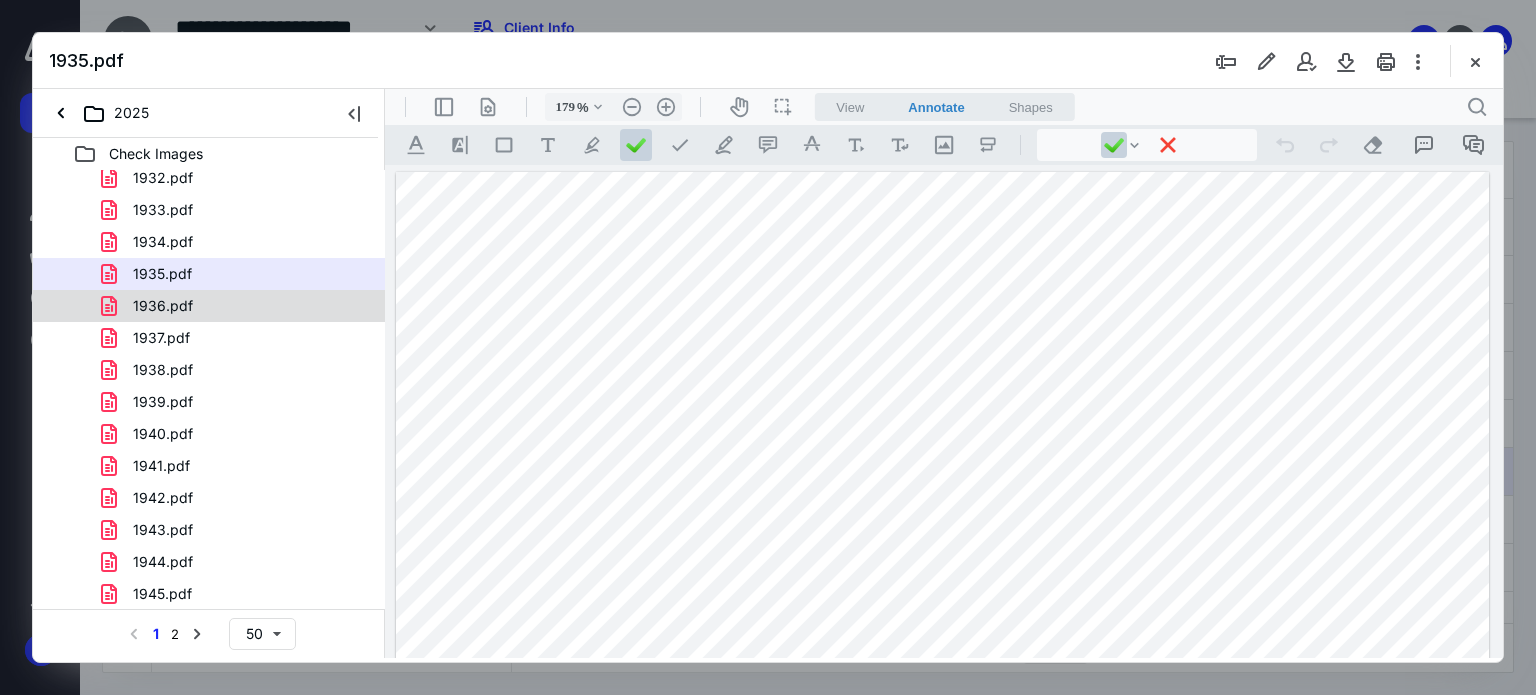 click on "1936.pdf" at bounding box center (163, 306) 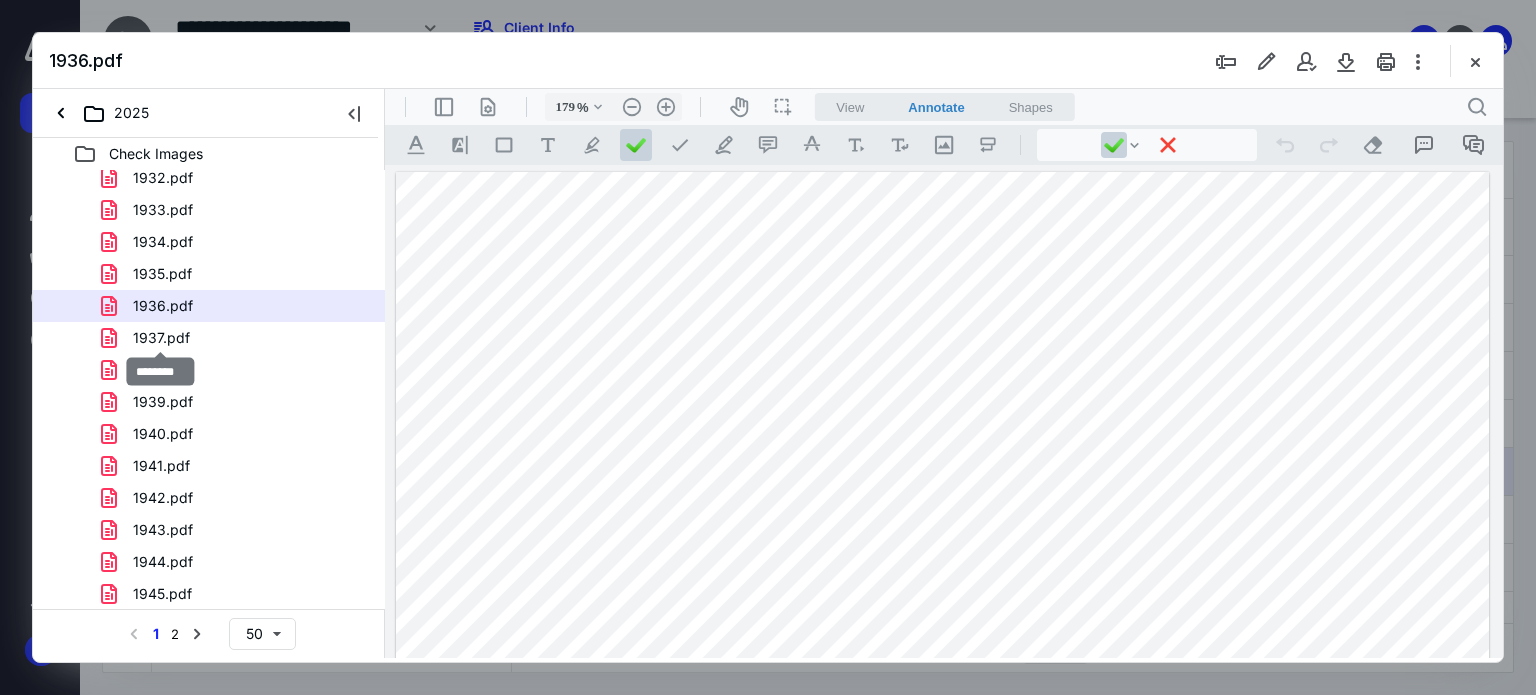 click on "1937.pdf" at bounding box center (161, 338) 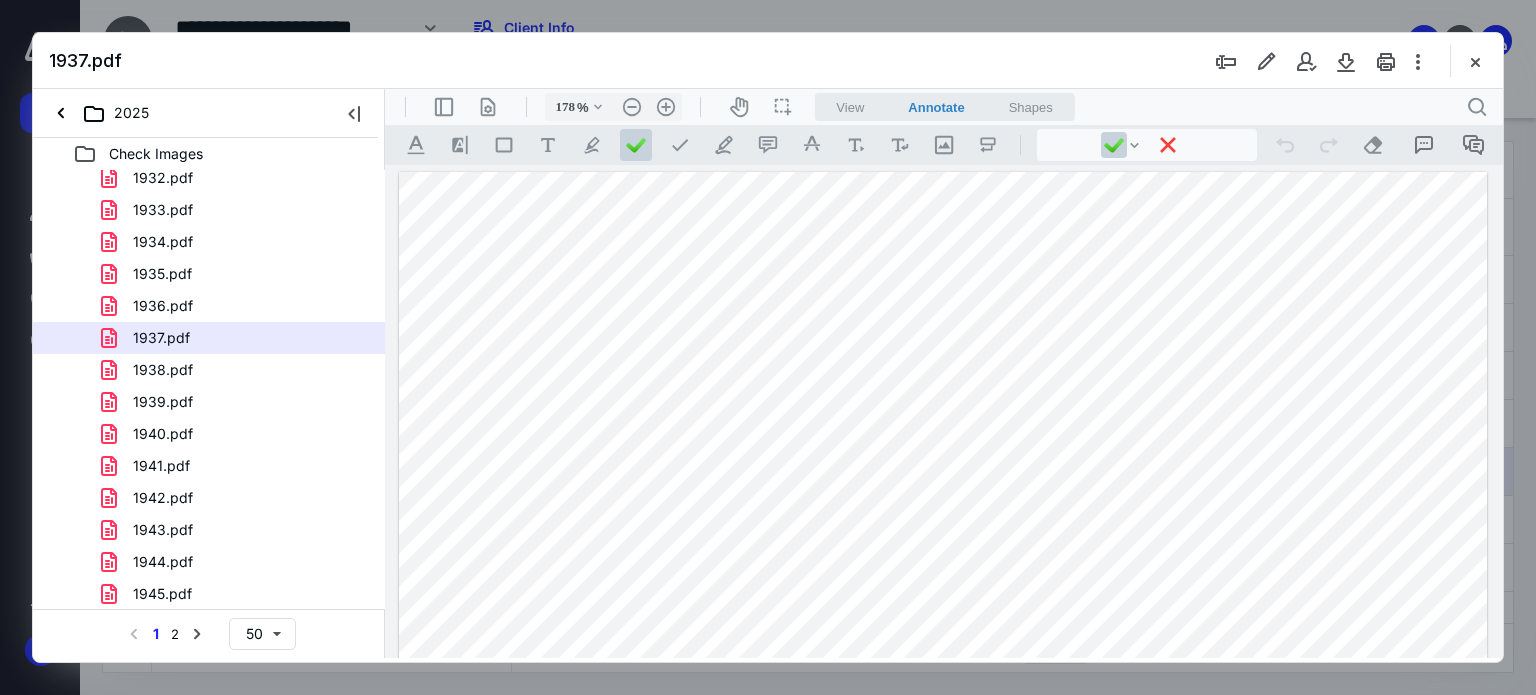 click on "1938.pdf" at bounding box center [163, 370] 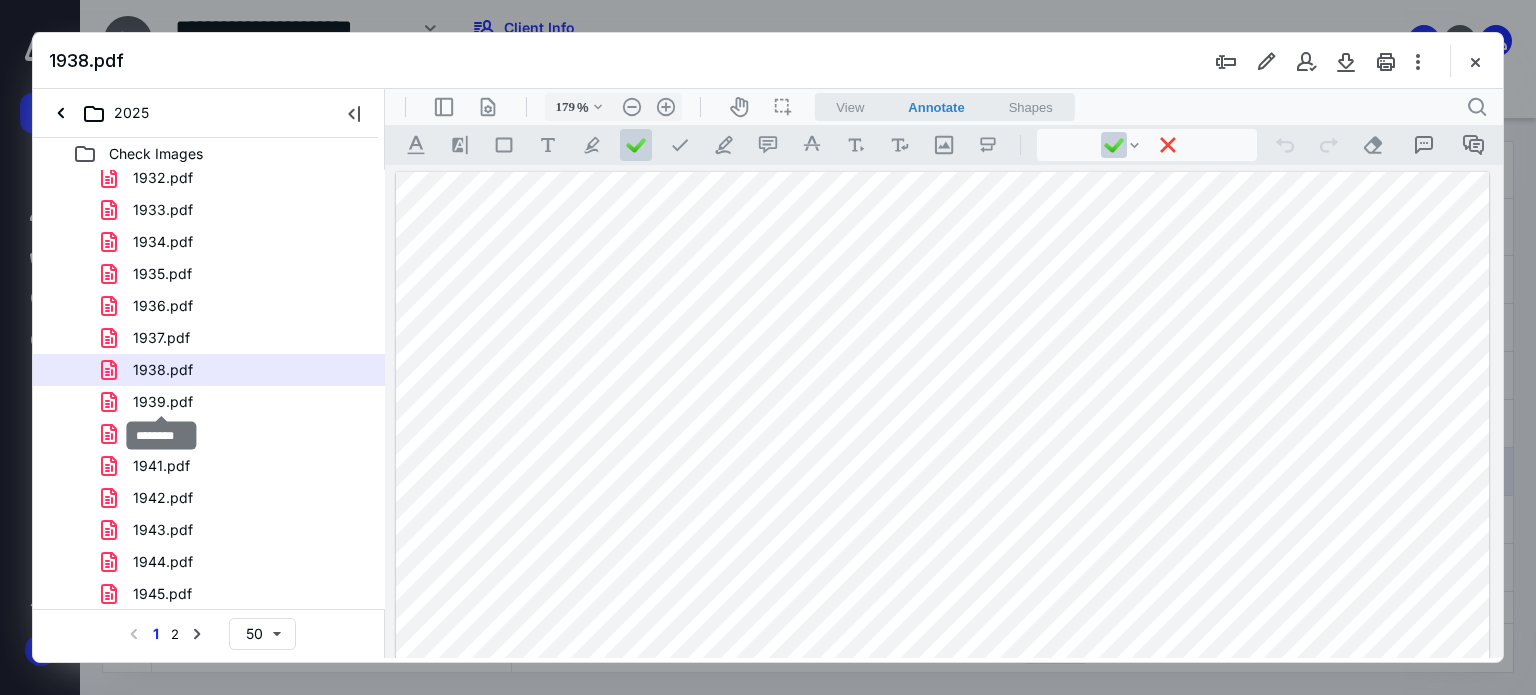 click on "1939.pdf" at bounding box center [163, 402] 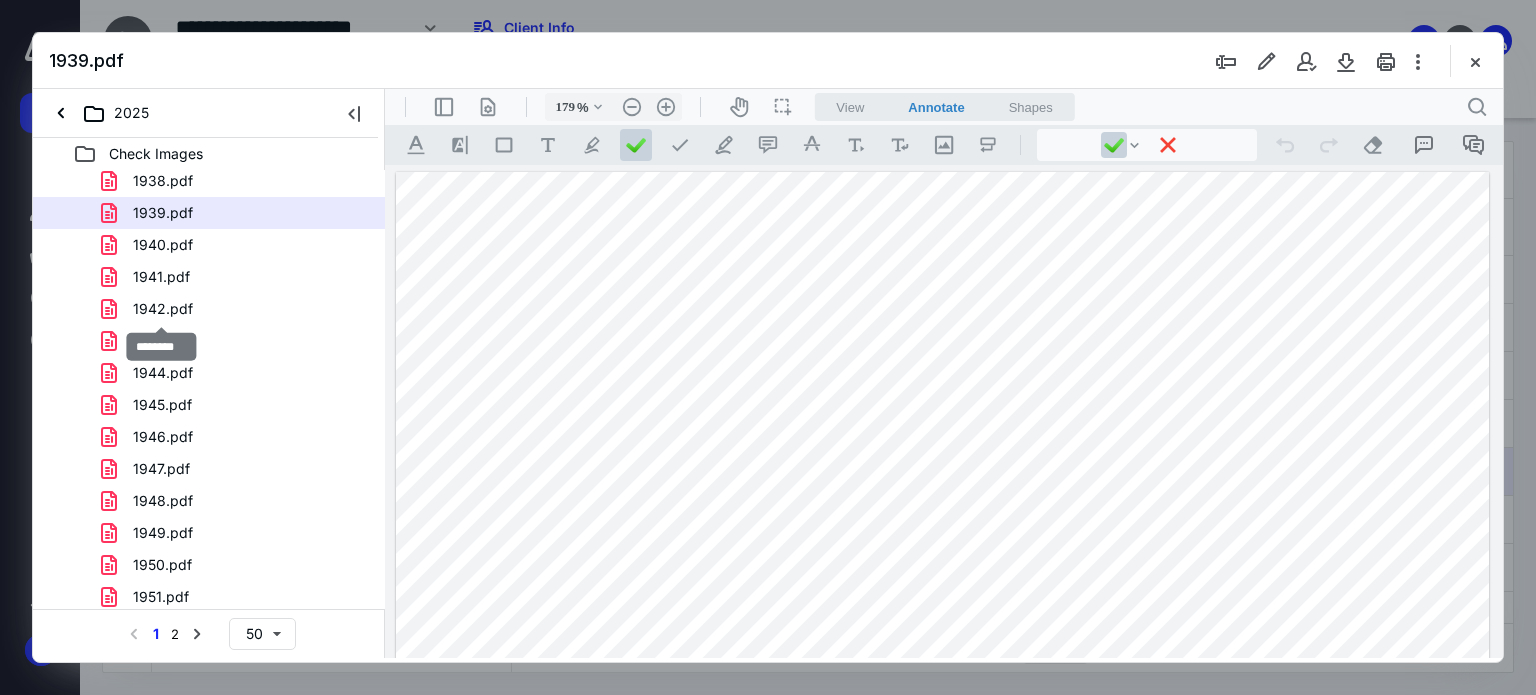 scroll, scrollTop: 400, scrollLeft: 0, axis: vertical 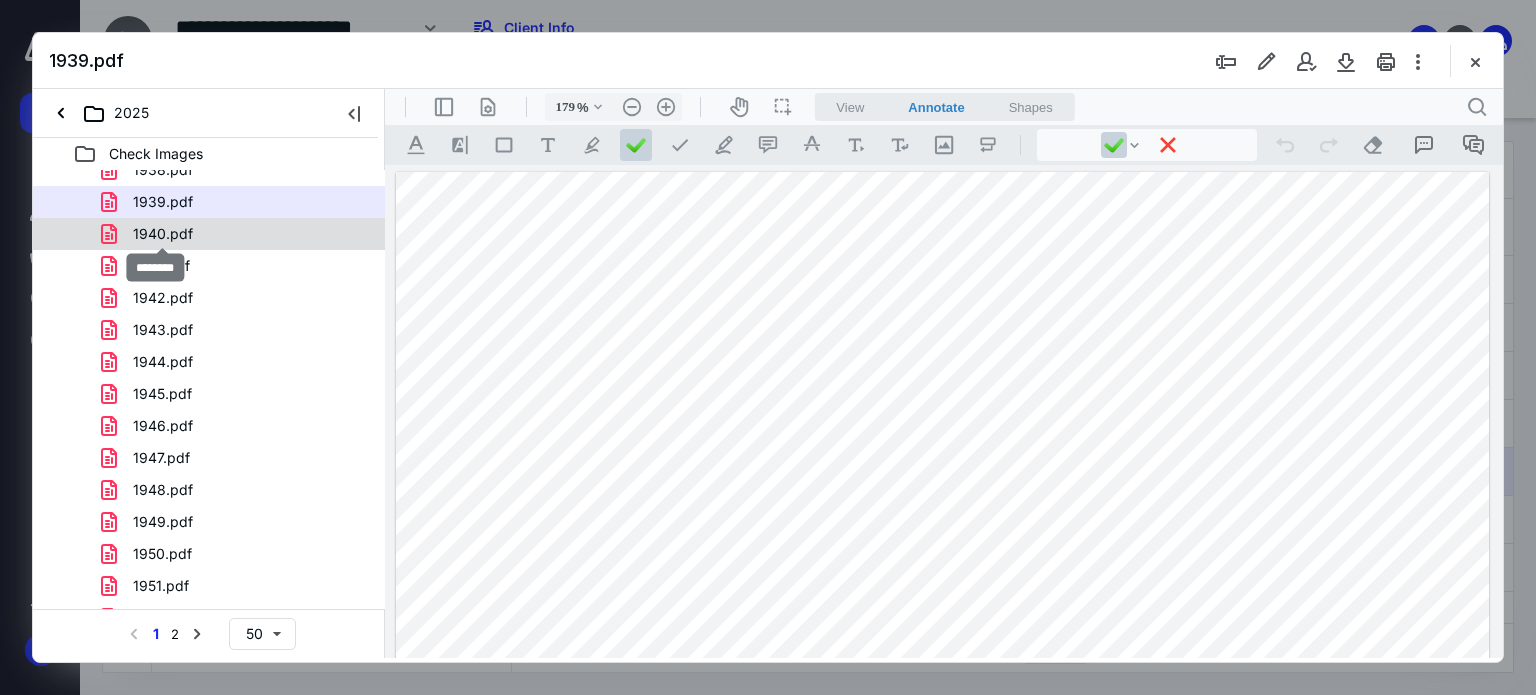 click on "1940.pdf" at bounding box center (163, 234) 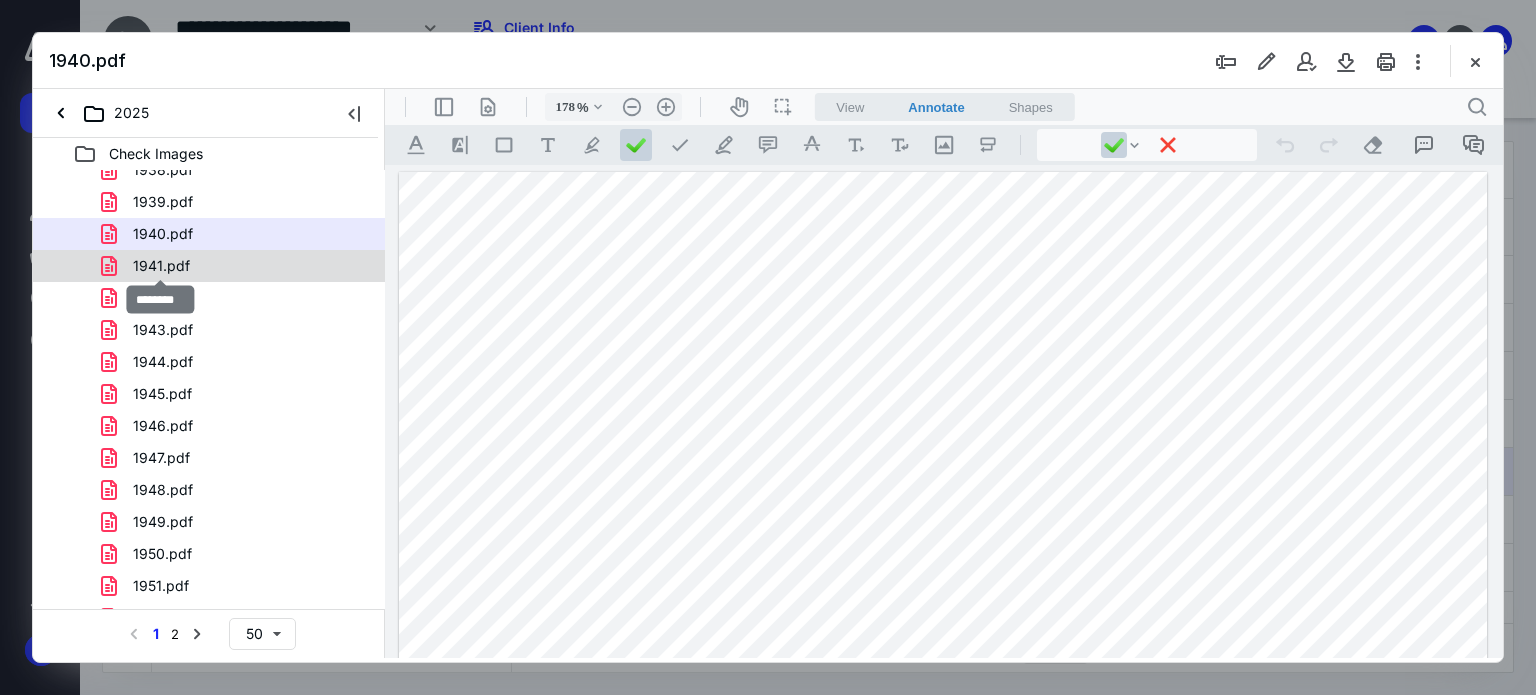 click on "1941.pdf" at bounding box center [161, 266] 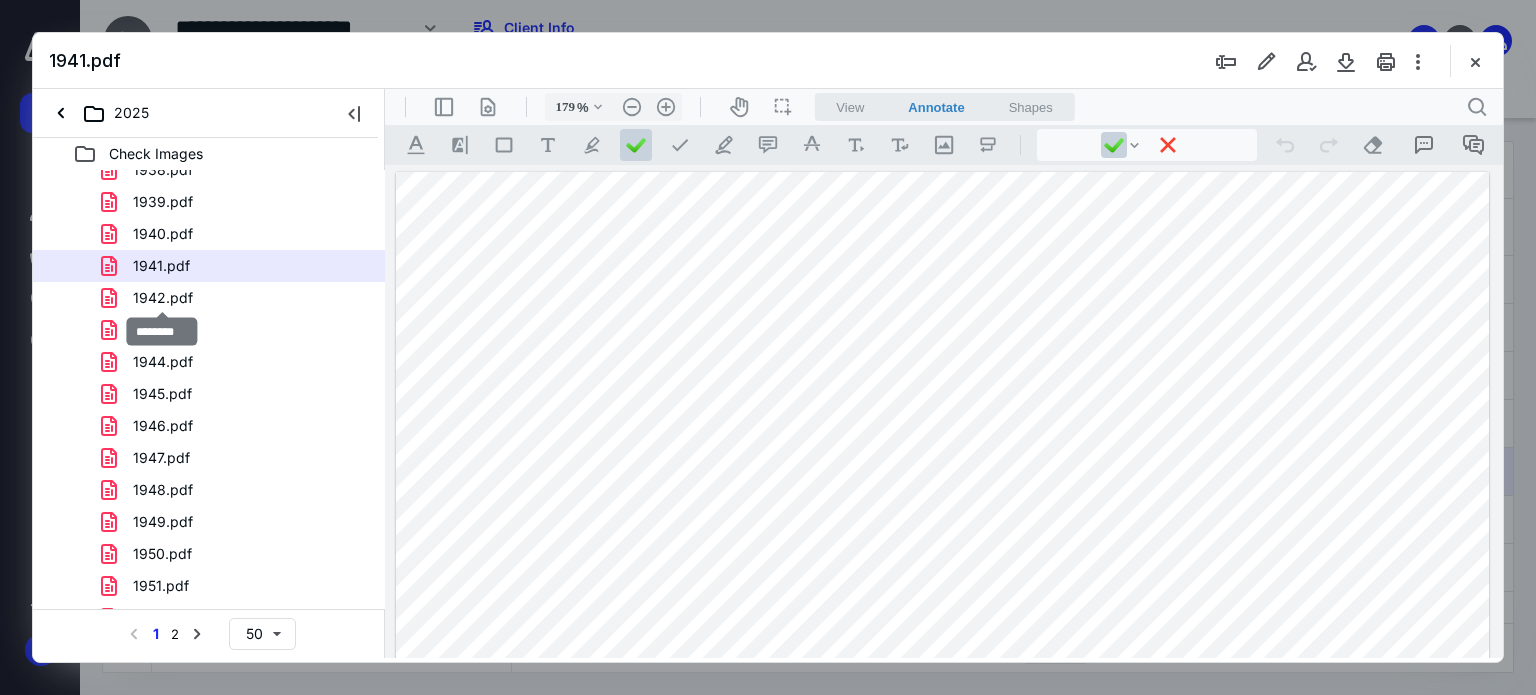 click on "1942.pdf" at bounding box center [163, 298] 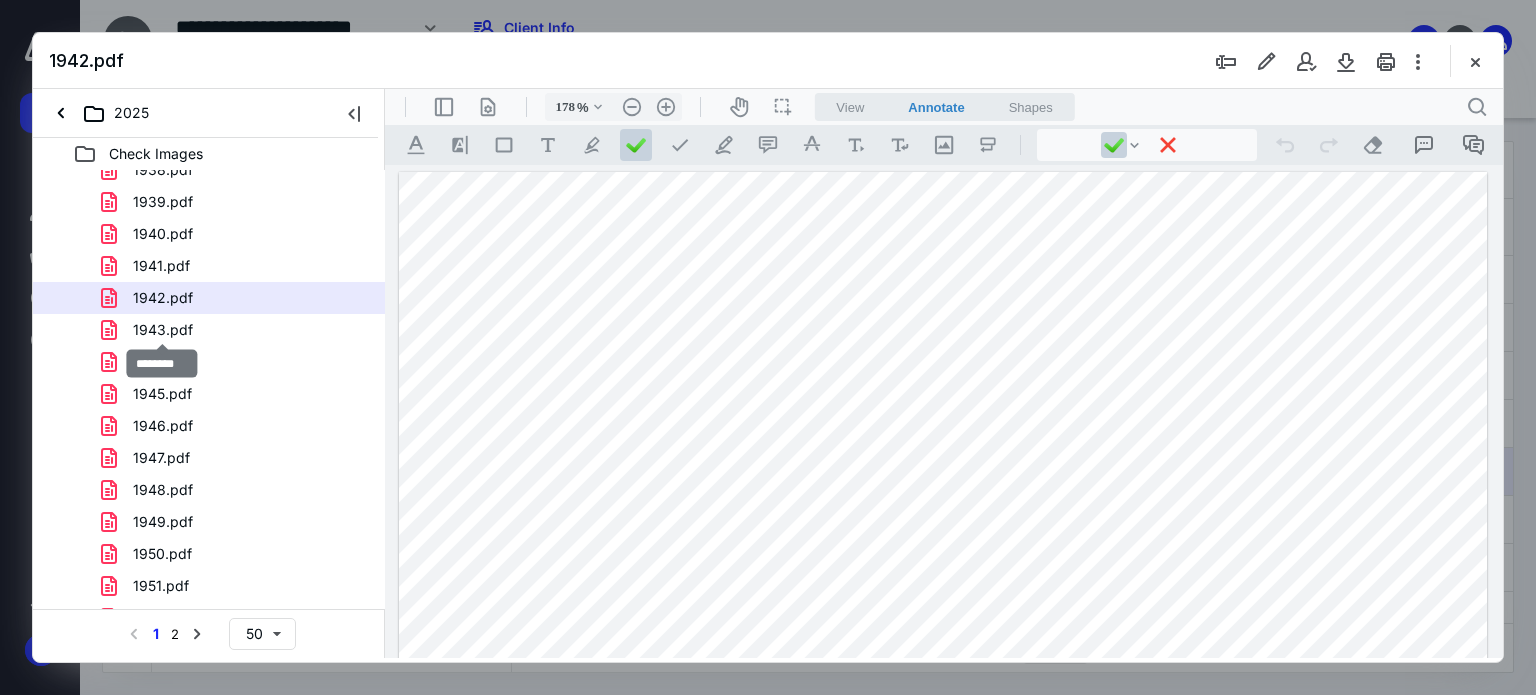 click on "1943.pdf" at bounding box center (163, 330) 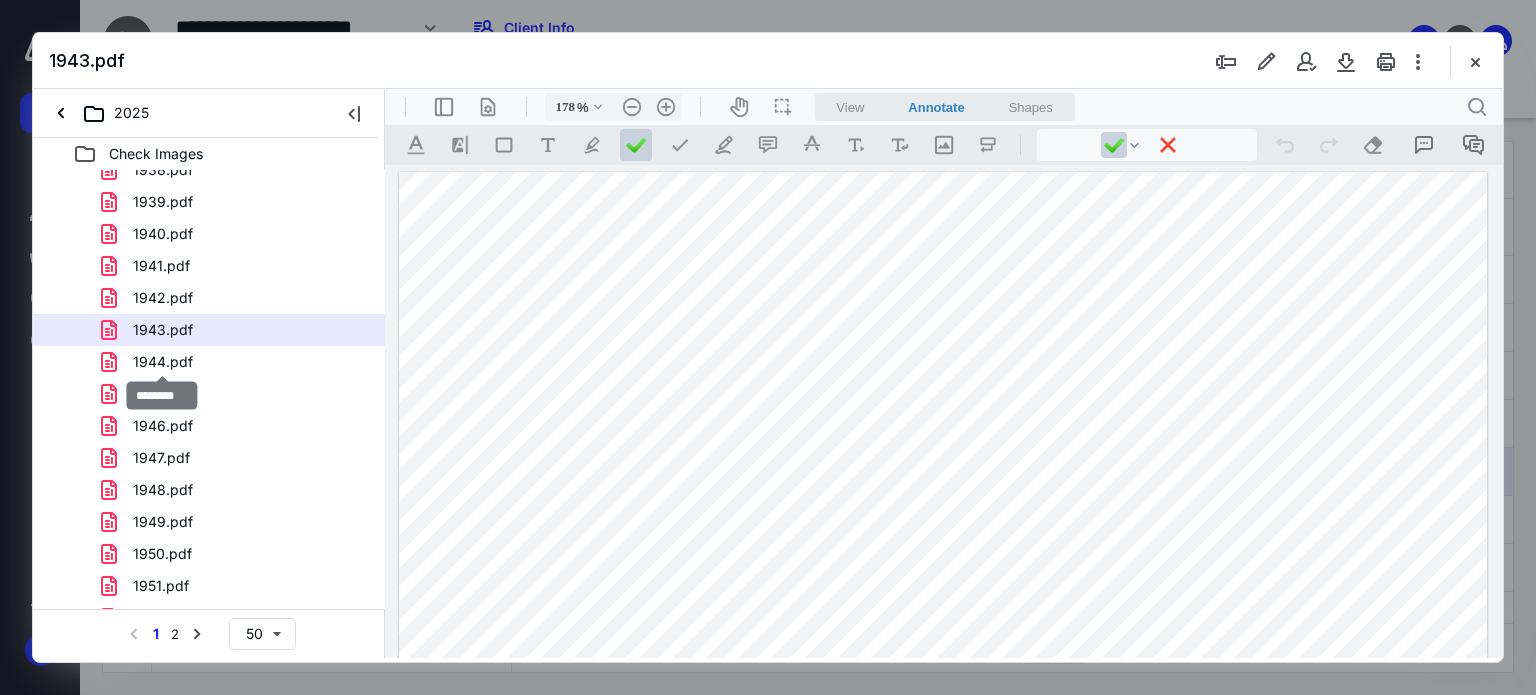 click on "1944.pdf" at bounding box center (163, 362) 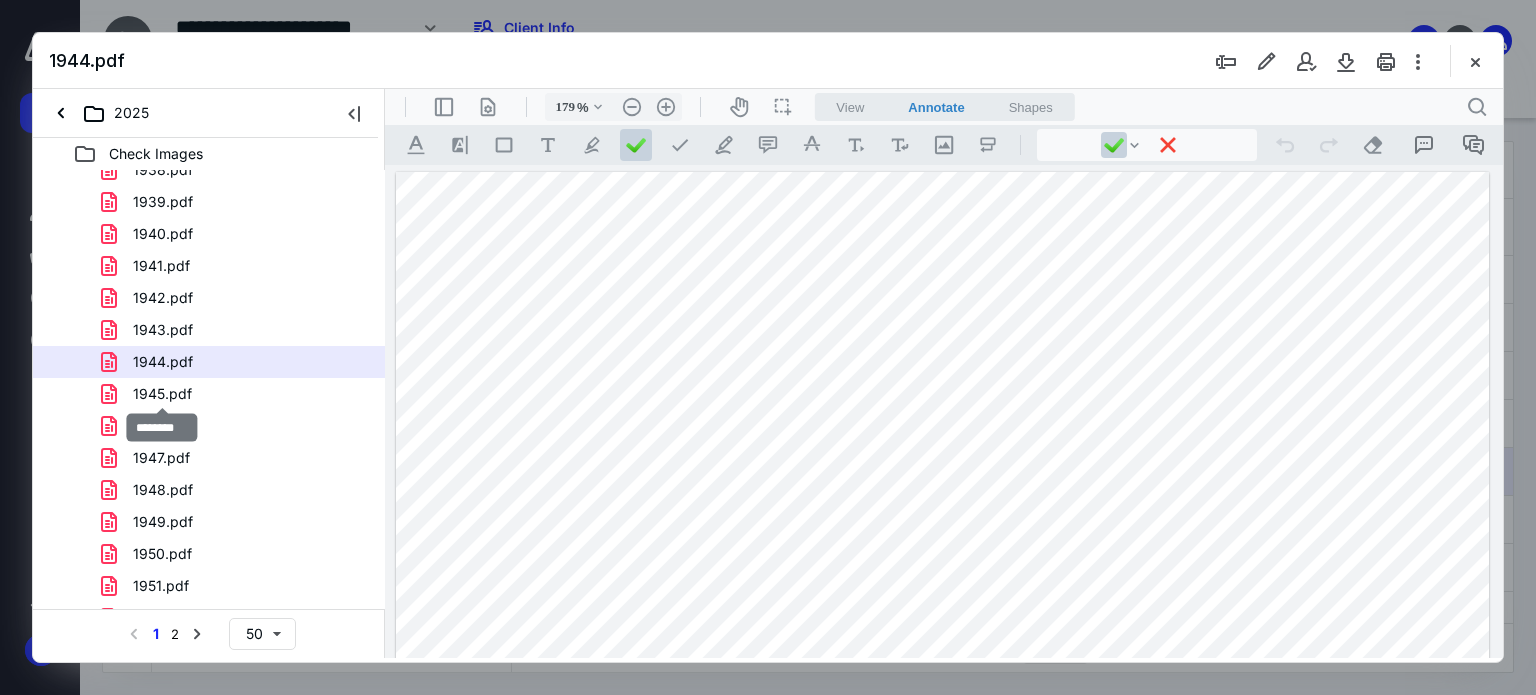 click on "1945.pdf" at bounding box center [162, 394] 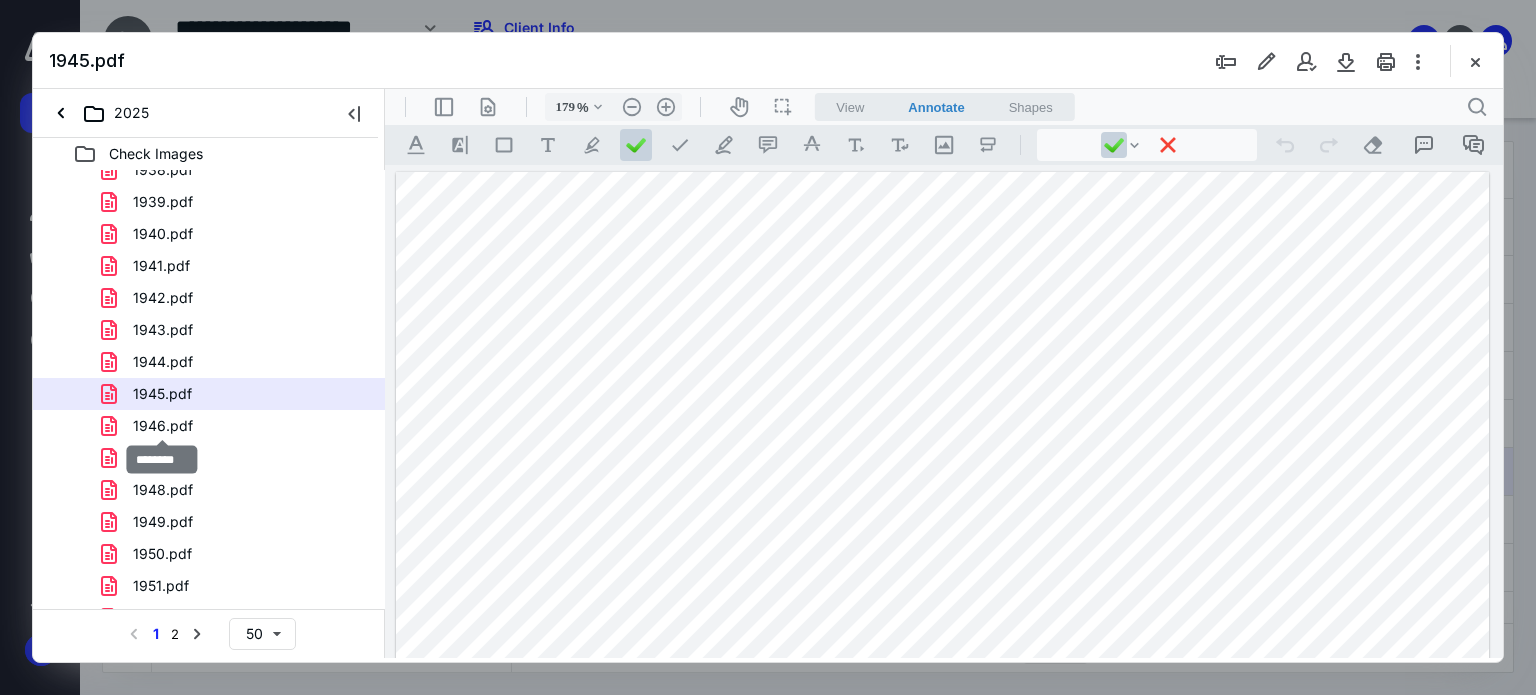 click on "1946.pdf" at bounding box center (163, 426) 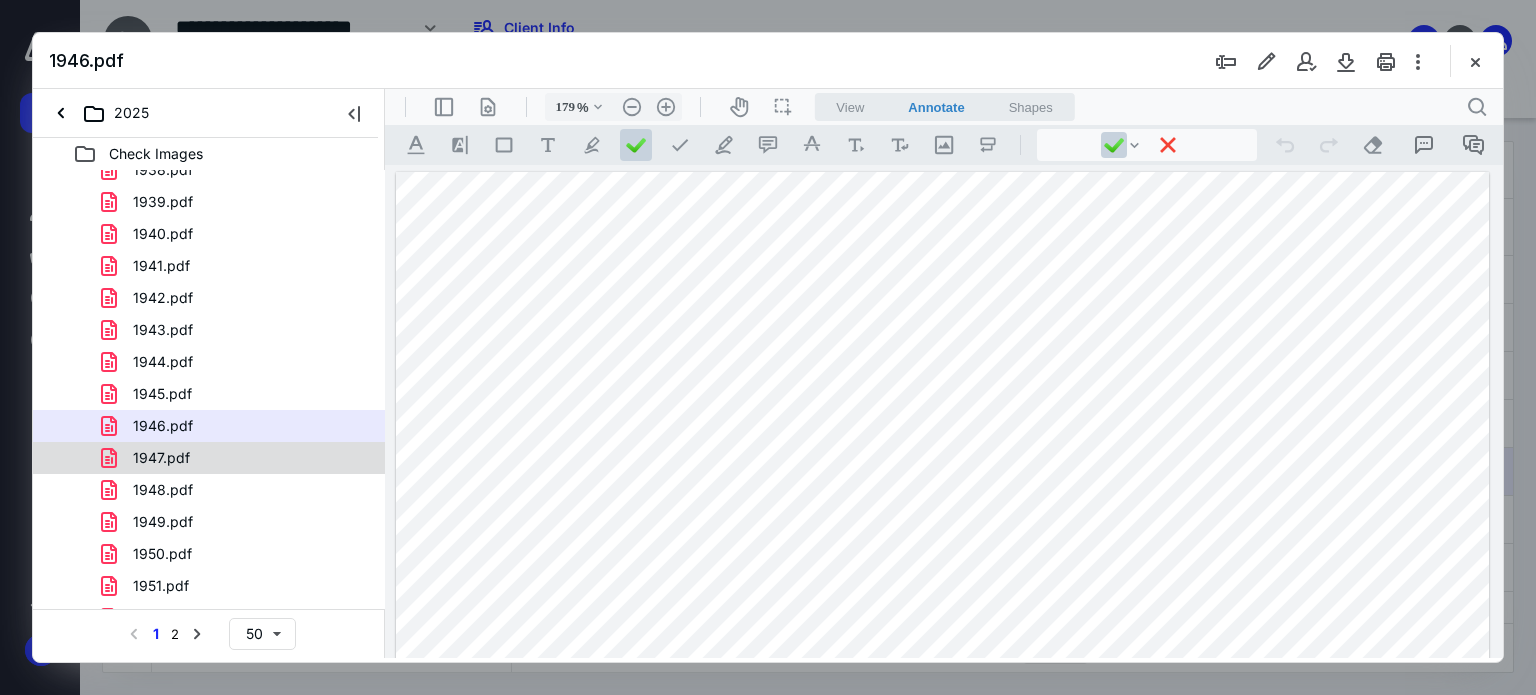 click on "1947.pdf" at bounding box center (209, 458) 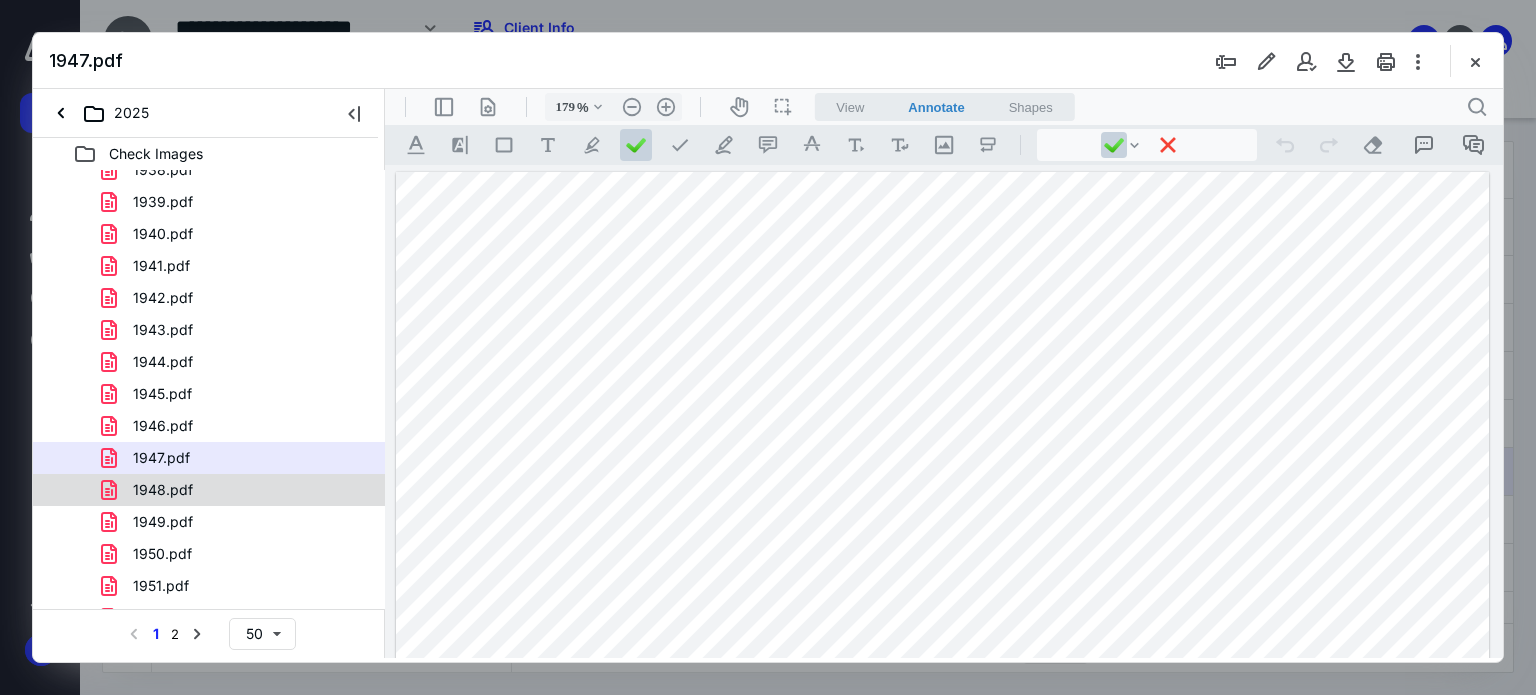 click on "1948.pdf" at bounding box center [237, 490] 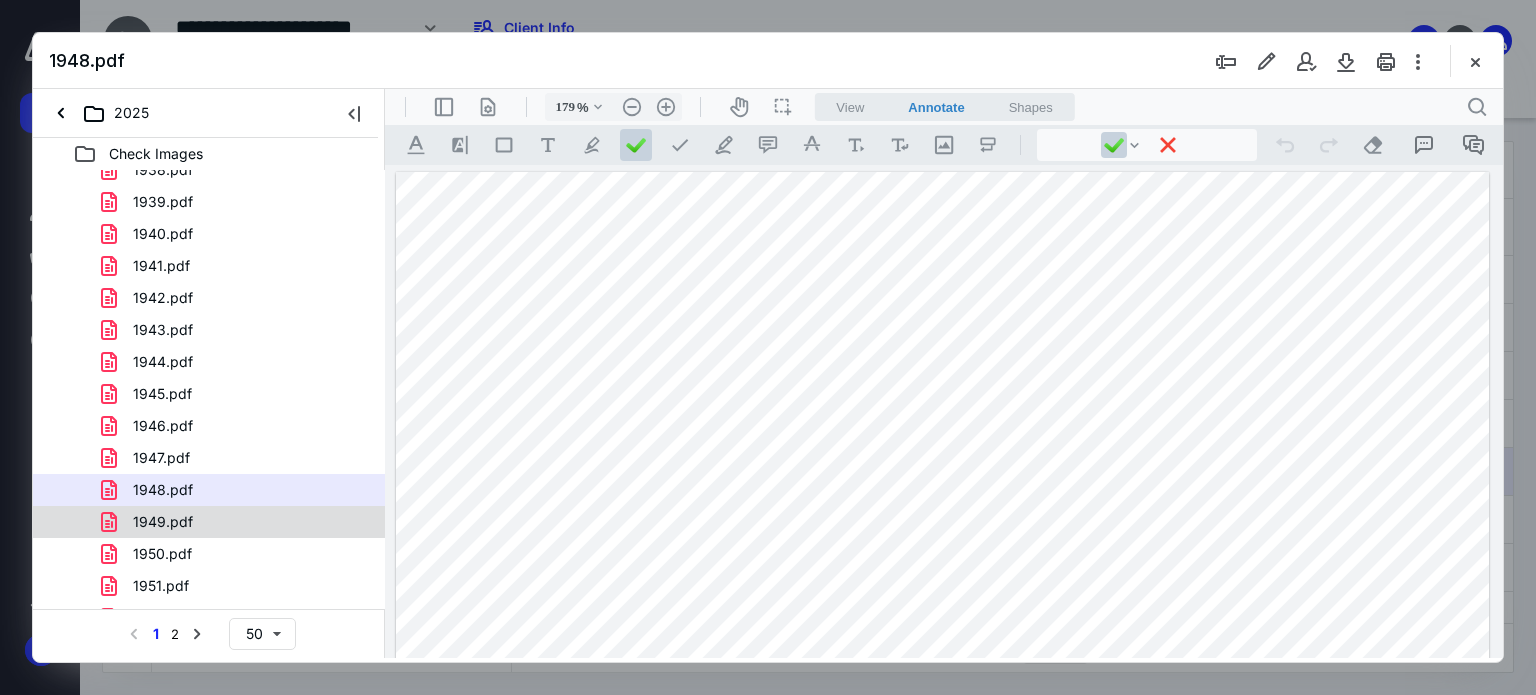 click on "1949.pdf" at bounding box center [163, 522] 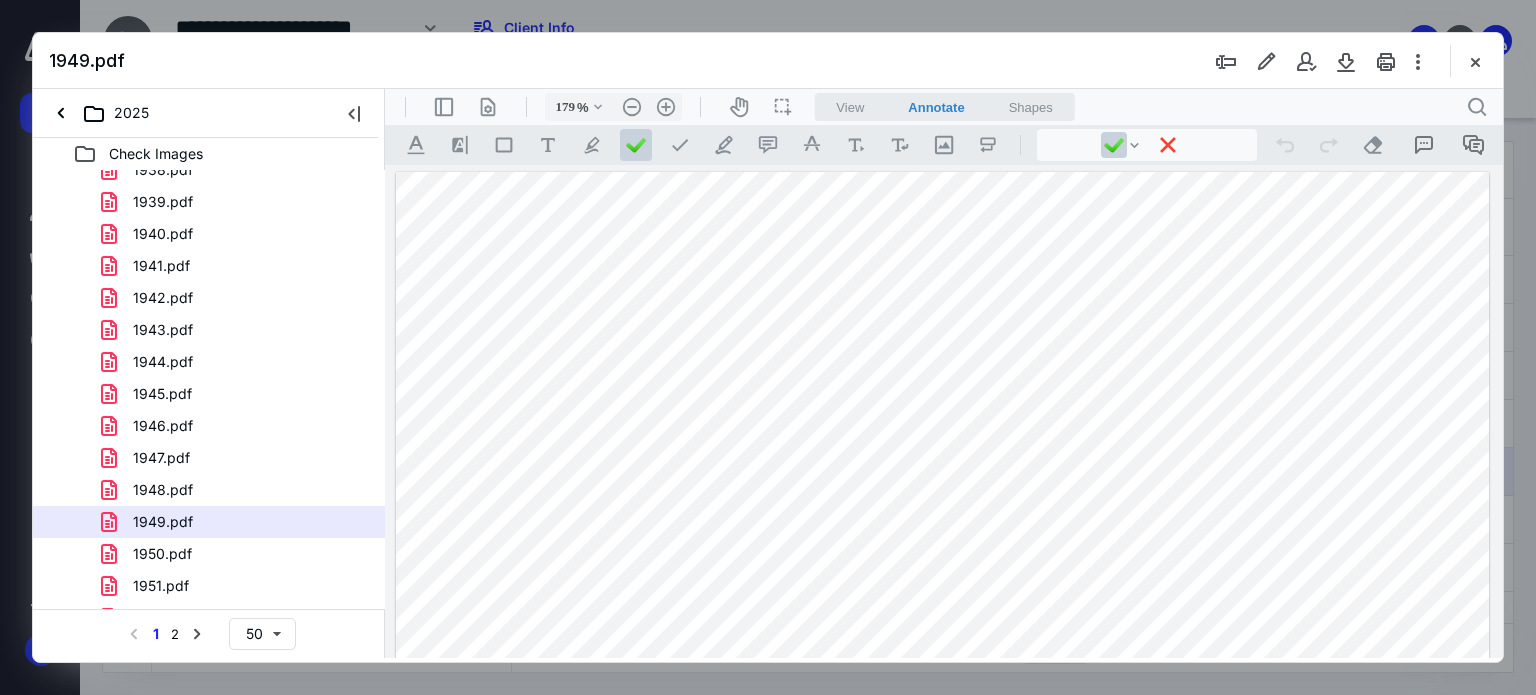 click on "1950.pdf" at bounding box center (162, 554) 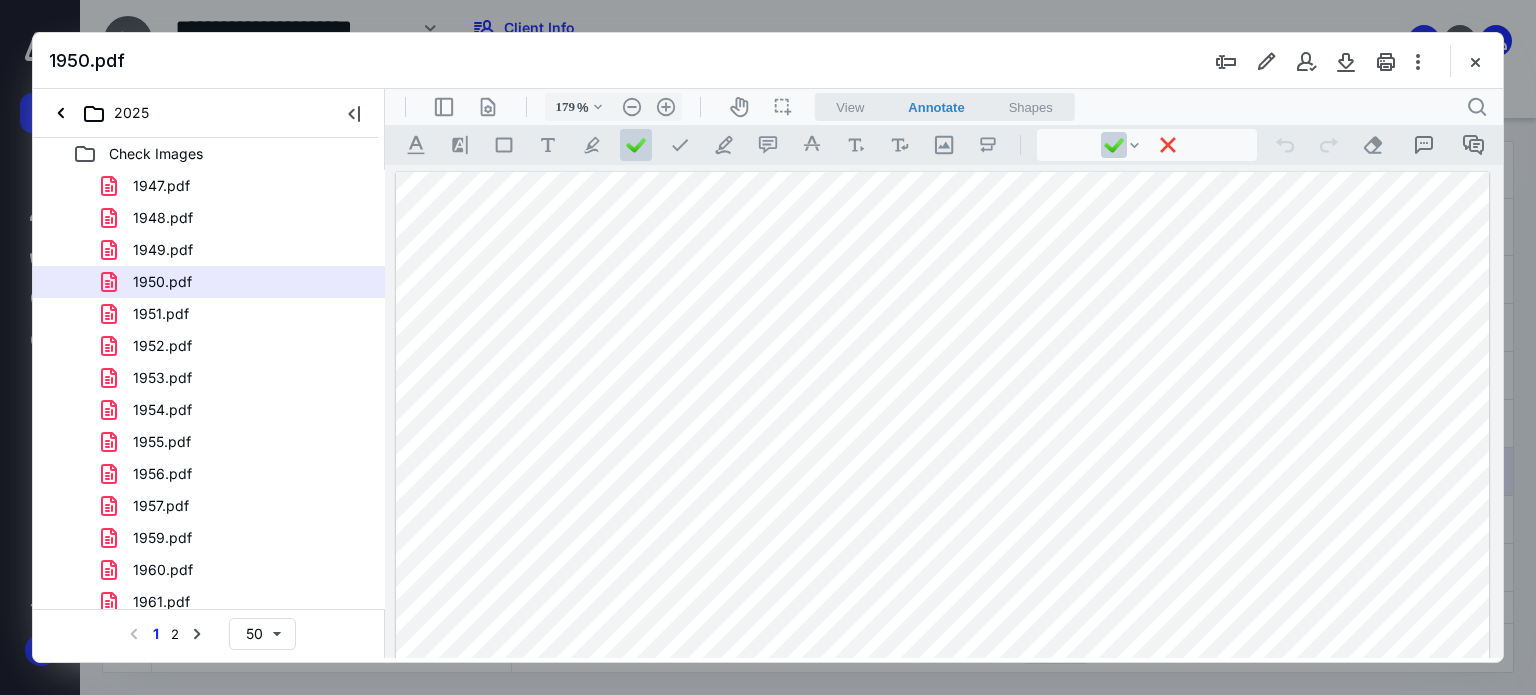 scroll, scrollTop: 700, scrollLeft: 0, axis: vertical 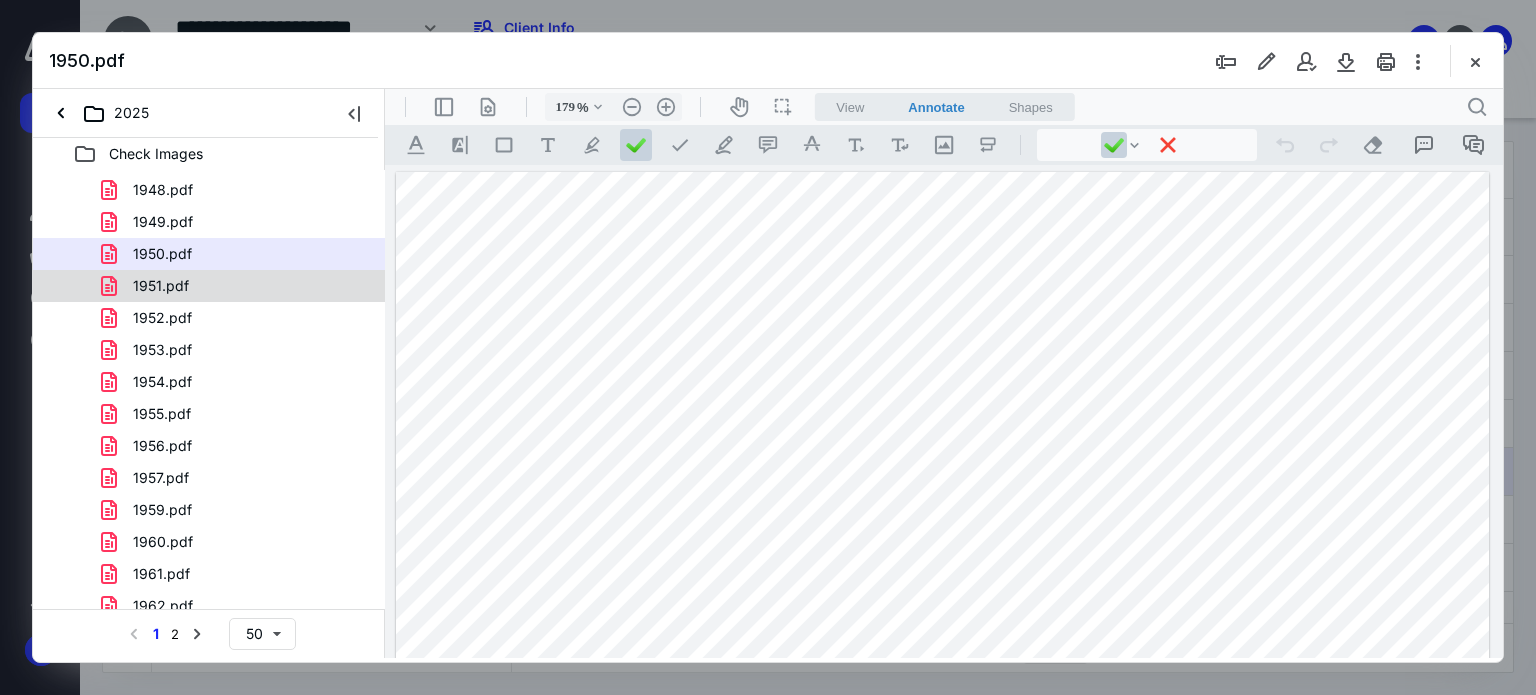 click on "1951.pdf" at bounding box center [149, 286] 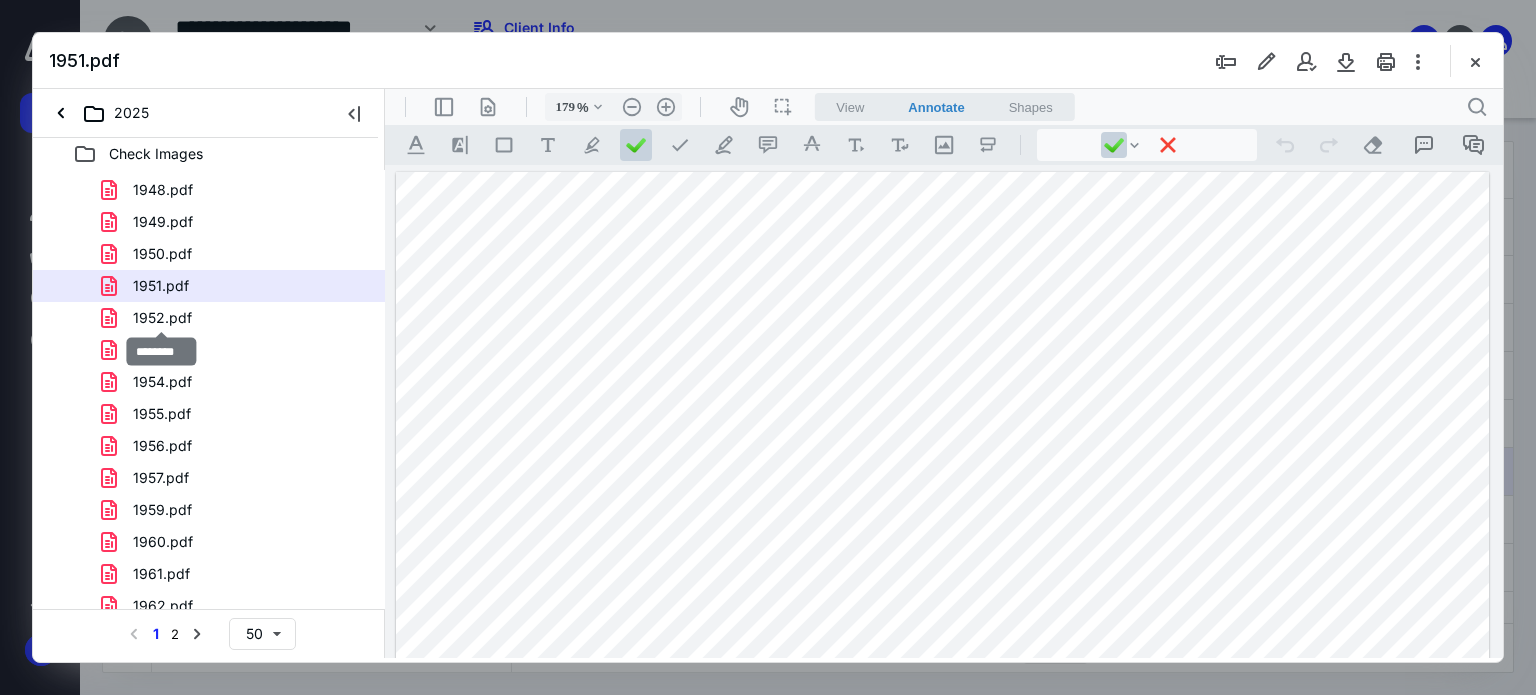 click on "1952.pdf" at bounding box center [162, 318] 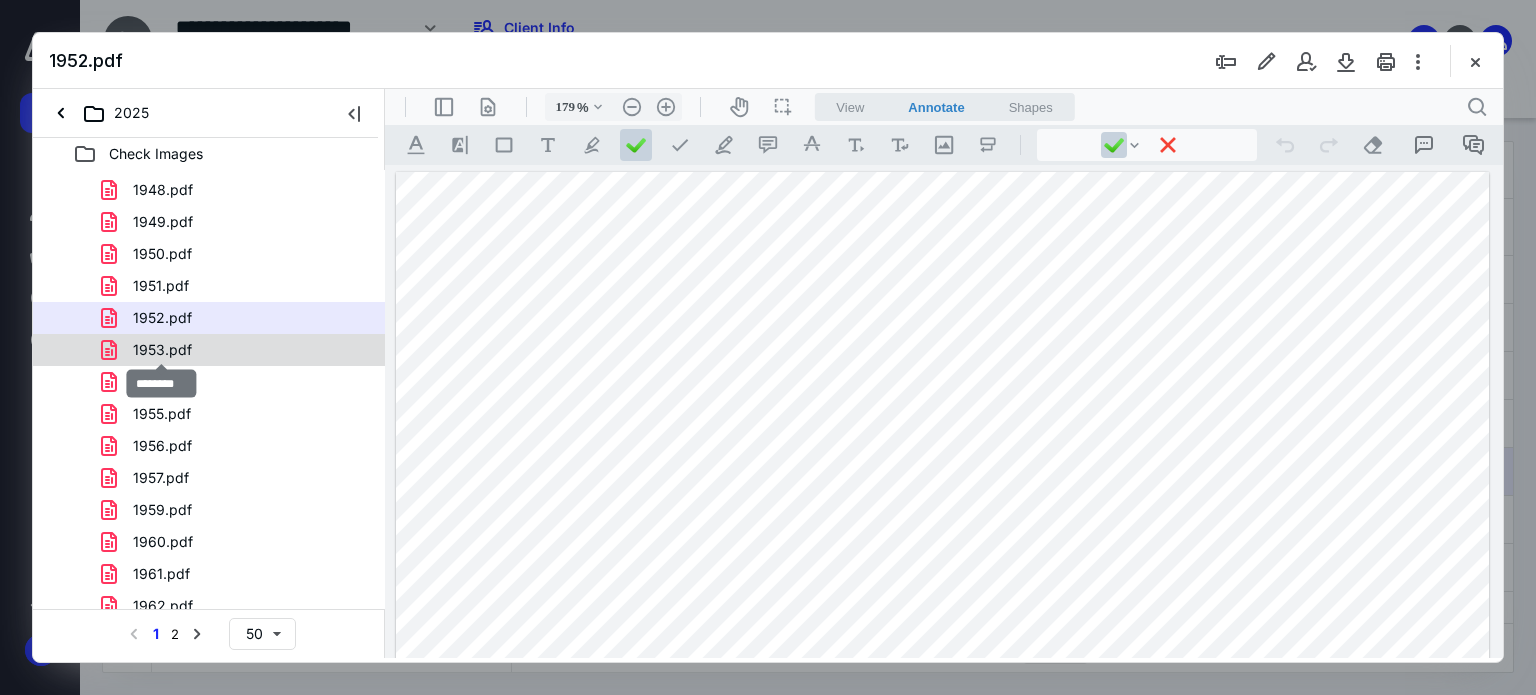 click on "1953.pdf" at bounding box center (162, 350) 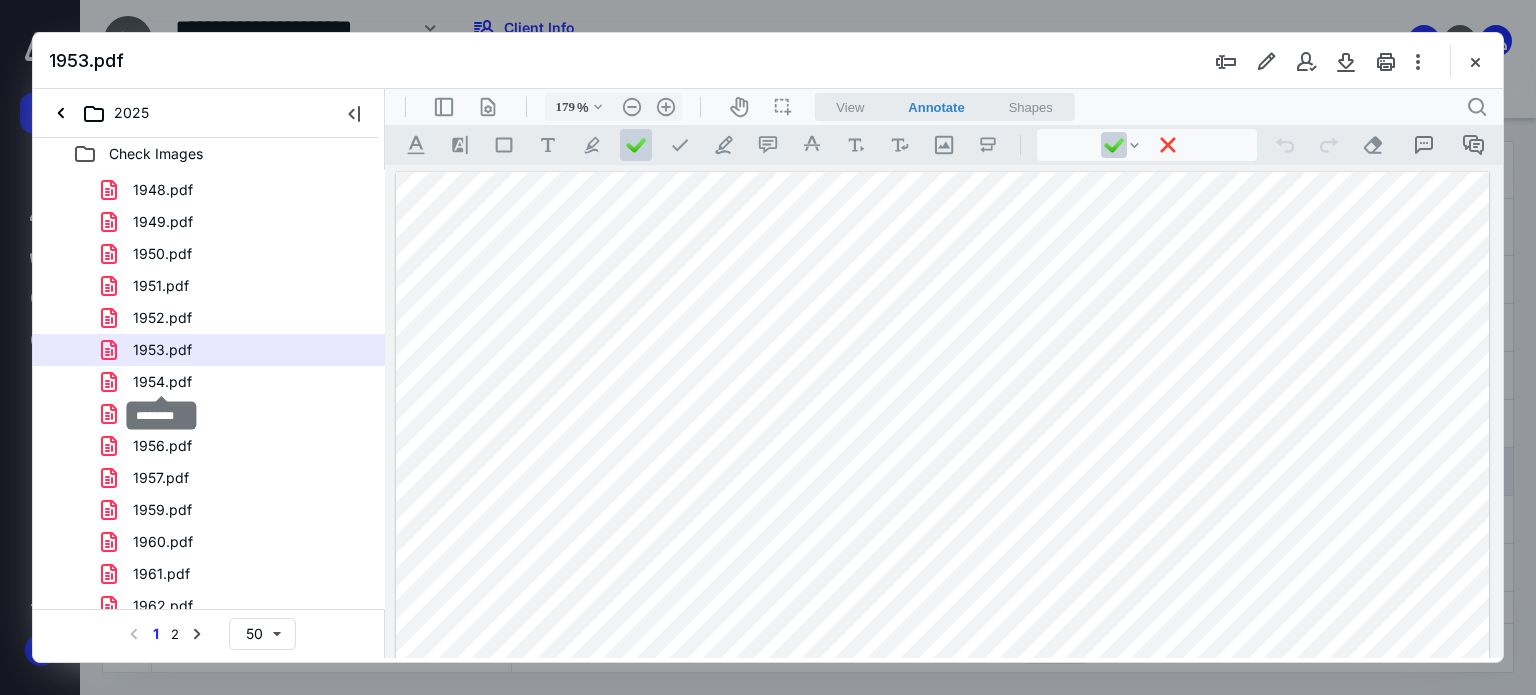 click on "1954.pdf" at bounding box center (162, 382) 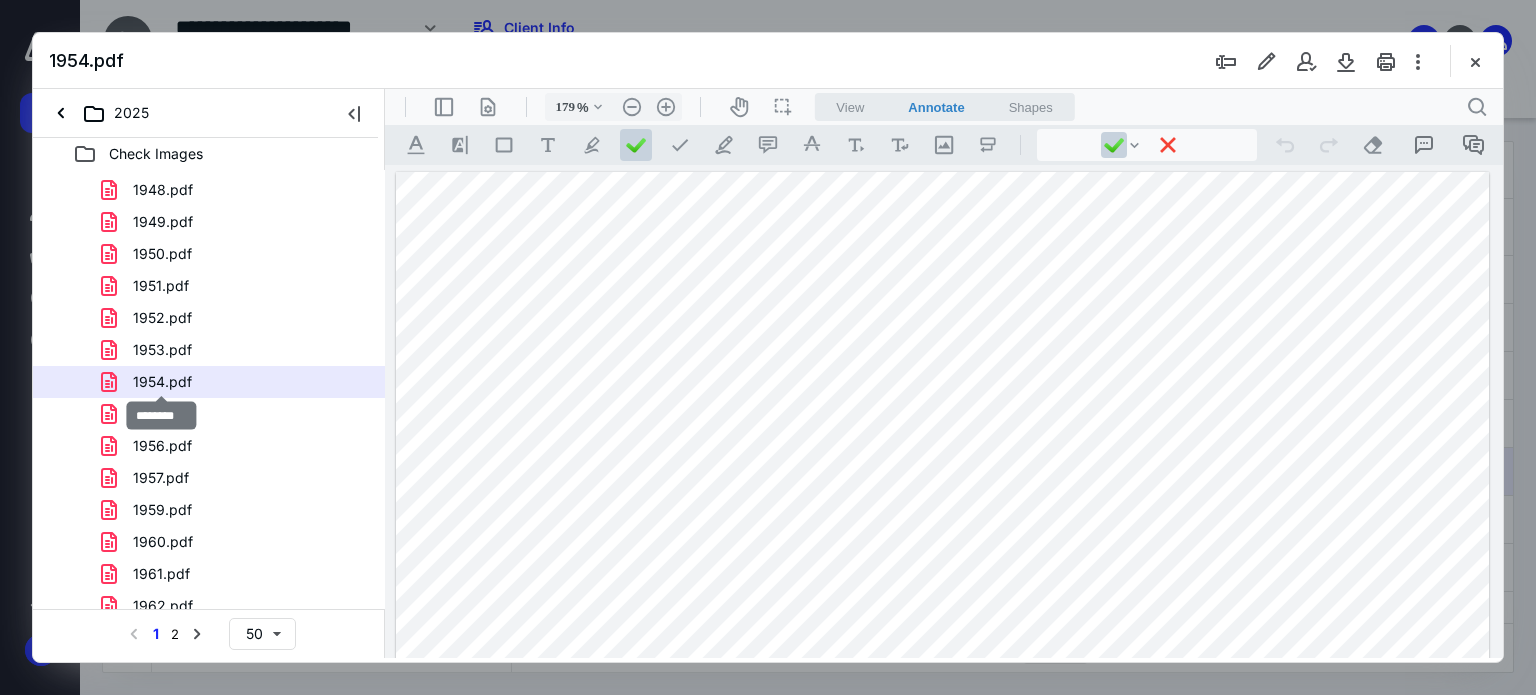 click on "1954.pdf" at bounding box center [162, 382] 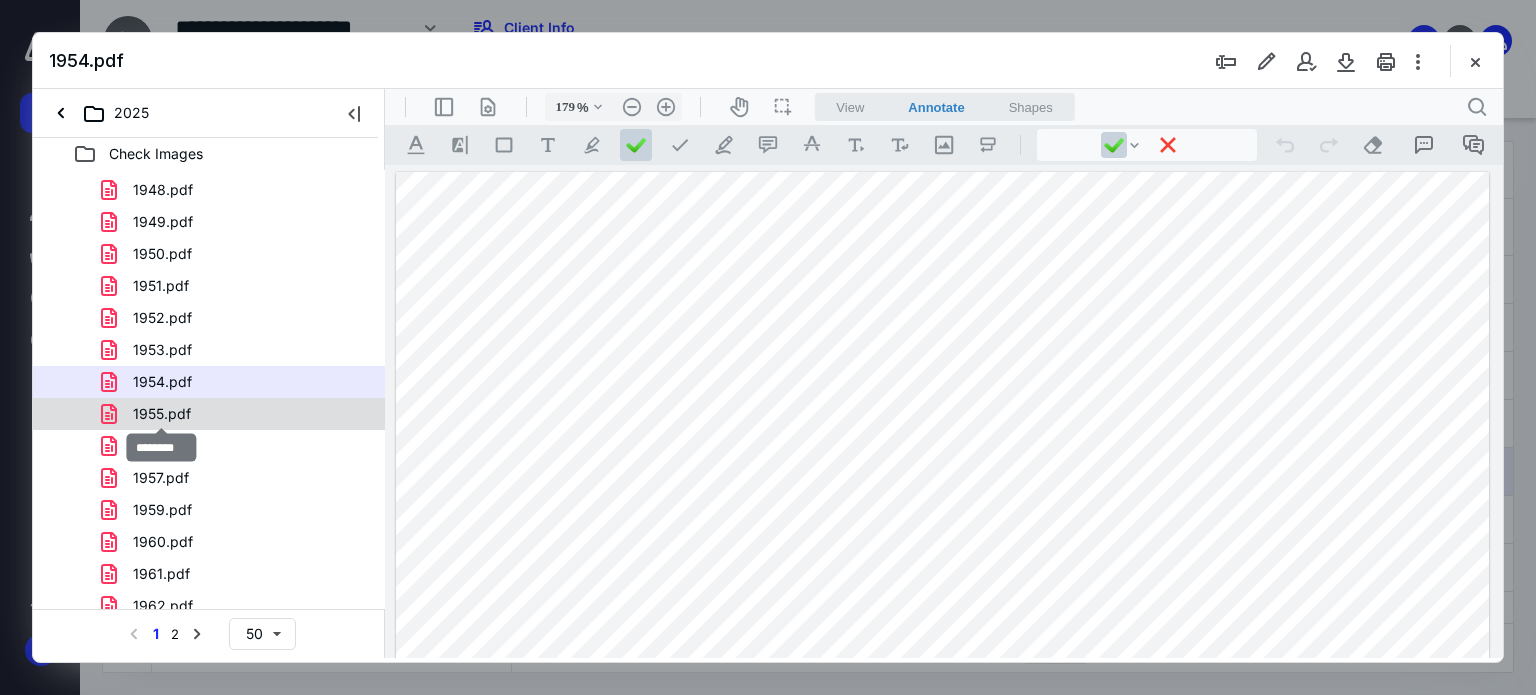 click on "1955.pdf" at bounding box center (162, 414) 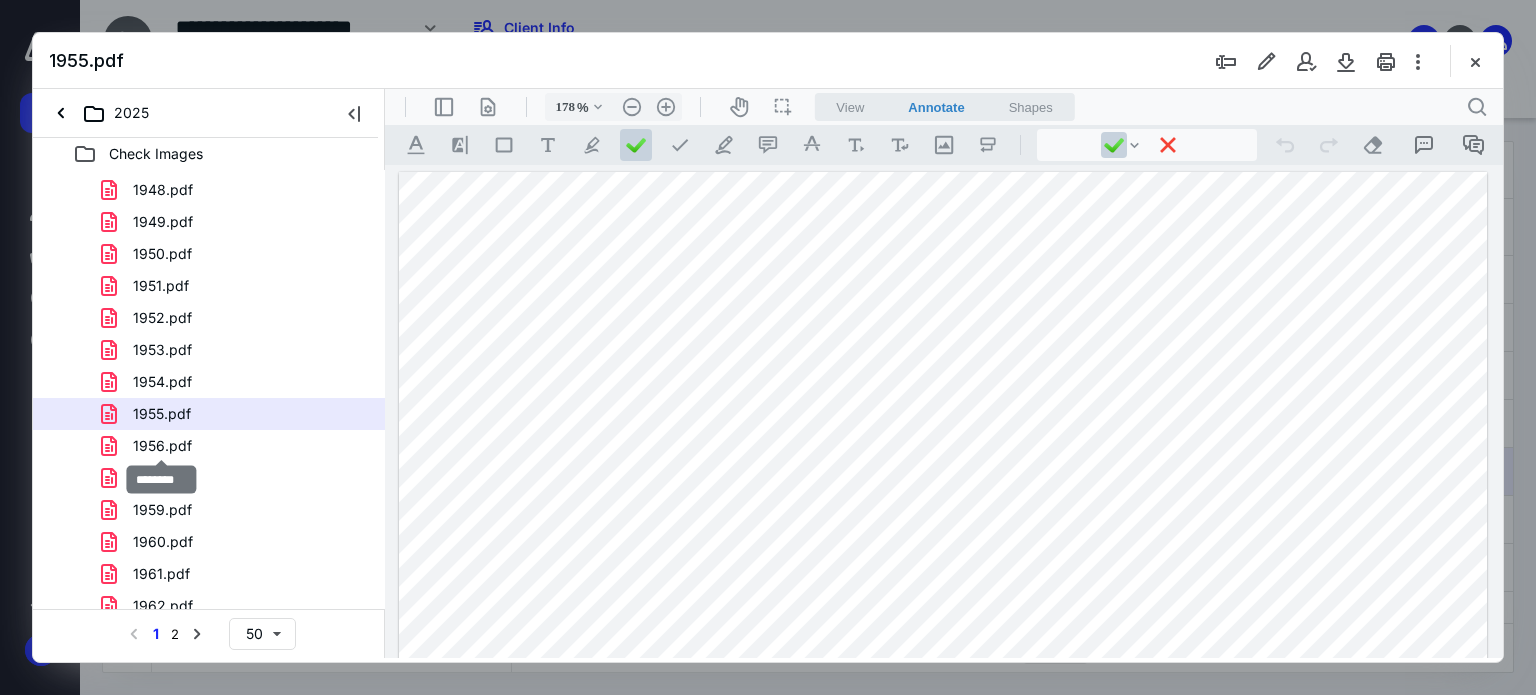 click on "1956.pdf" at bounding box center (162, 446) 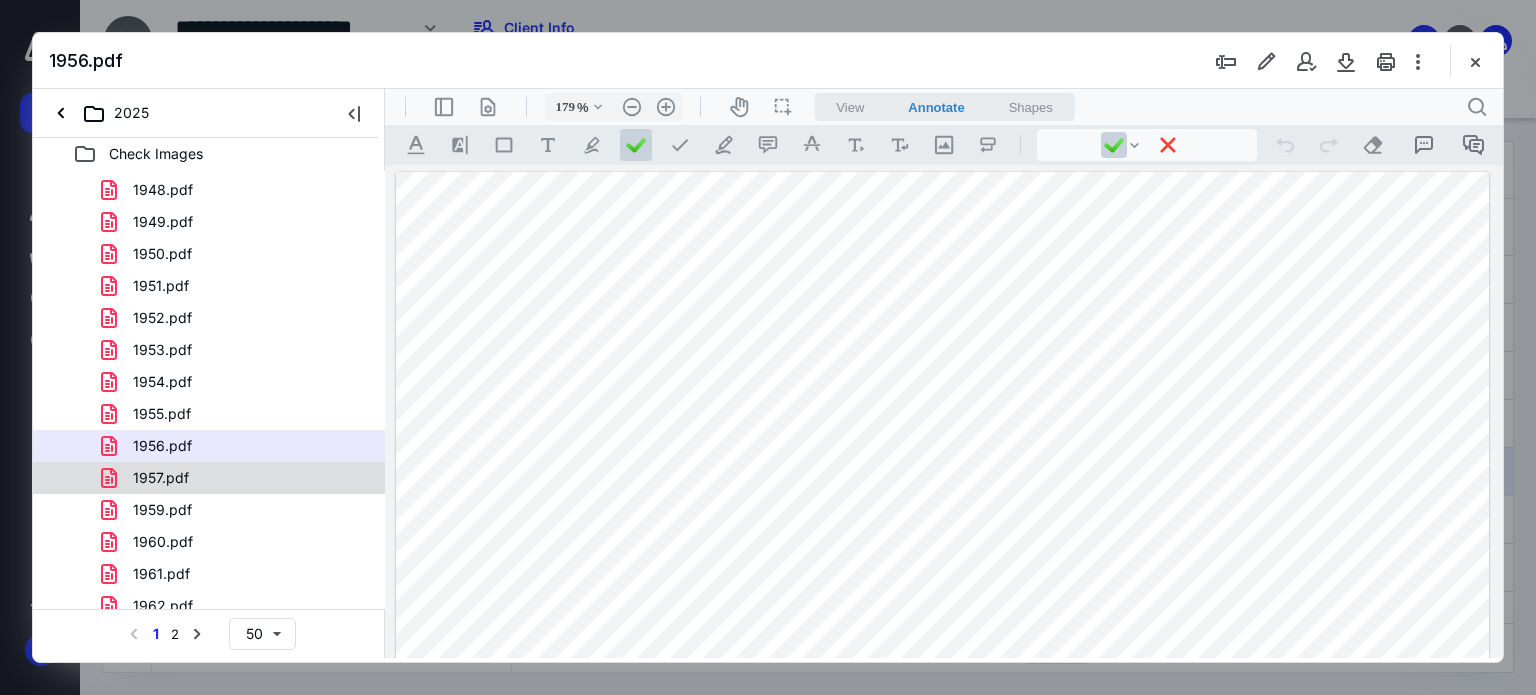 scroll, scrollTop: 800, scrollLeft: 0, axis: vertical 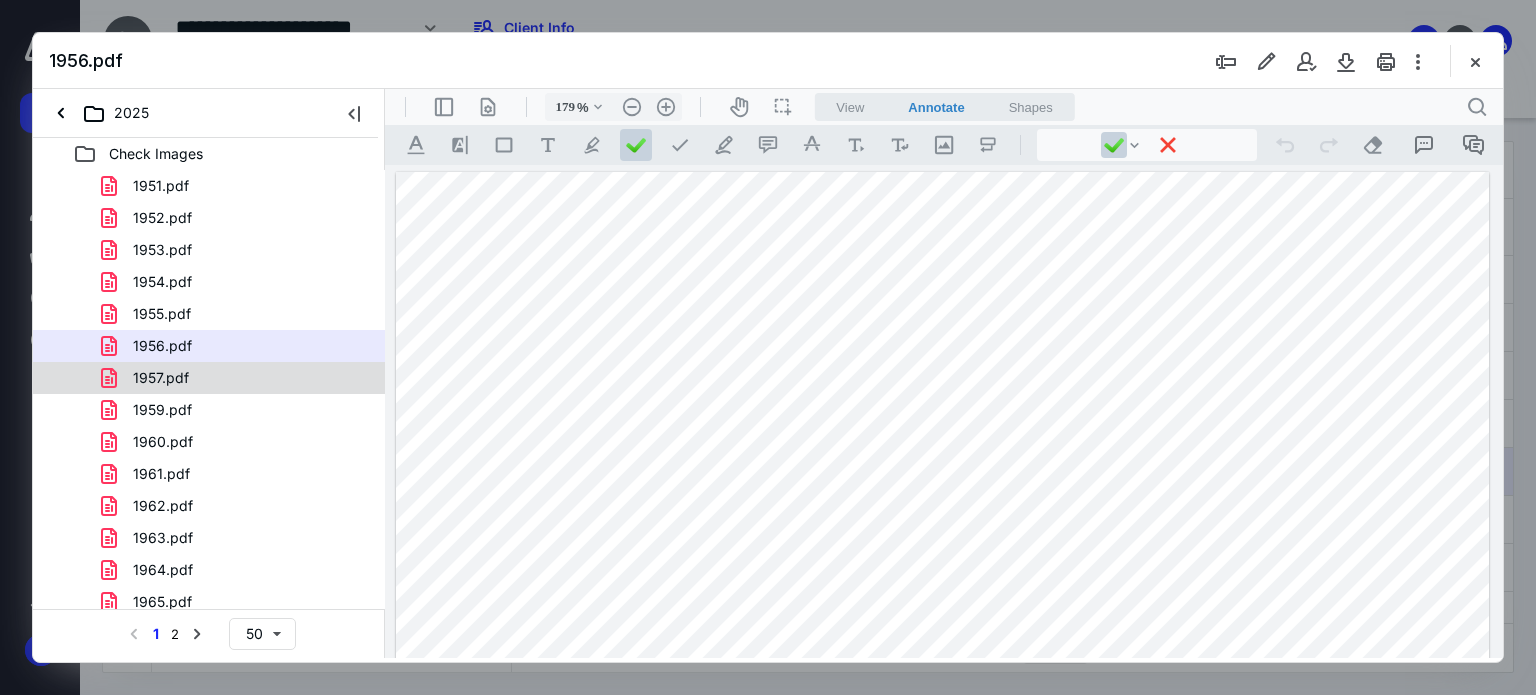 click on "1957.pdf" at bounding box center (161, 378) 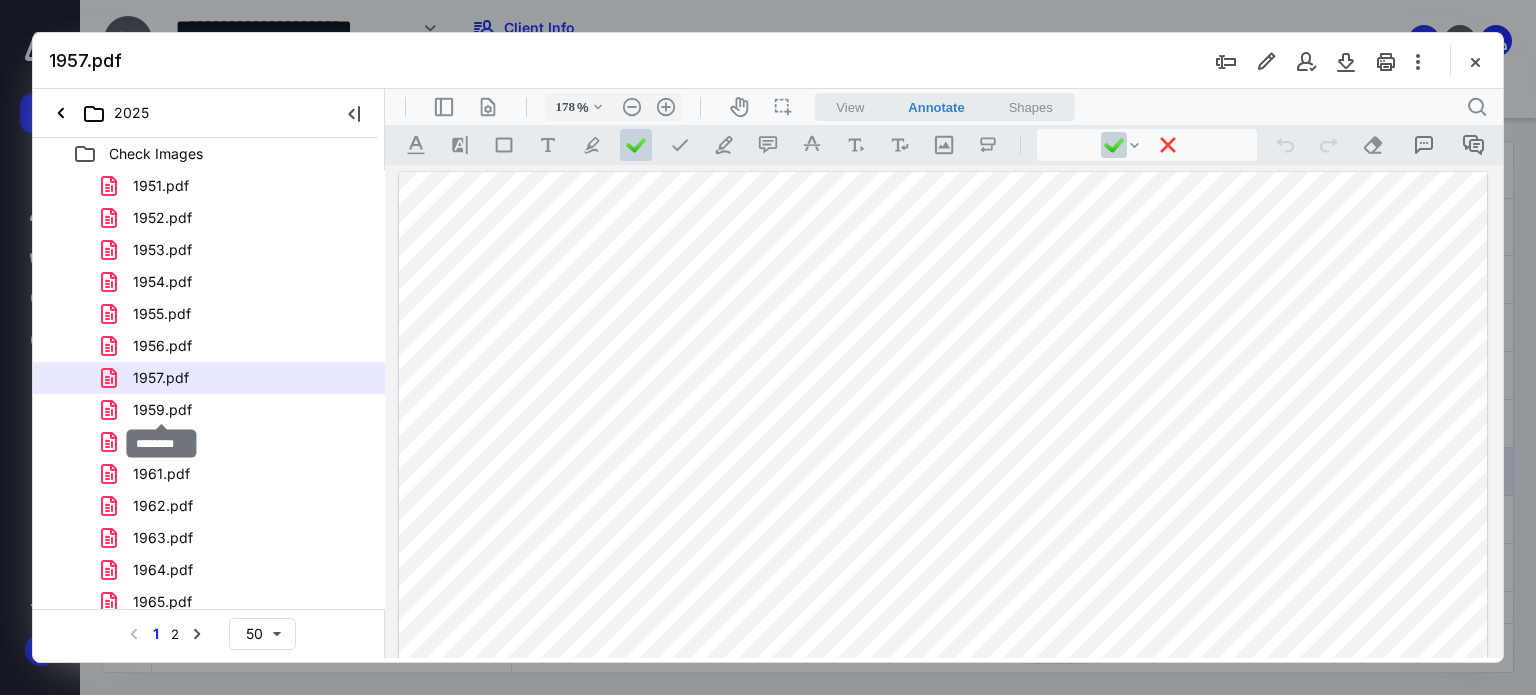 click on "1959.pdf" at bounding box center (162, 410) 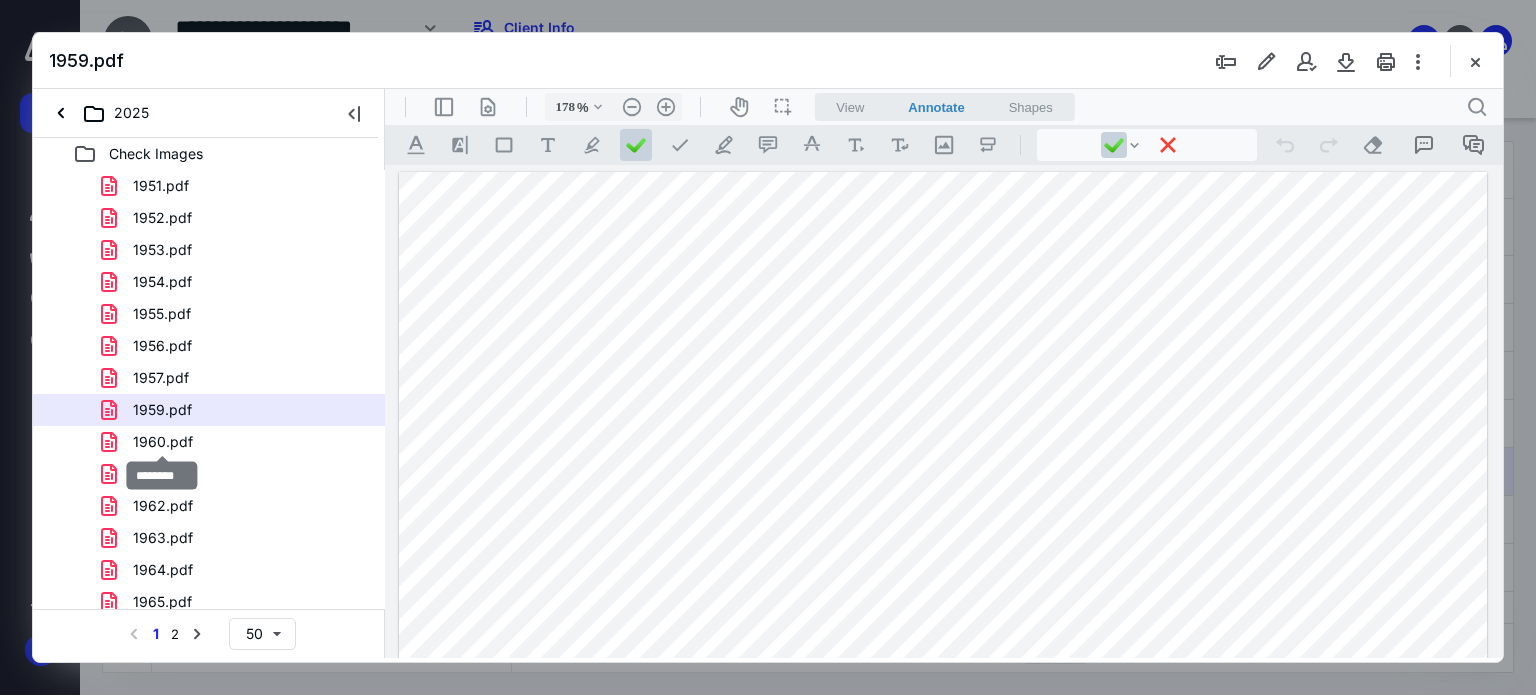 click on "1960.pdf" at bounding box center [163, 442] 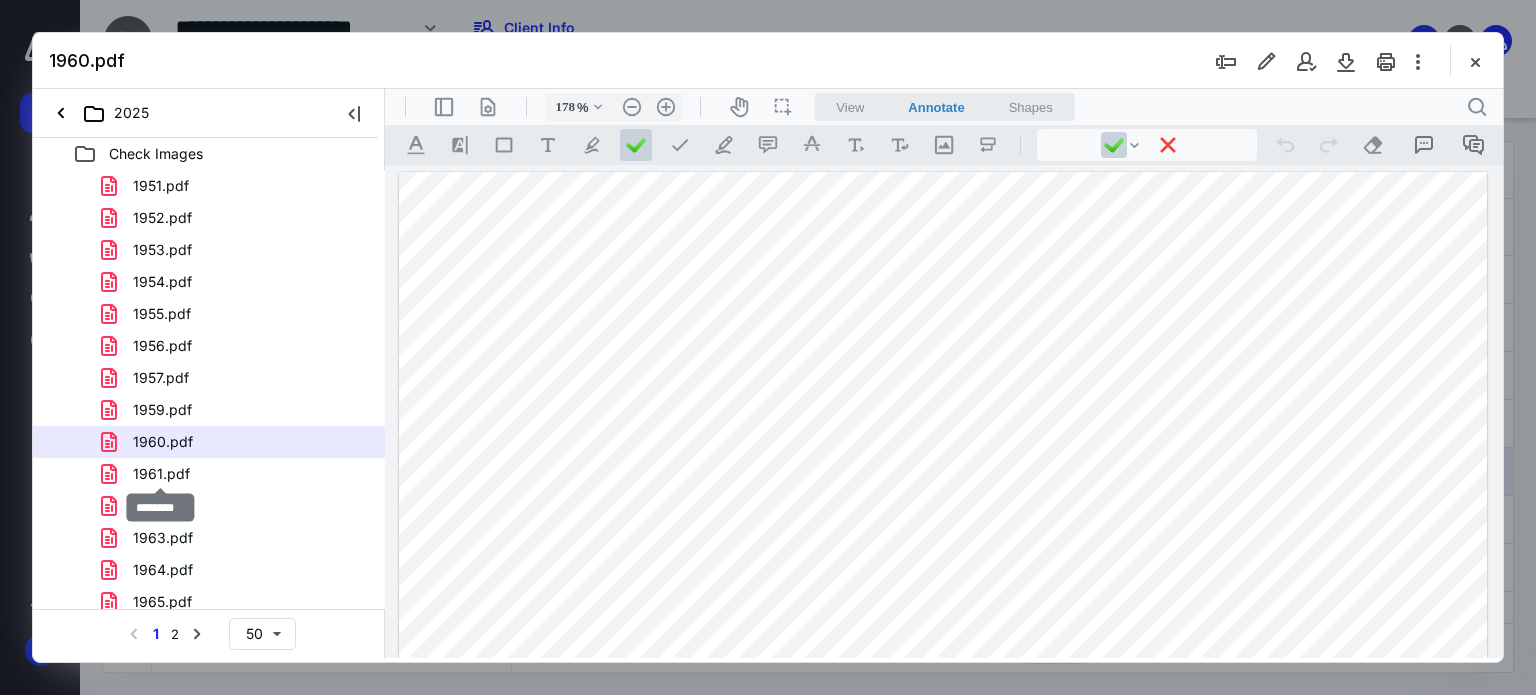 click on "1961.pdf" at bounding box center [161, 474] 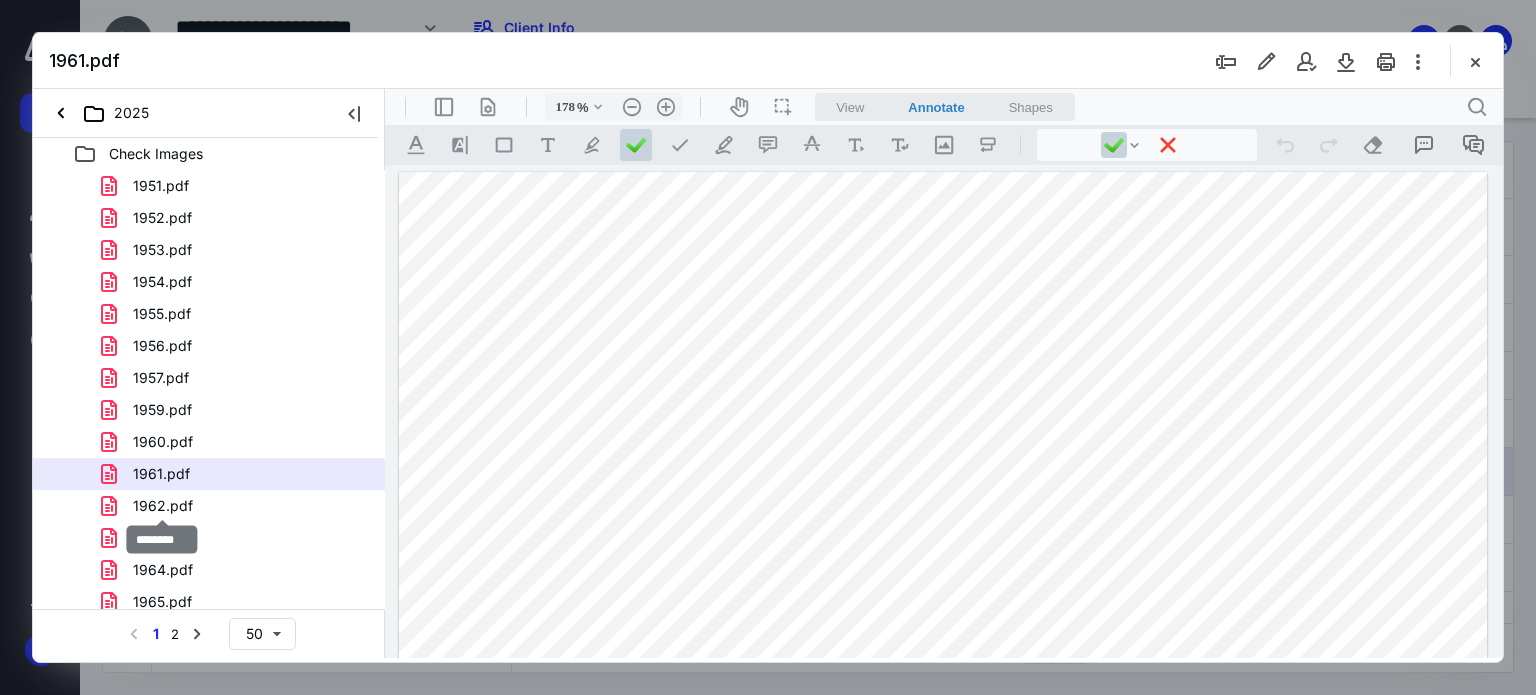 click on "1962.pdf" at bounding box center (163, 506) 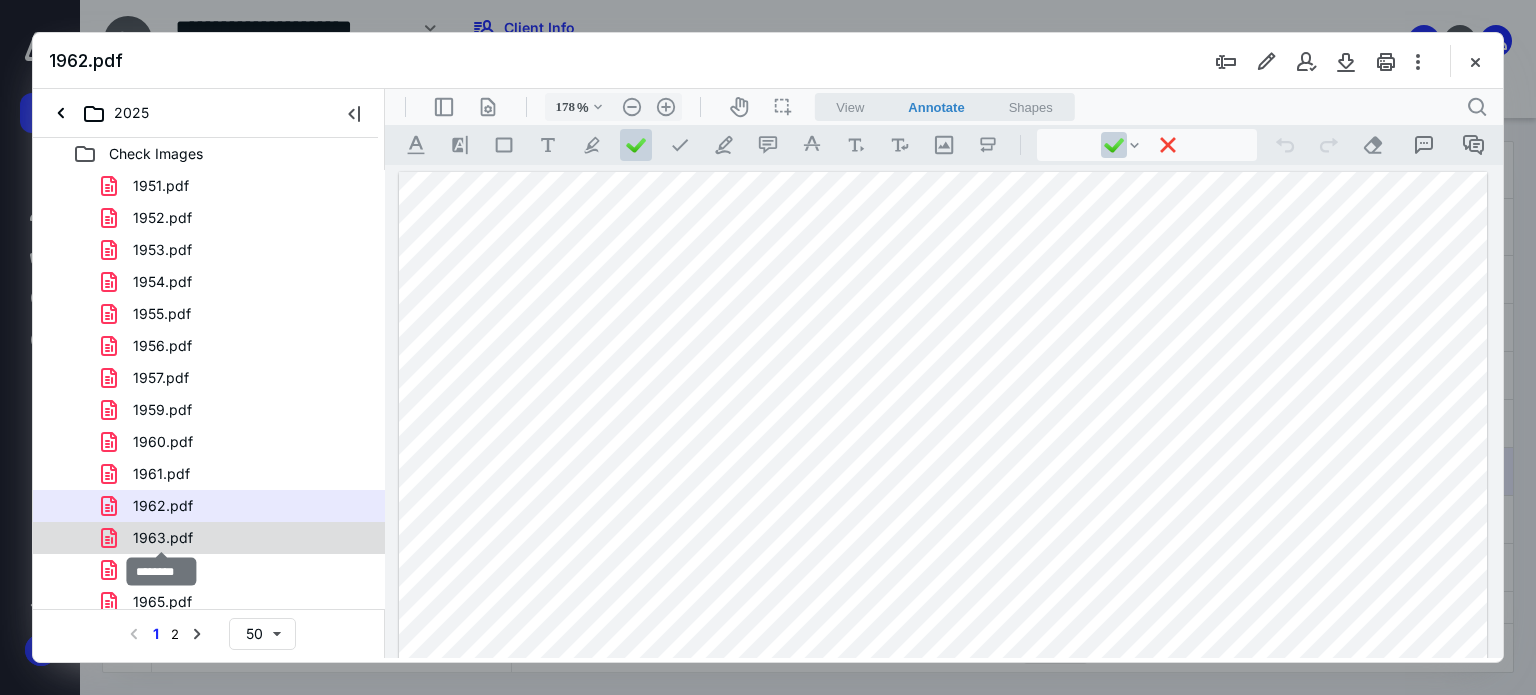 click on "1963.pdf" at bounding box center [163, 538] 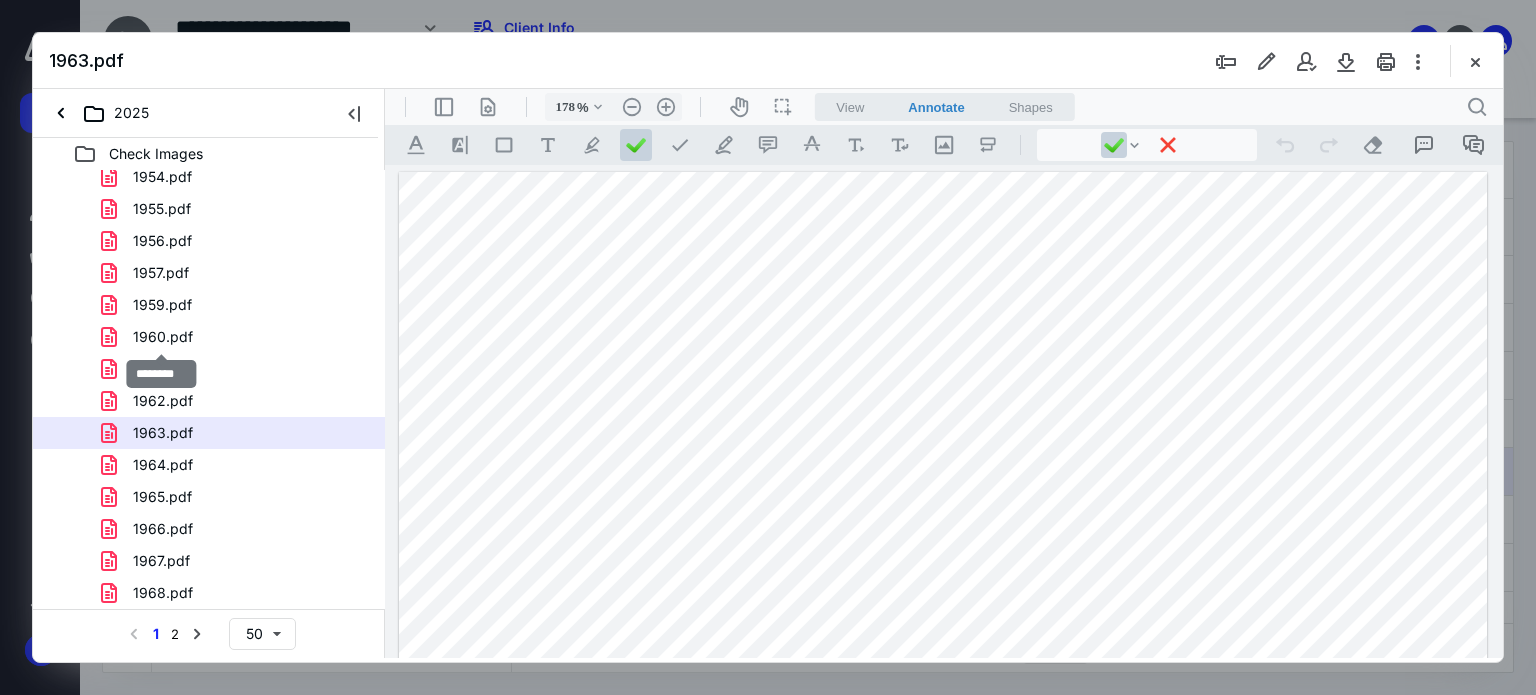 scroll, scrollTop: 1000, scrollLeft: 0, axis: vertical 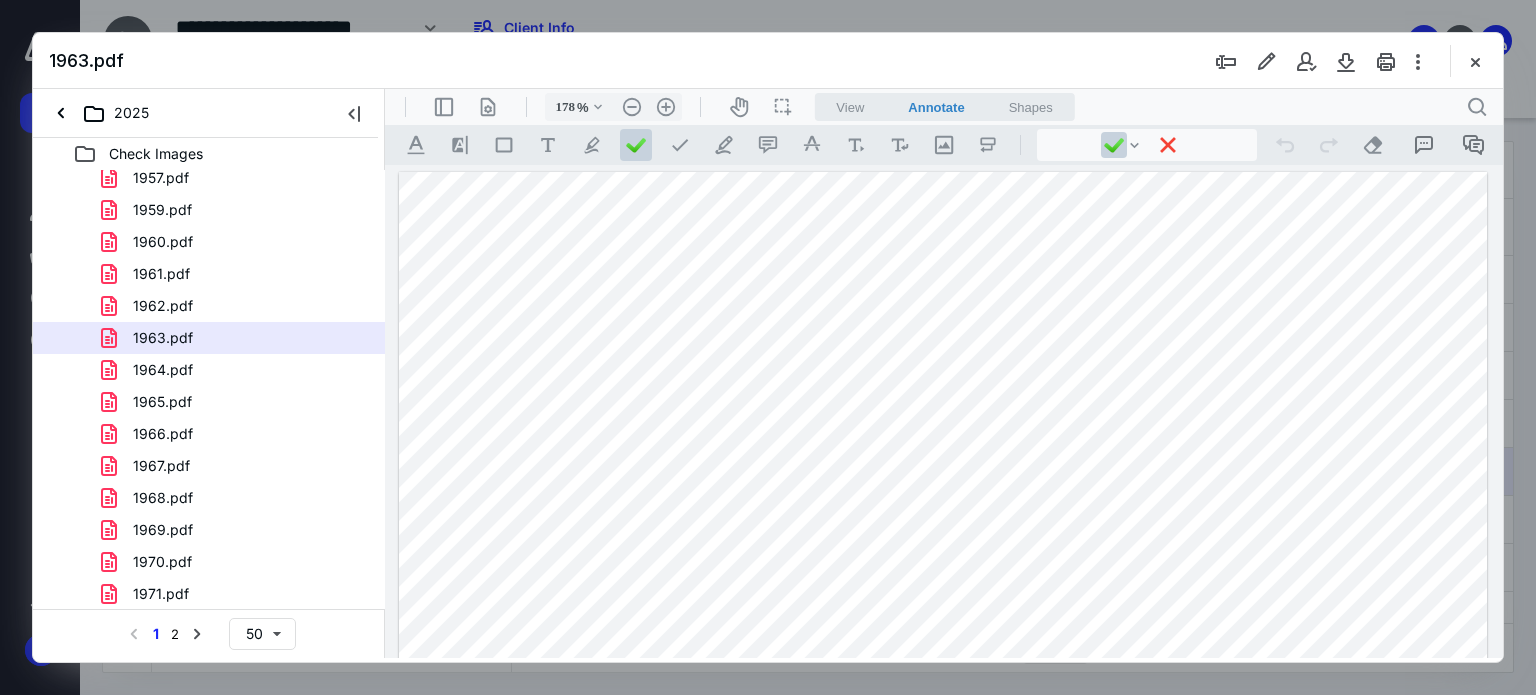 drag, startPoint x: 177, startPoint y: 367, endPoint x: 172, endPoint y: 382, distance: 15.811388 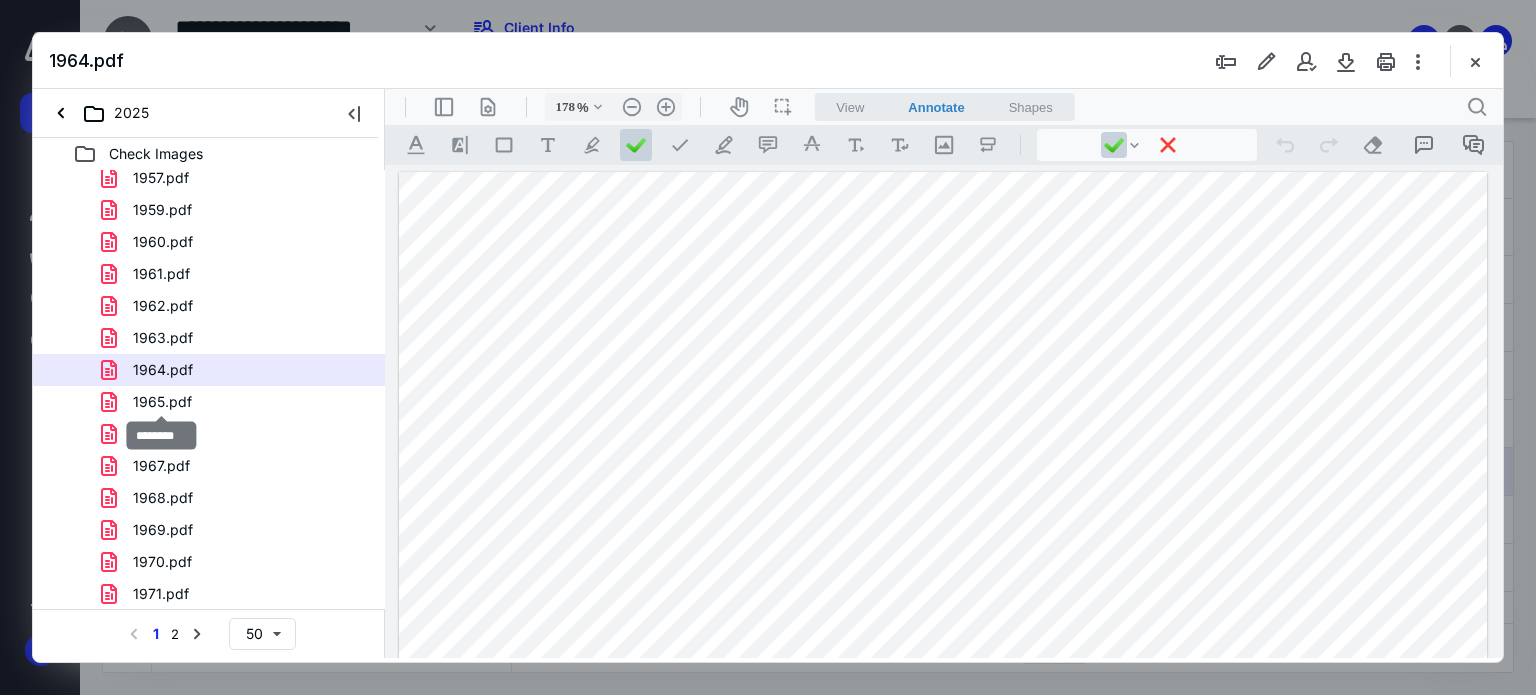 click on "1965.pdf" at bounding box center (162, 402) 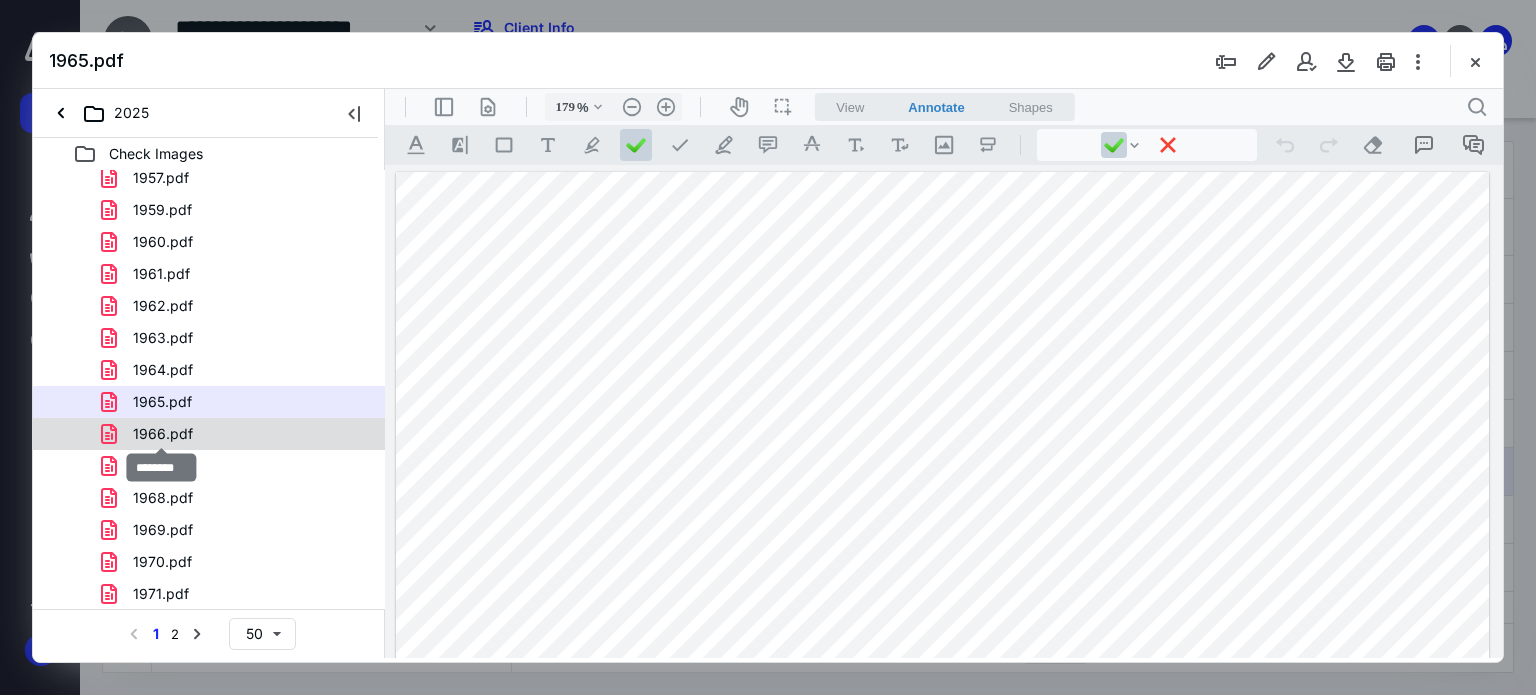 click on "1966.pdf" at bounding box center (163, 434) 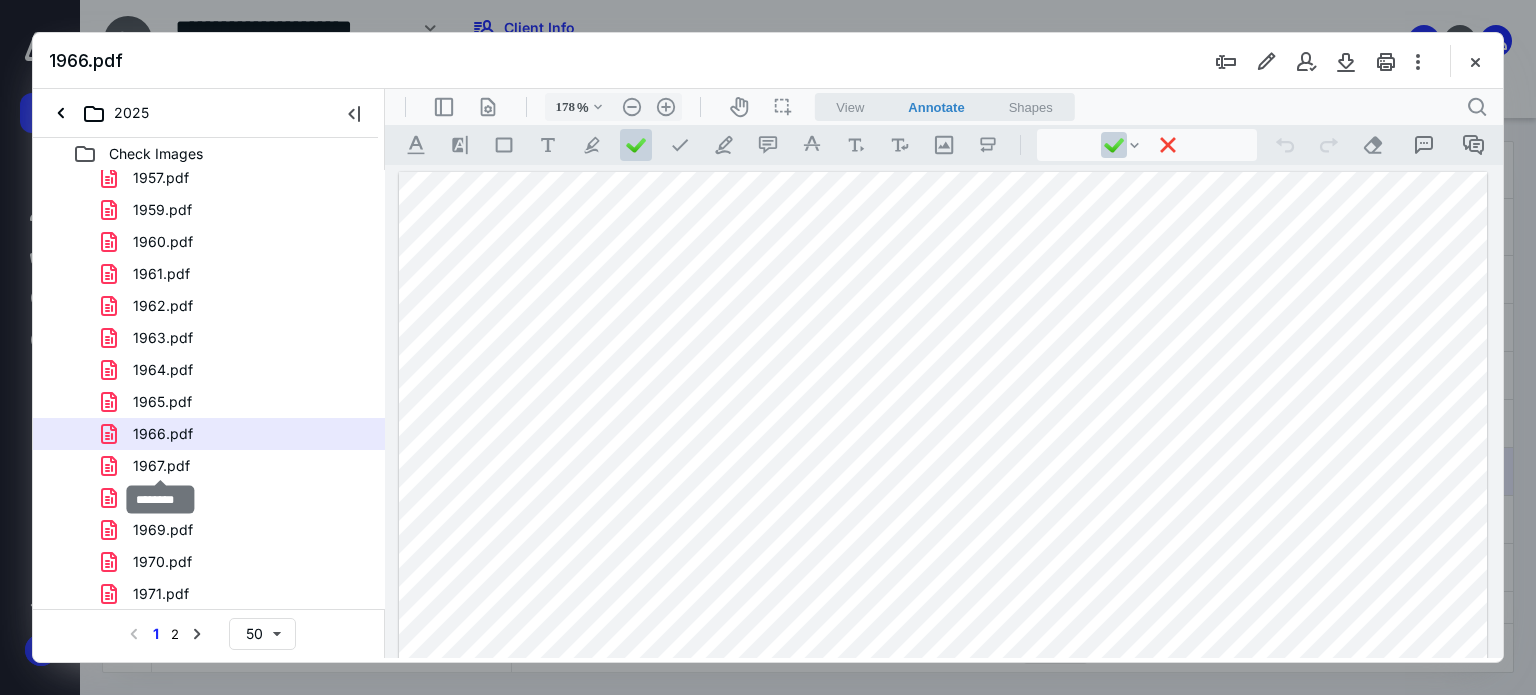 click on "1967.pdf" at bounding box center [161, 466] 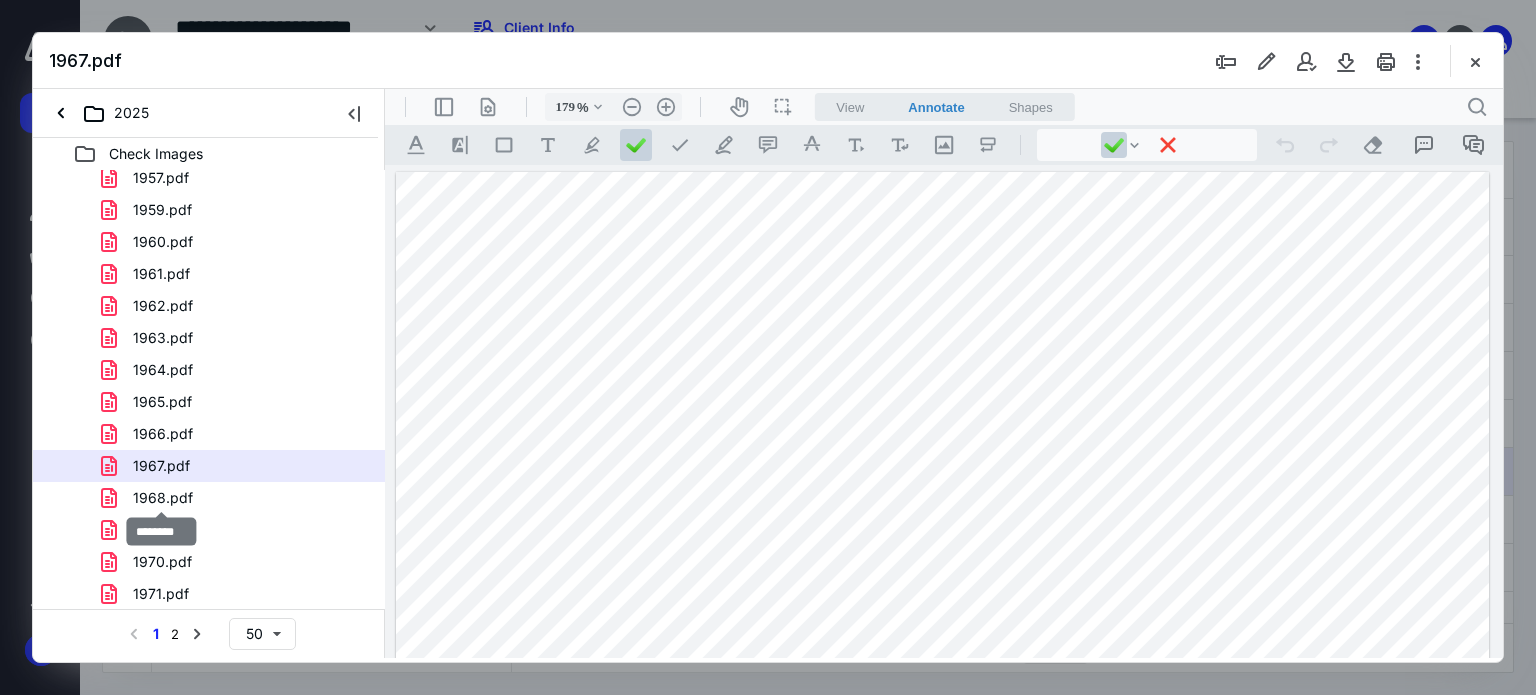 click on "1968.pdf" at bounding box center (163, 498) 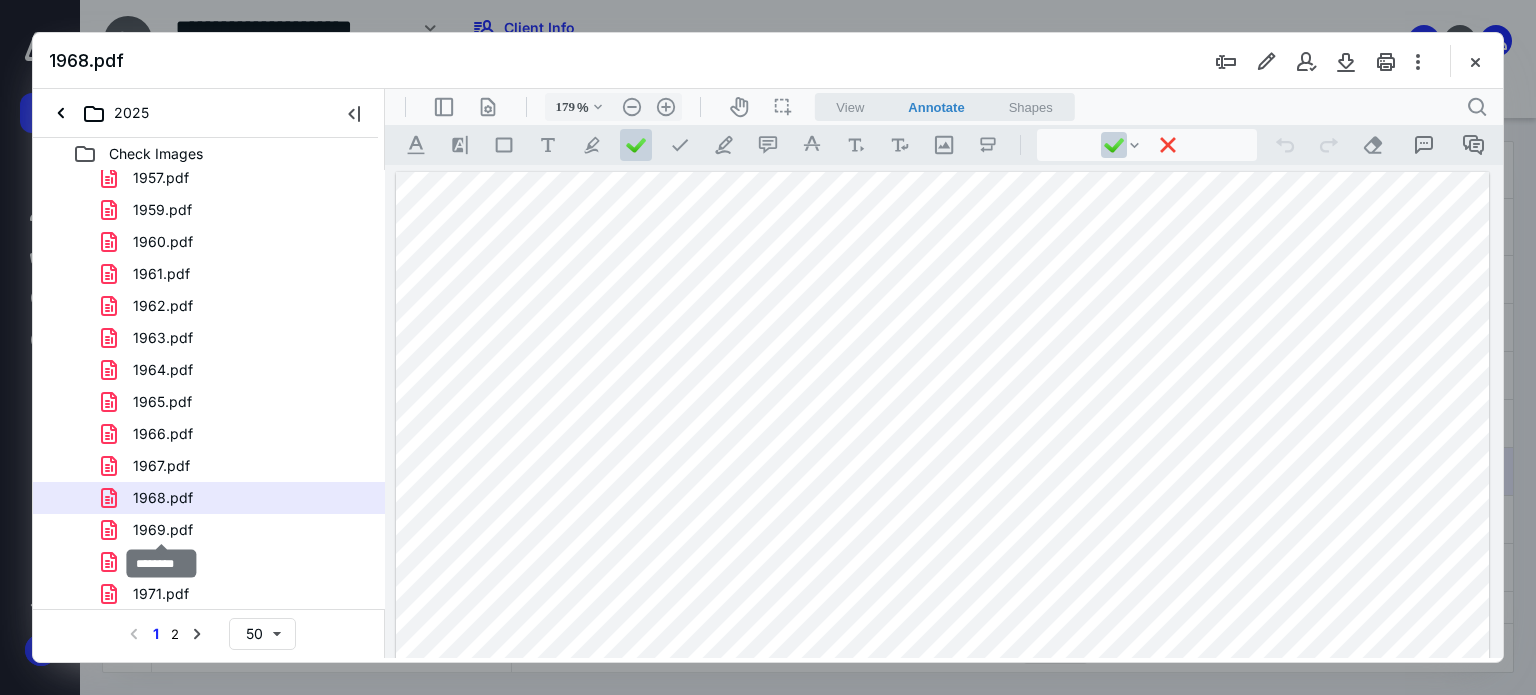 click on "1969.pdf" at bounding box center (163, 530) 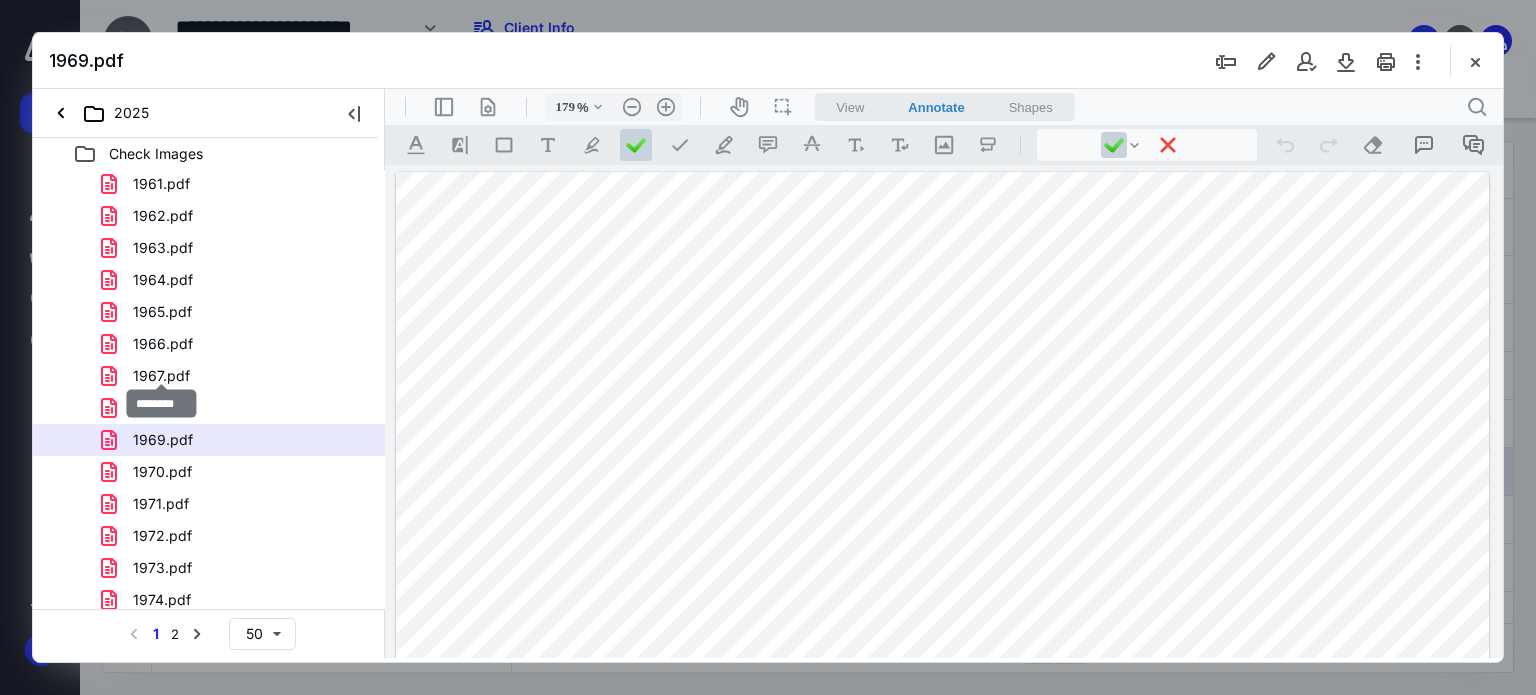 scroll, scrollTop: 1160, scrollLeft: 0, axis: vertical 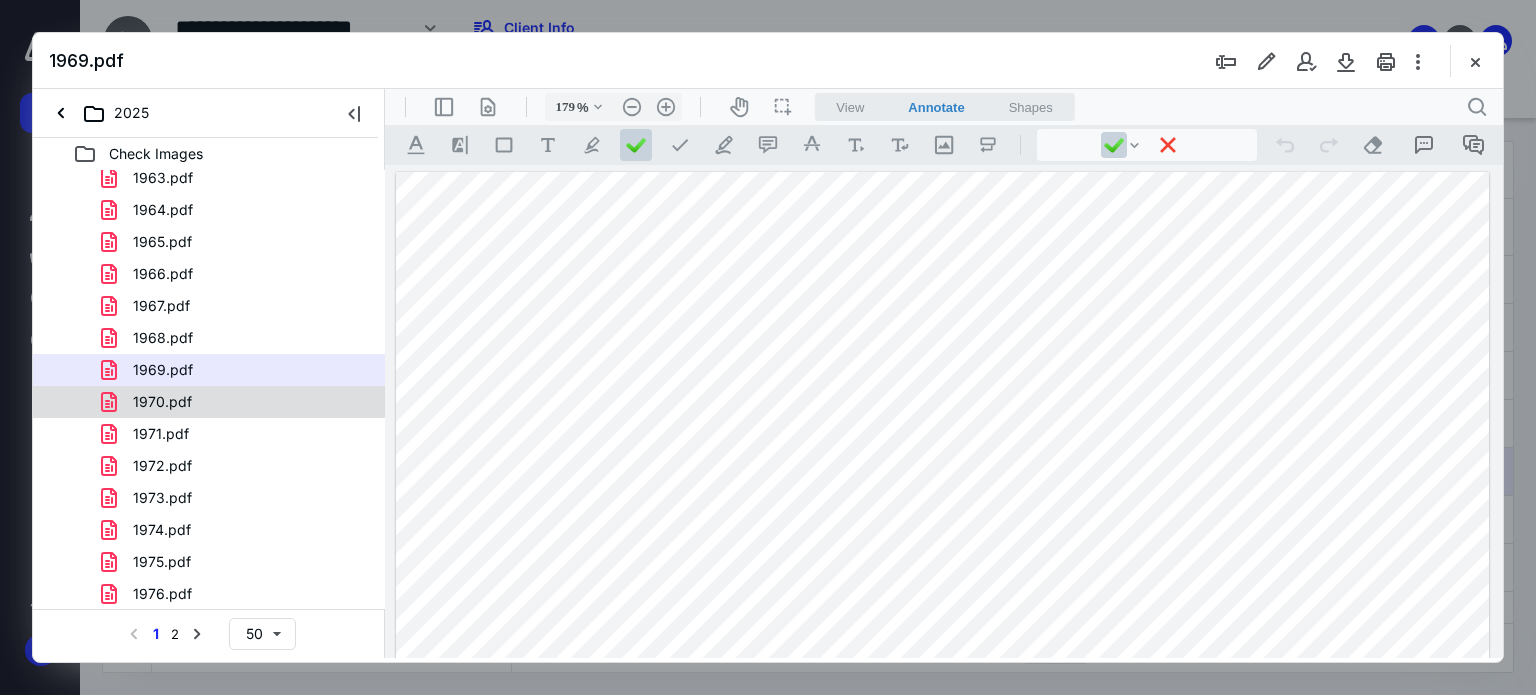 click on "1970.pdf" at bounding box center (162, 402) 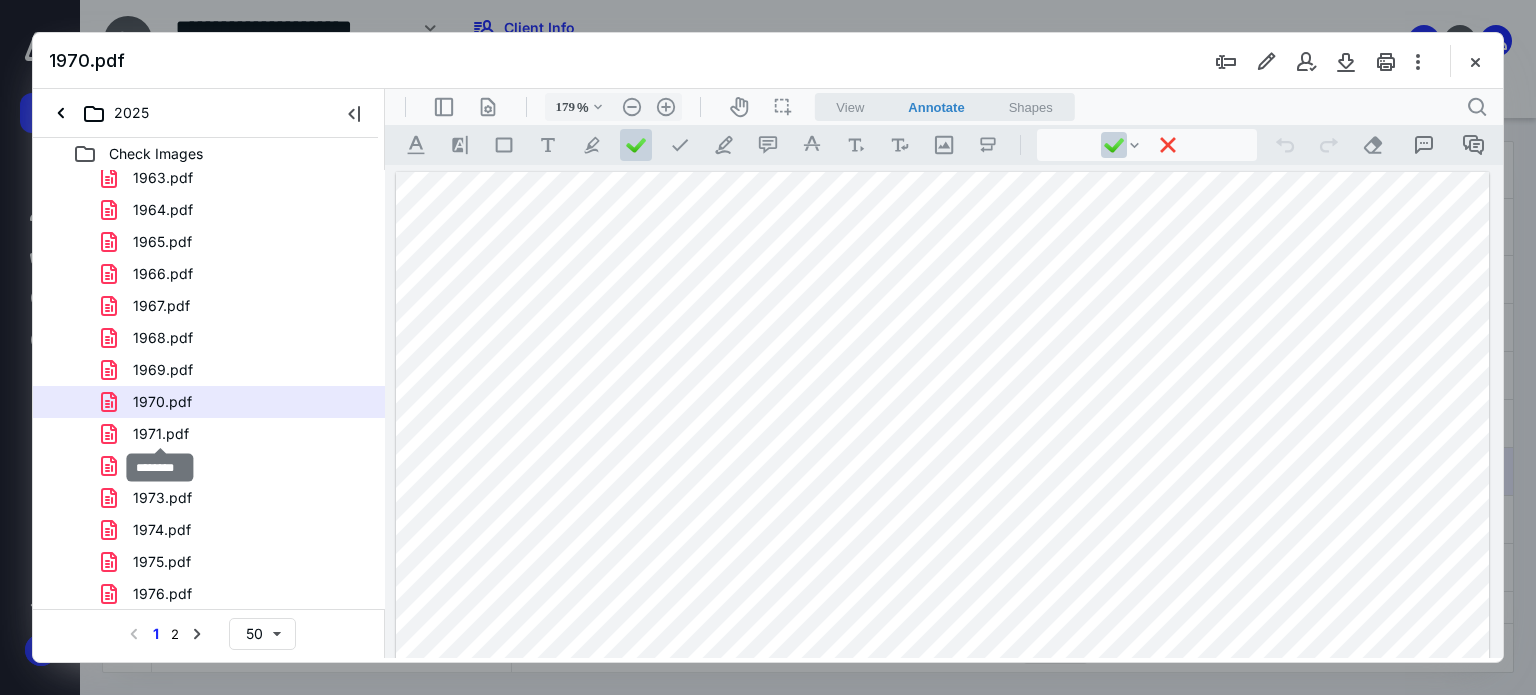 click on "1971.pdf" at bounding box center (161, 434) 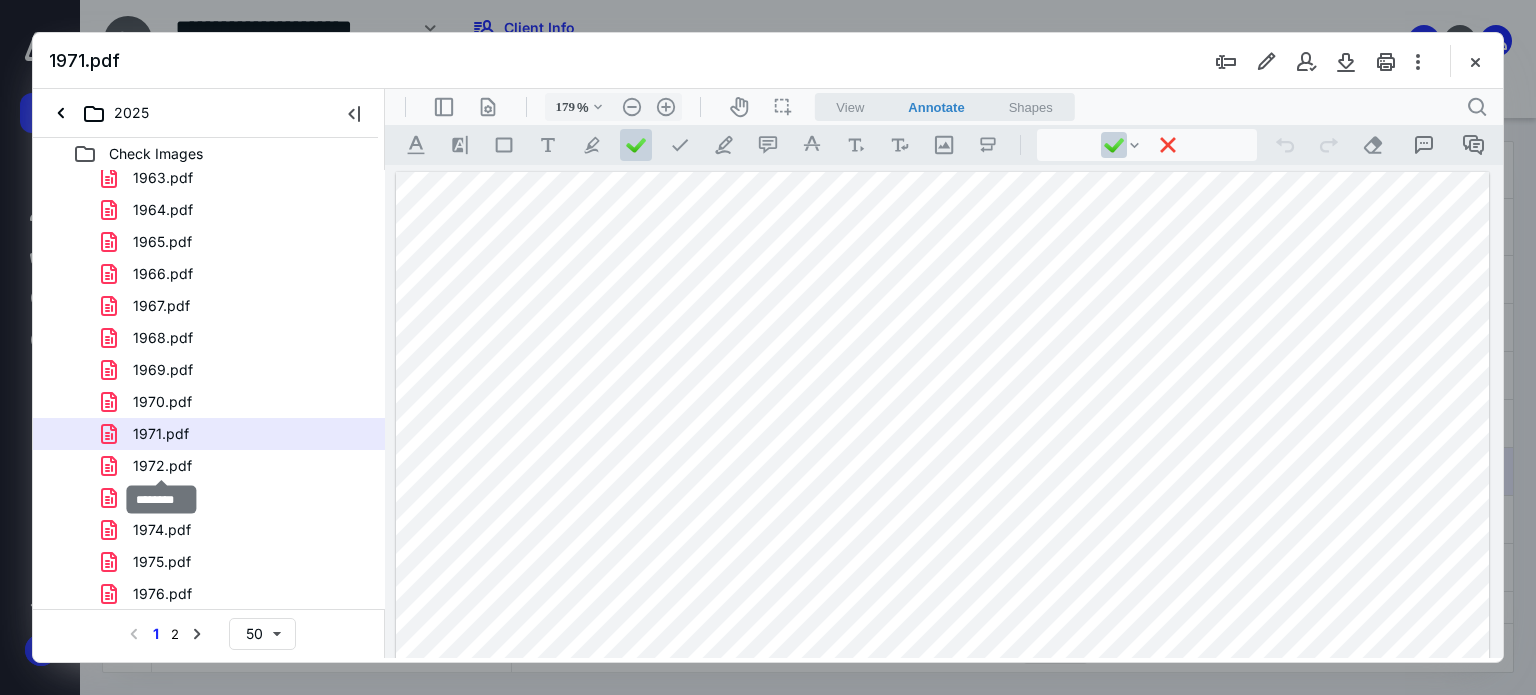 click on "1972.pdf" at bounding box center (162, 466) 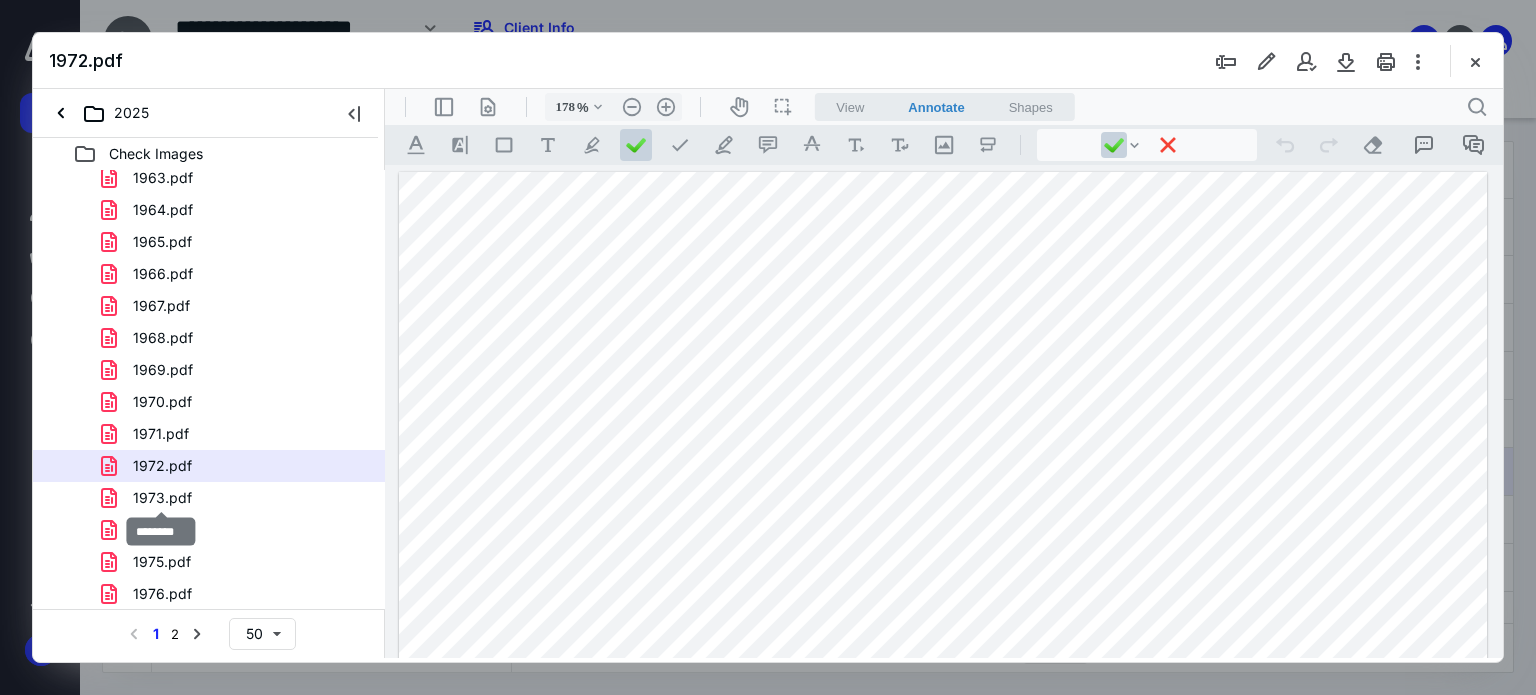click on "1973.pdf" at bounding box center (162, 498) 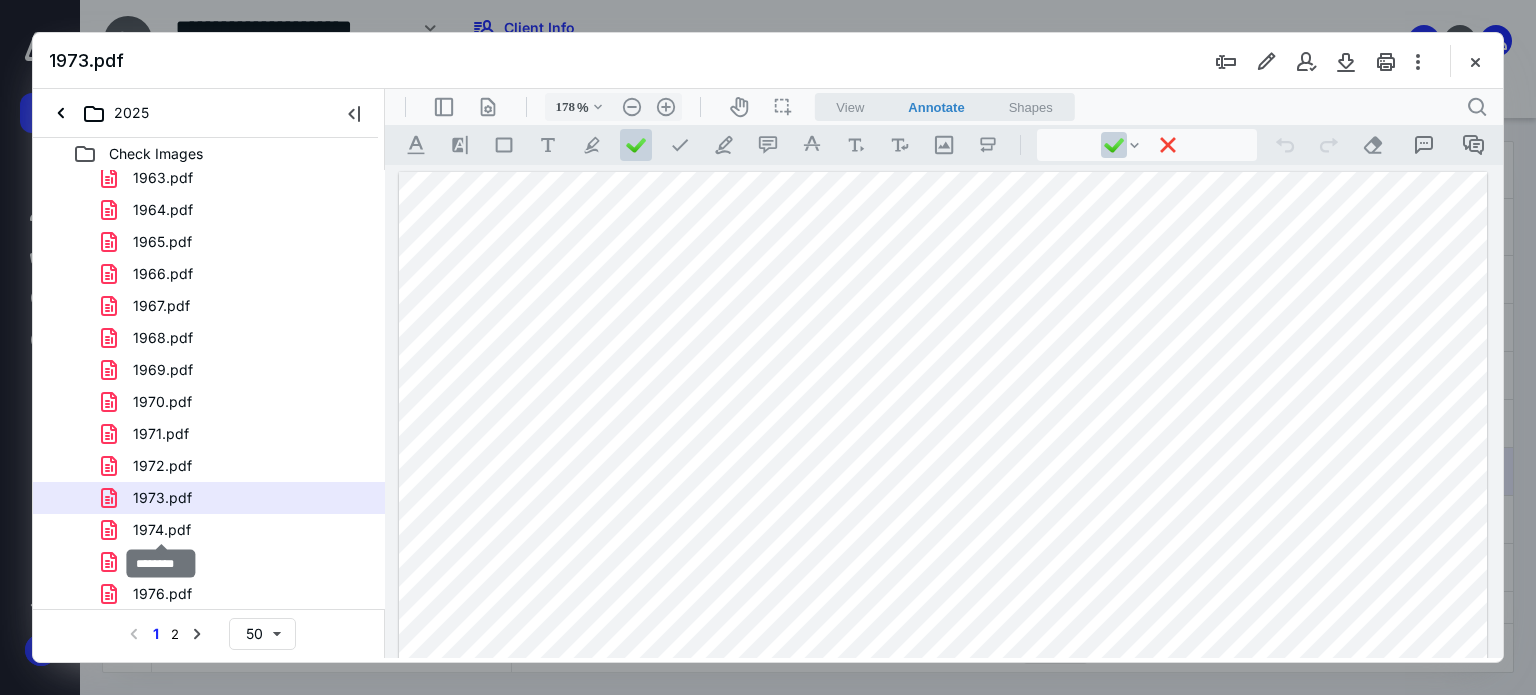 click on "1974.pdf" at bounding box center (162, 530) 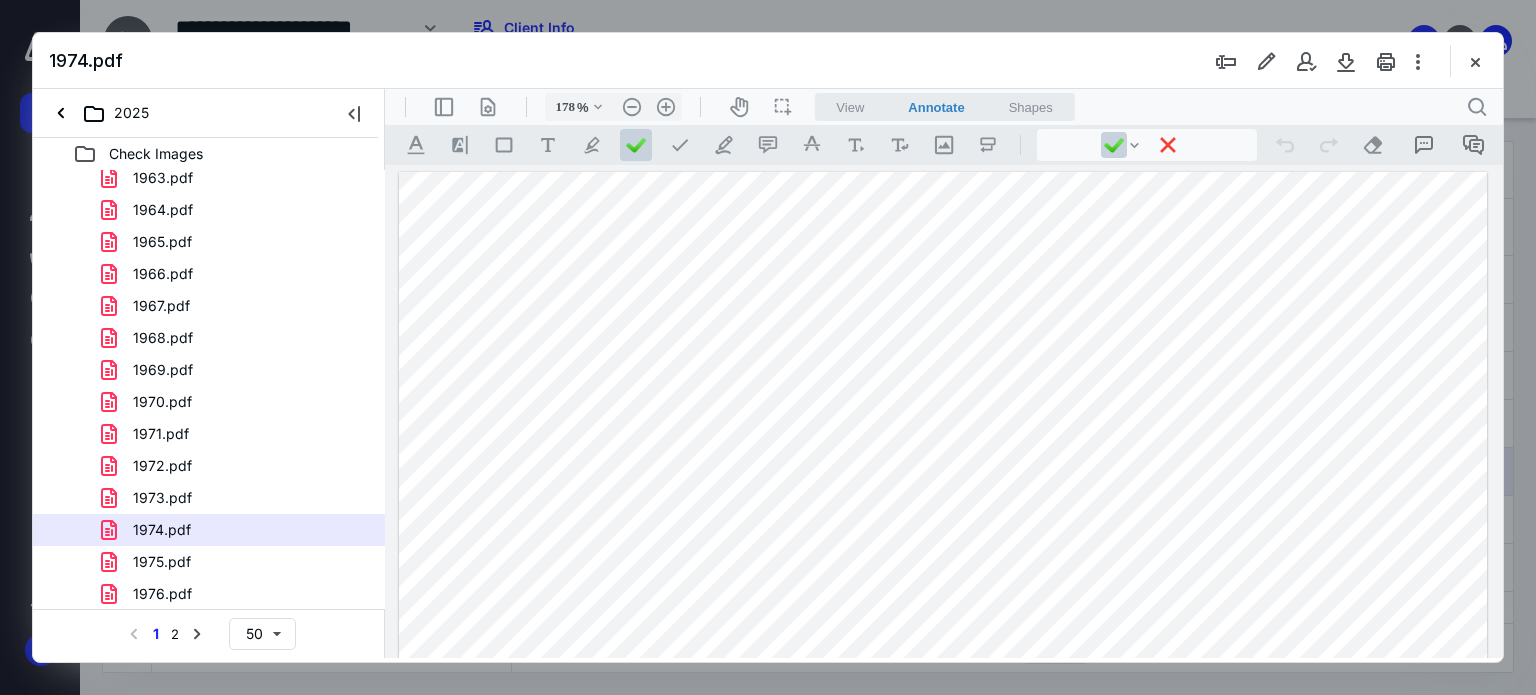 click on "1975.pdf" at bounding box center [162, 562] 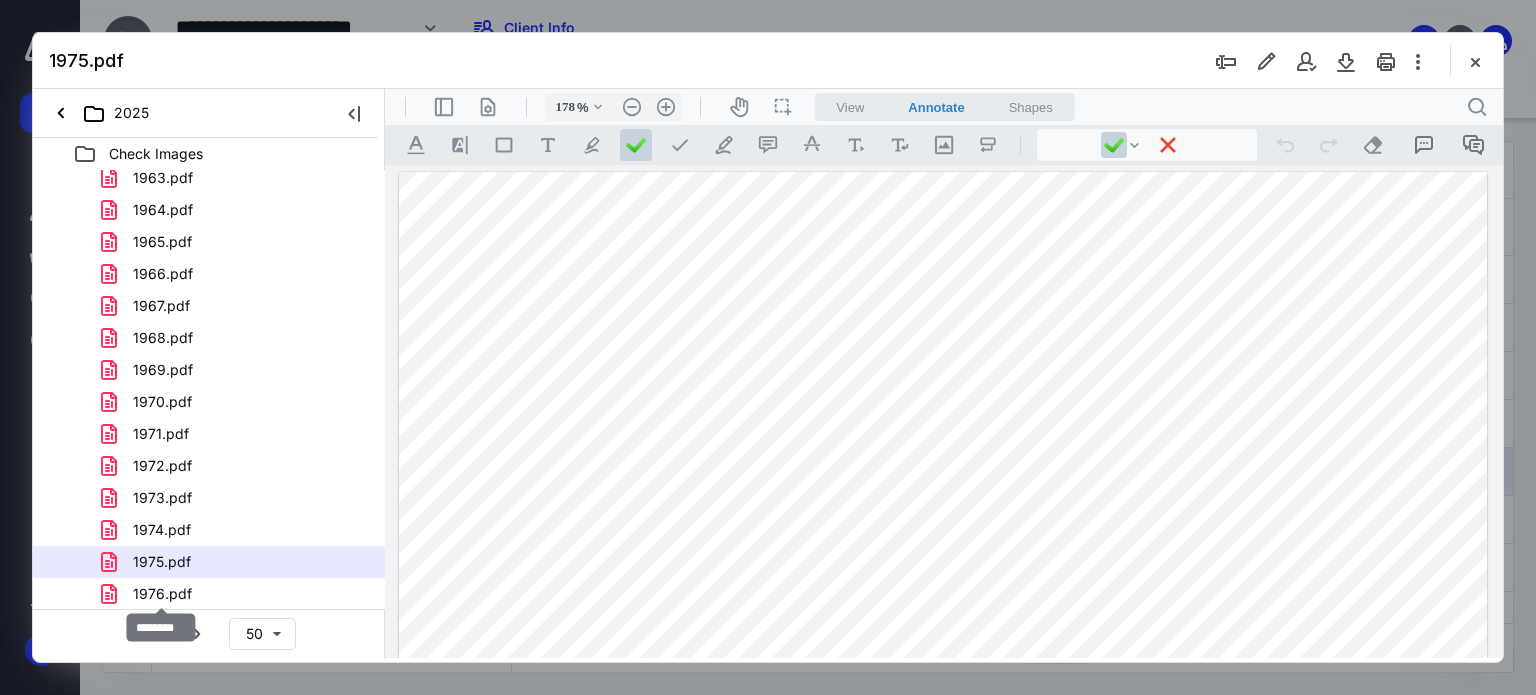 click on "1976.pdf" at bounding box center [162, 594] 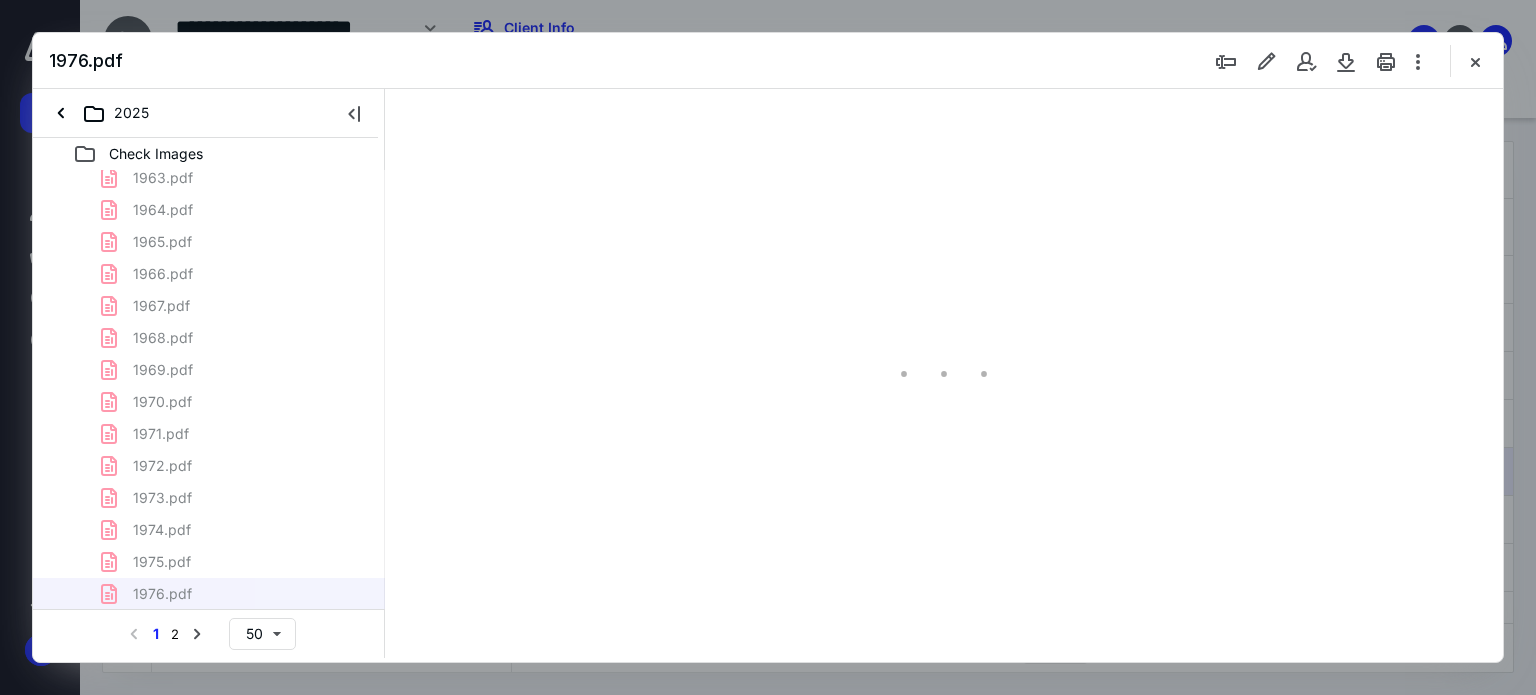 type on "179" 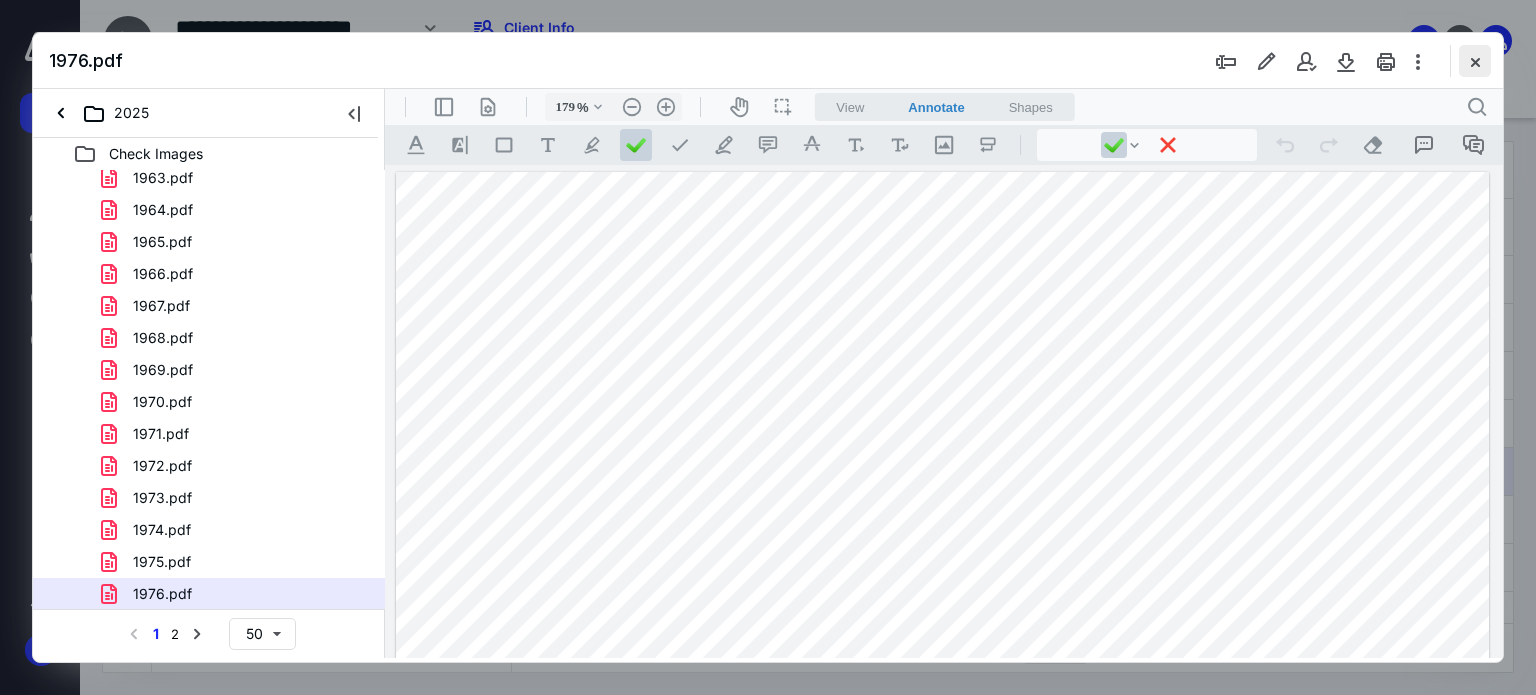 click at bounding box center [1475, 61] 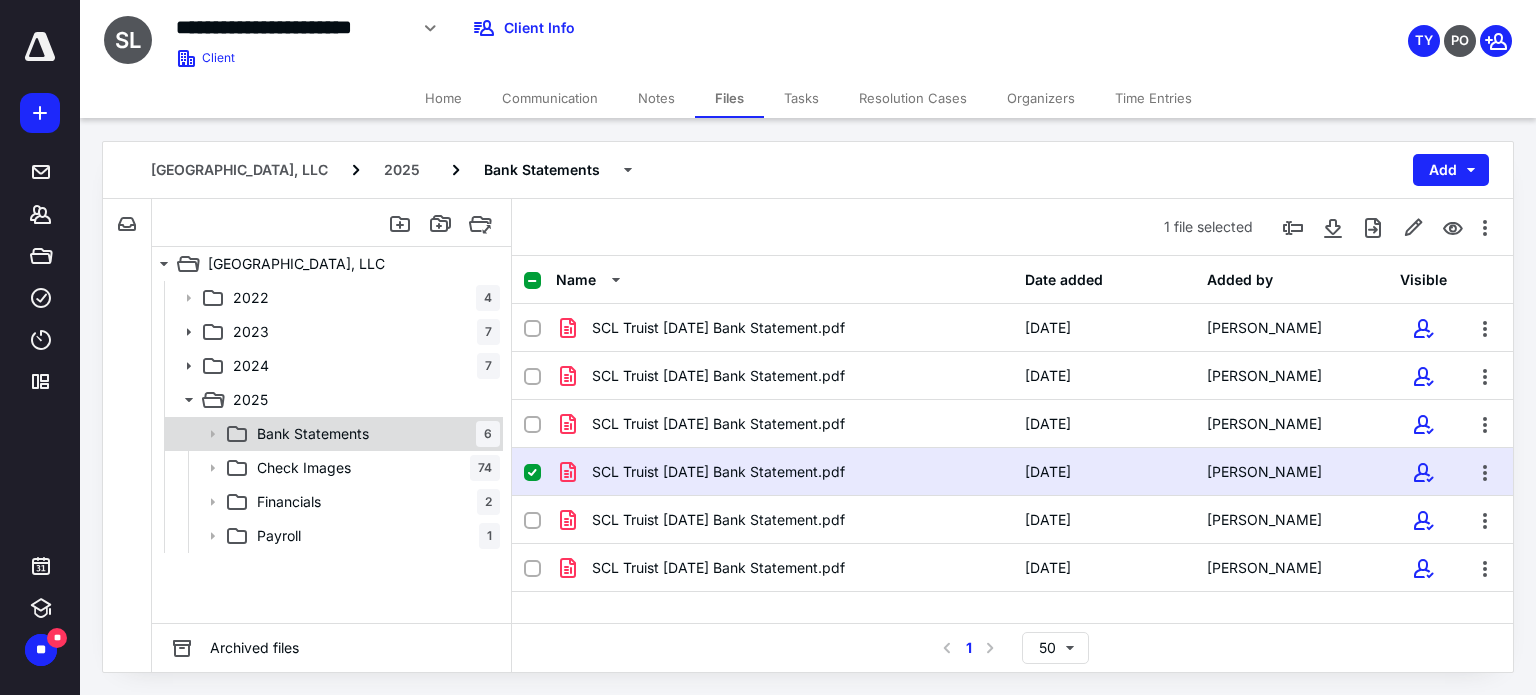 click on "Bank Statements 6" at bounding box center (374, 434) 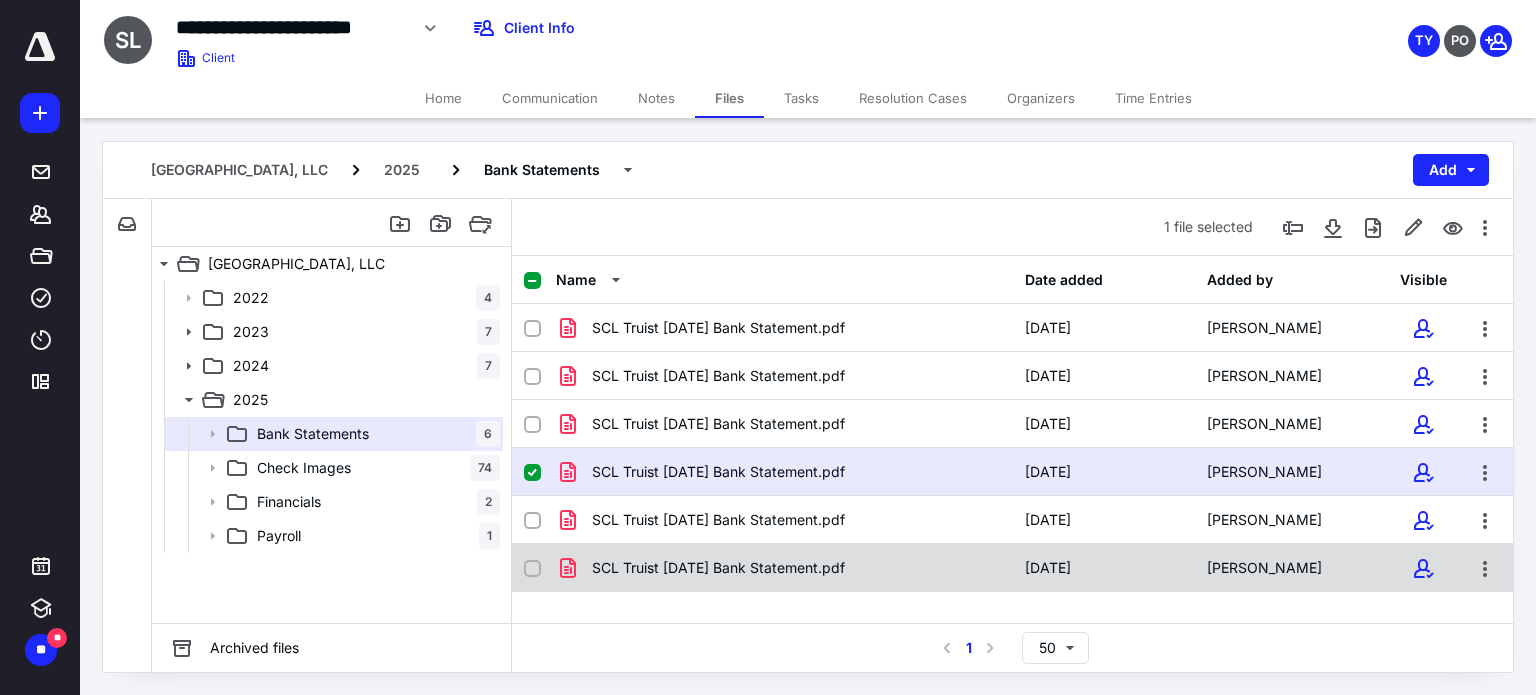 click on "SCL Truist [DATE] Bank Statement.pdf" at bounding box center [718, 568] 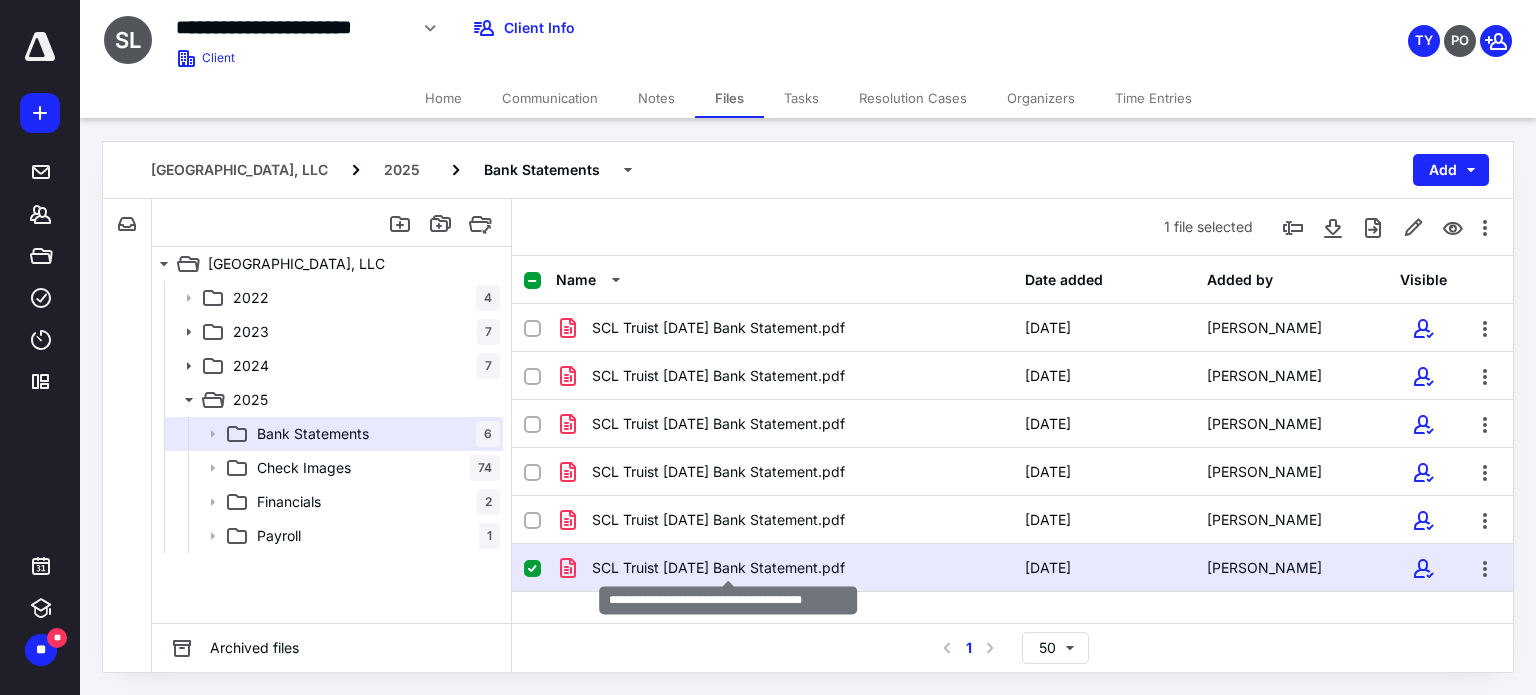 click on "SCL Truist [DATE] Bank Statement.pdf" at bounding box center [718, 568] 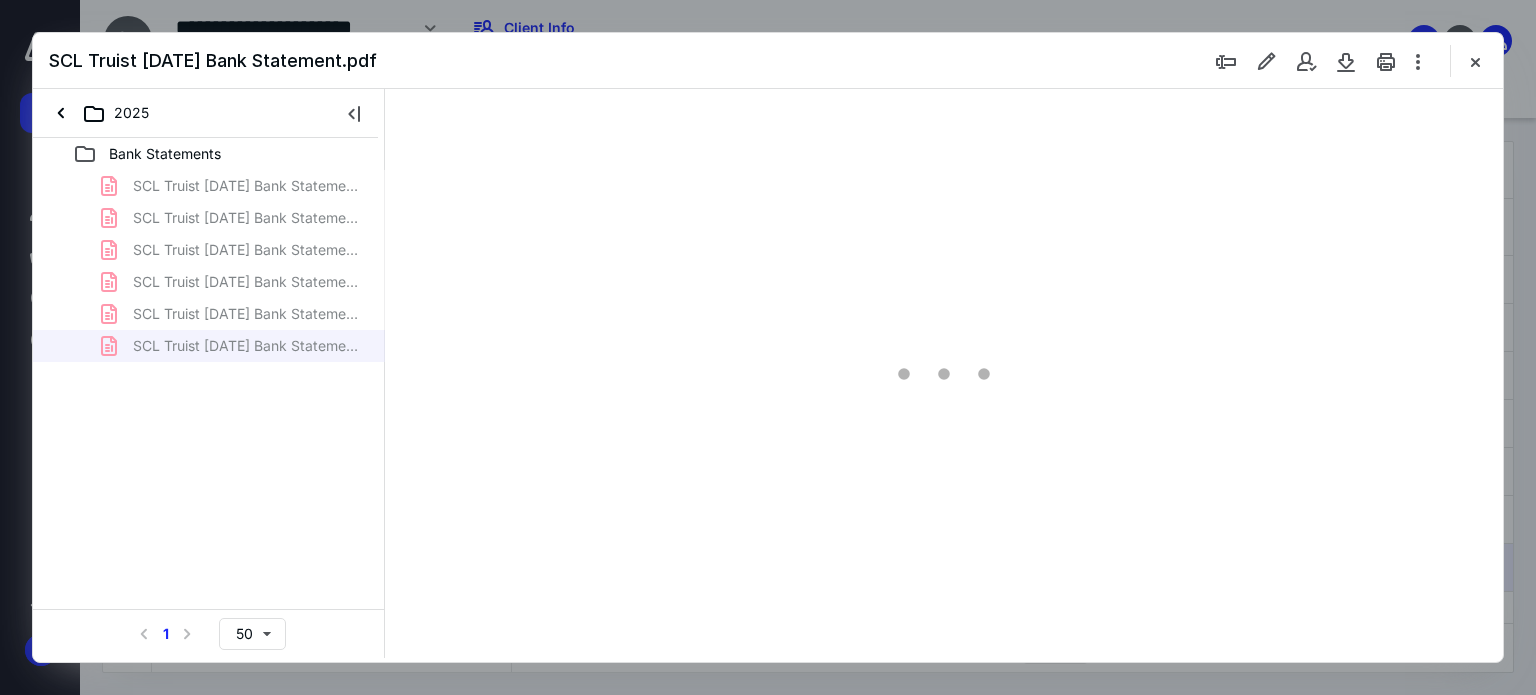 scroll, scrollTop: 0, scrollLeft: 0, axis: both 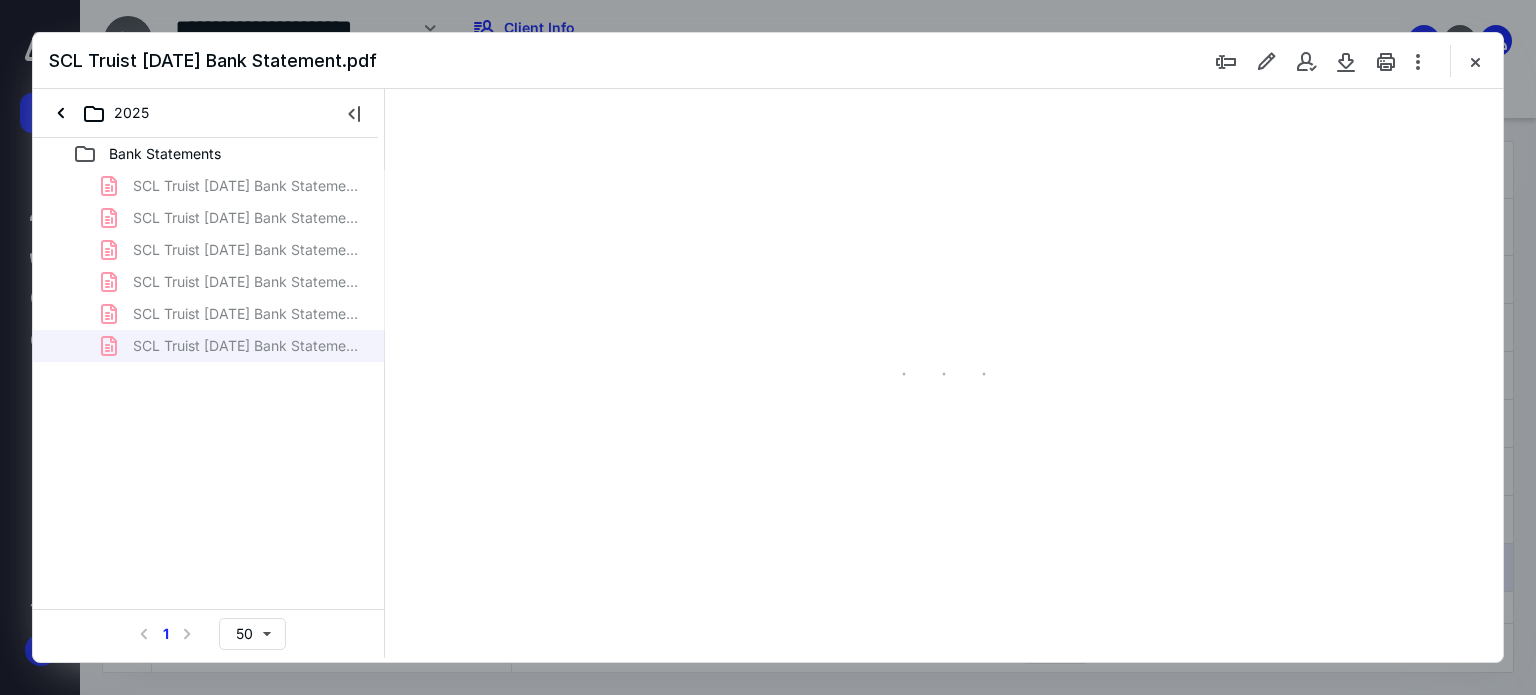 type on "179" 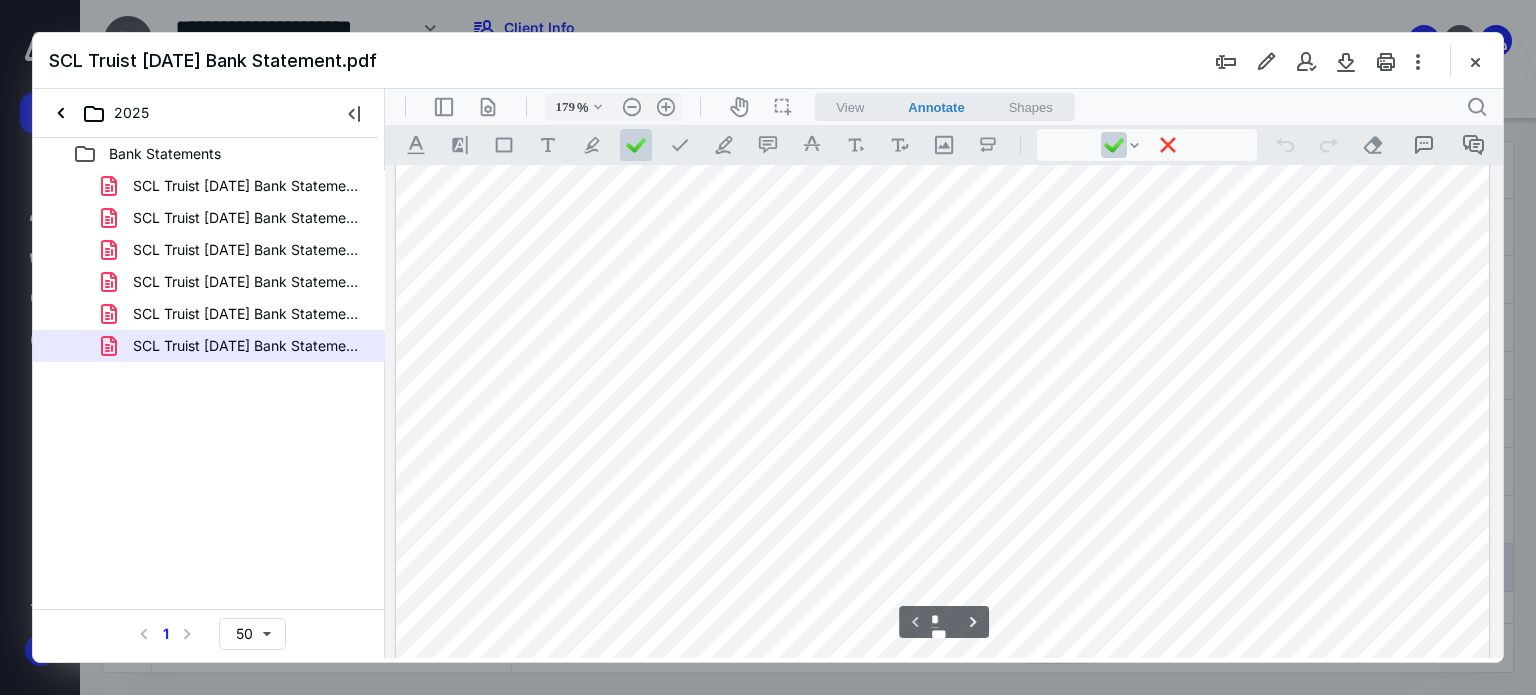 scroll, scrollTop: 883, scrollLeft: 0, axis: vertical 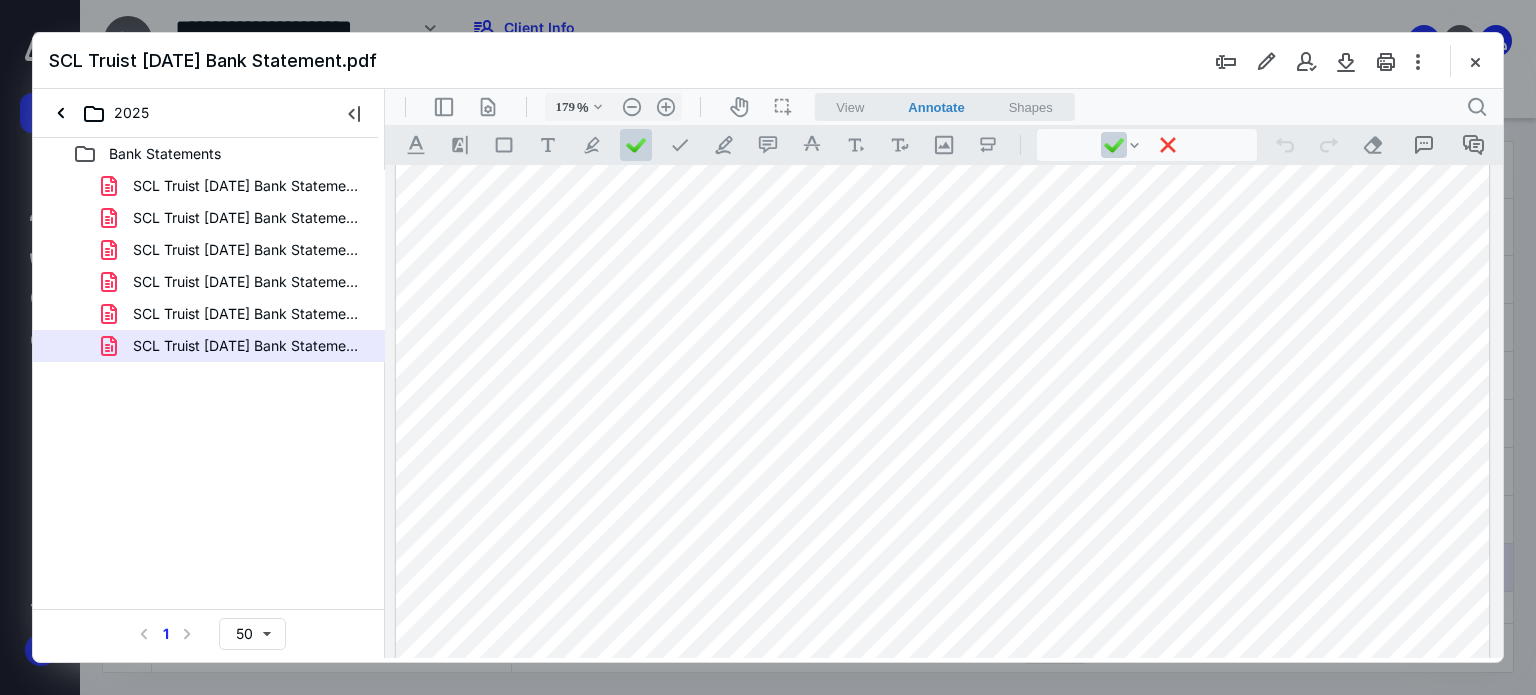 click at bounding box center (943, -3) 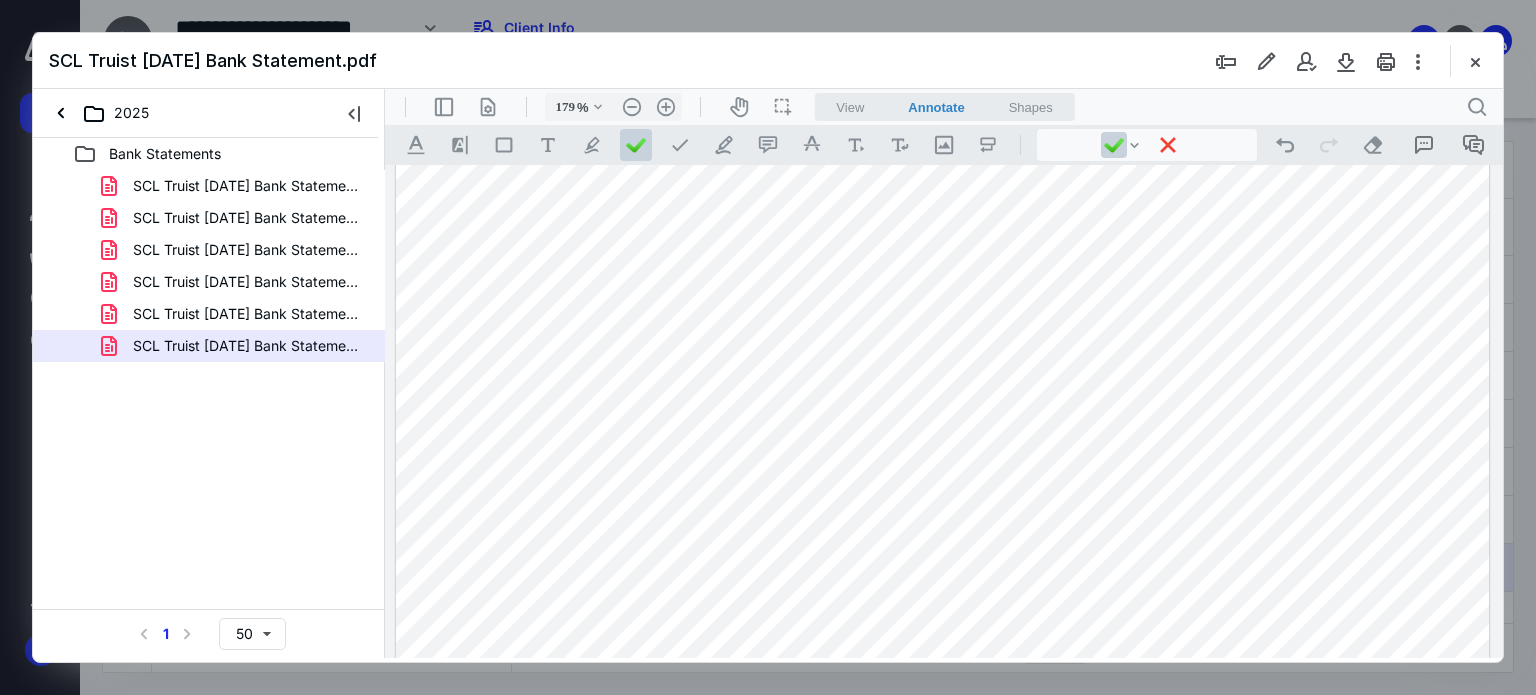click at bounding box center (943, -3) 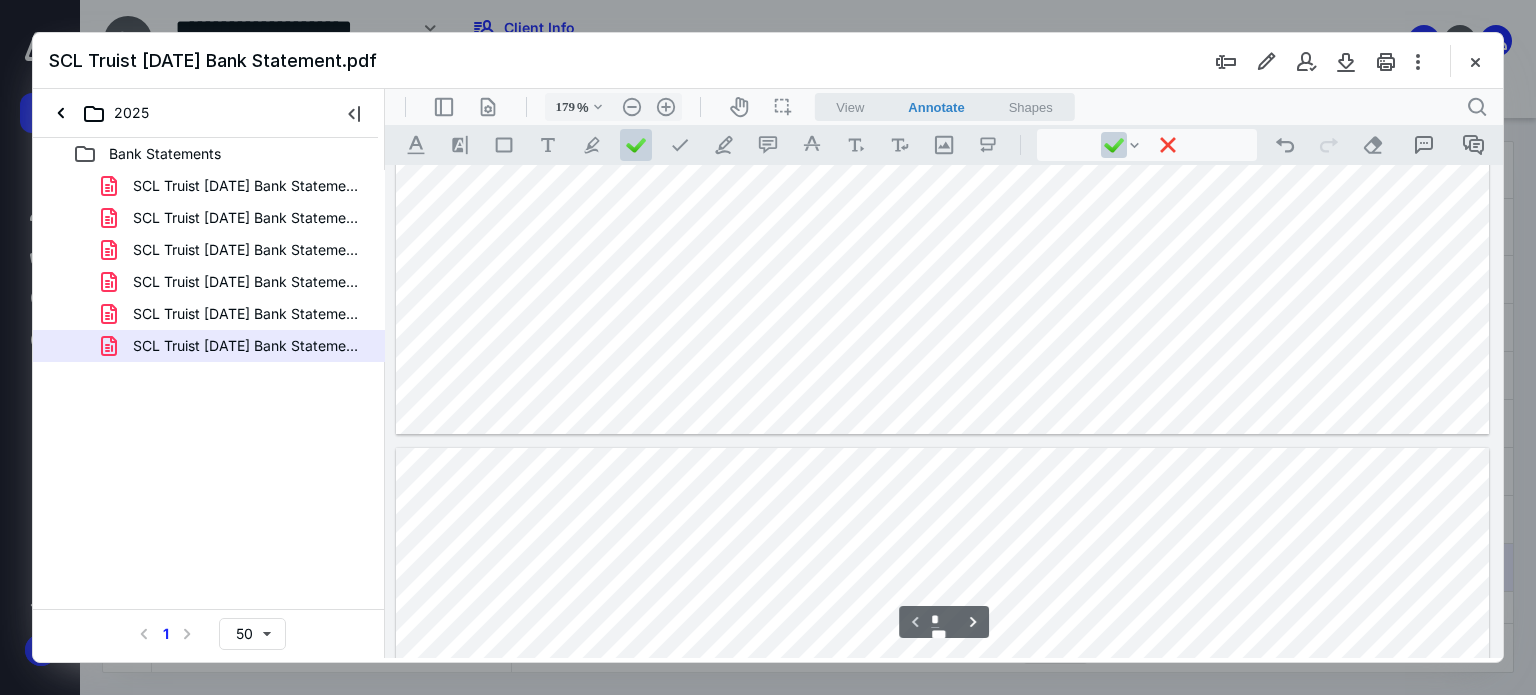type on "*" 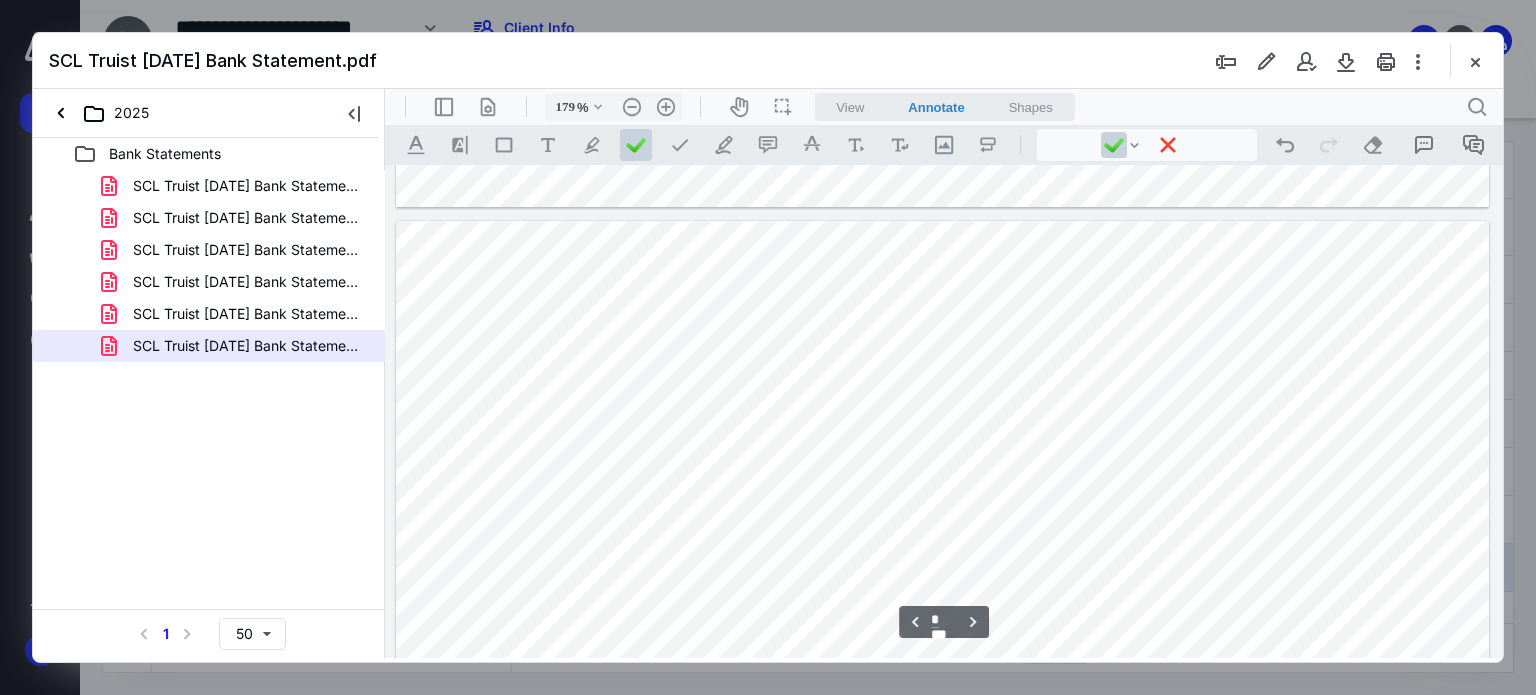 scroll, scrollTop: 1383, scrollLeft: 0, axis: vertical 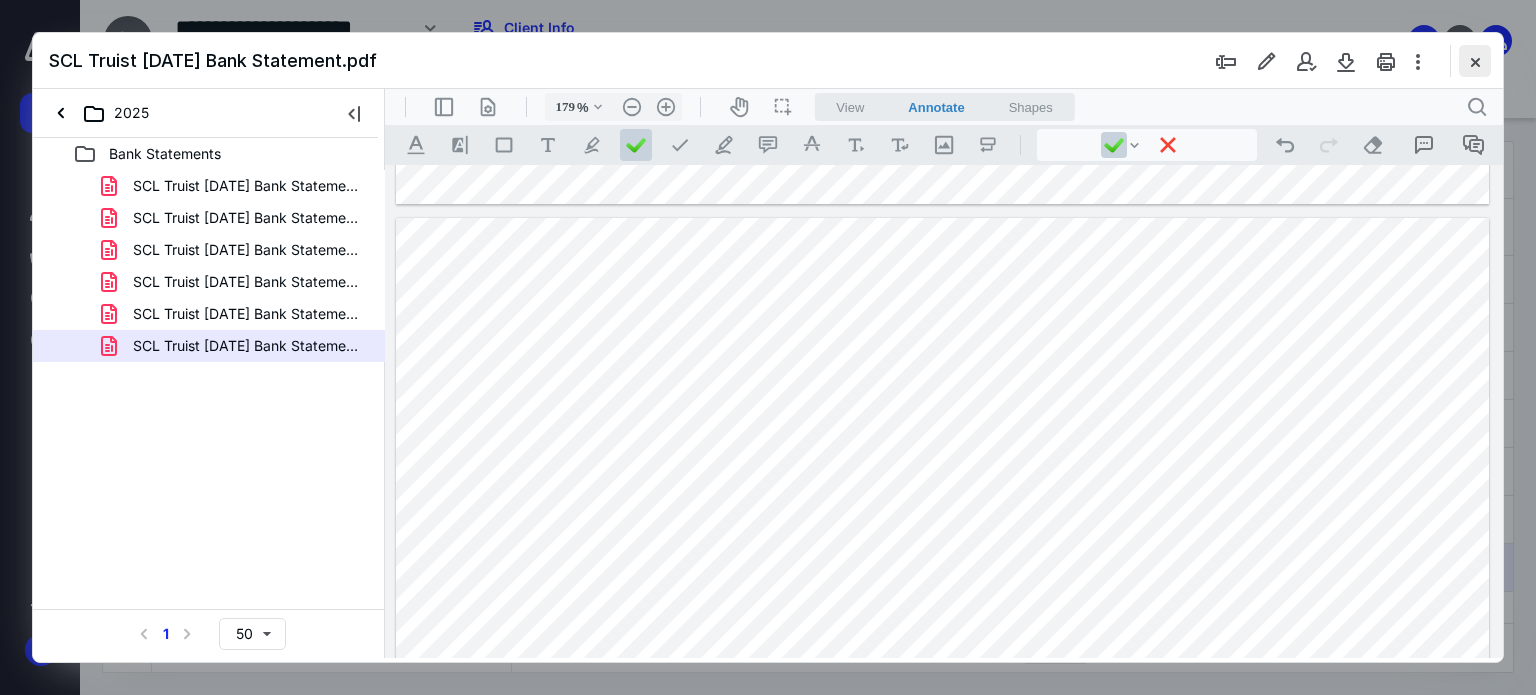 click at bounding box center [1475, 61] 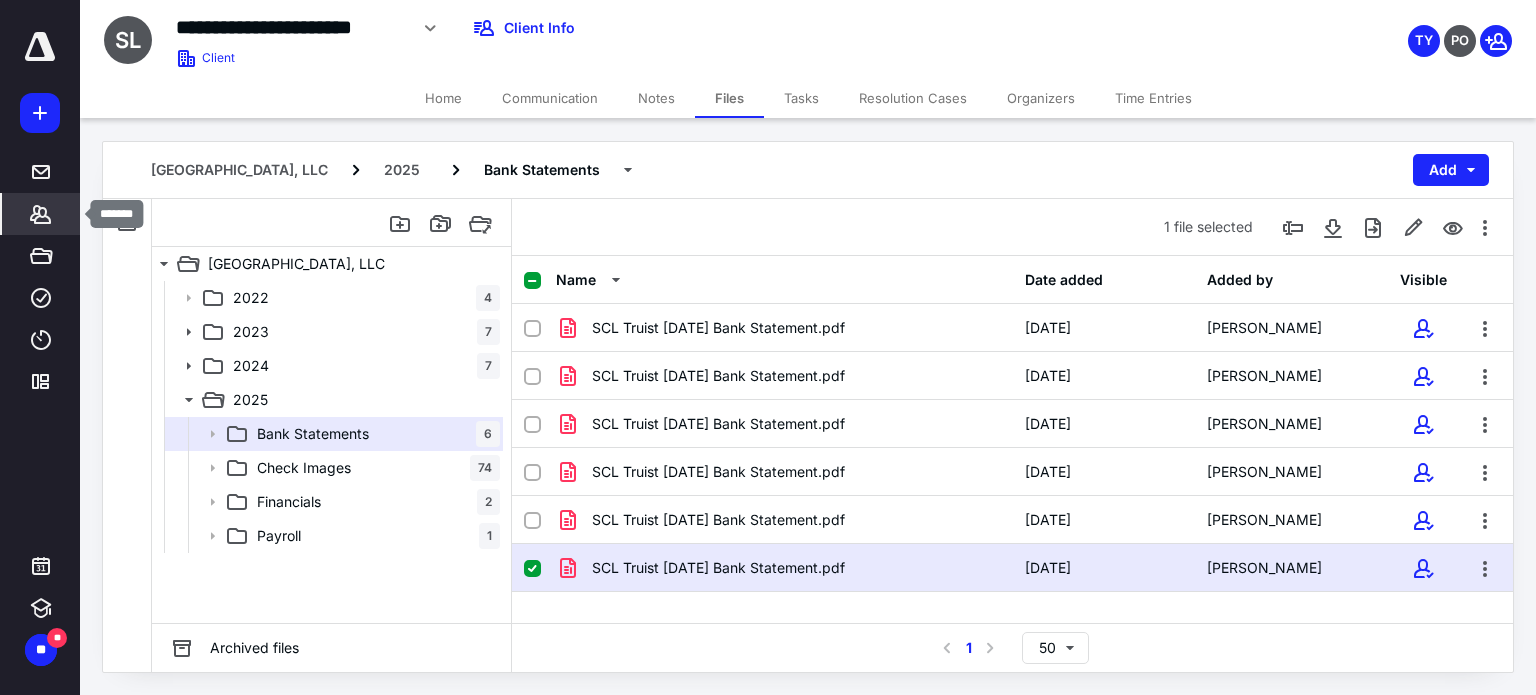 click 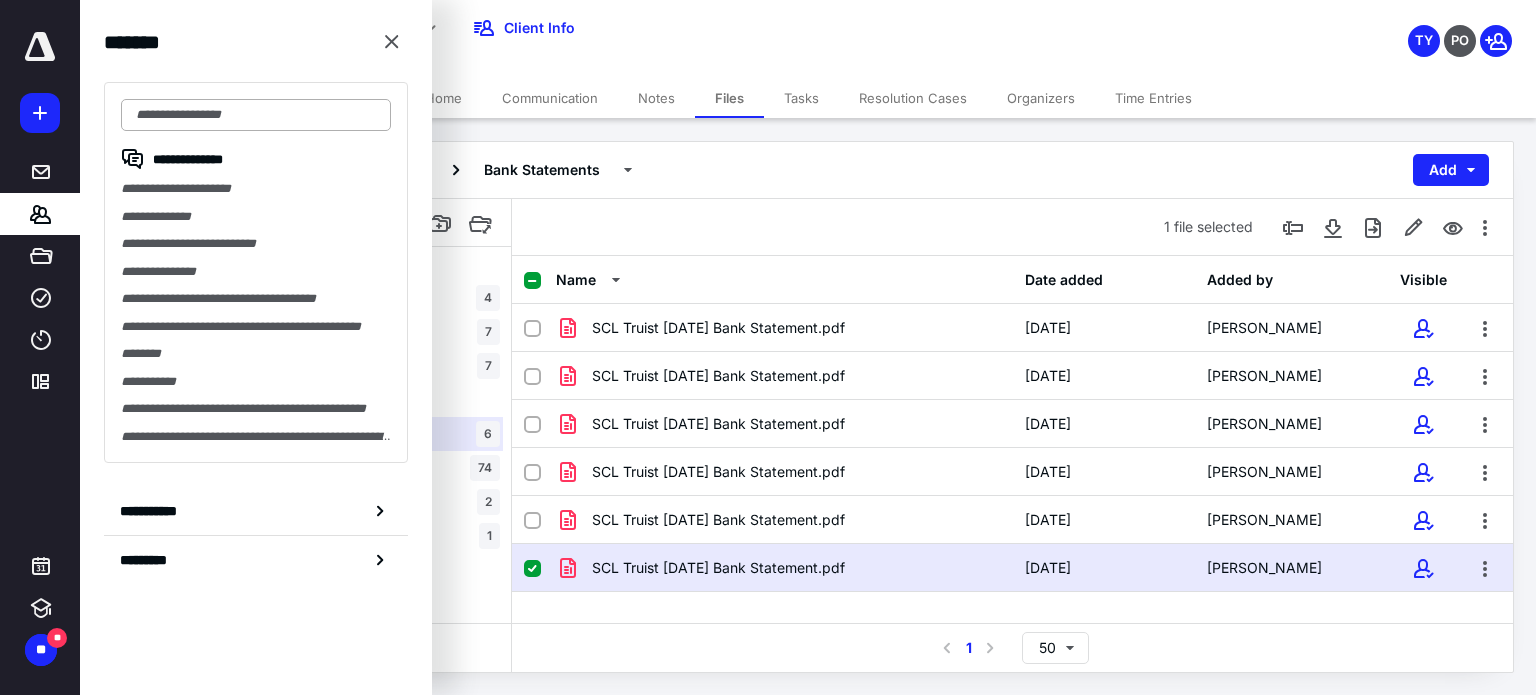 click at bounding box center (256, 115) 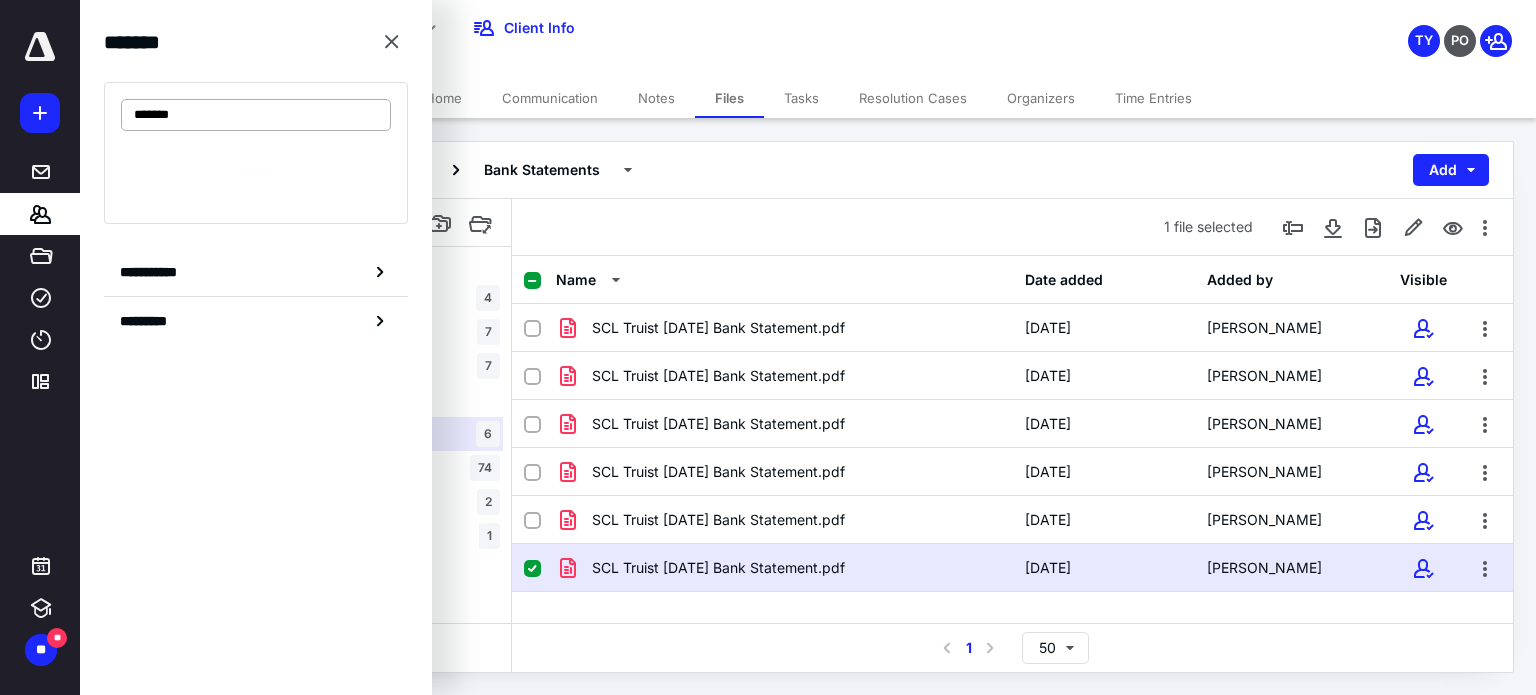 type on "*******" 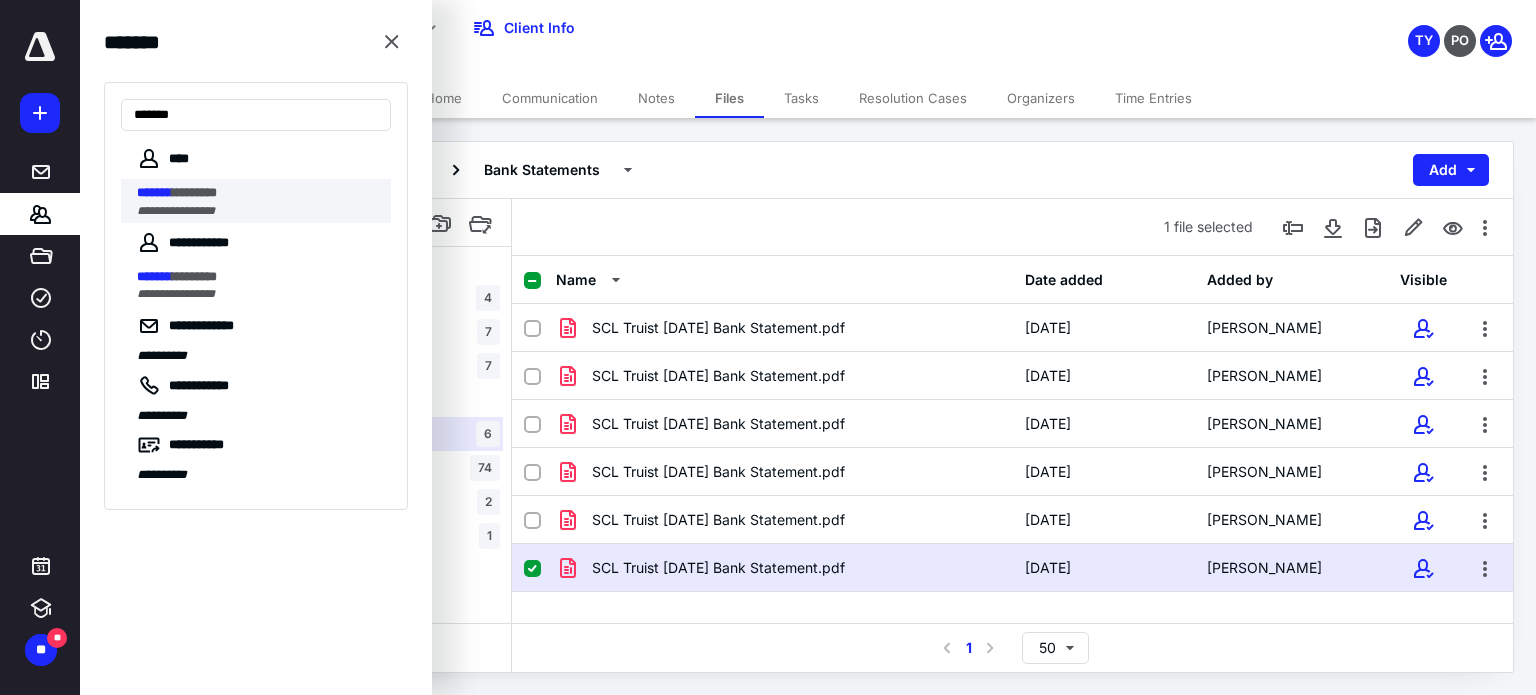 click on "**********" at bounding box center [176, 211] 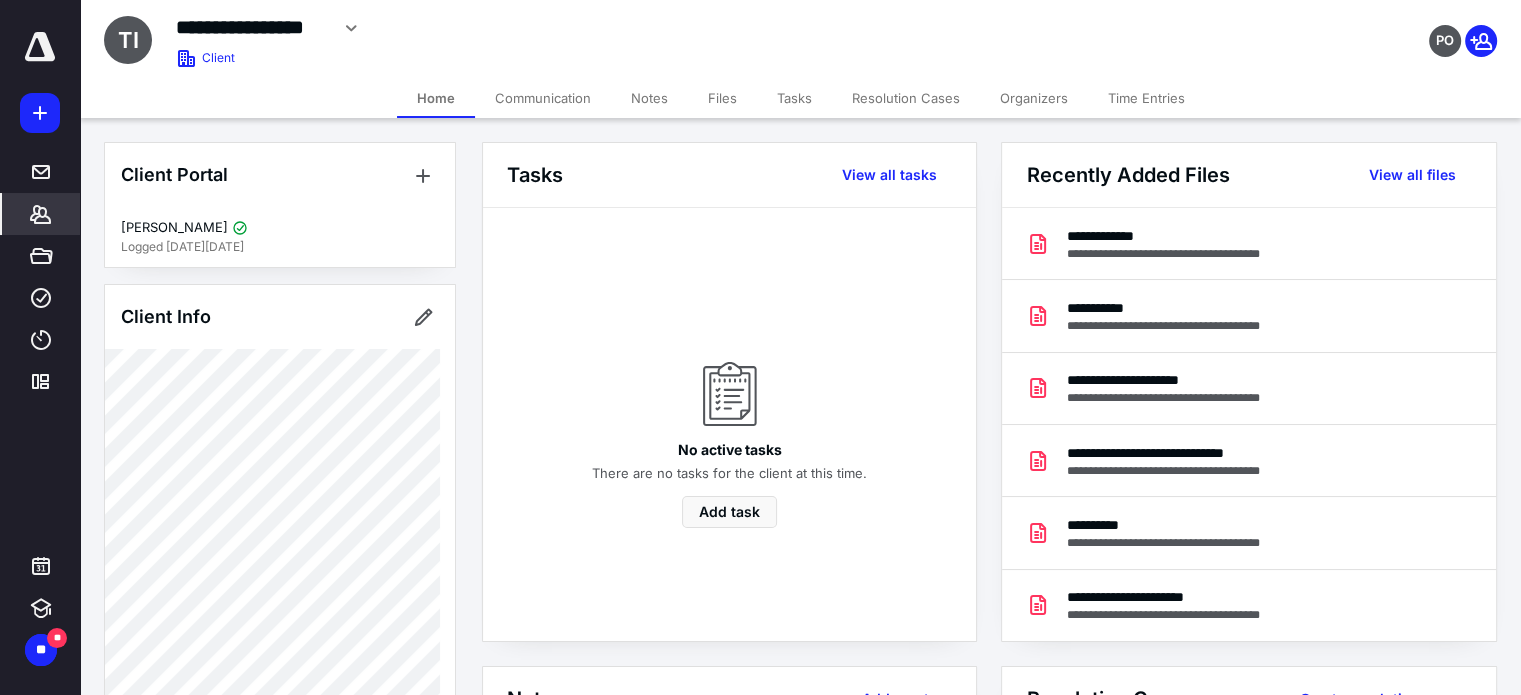 click on "Files" at bounding box center (722, 98) 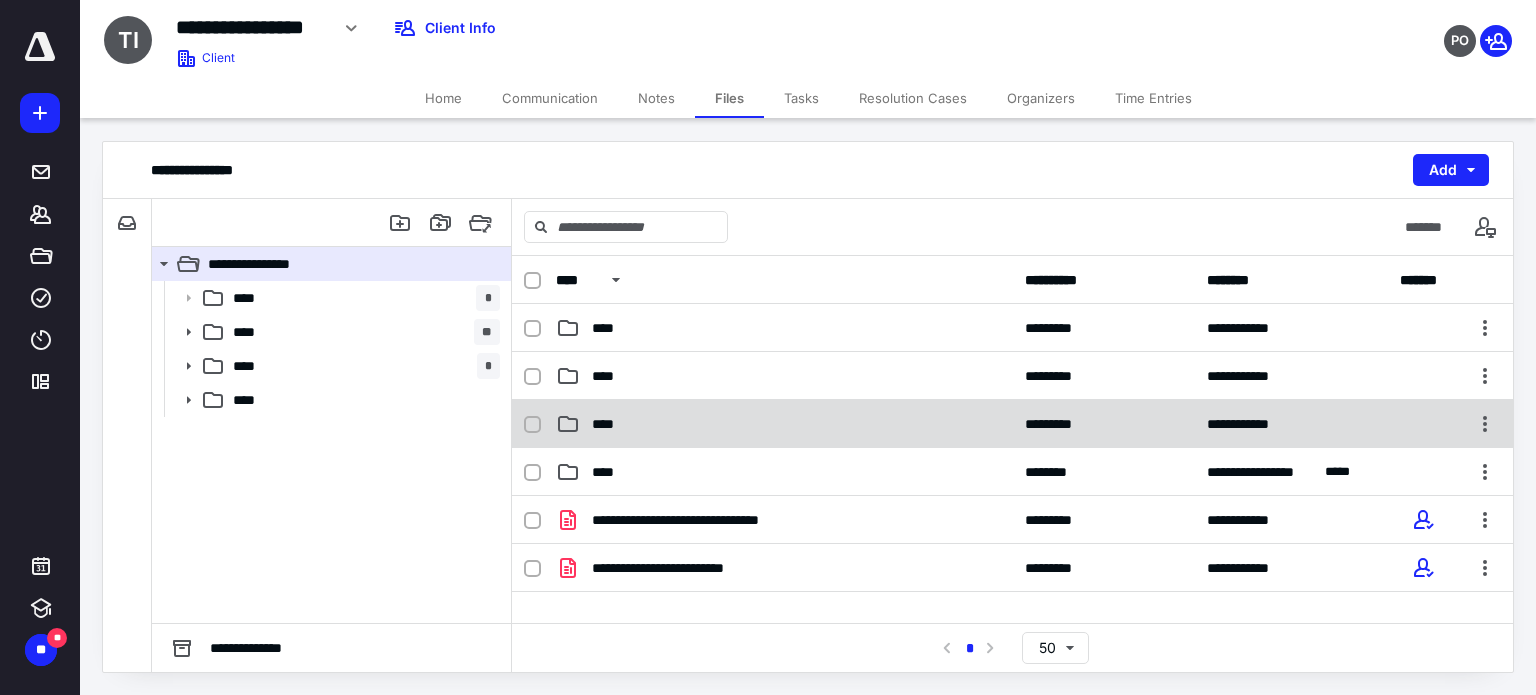 click on "****" at bounding box center (784, 424) 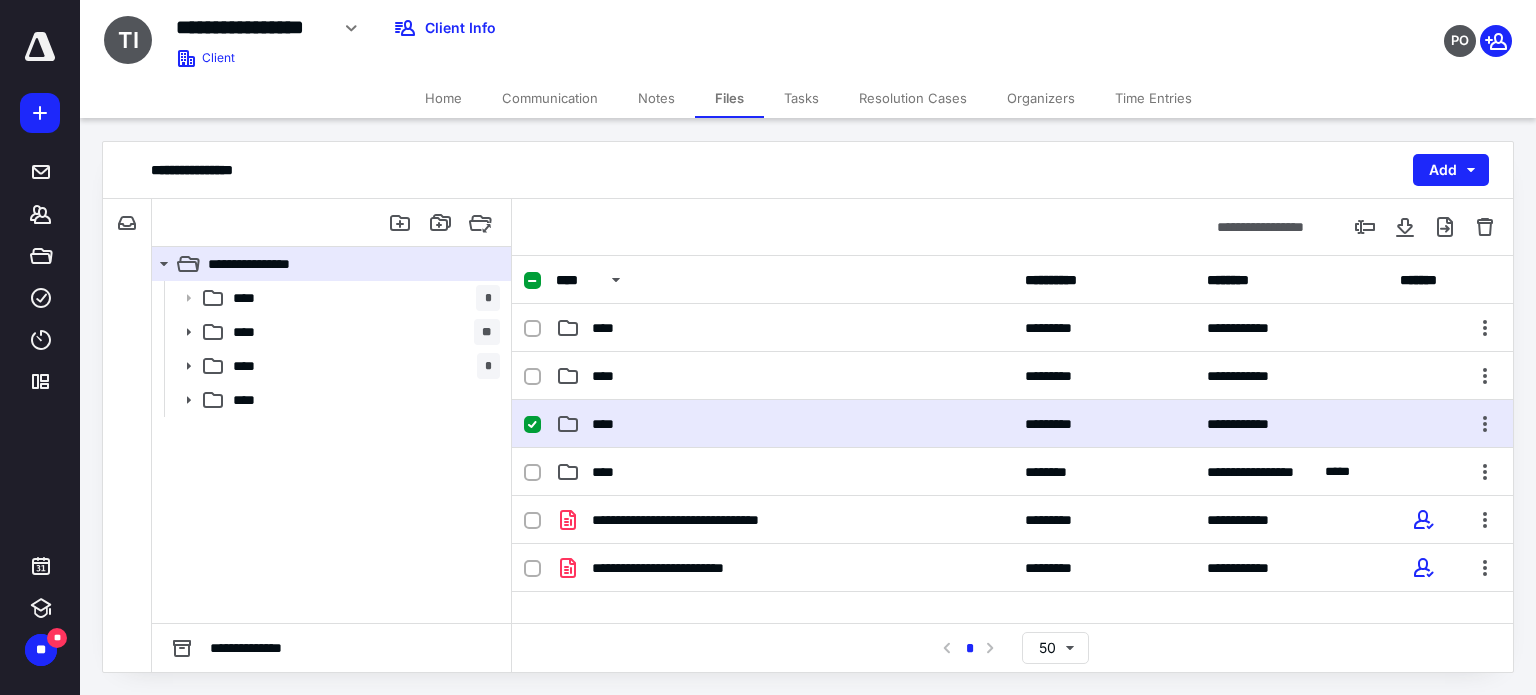click on "****" at bounding box center [784, 424] 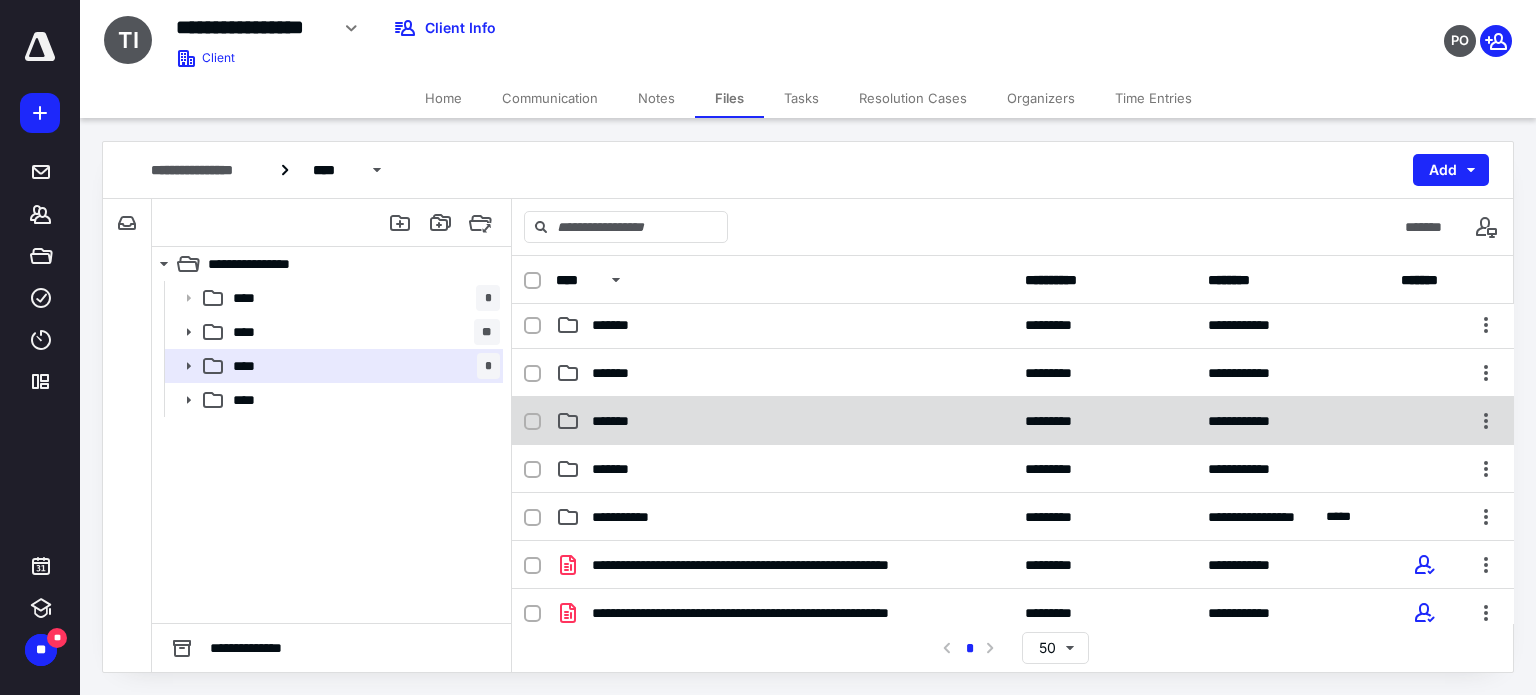 scroll, scrollTop: 200, scrollLeft: 0, axis: vertical 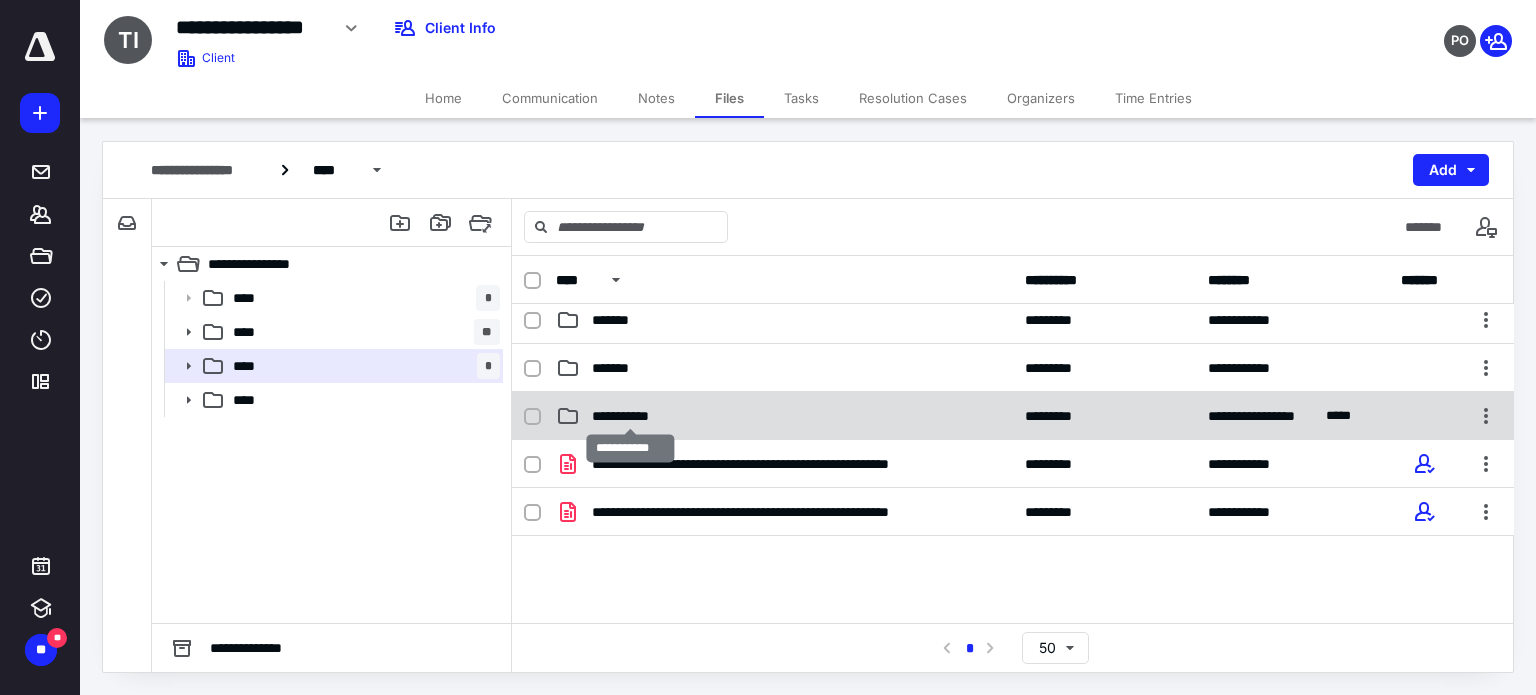 click on "**********" at bounding box center (631, 416) 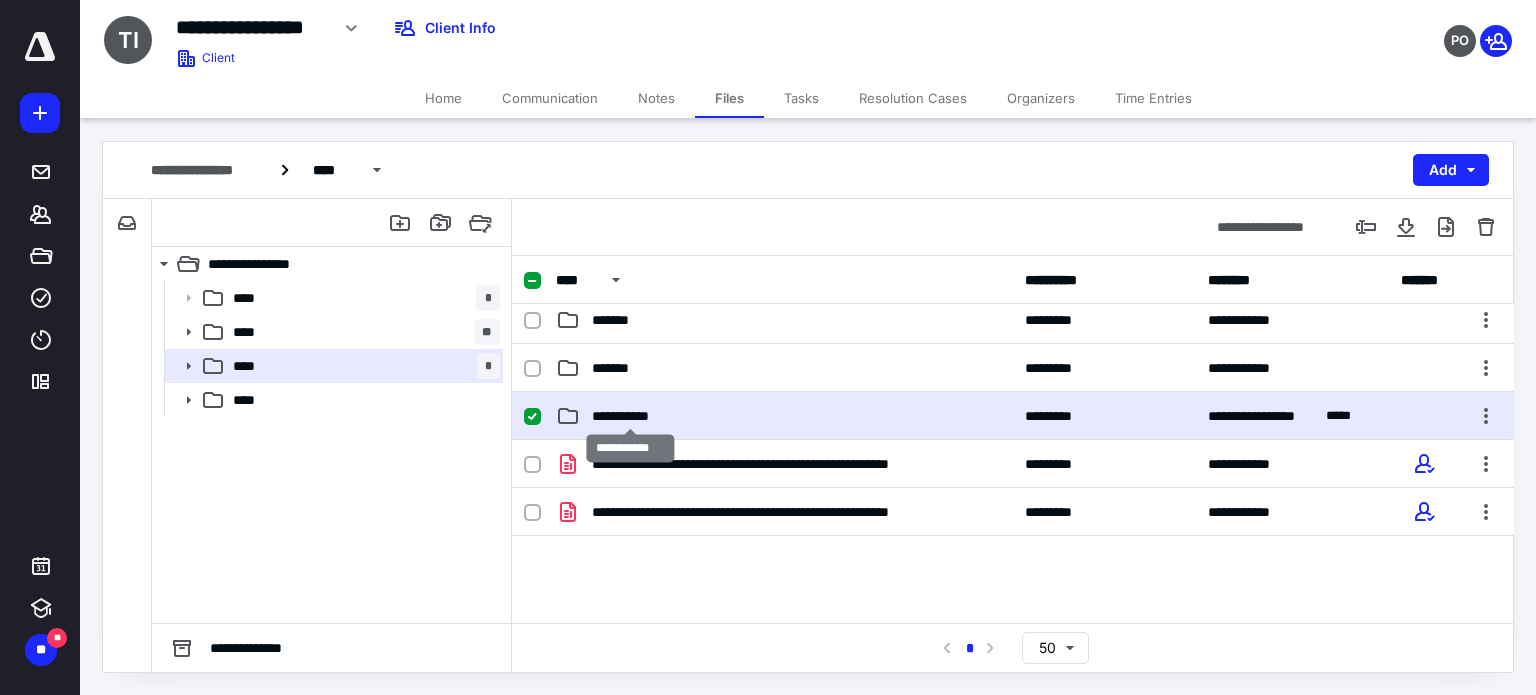 click on "**********" at bounding box center (631, 416) 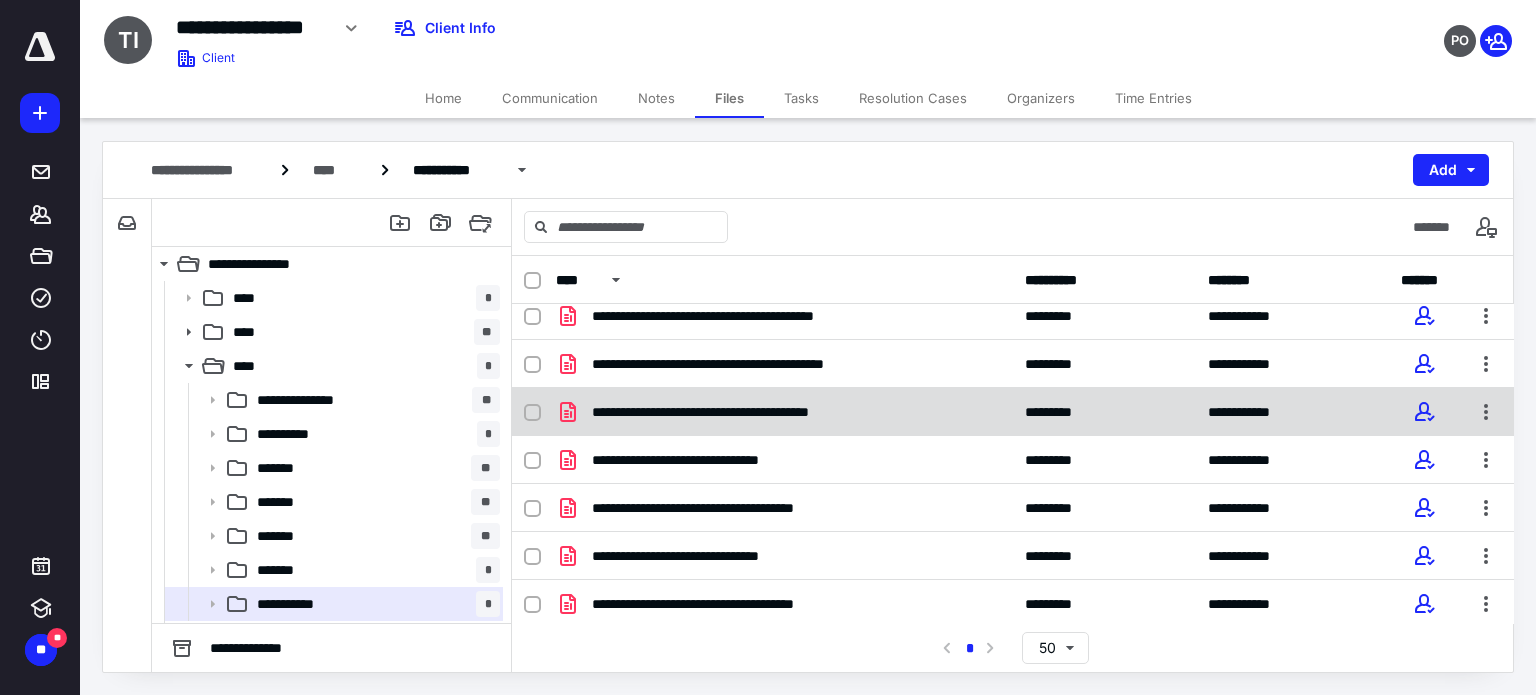 scroll, scrollTop: 110, scrollLeft: 0, axis: vertical 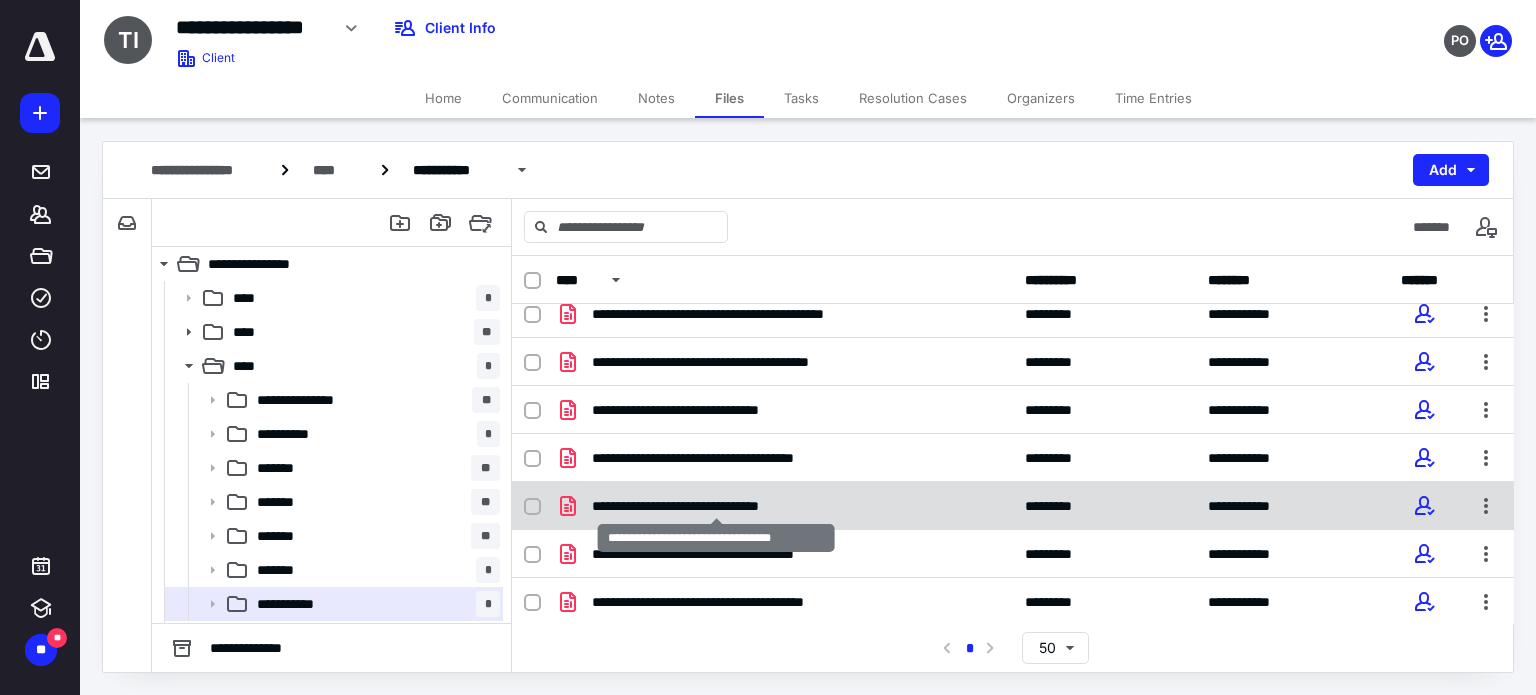 click on "**********" at bounding box center (716, 506) 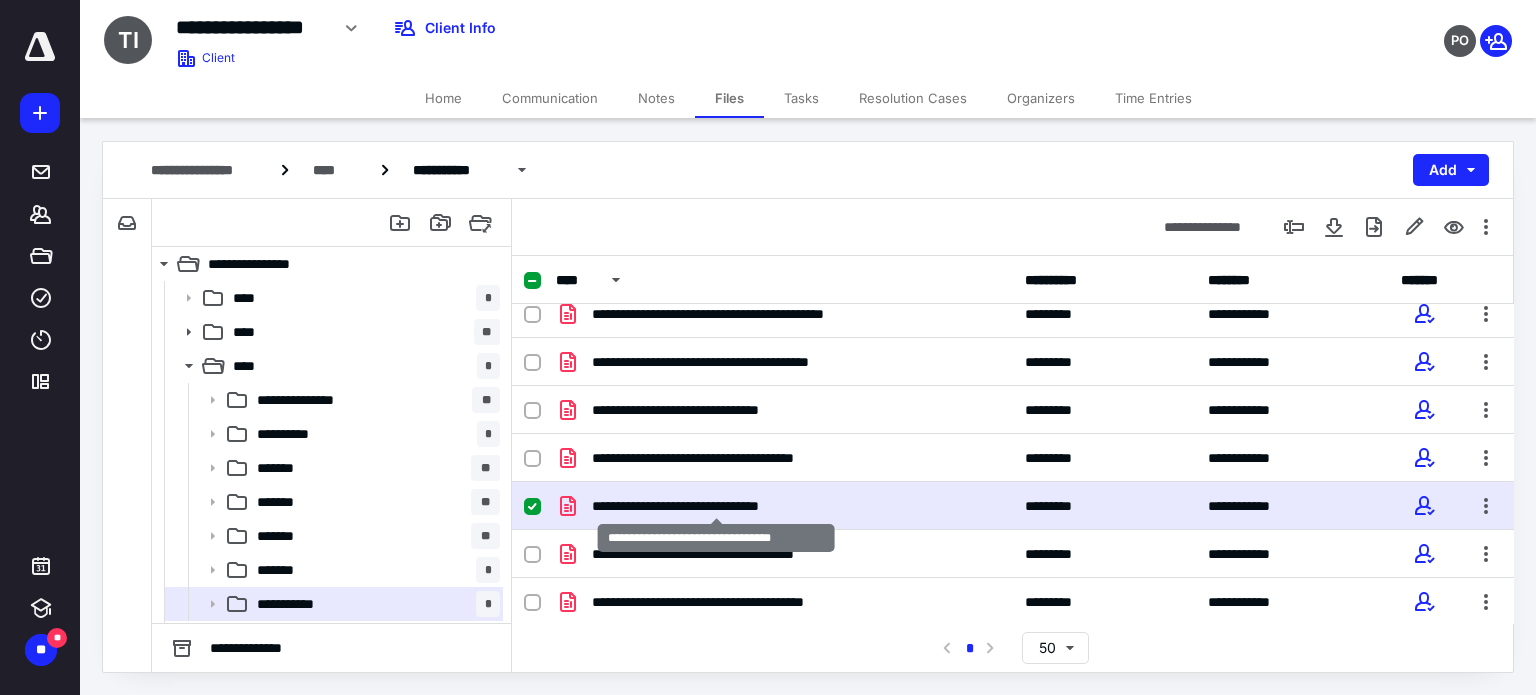click on "**********" at bounding box center (716, 506) 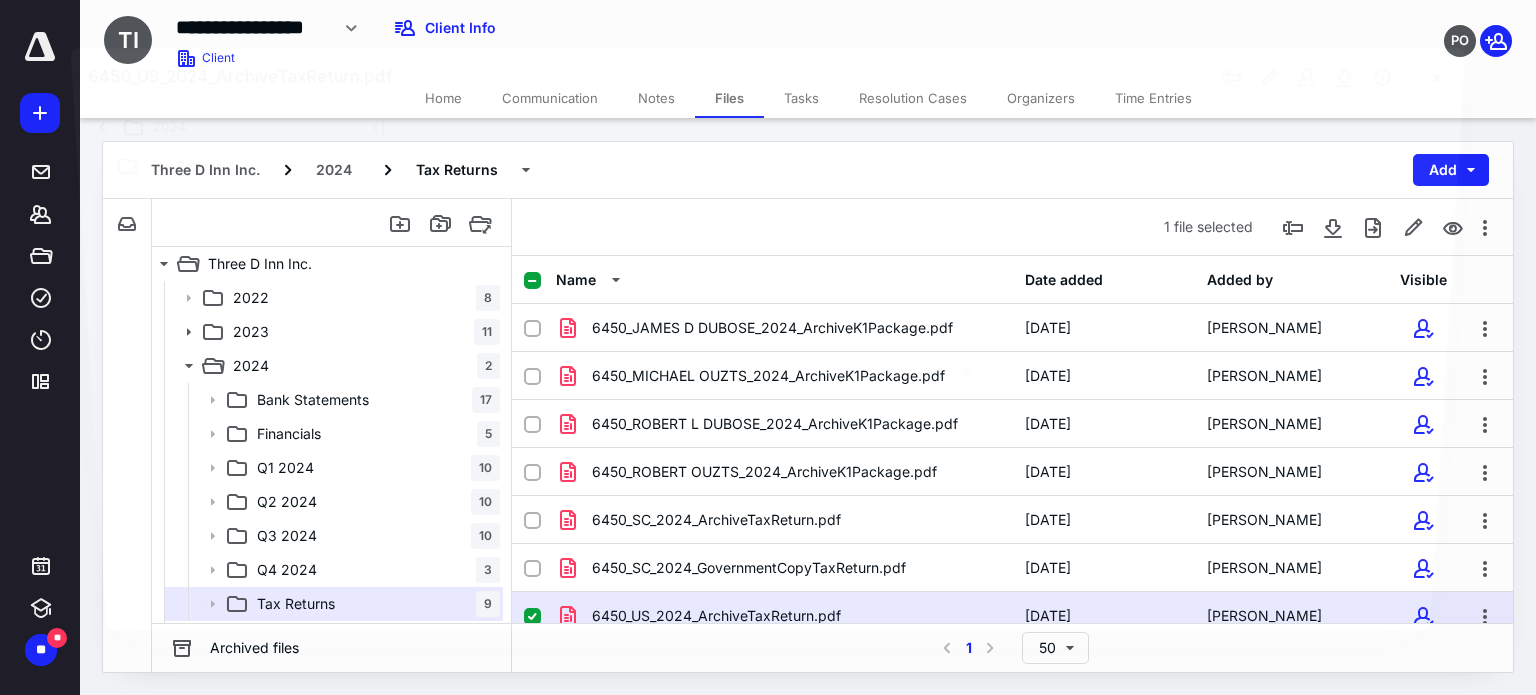 scroll, scrollTop: 110, scrollLeft: 0, axis: vertical 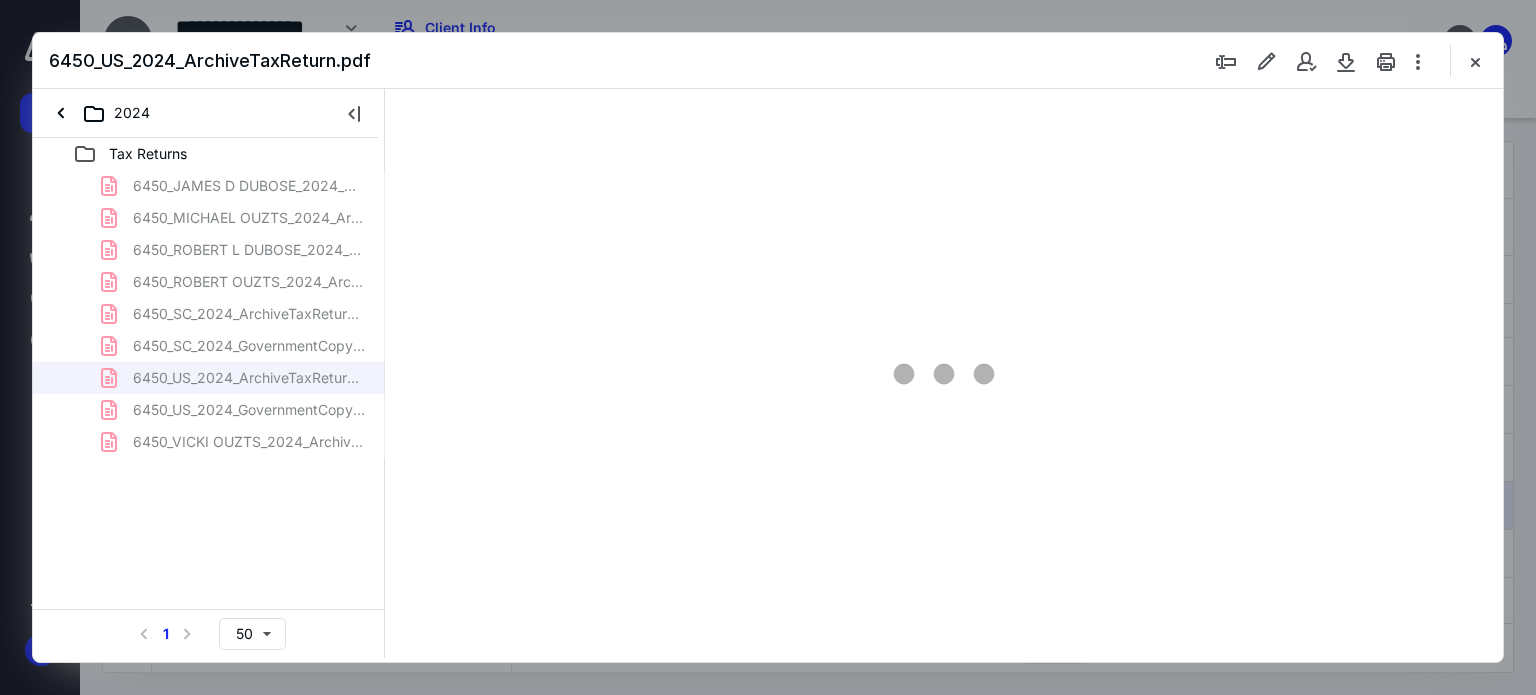 click on "6450_JAMES D DUBOSE_2024_ArchiveK1Package.pdf 6450_MICHAEL OUZTS_2024_ArchiveK1Package.pdf 6450_ROBERT L DUBOSE_2024_ArchiveK1Package.pdf 6450_ROBERT OUZTS_2024_ArchiveK1Package.pdf 6450_SC_2024_ArchiveTaxReturn.pdf 6450_SC_2024_GovernmentCopyTaxReturn.pdf 6450_US_2024_ArchiveTaxReturn.pdf 6450_US_2024_GovernmentCopyTaxReturn.pdf 6450_VICKI OUZTS_2024_ArchiveK1Package.pdf" at bounding box center [209, 314] 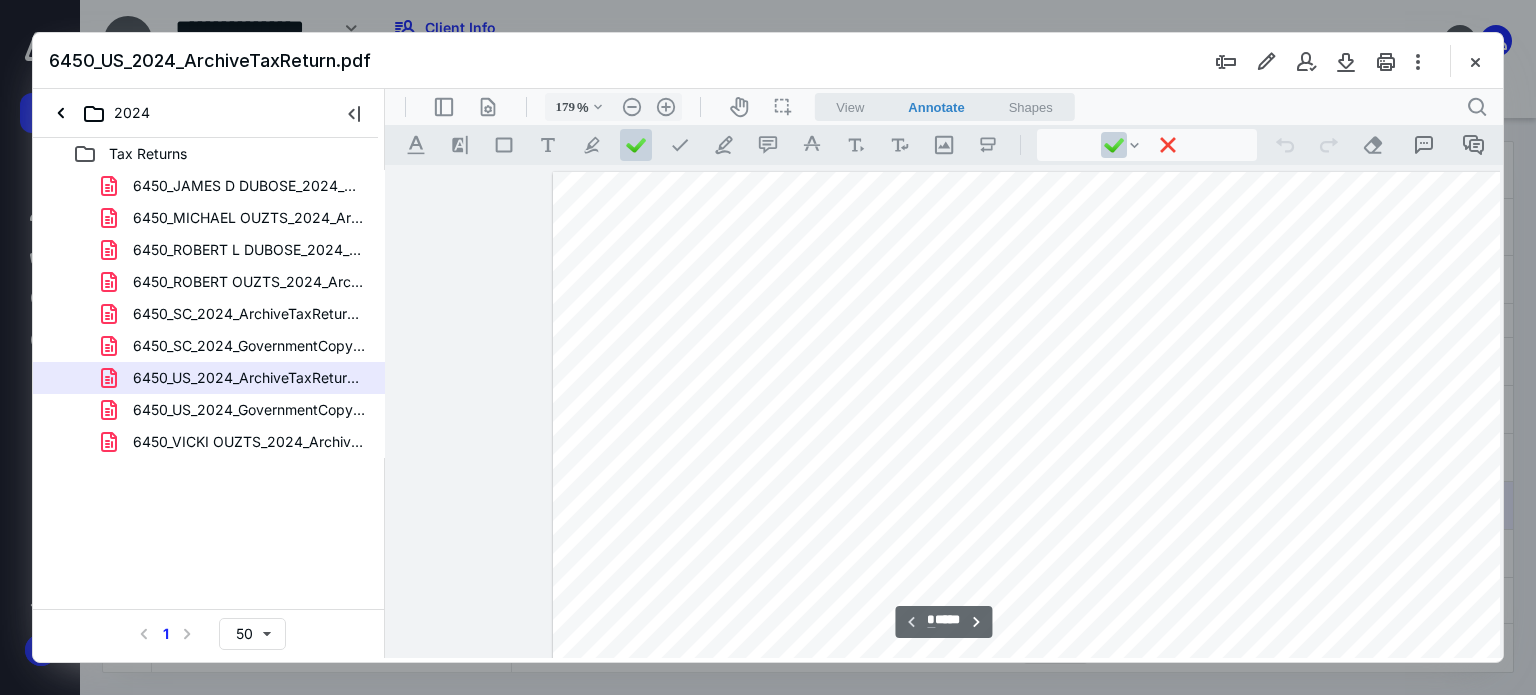 scroll, scrollTop: 83, scrollLeft: 158, axis: both 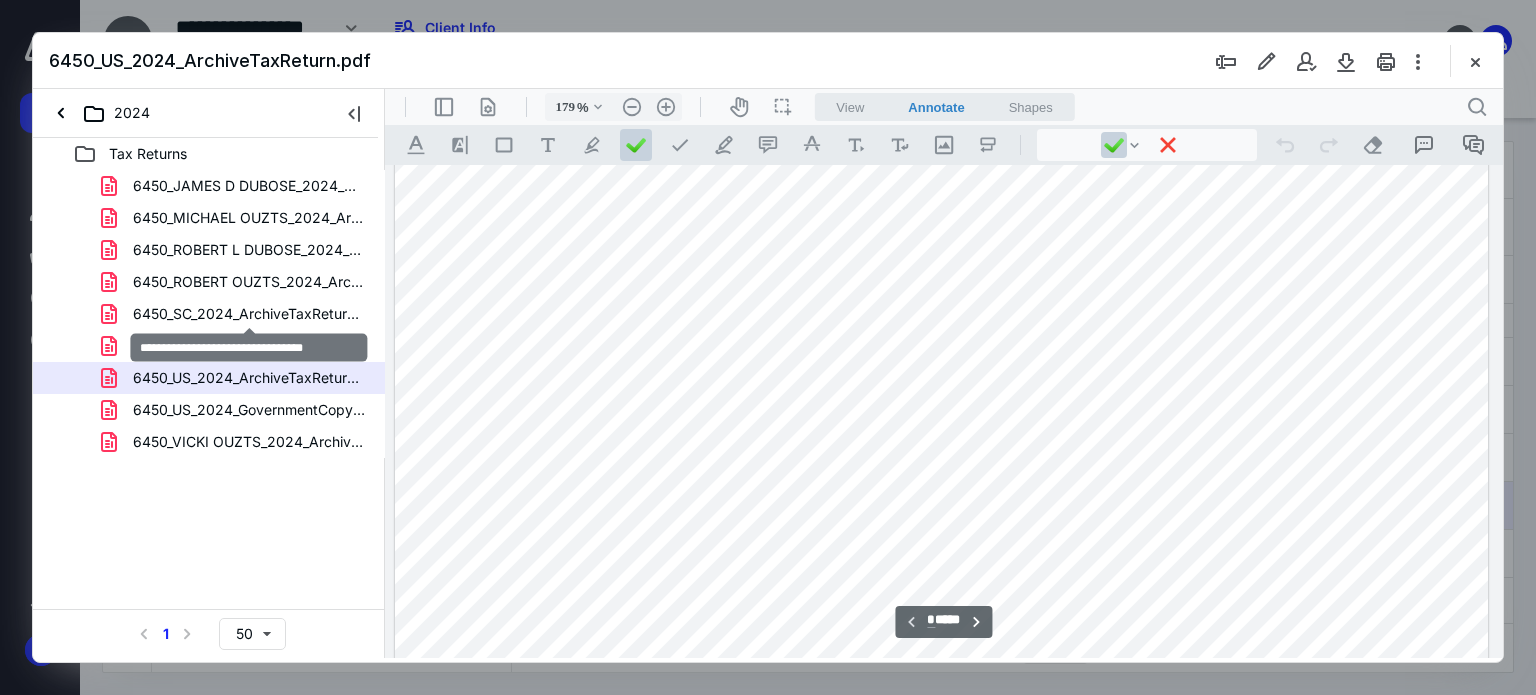click on "6450_SC_2024_ArchiveTaxReturn.pdf" at bounding box center (249, 314) 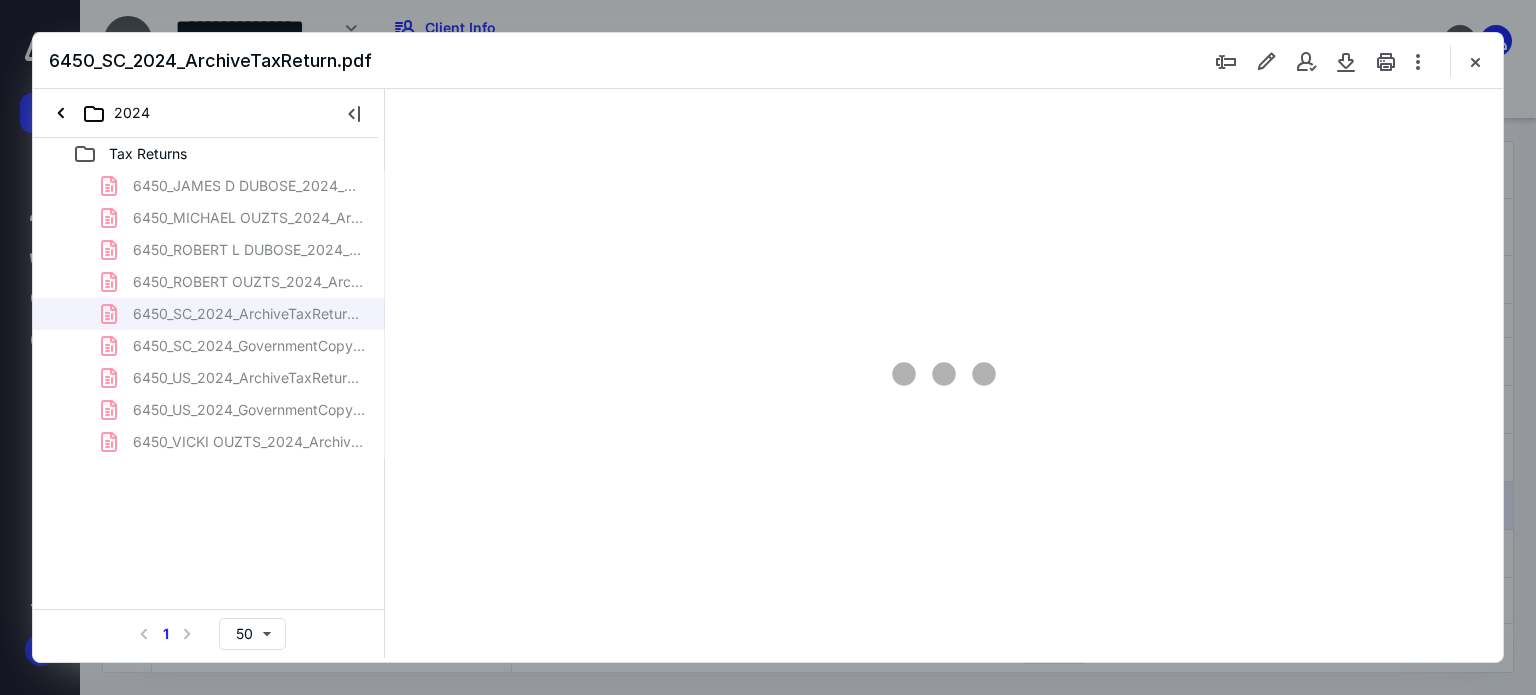 type on "179" 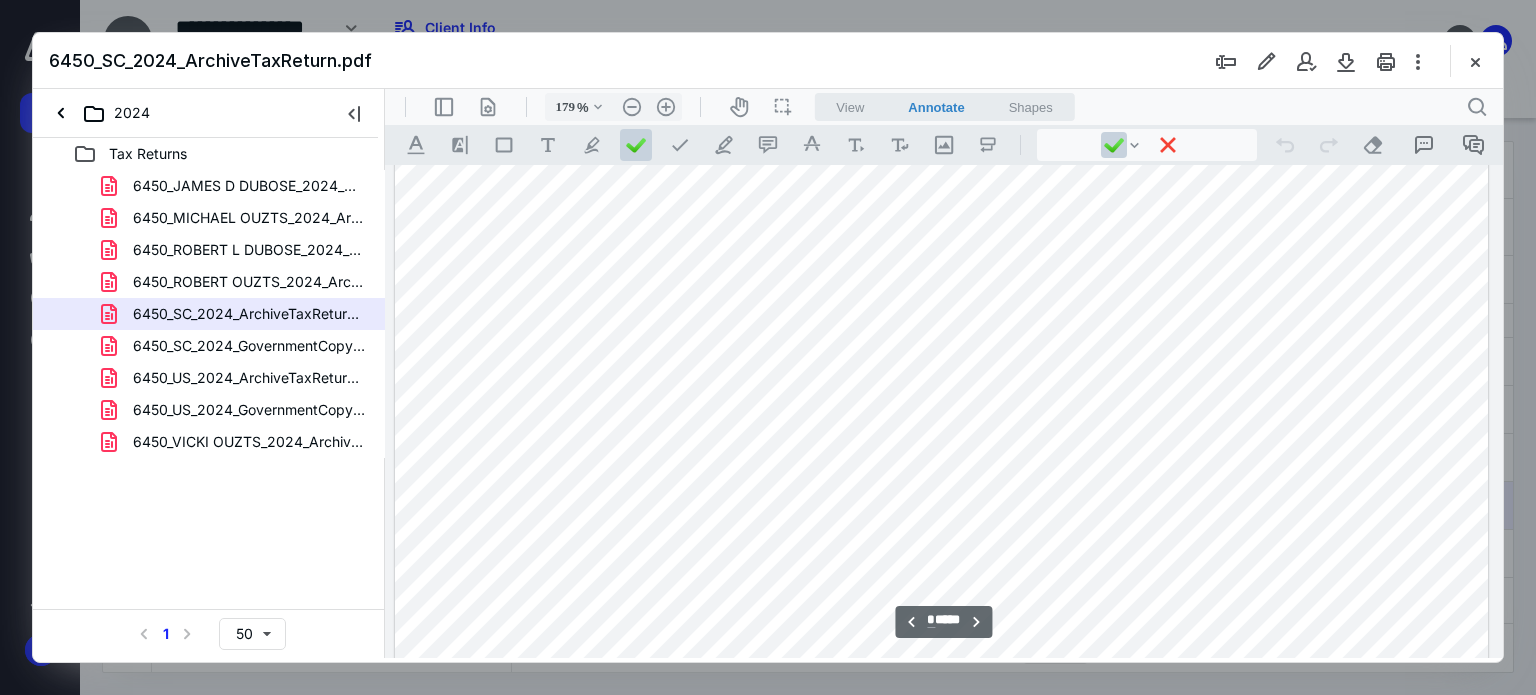 scroll, scrollTop: 5083, scrollLeft: 158, axis: both 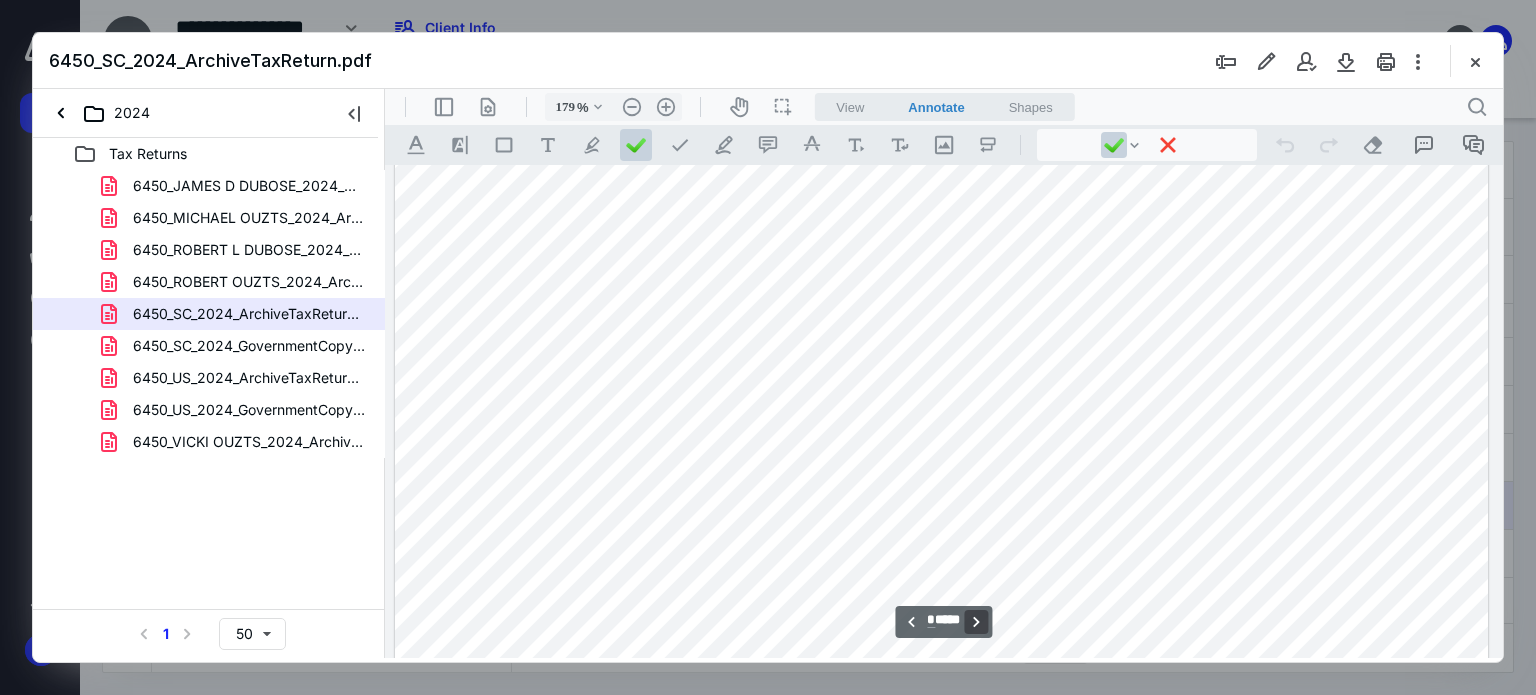 click on "**********" at bounding box center (977, 622) 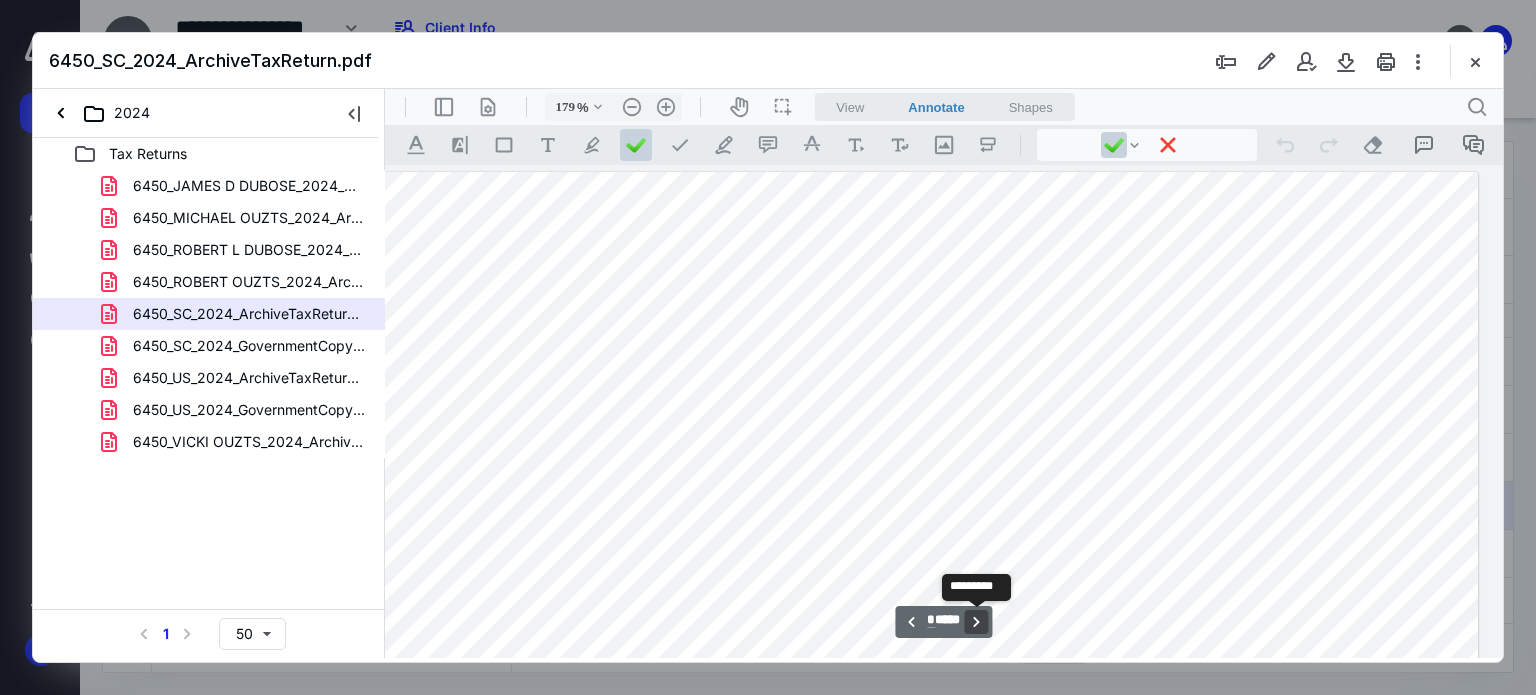 click on "**********" at bounding box center (977, 622) 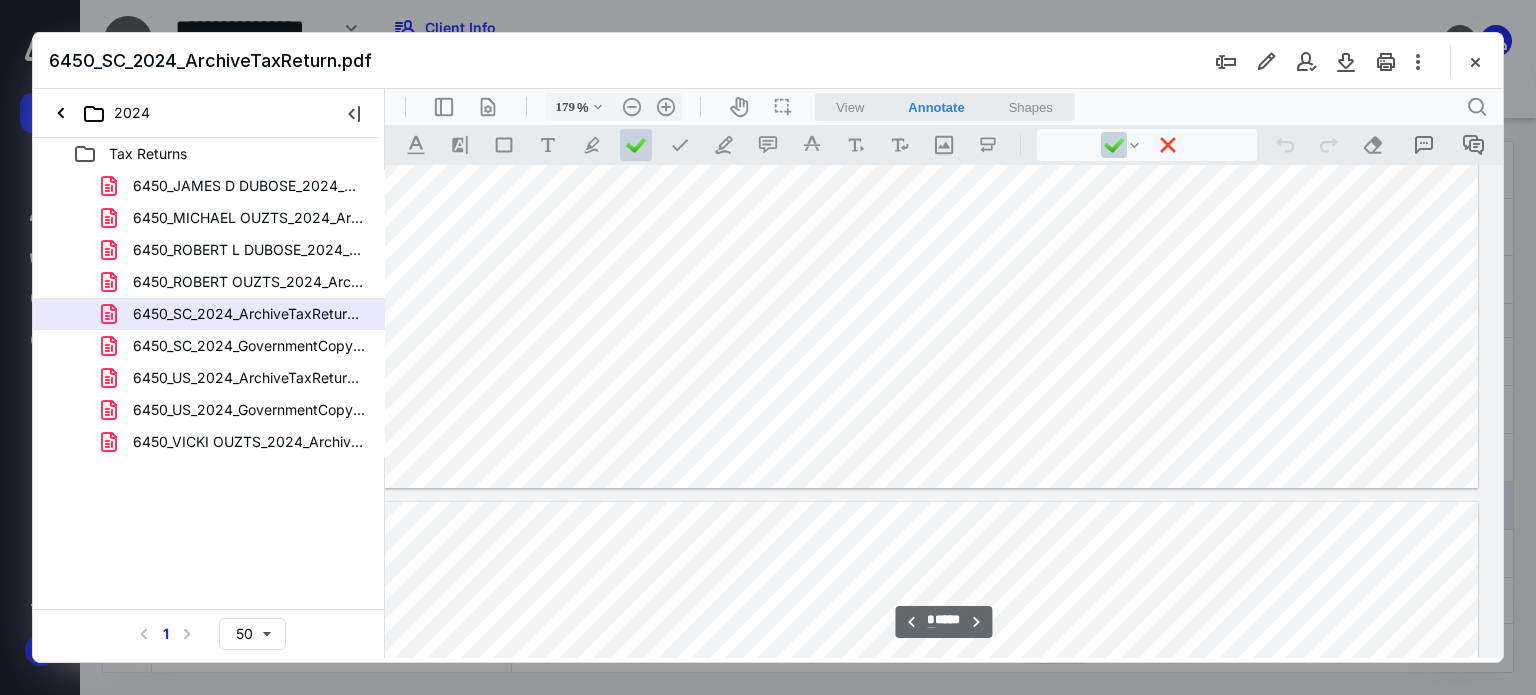 type on "*" 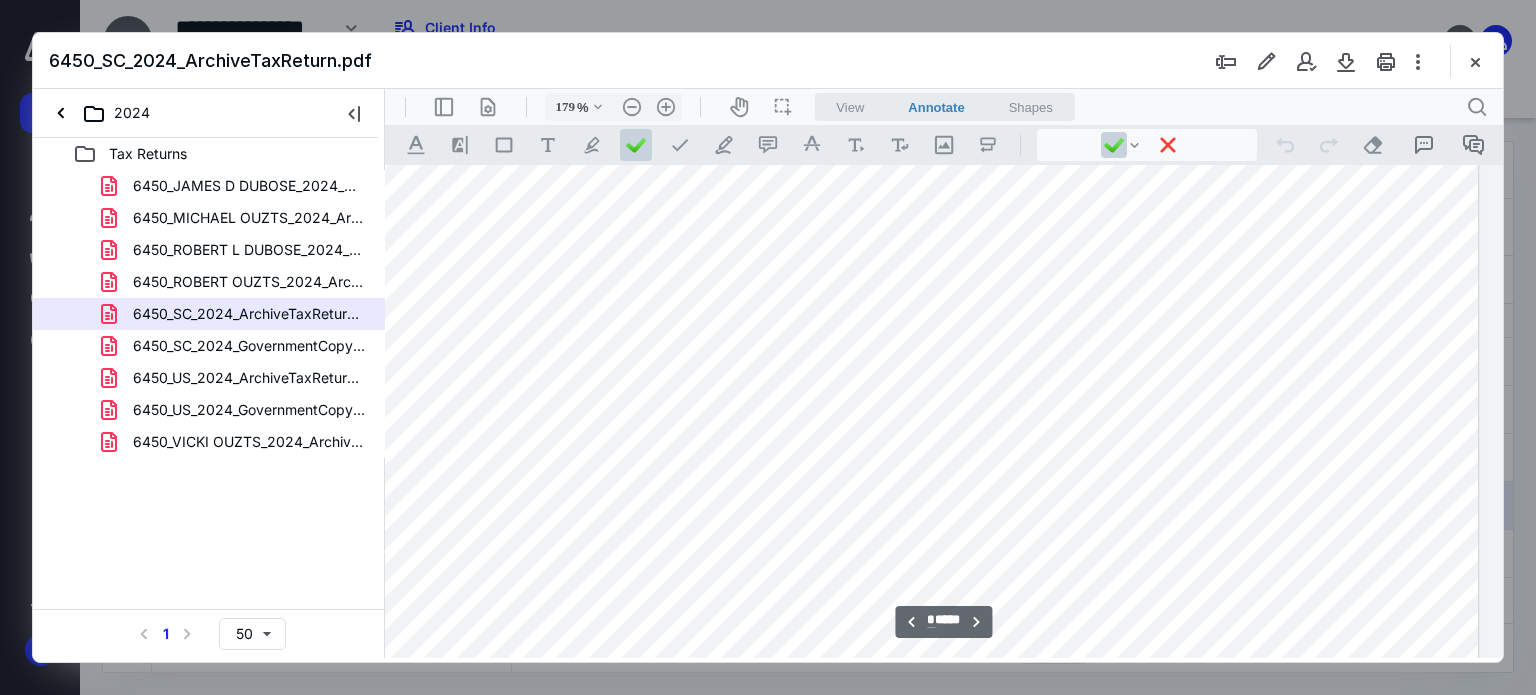 scroll, scrollTop: 8744, scrollLeft: 168, axis: both 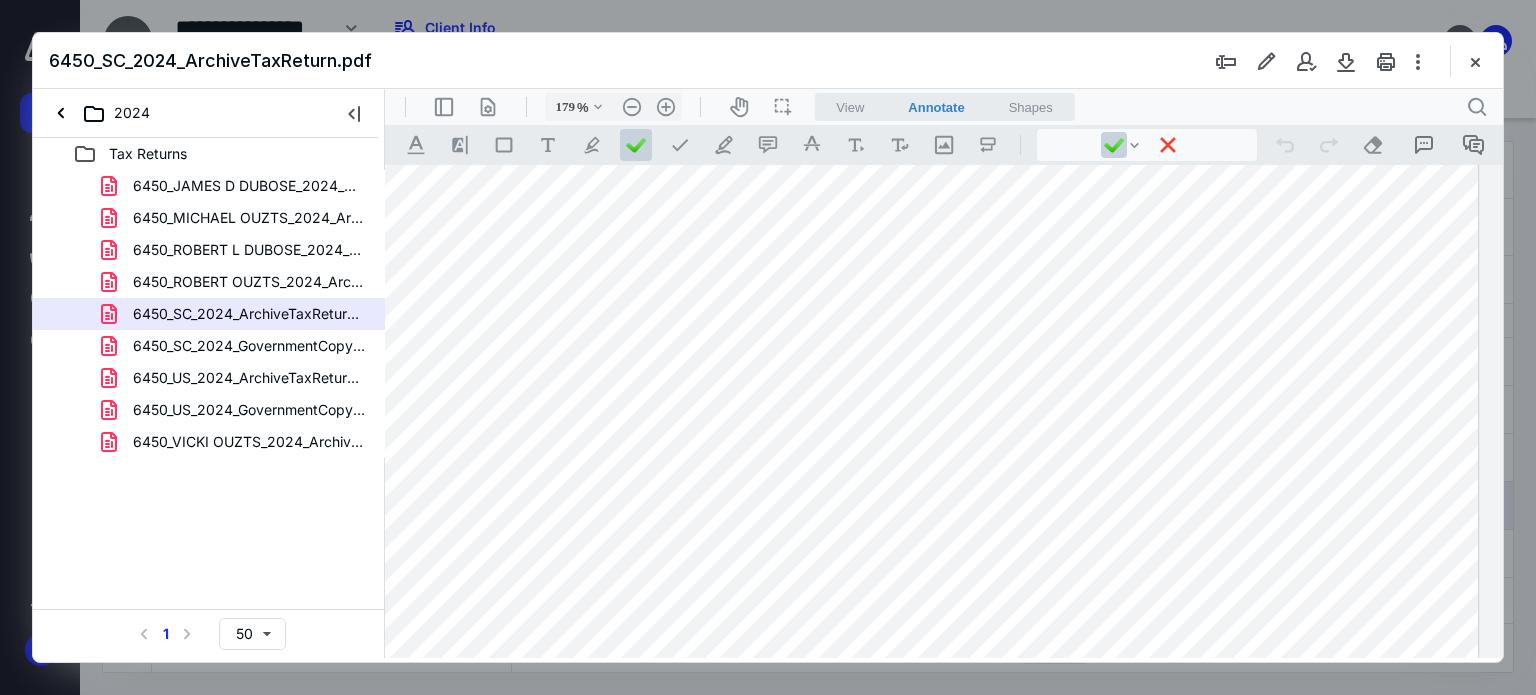 click at bounding box center (1475, 61) 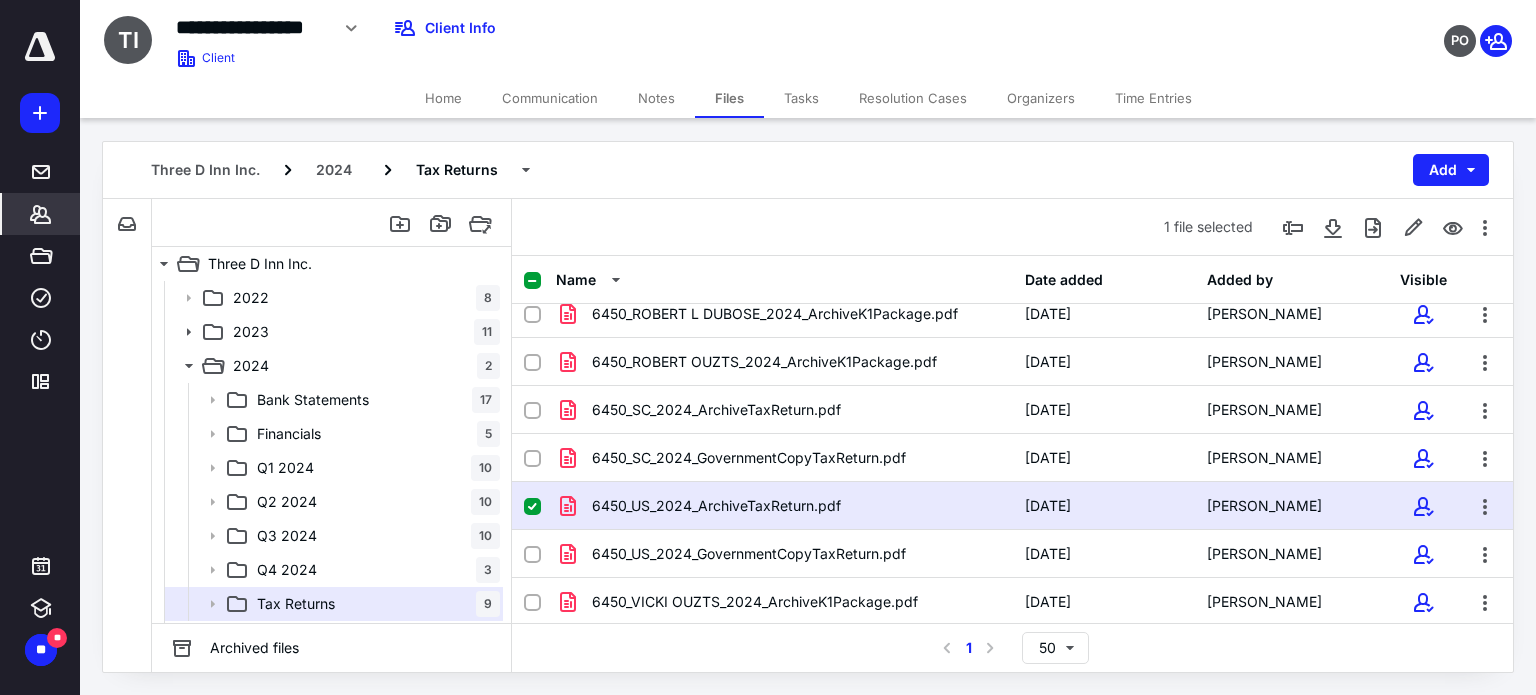 click 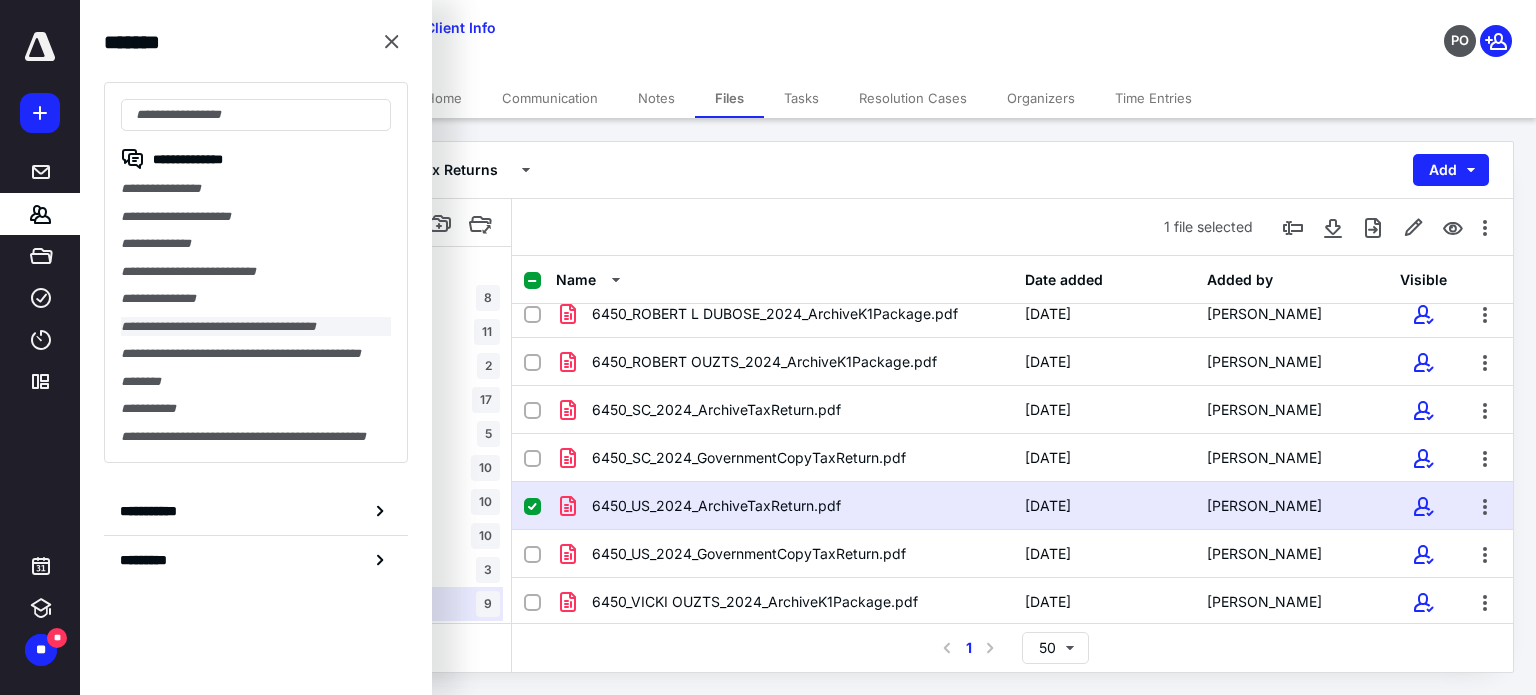 click on "**********" at bounding box center [256, 327] 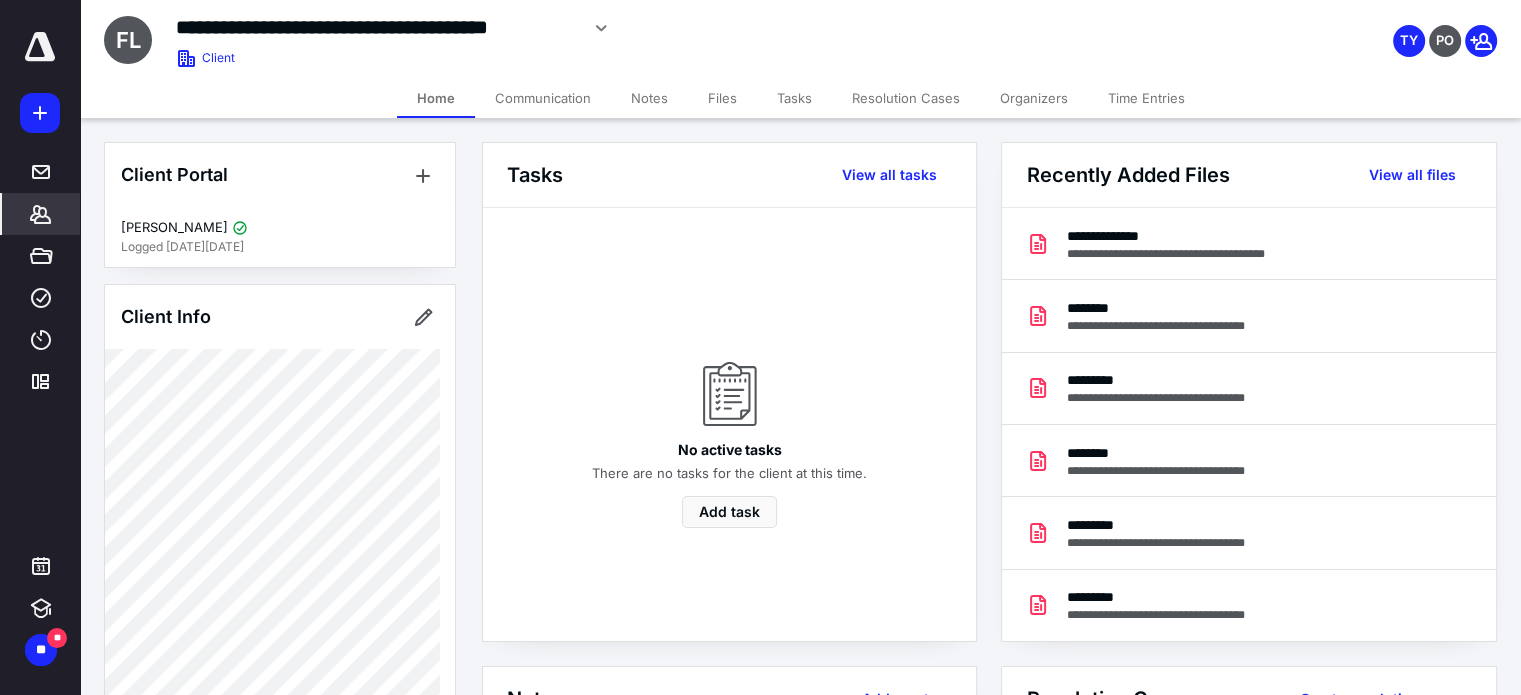 click on "Files" at bounding box center [722, 98] 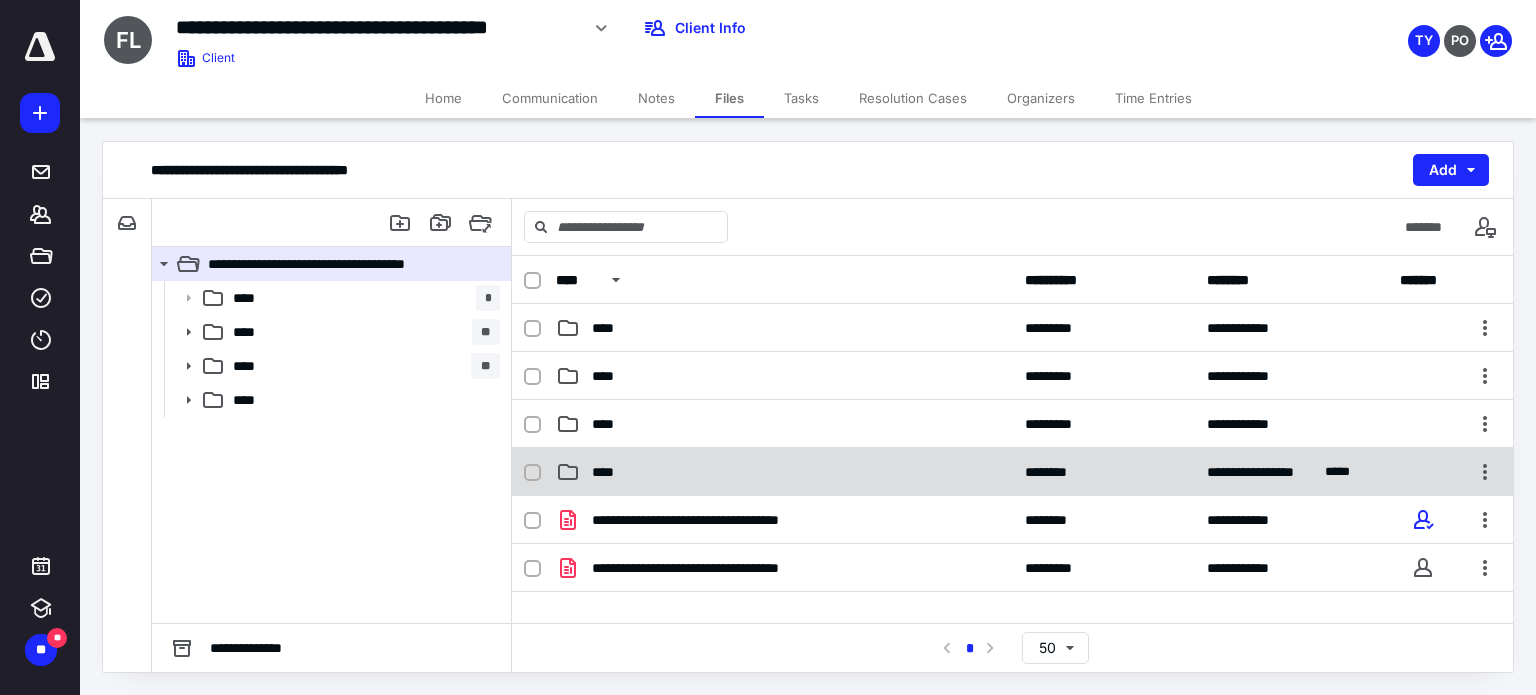 click on "****" at bounding box center [784, 472] 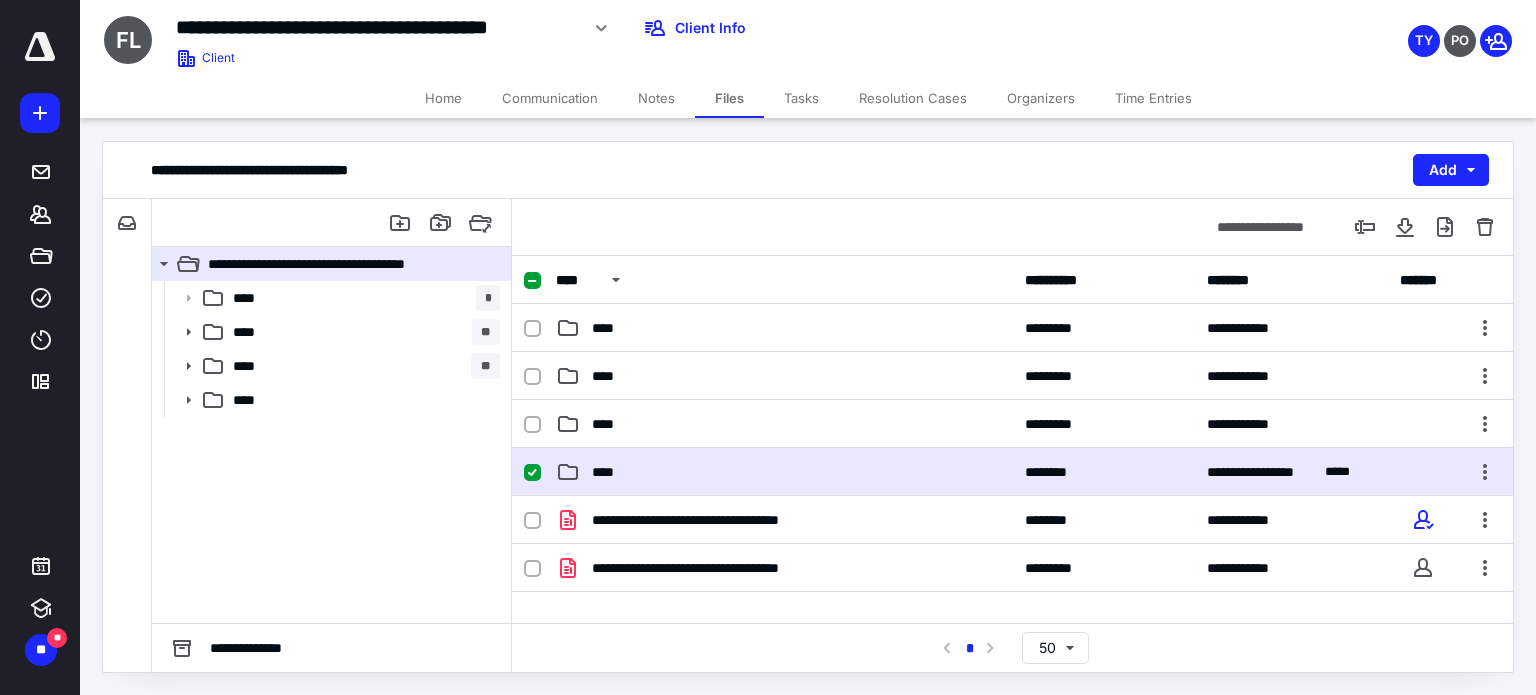 click on "****" at bounding box center [784, 472] 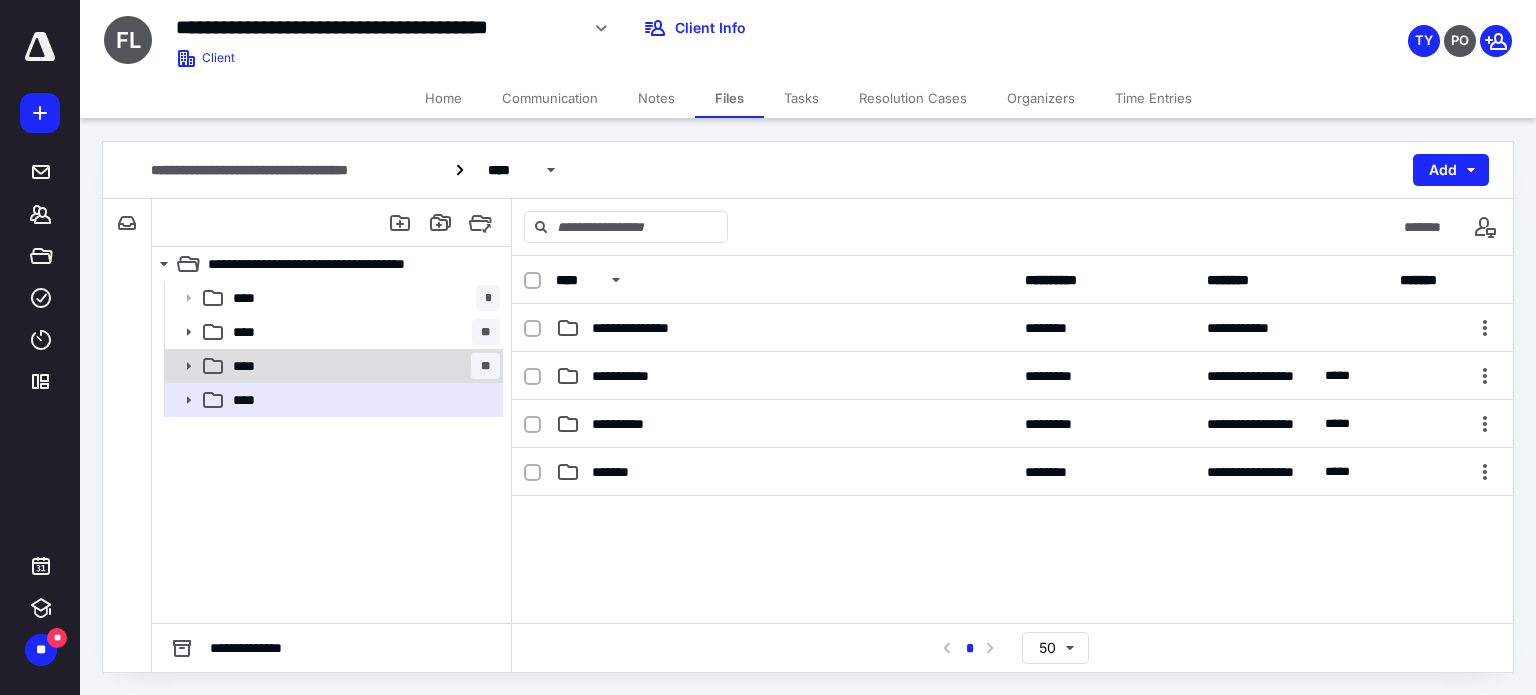 click on "**** **" at bounding box center [362, 366] 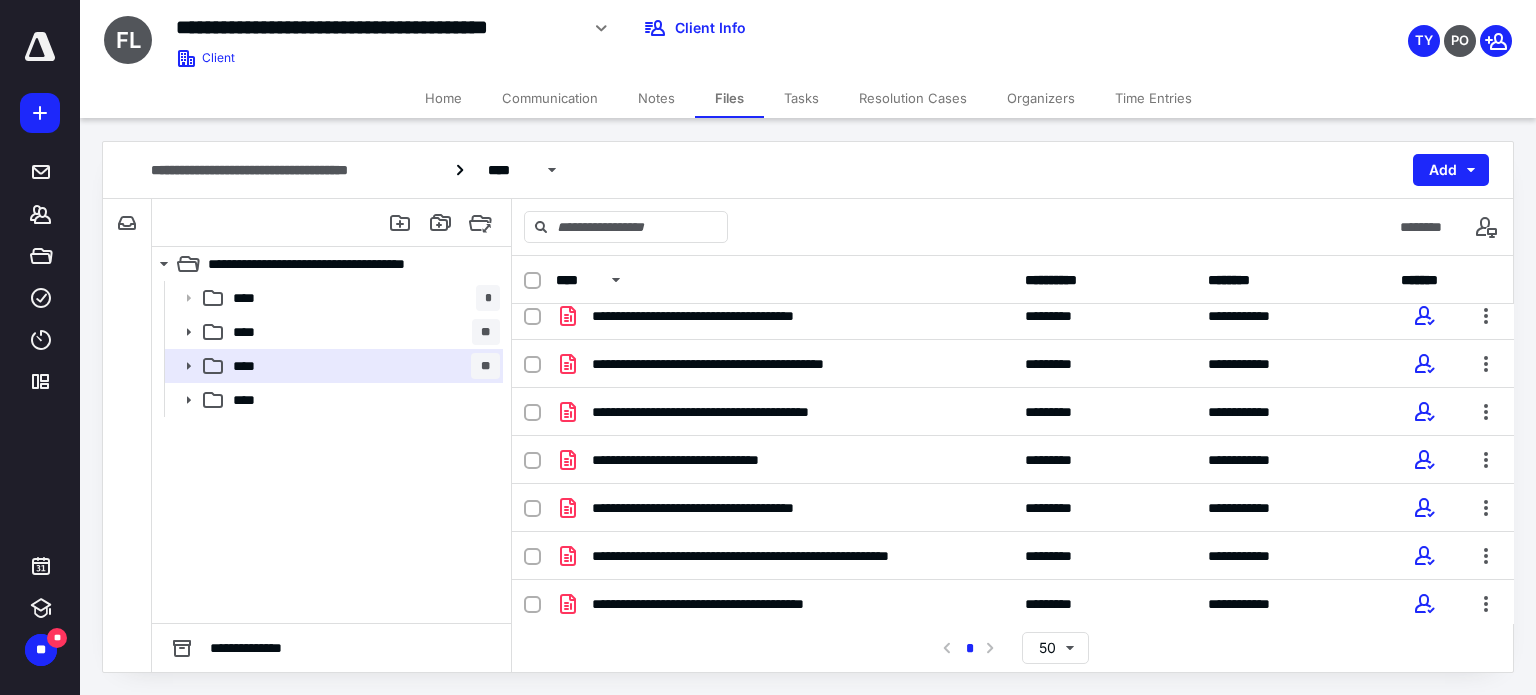 scroll, scrollTop: 0, scrollLeft: 0, axis: both 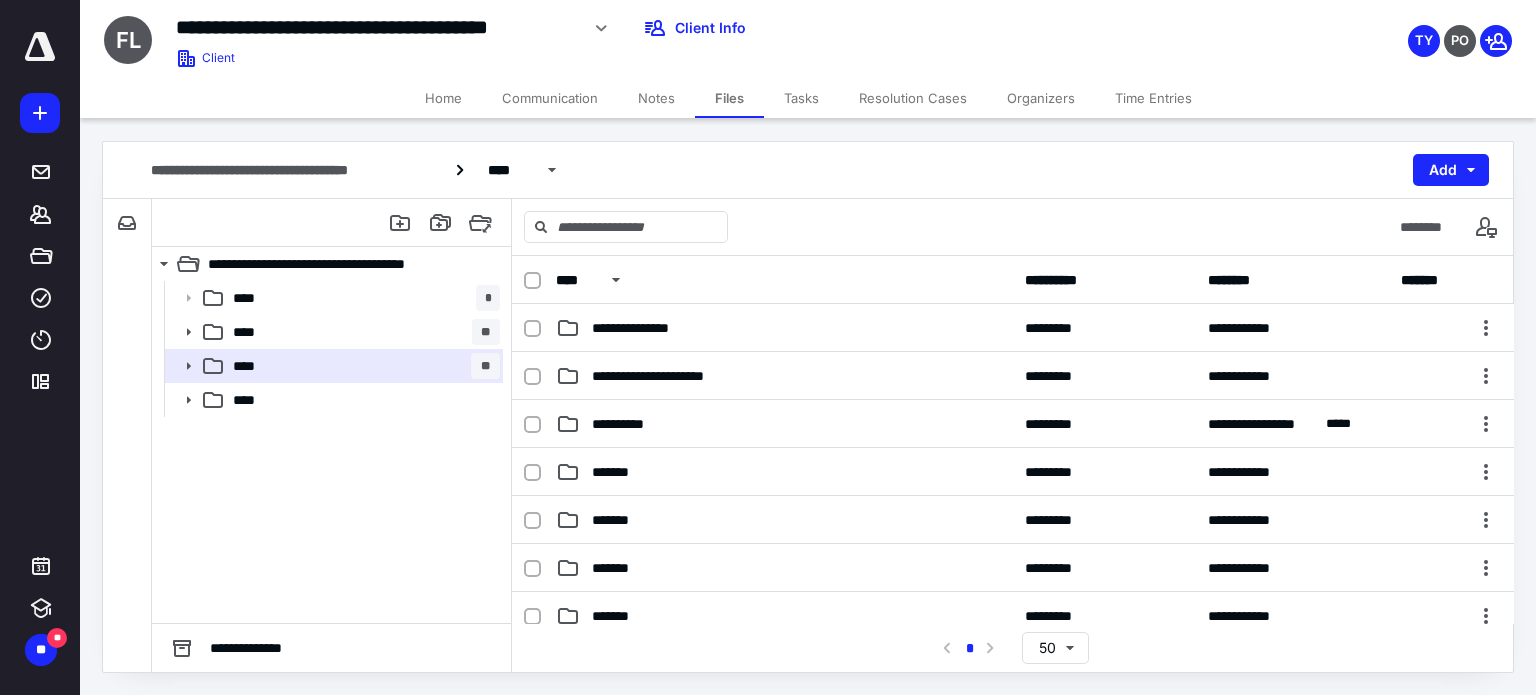 click on "Communication" at bounding box center [550, 98] 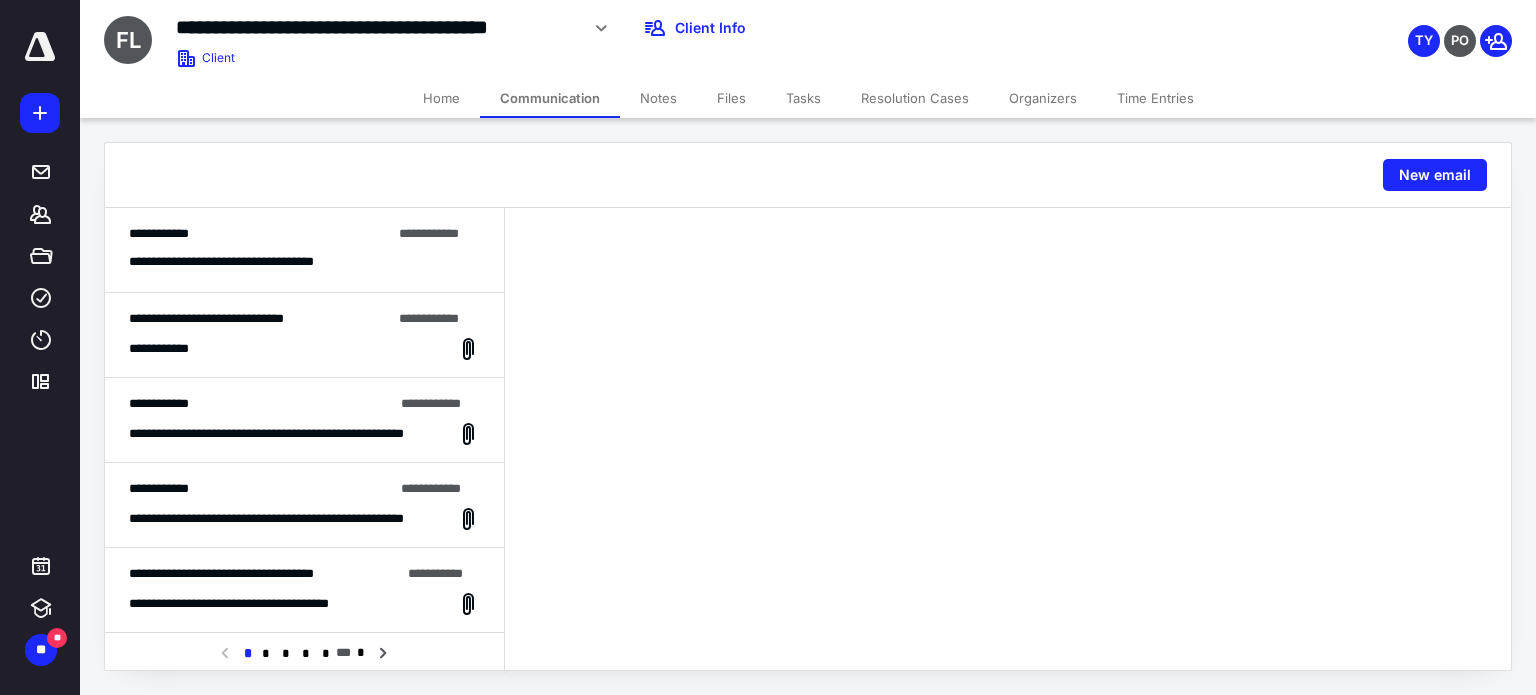 click on "**********" at bounding box center [304, 335] 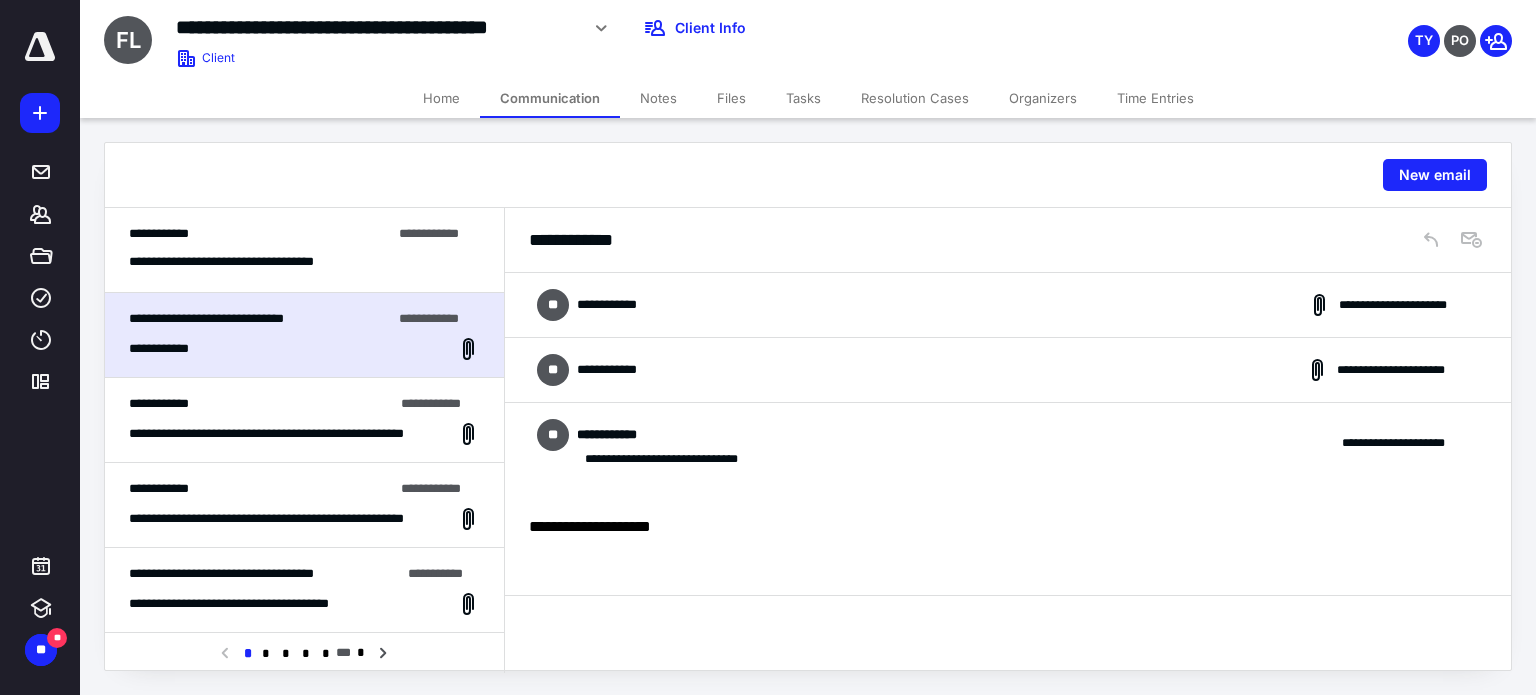 click on "**********" at bounding box center [1008, 443] 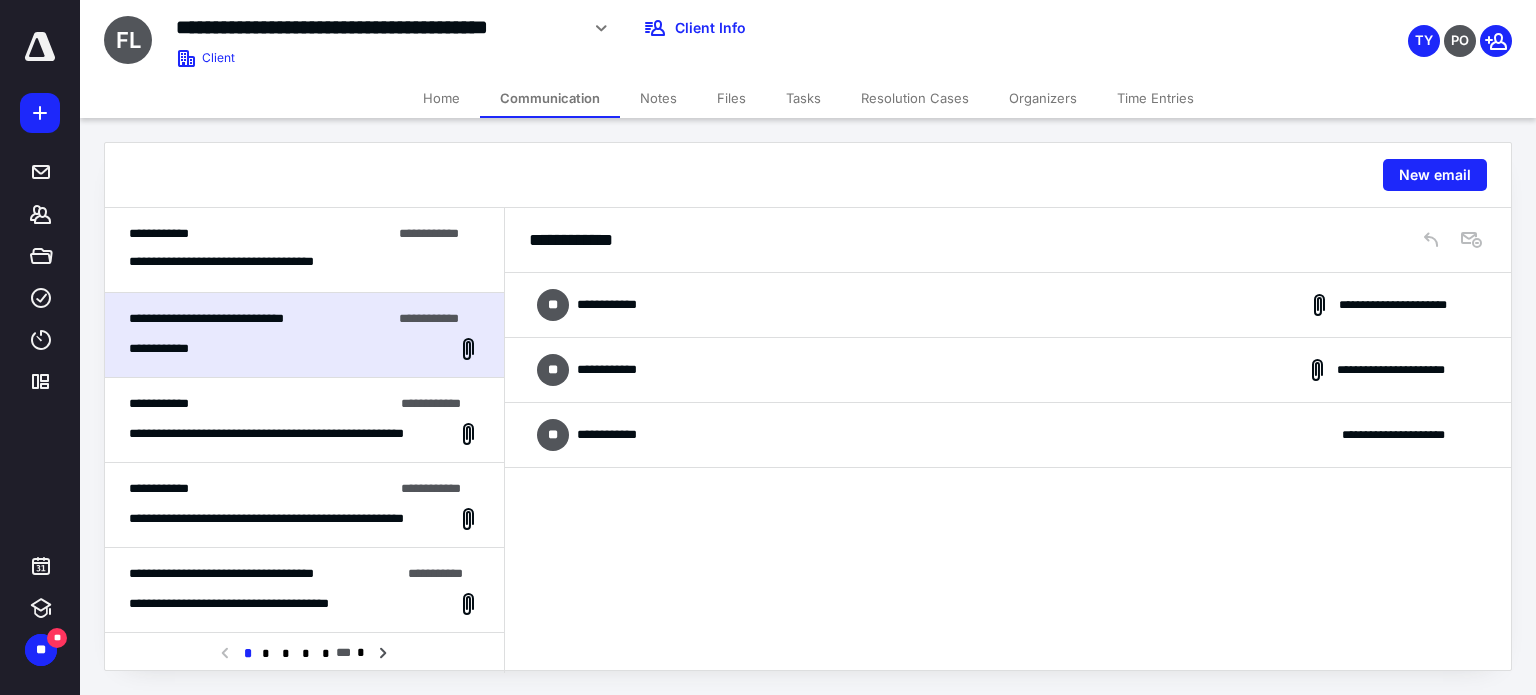 click on "**********" at bounding box center (1008, 305) 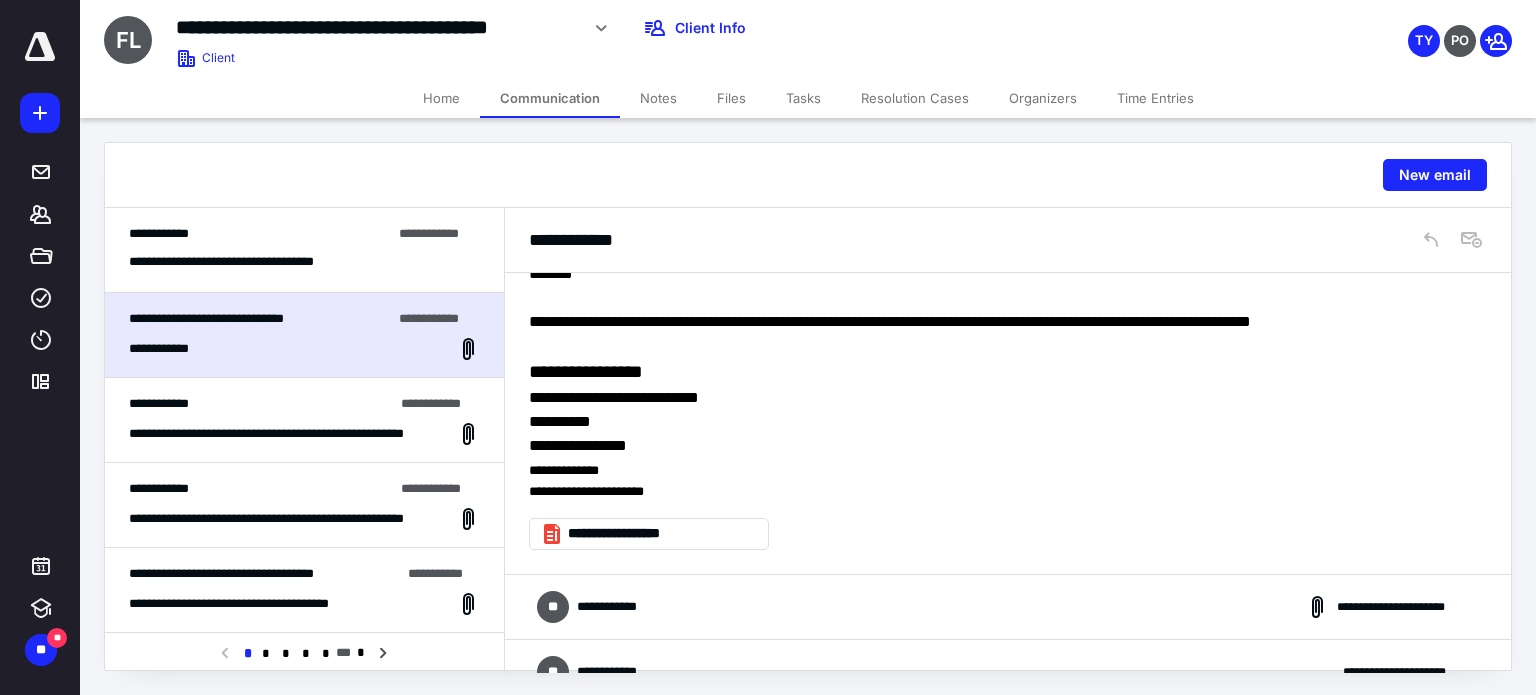 scroll, scrollTop: 153, scrollLeft: 0, axis: vertical 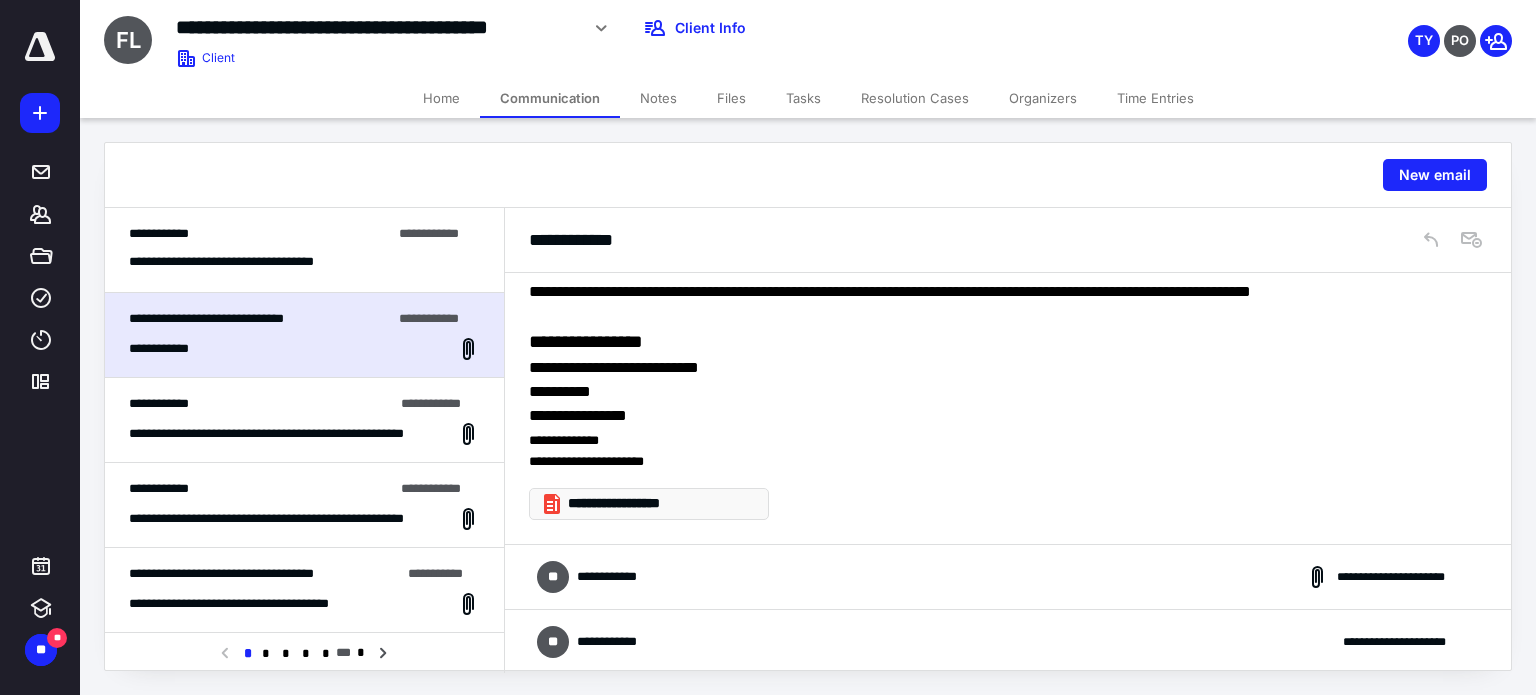 click on "**********" at bounding box center [657, 504] 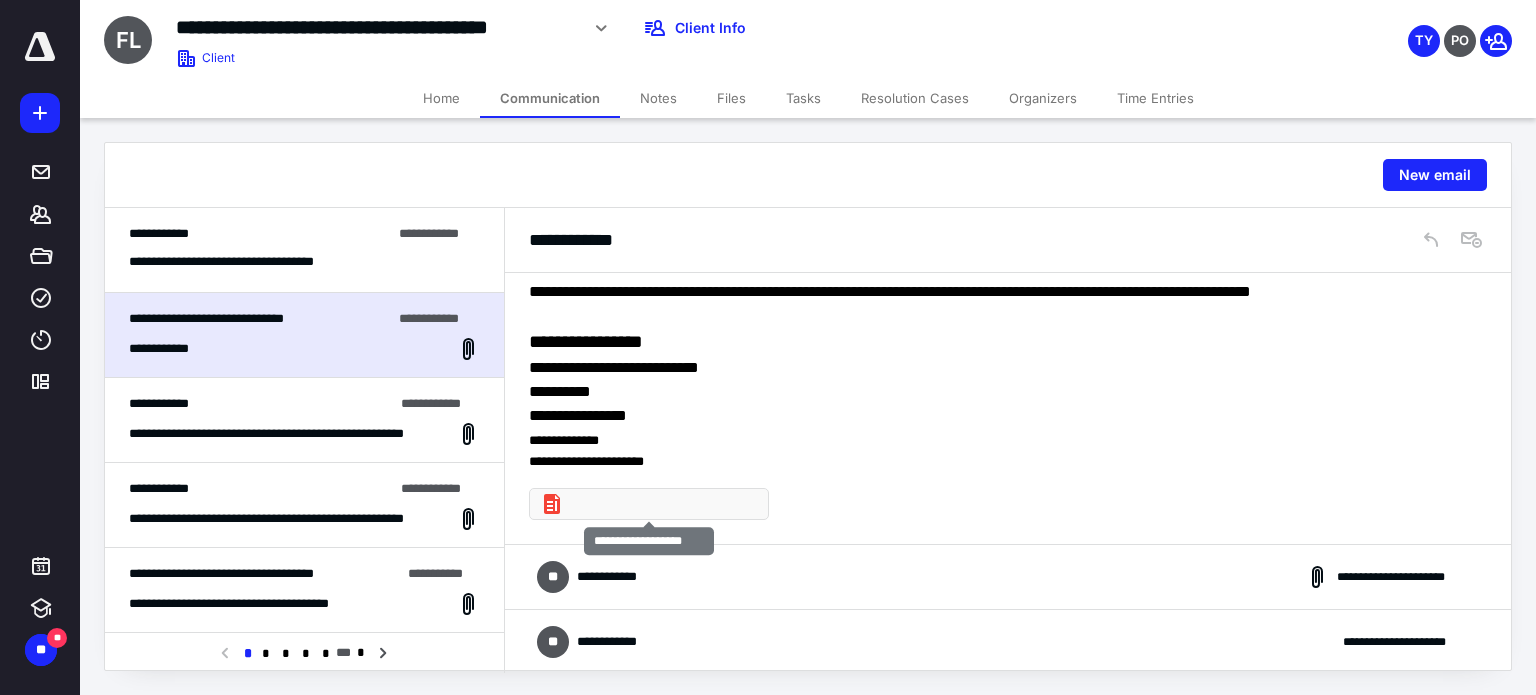click at bounding box center [657, 504] 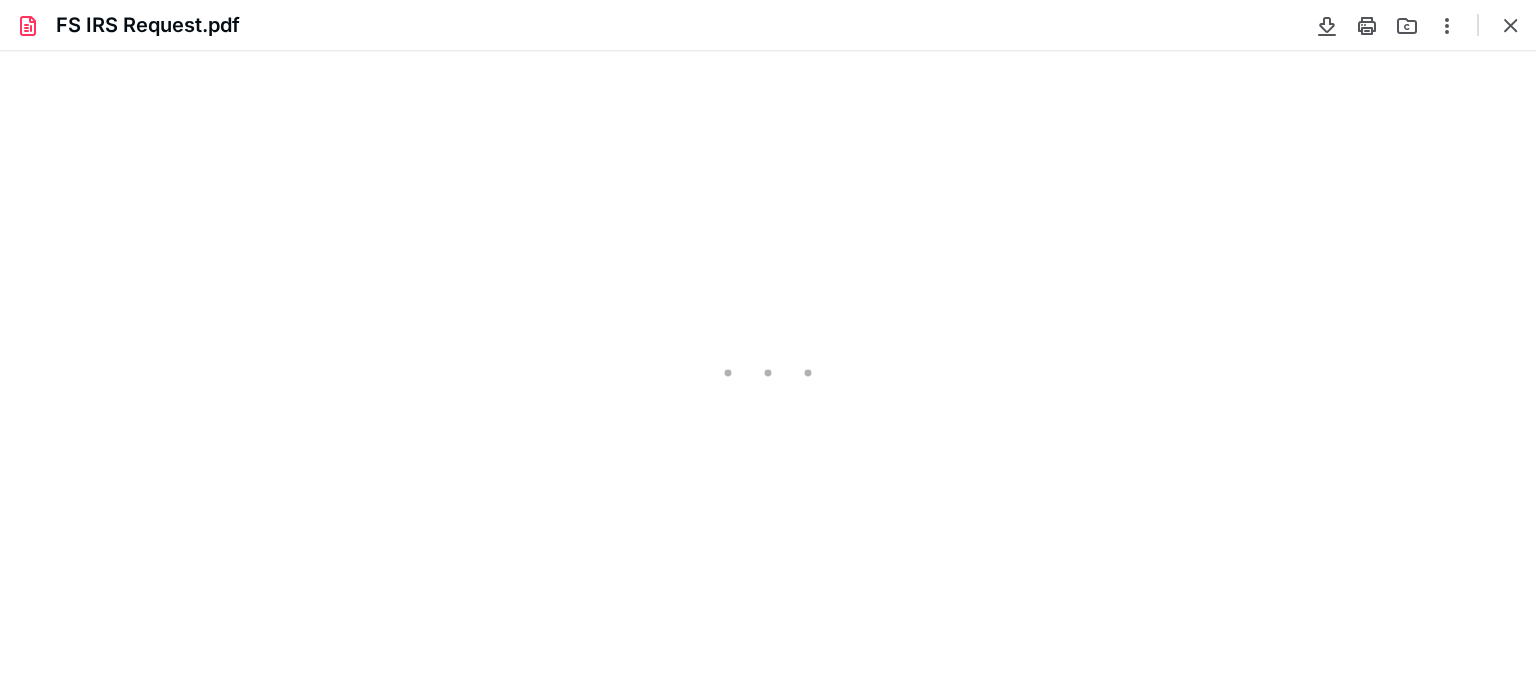 scroll, scrollTop: 0, scrollLeft: 0, axis: both 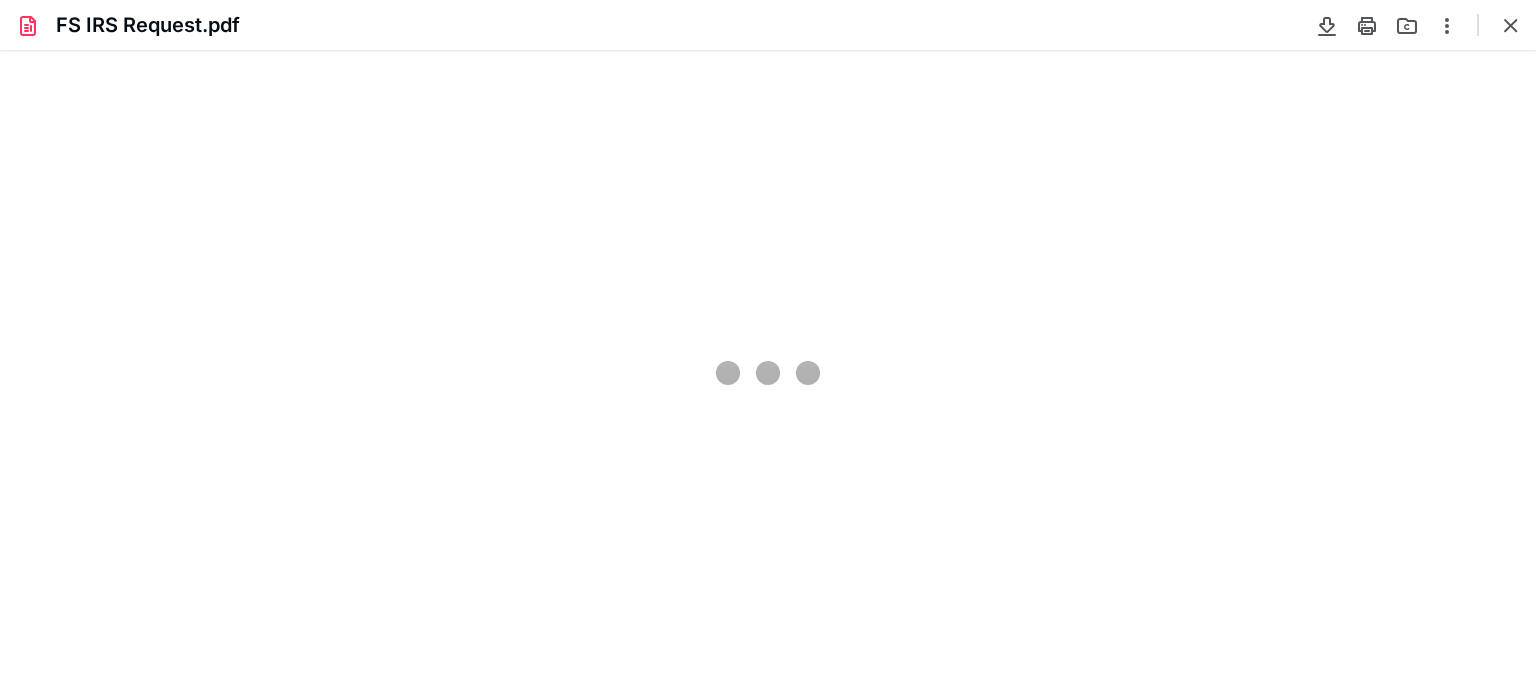 type on "246" 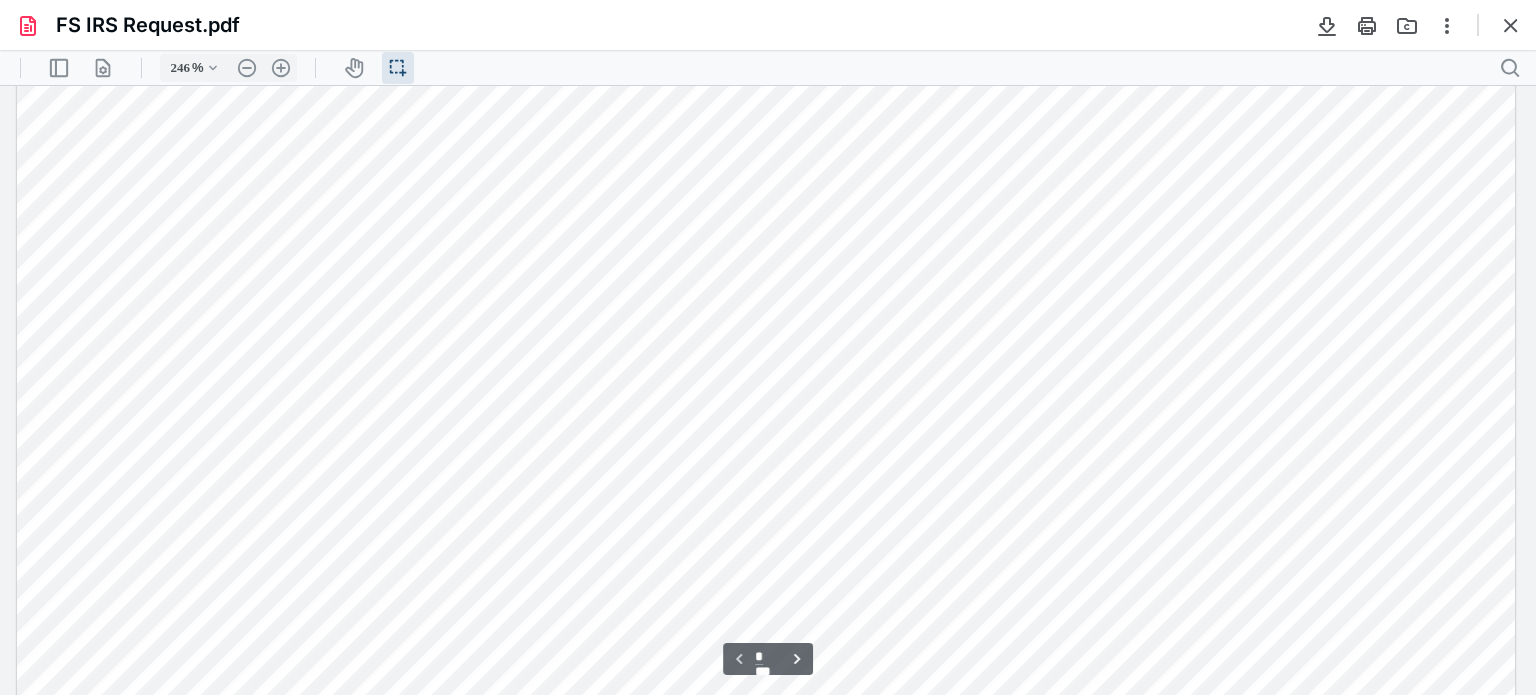 scroll, scrollTop: 600, scrollLeft: 0, axis: vertical 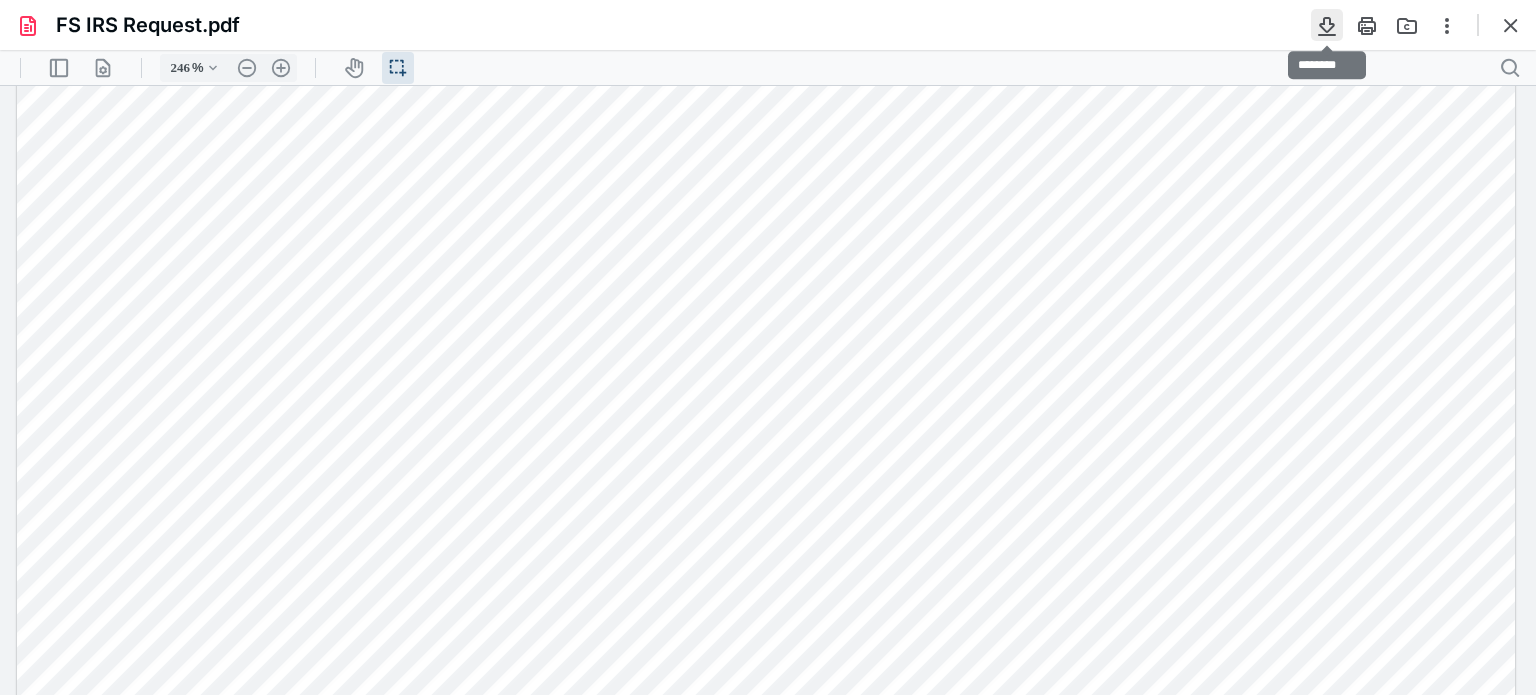 click at bounding box center [1327, 25] 